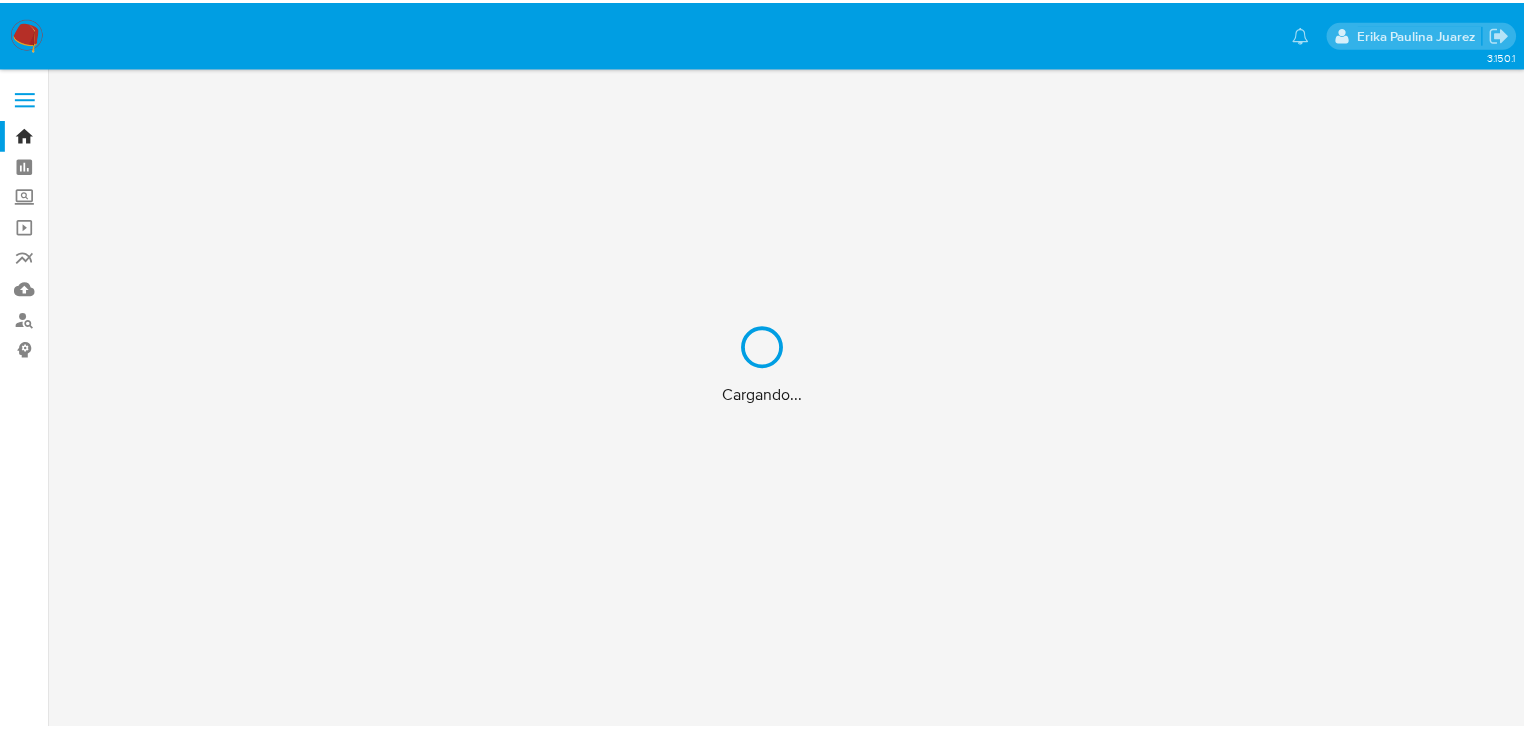 scroll, scrollTop: 0, scrollLeft: 0, axis: both 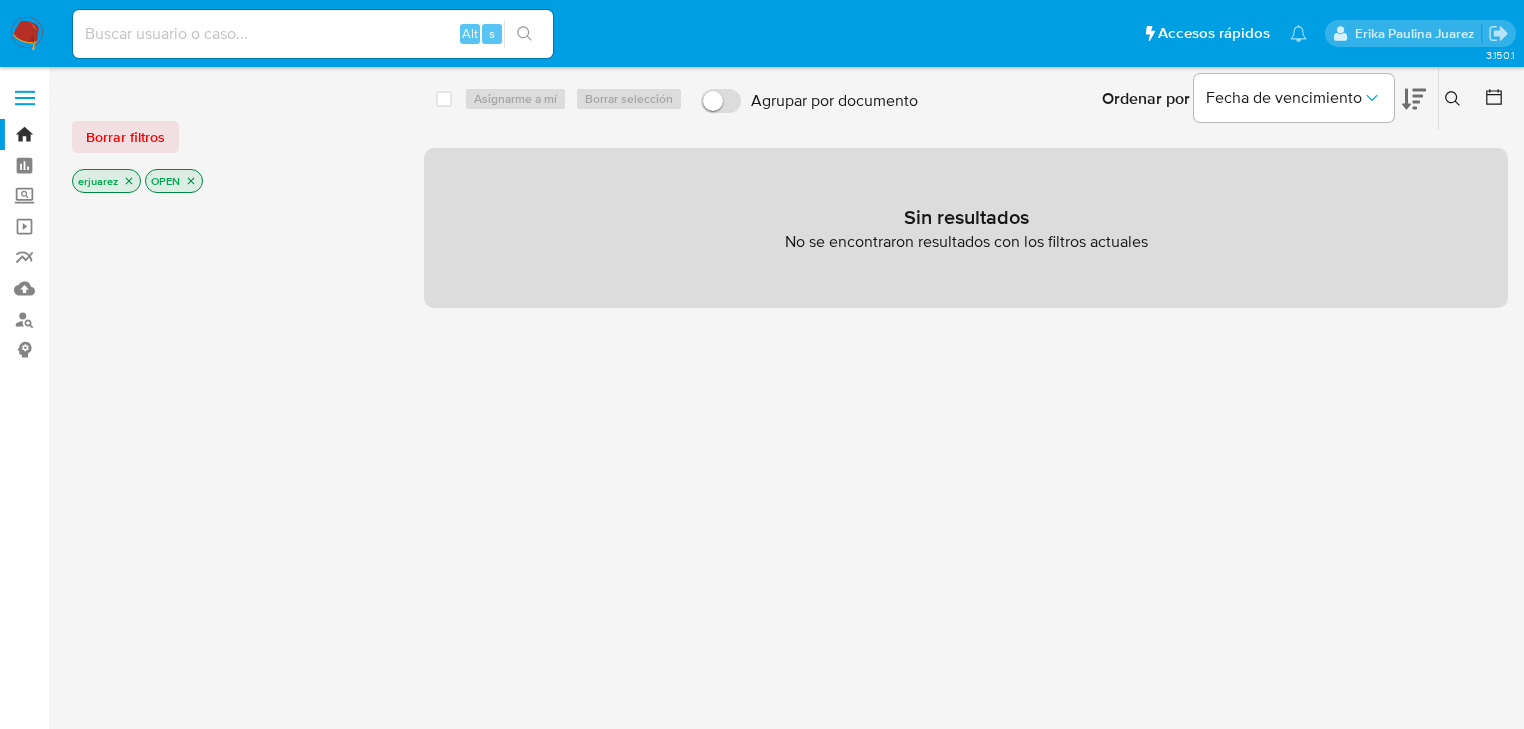 click 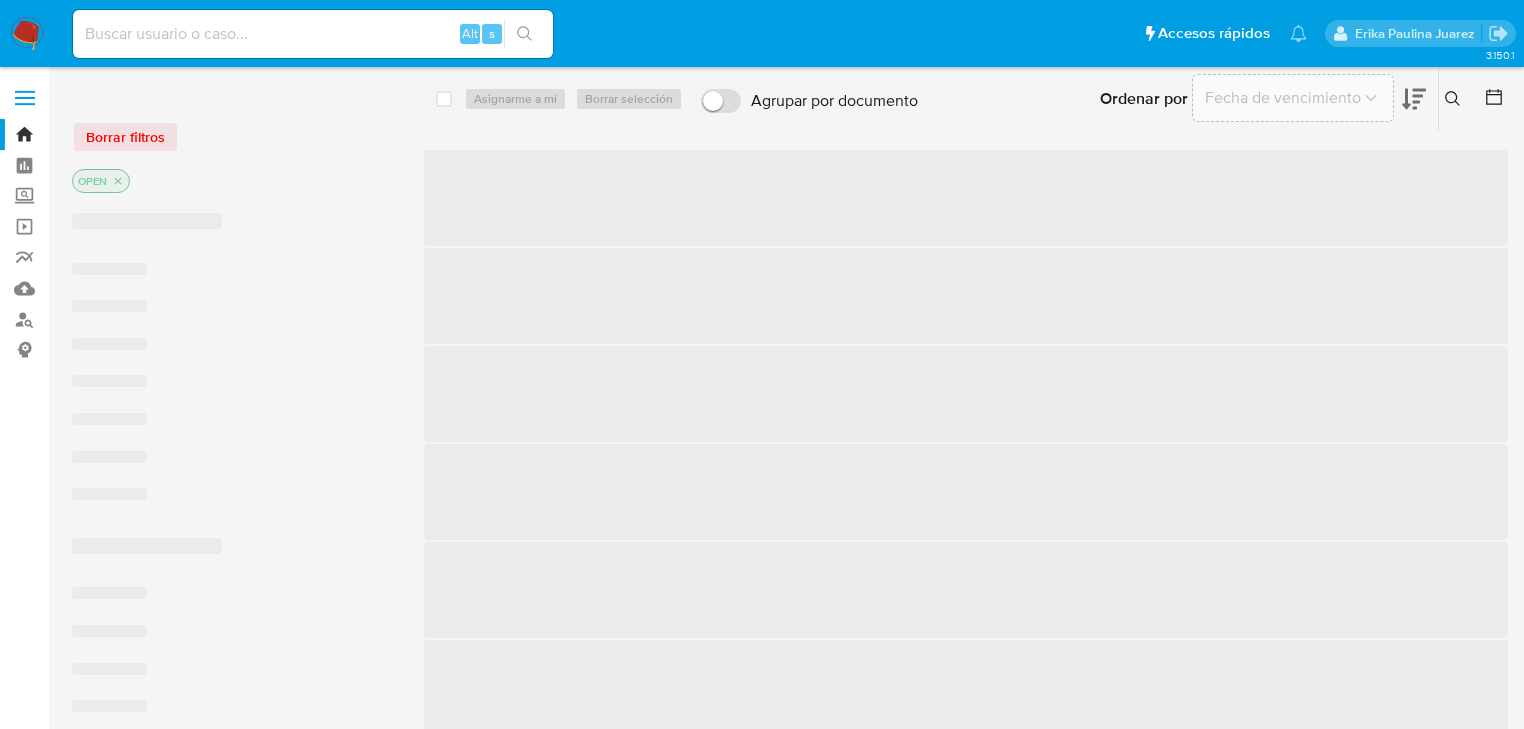 drag, startPoint x: 32, startPoint y: 29, endPoint x: 3, endPoint y: 28, distance: 29.017237 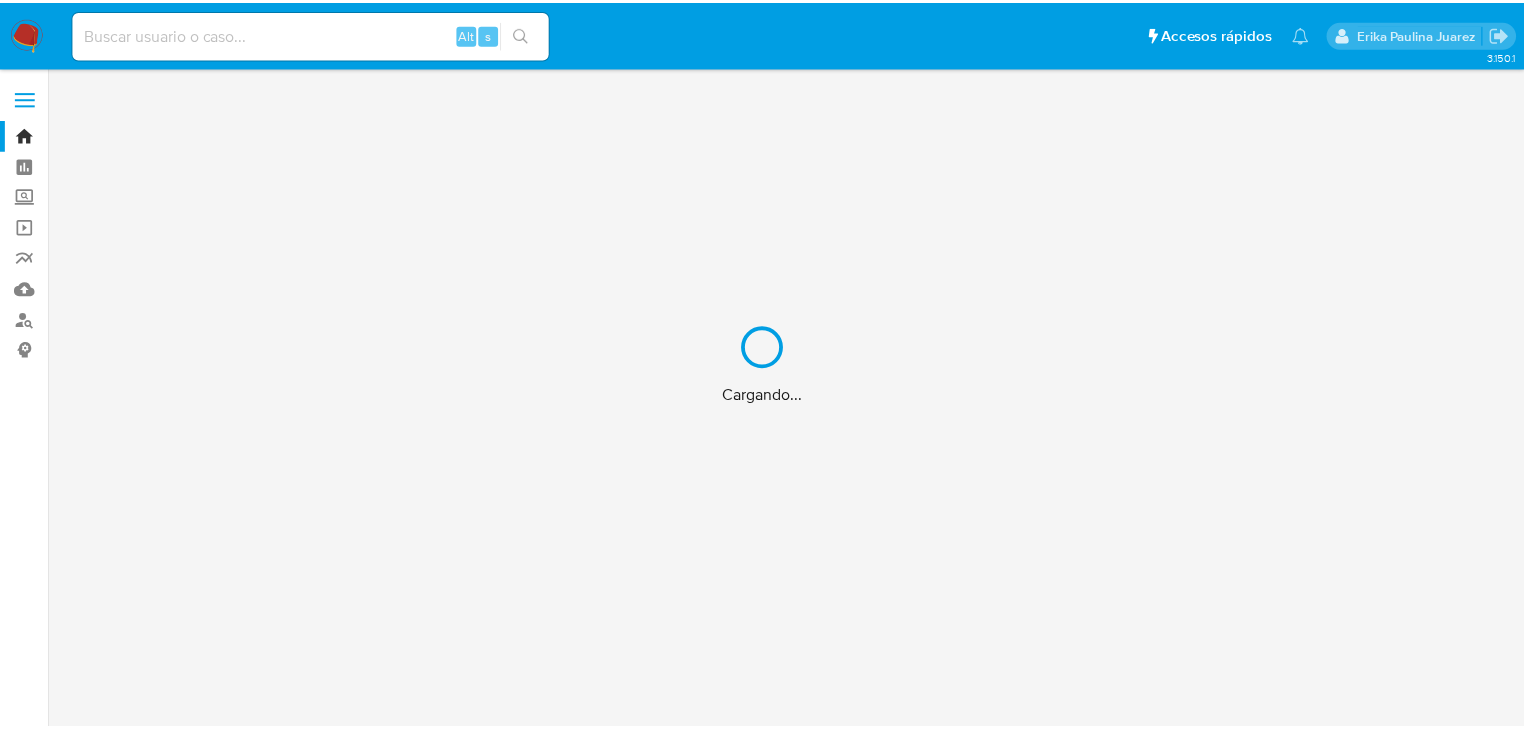 scroll, scrollTop: 0, scrollLeft: 0, axis: both 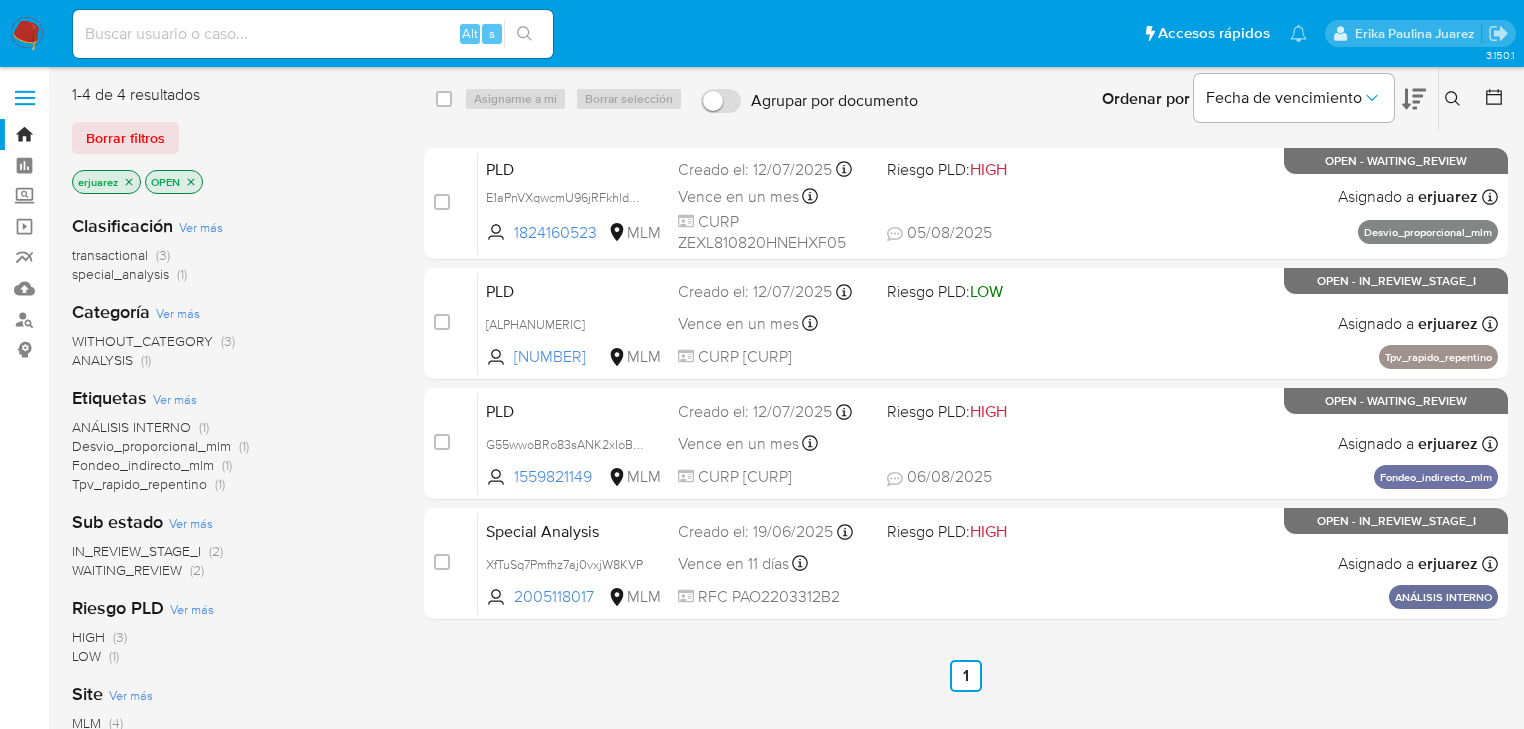 click 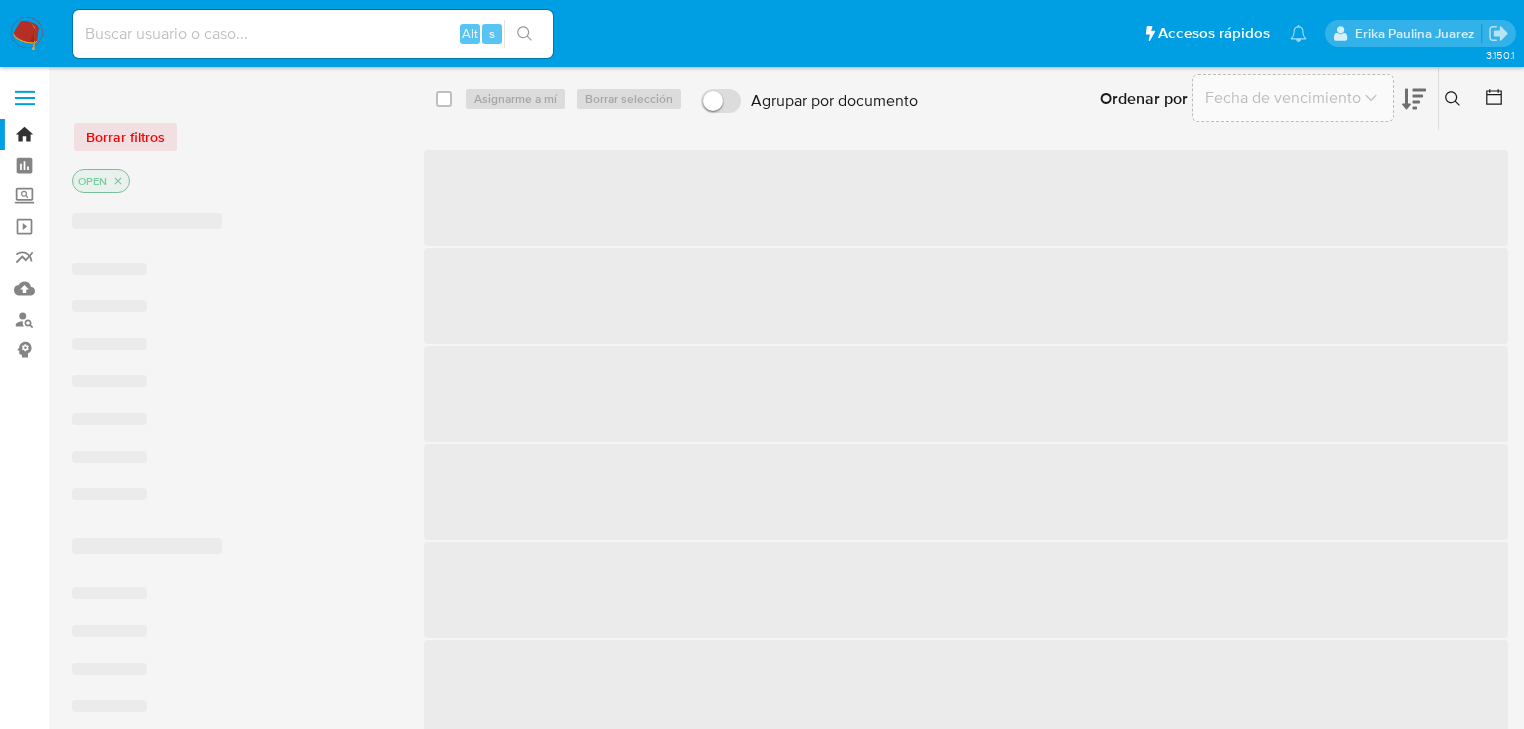 click at bounding box center (1455, 99) 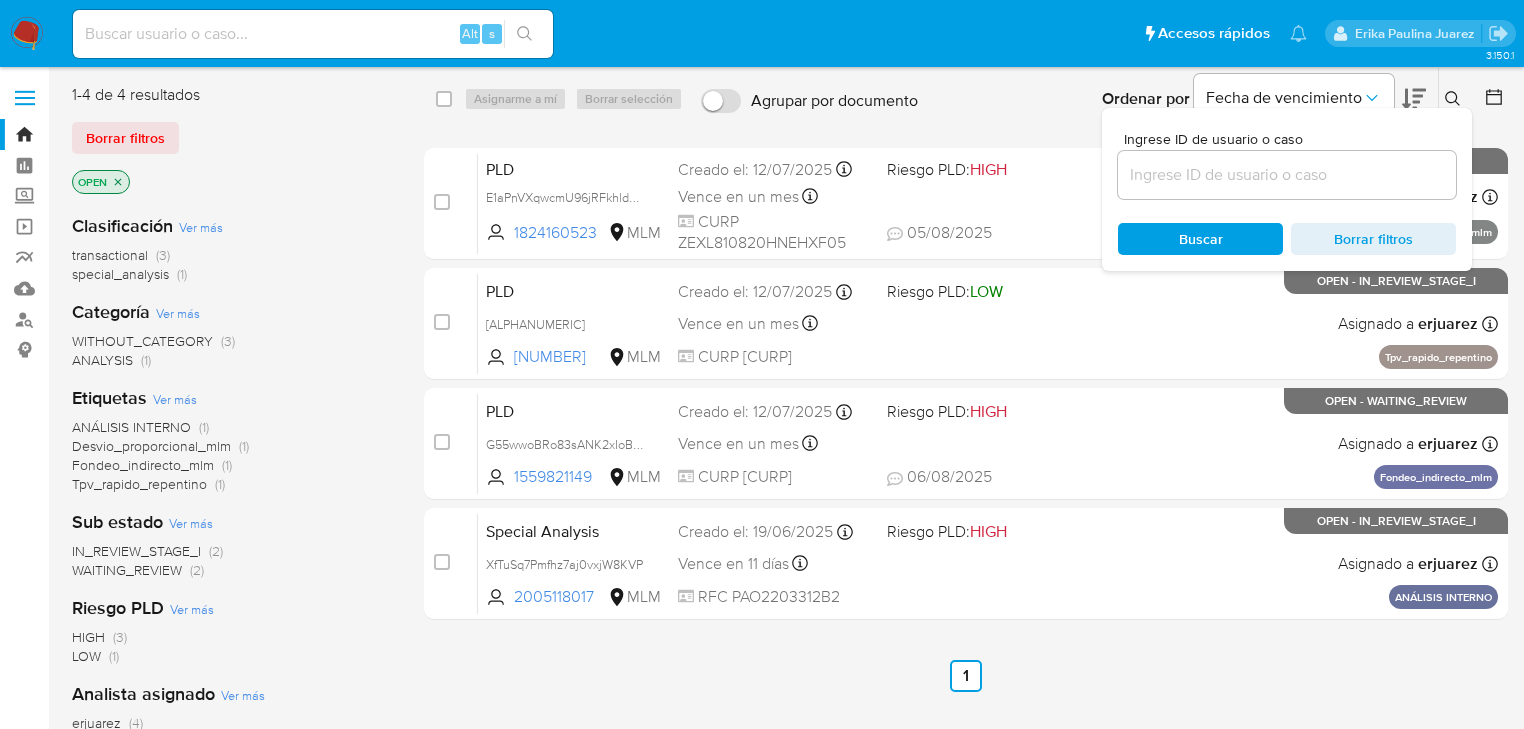 click at bounding box center [1287, 175] 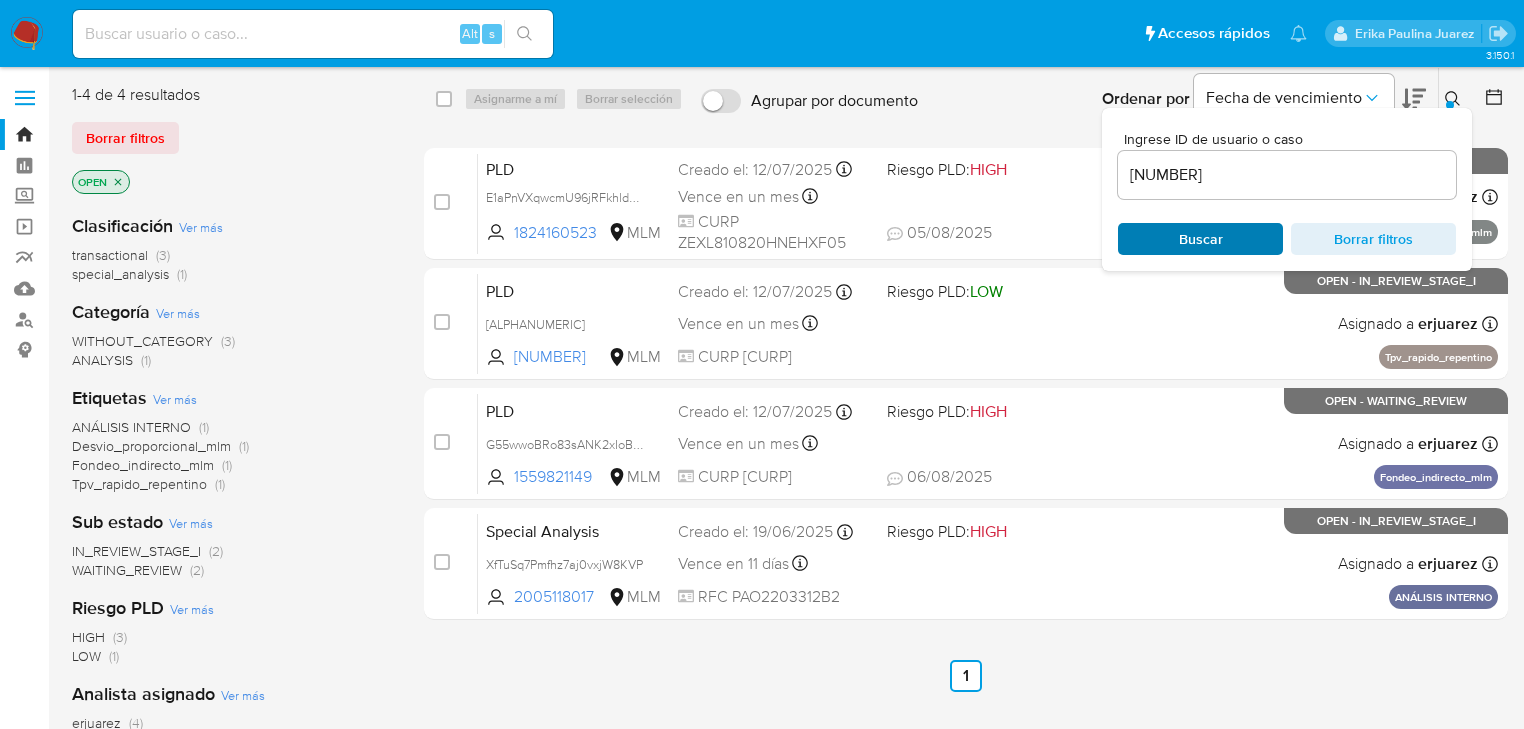 click on "Buscar" at bounding box center [1201, 239] 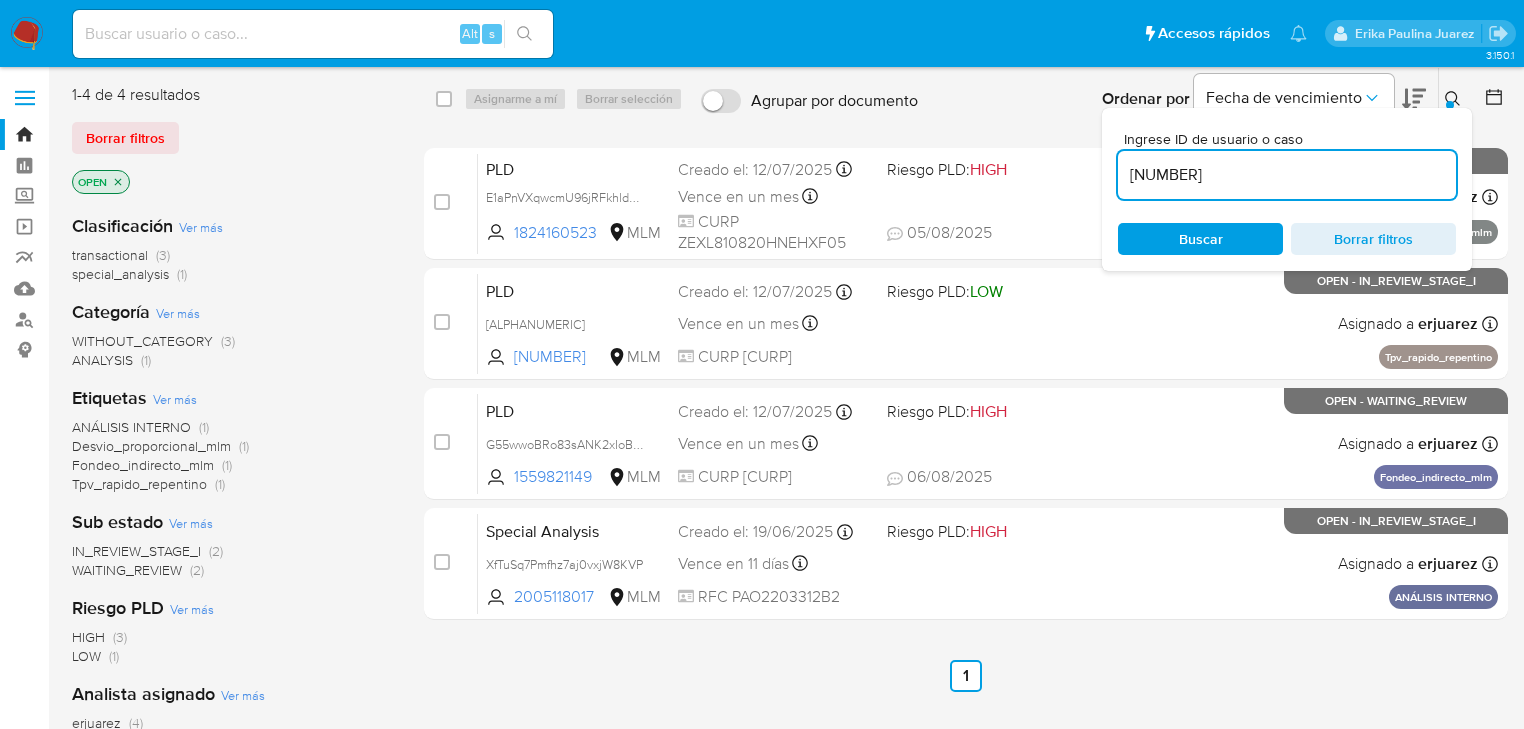 click on "[NUMBER]" at bounding box center (1287, 175) 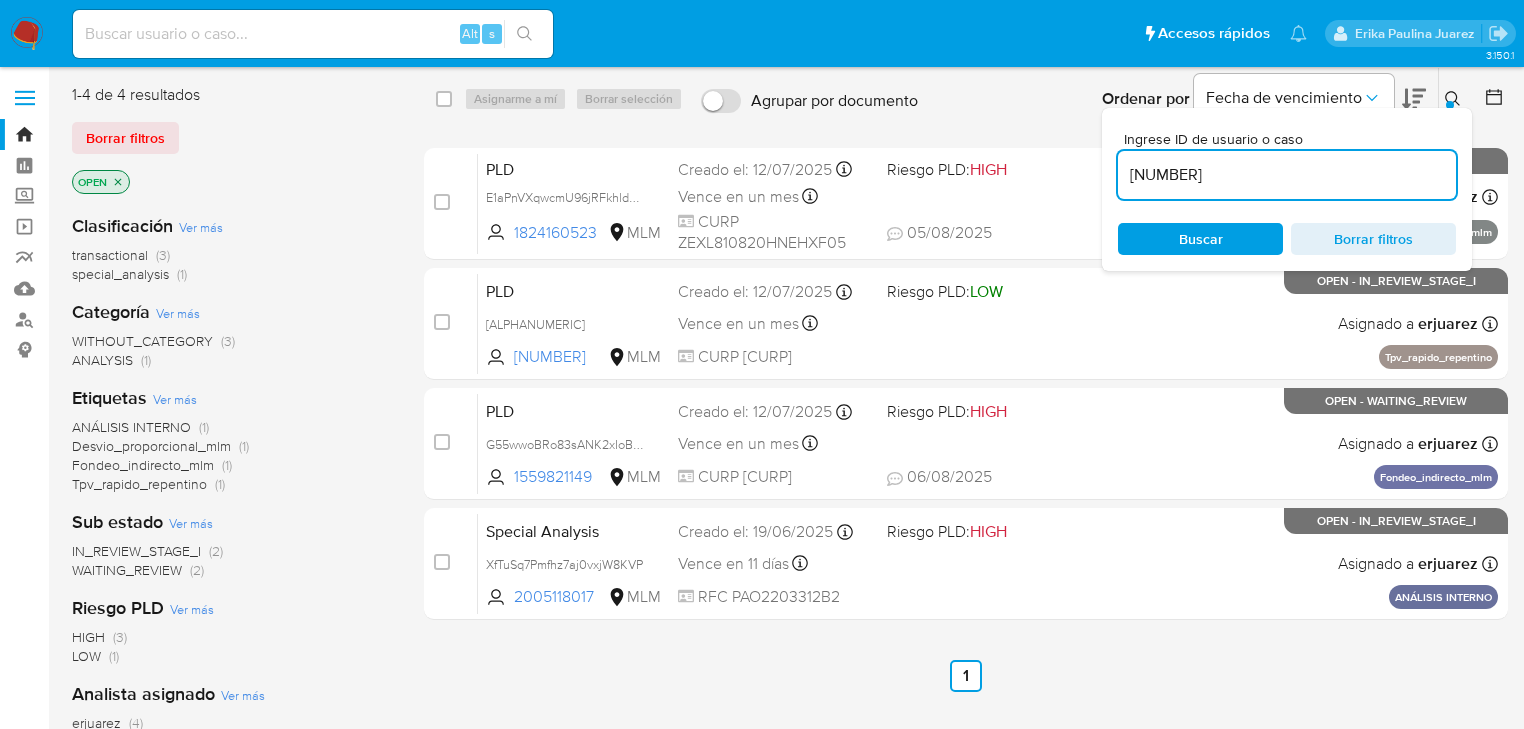 click on "260106396" at bounding box center [1287, 175] 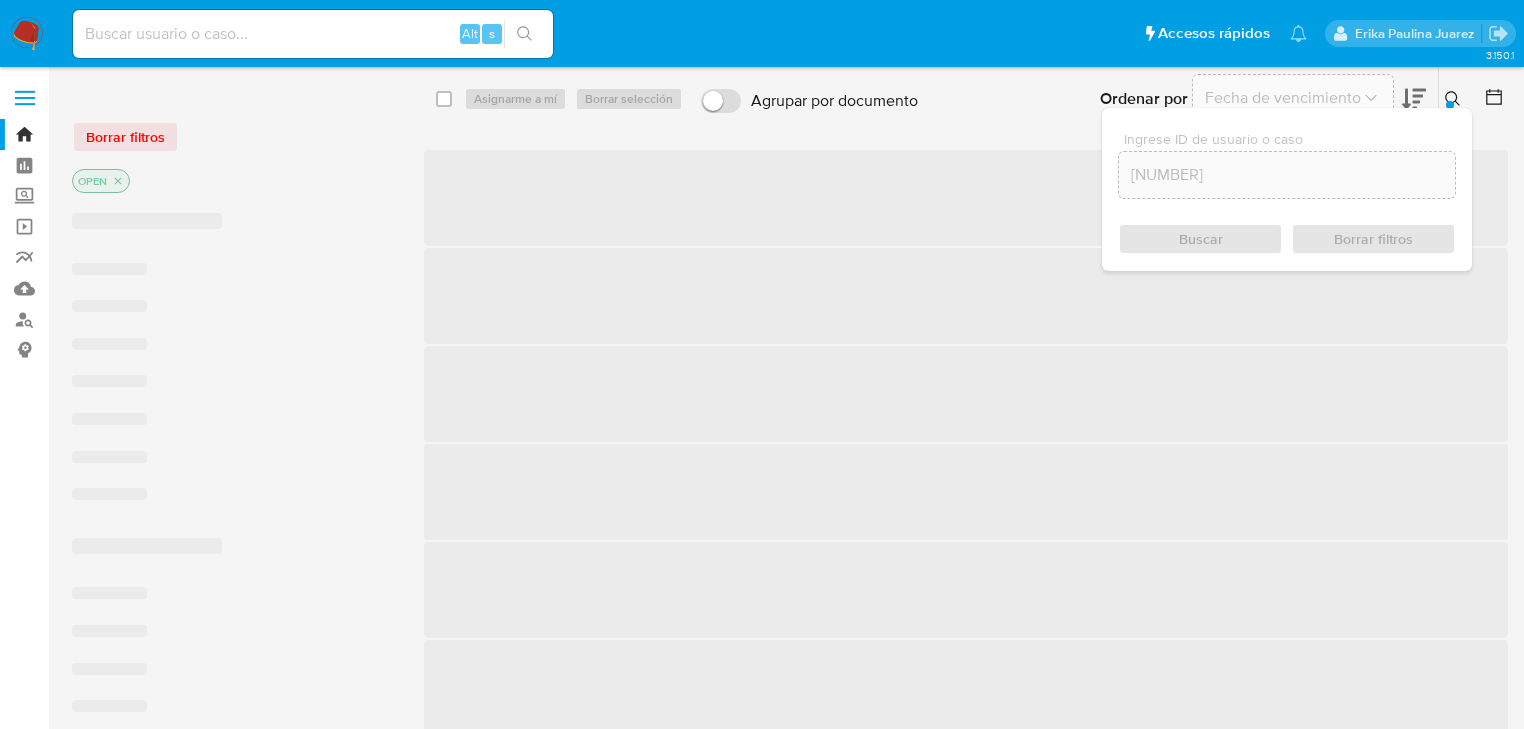 click on "Buscar Borrar filtros" at bounding box center (1287, 239) 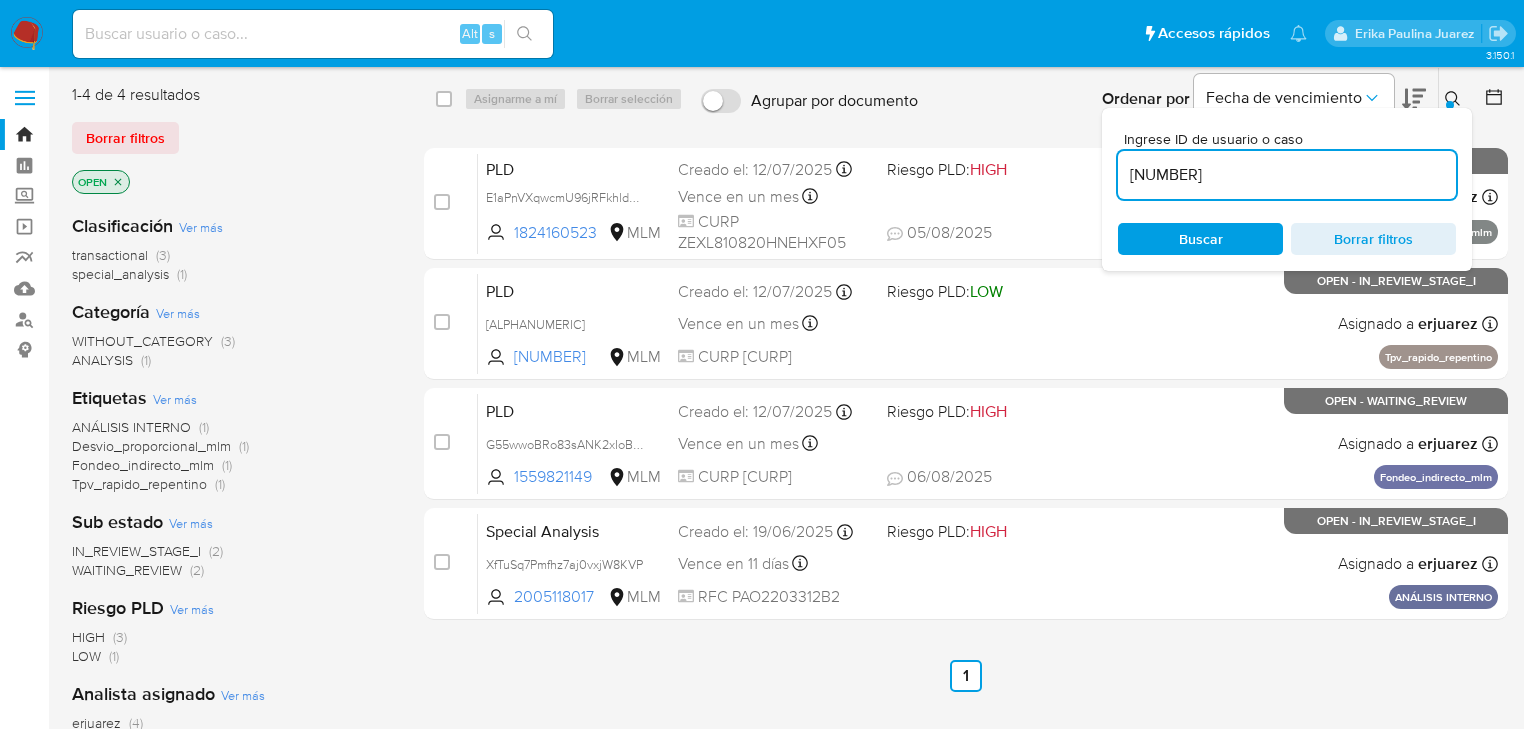 click 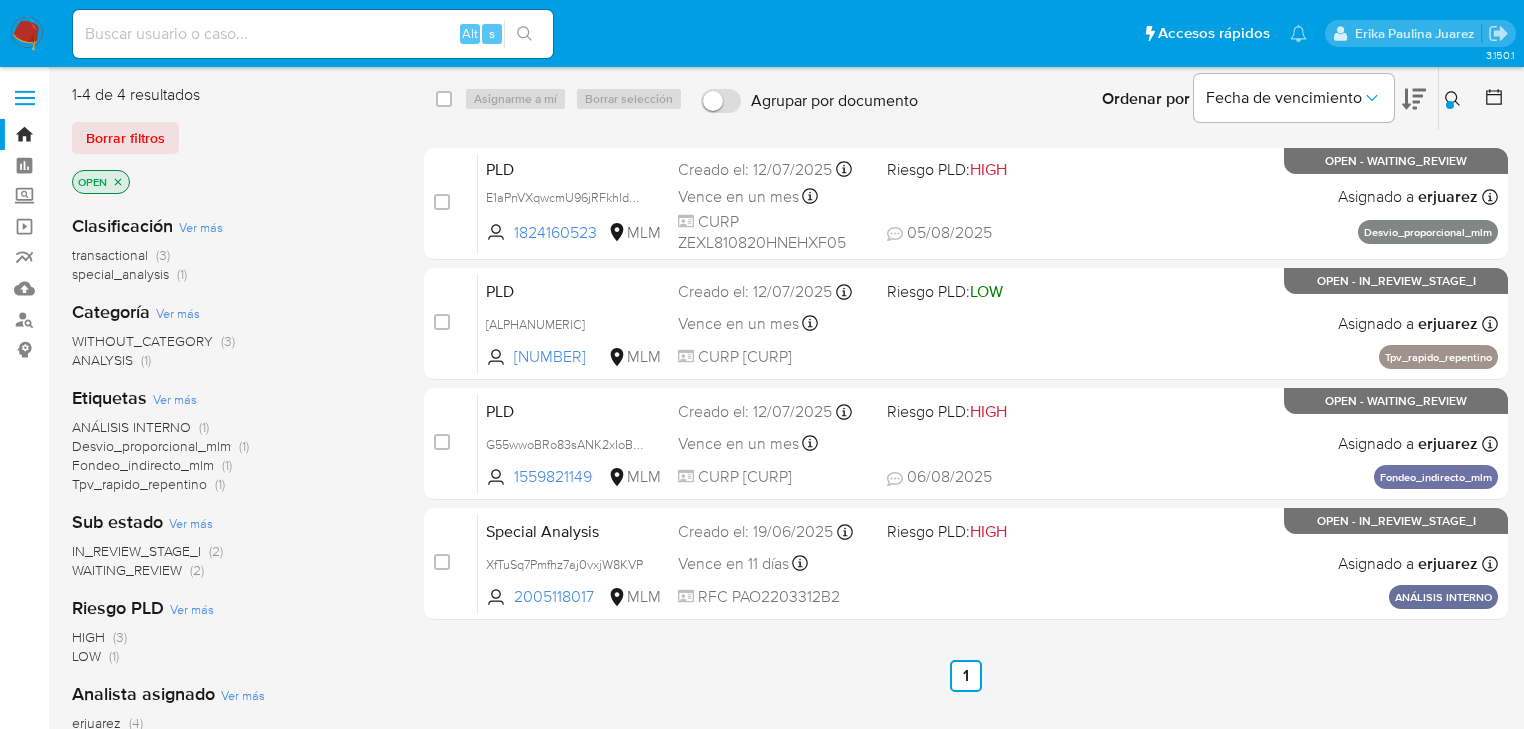click 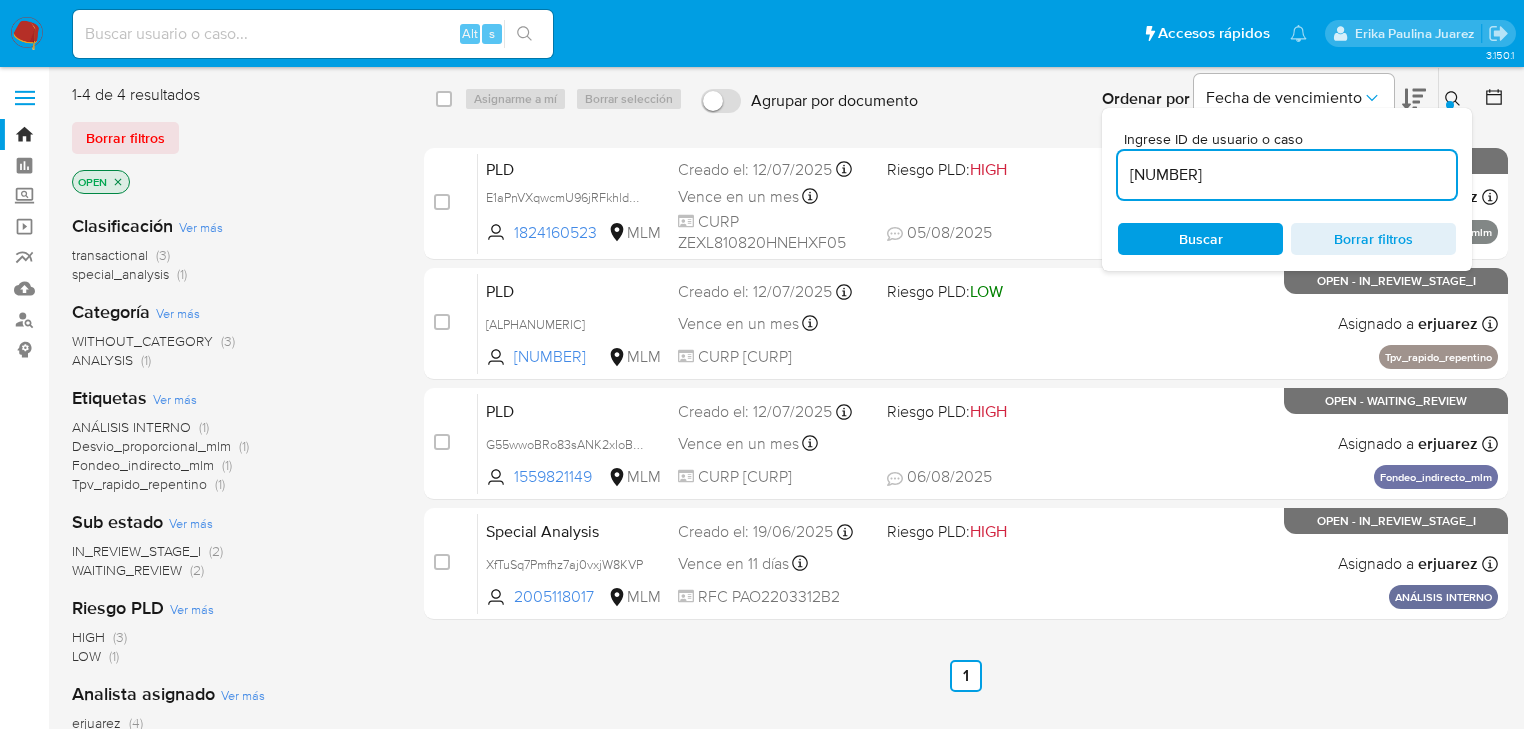 drag, startPoint x: 1270, startPoint y: 180, endPoint x: 1115, endPoint y: 172, distance: 155.20631 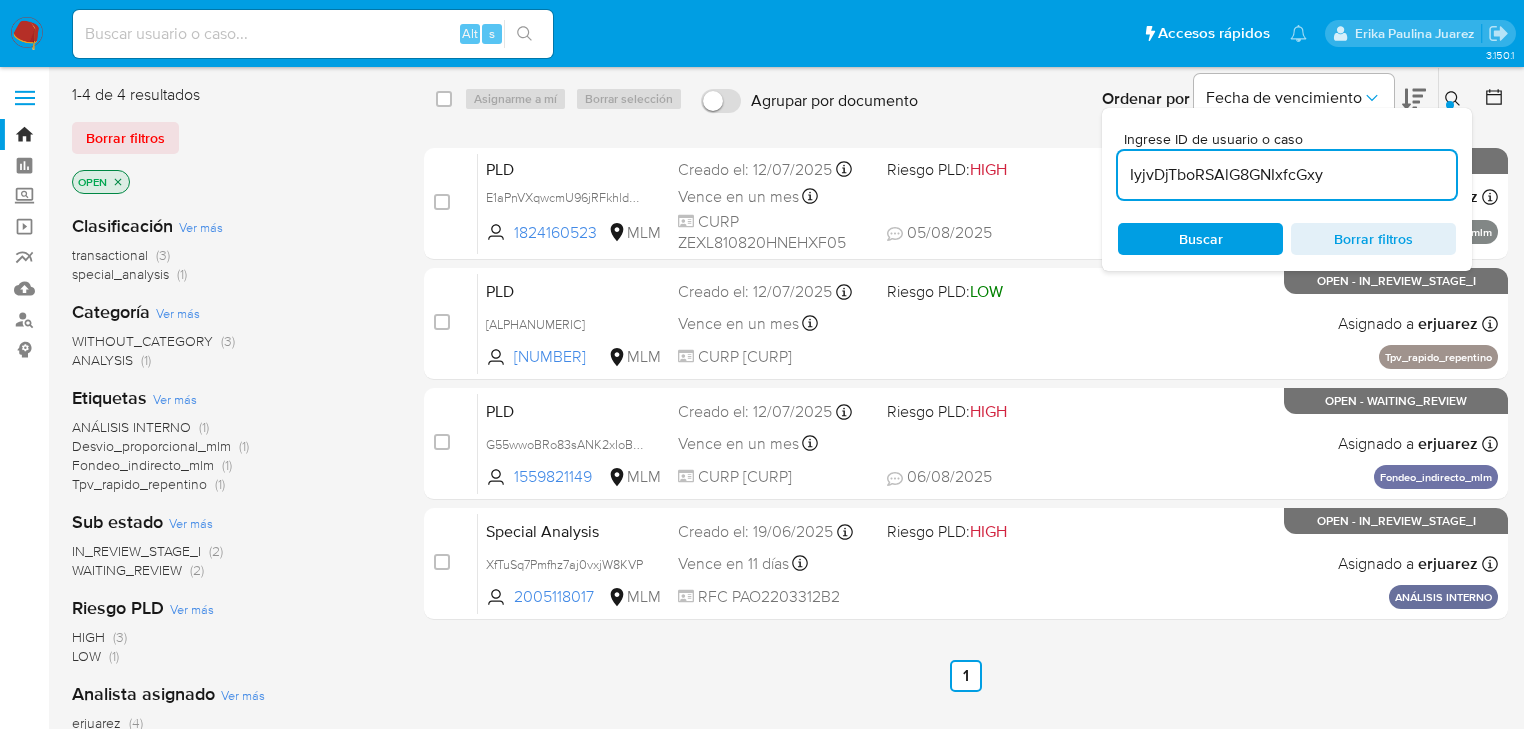 click on "IyjvDjTboRSAlG8GNIxfcGxy" at bounding box center (1287, 175) 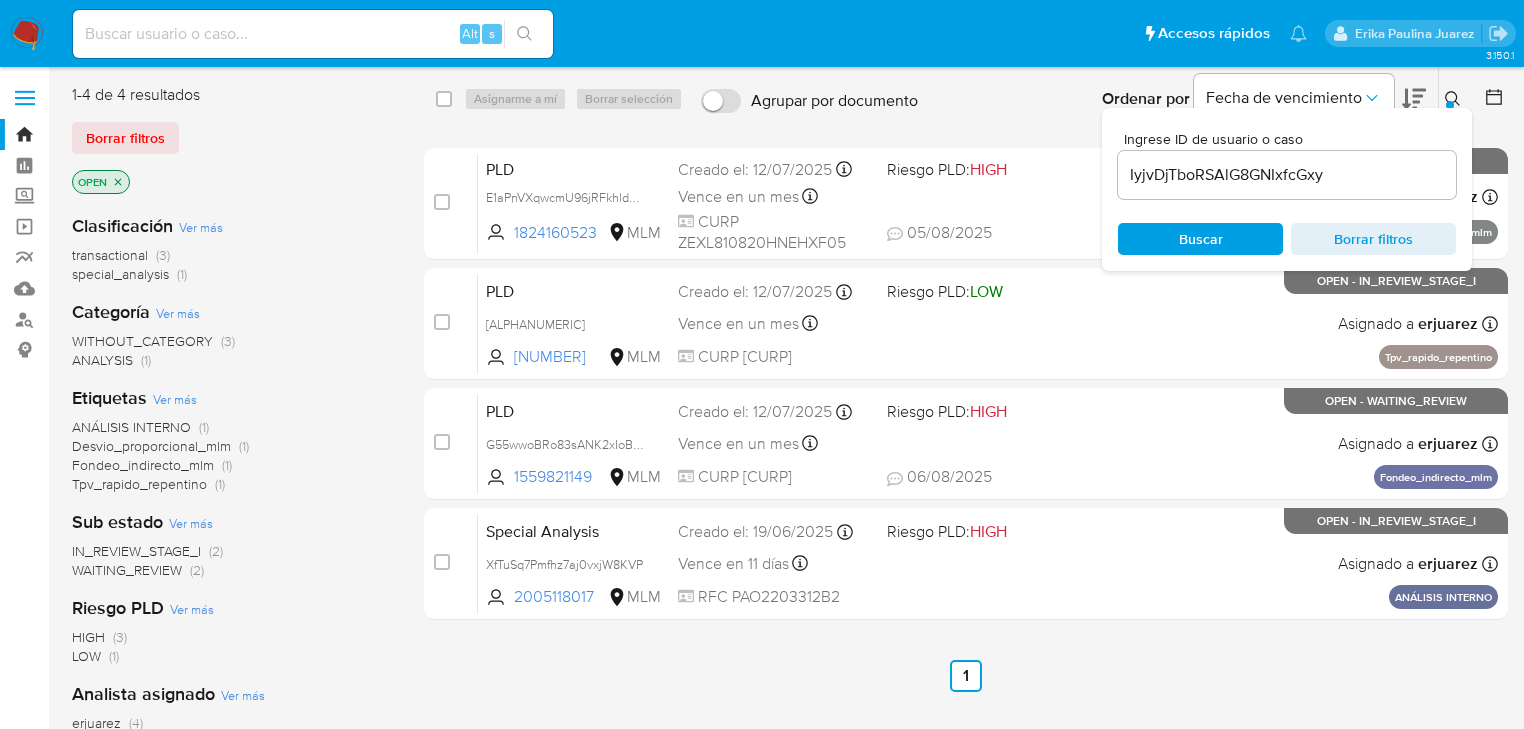 click on "IyjvDjTboRSAlG8GNIxfcGxy" at bounding box center (1287, 175) 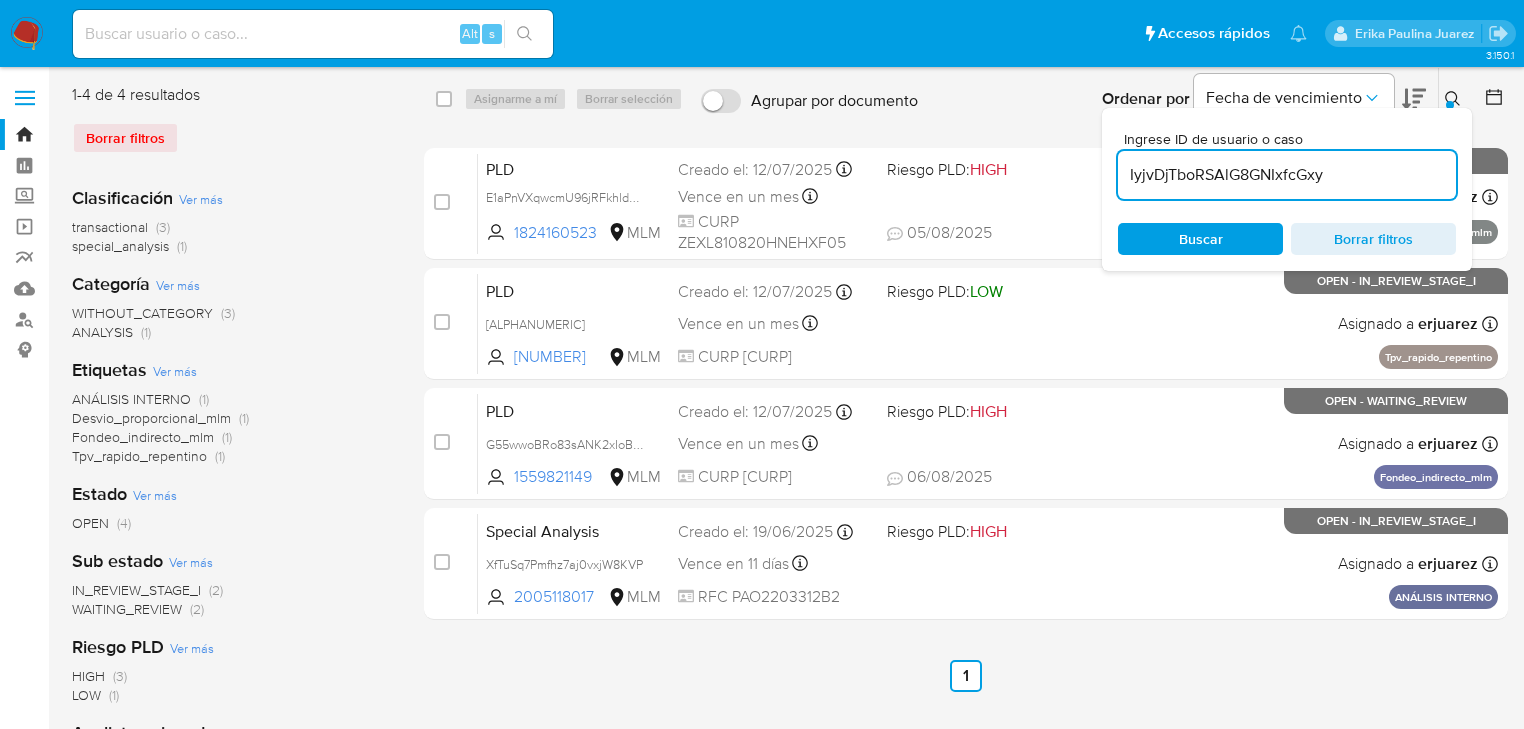 click on "IyjvDjTboRSAlG8GNIxfcGxy" at bounding box center [1287, 175] 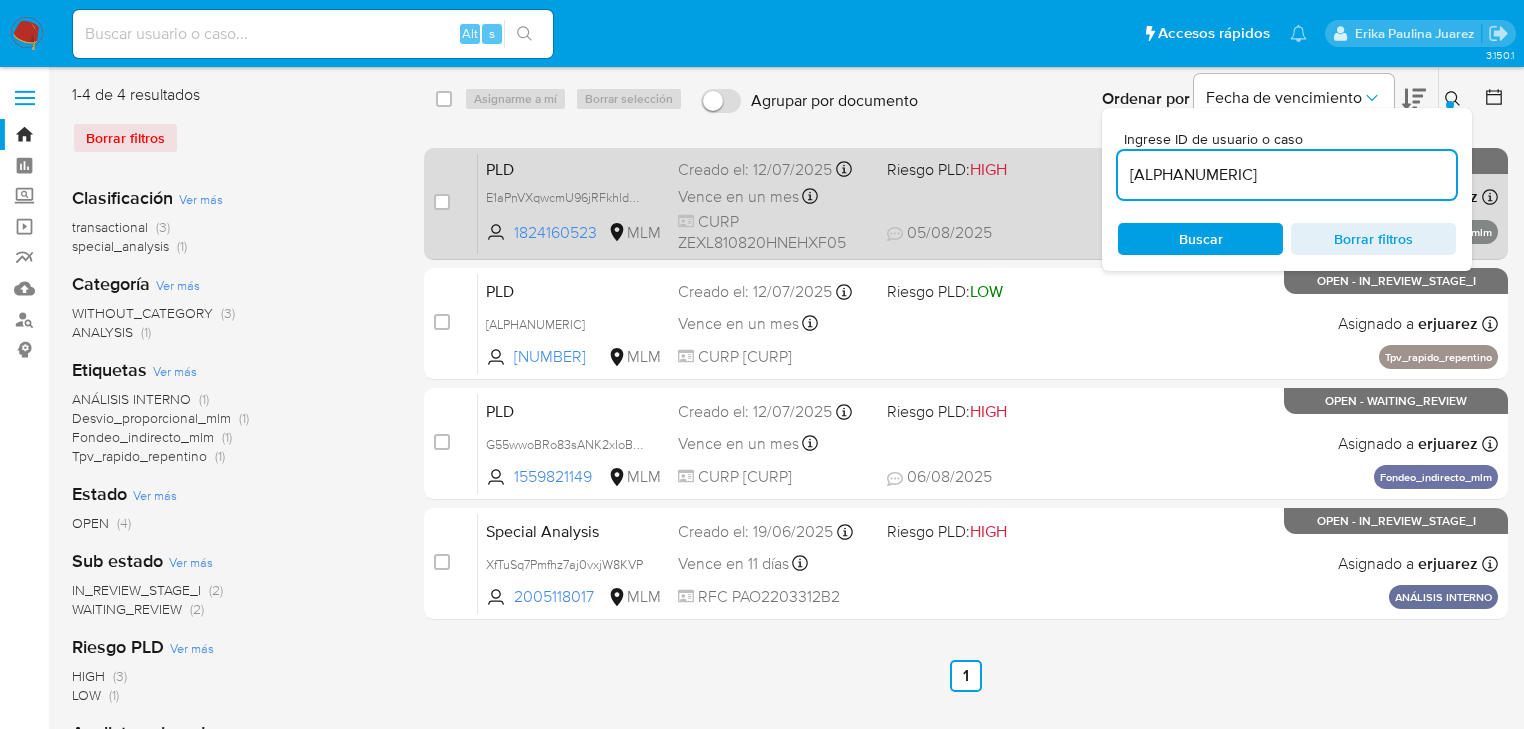 drag, startPoint x: 1338, startPoint y: 169, endPoint x: 947, endPoint y: 170, distance: 391.00128 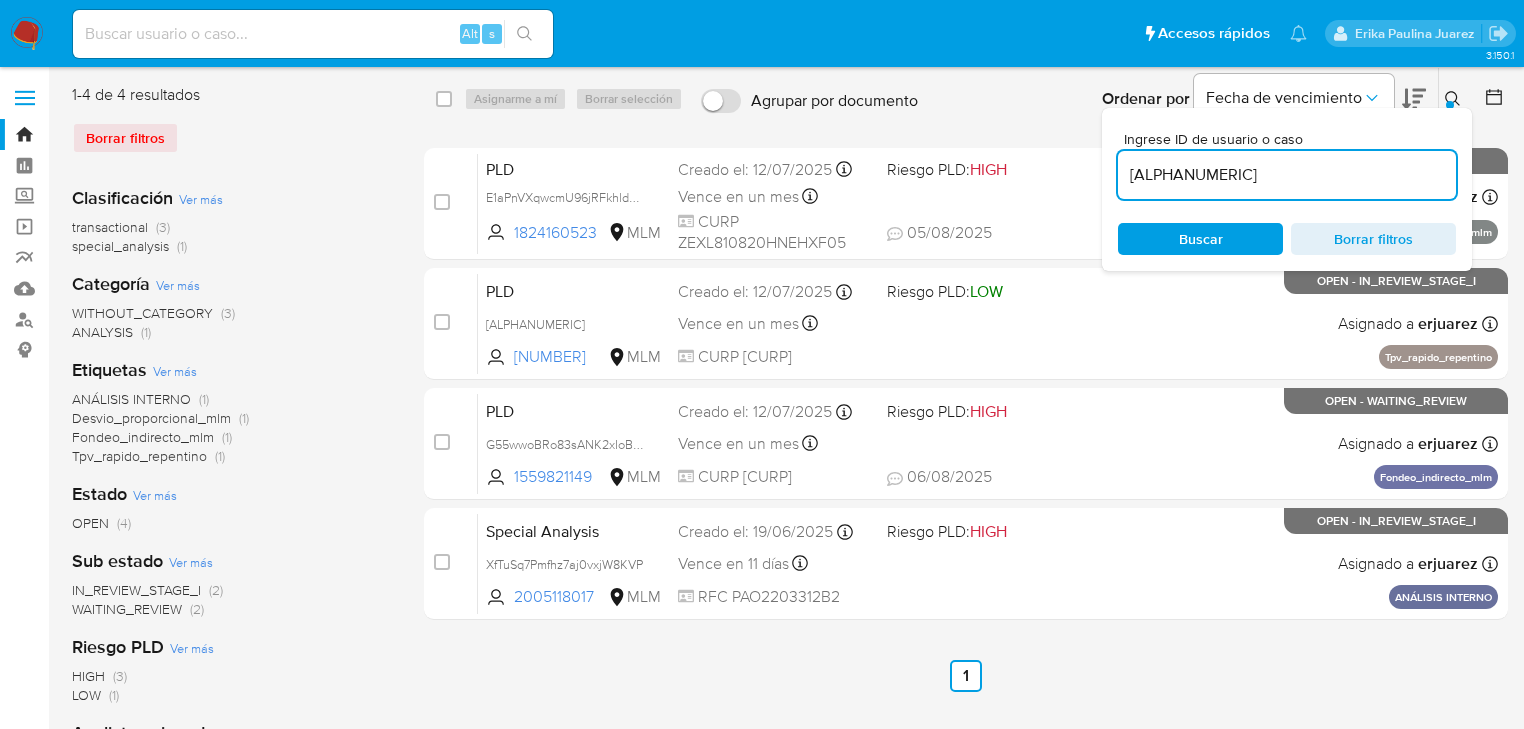 paste on "2601063966	I" 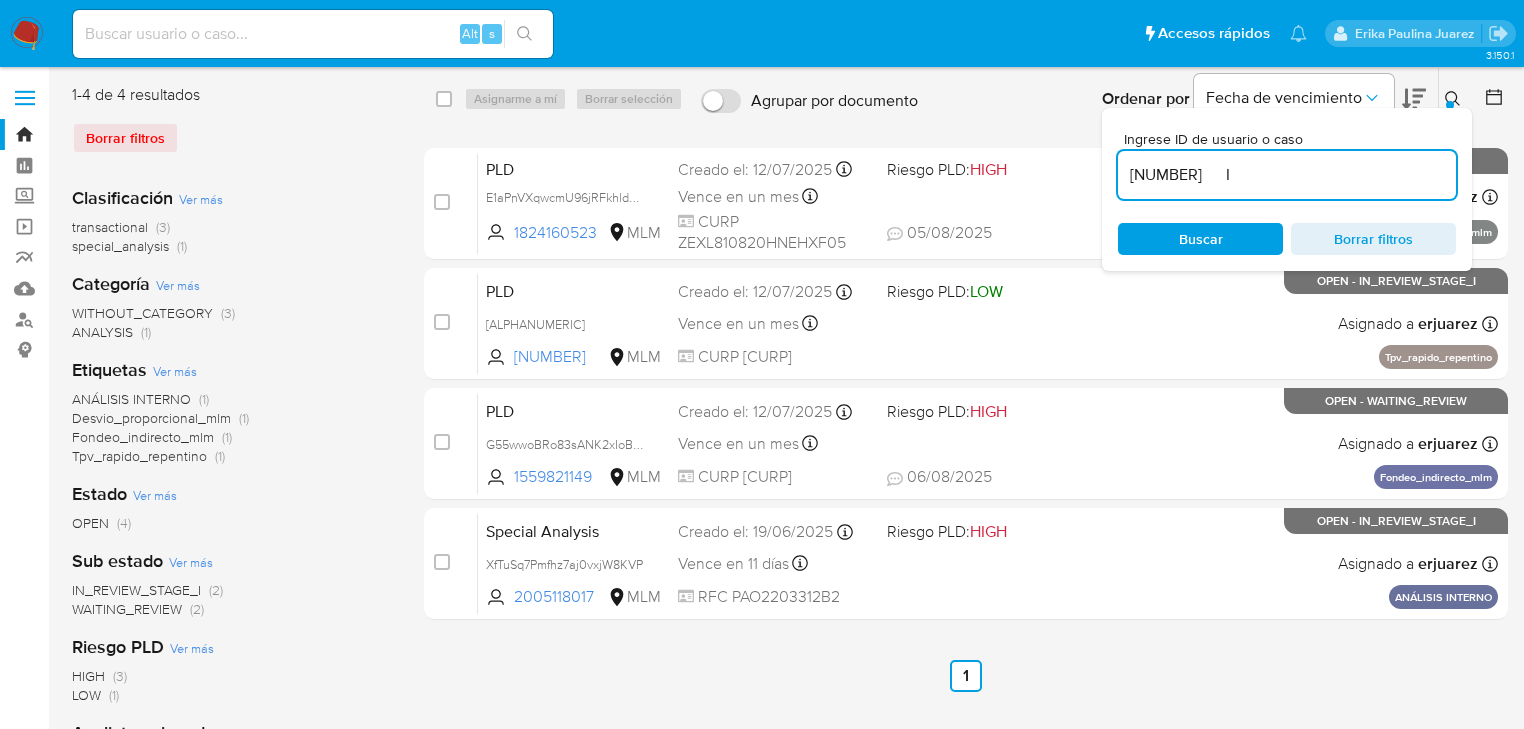 drag, startPoint x: 1226, startPoint y: 175, endPoint x: 1330, endPoint y: 175, distance: 104 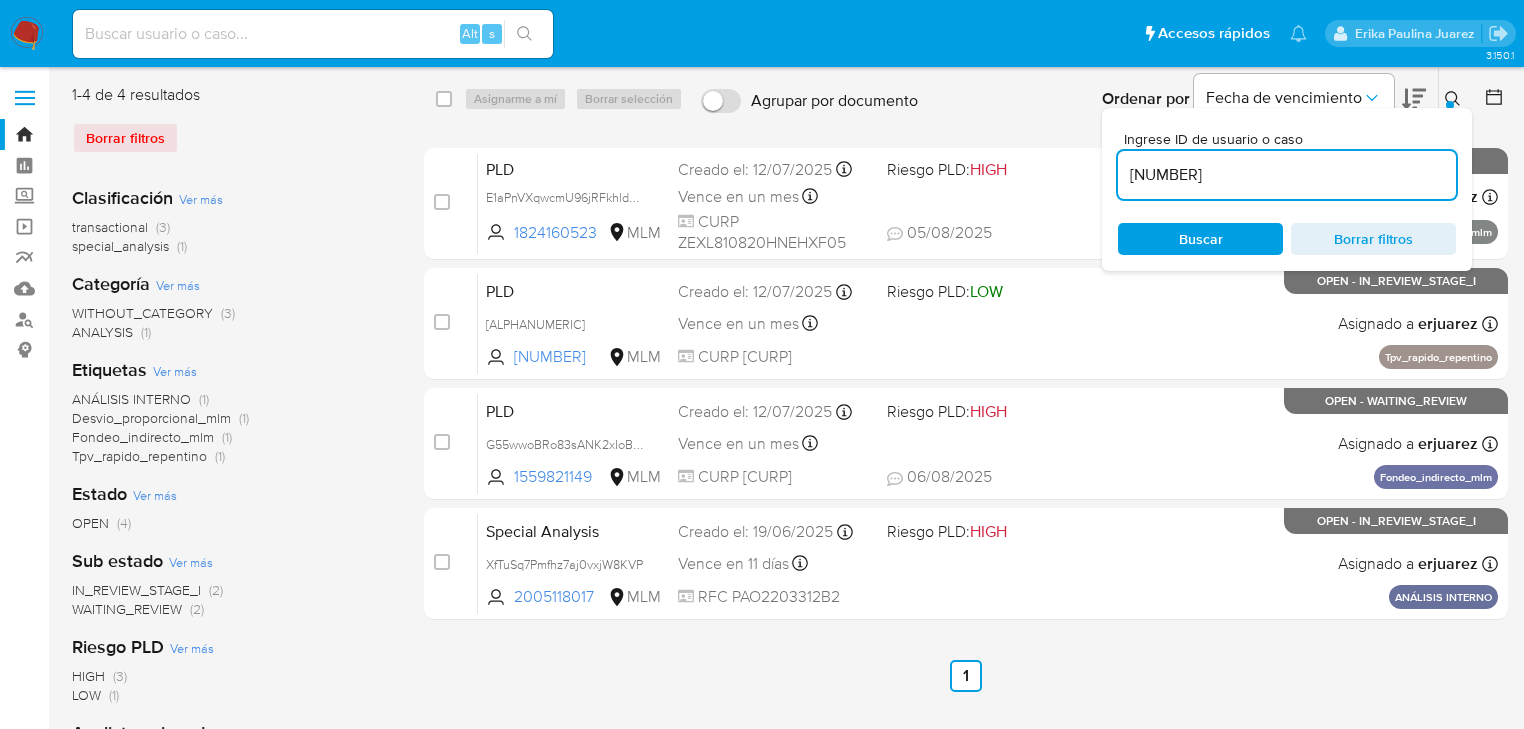 type on "260106396" 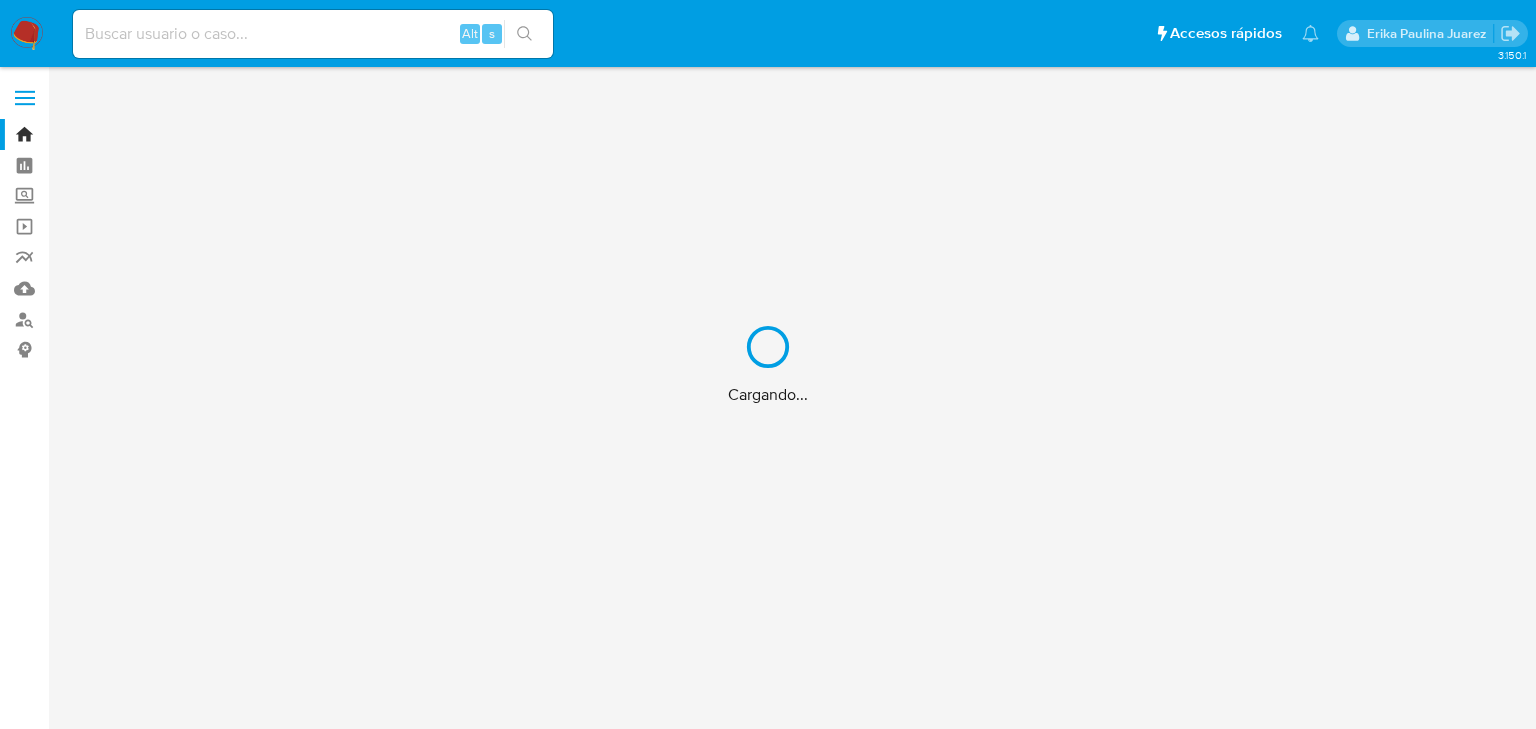 scroll, scrollTop: 0, scrollLeft: 0, axis: both 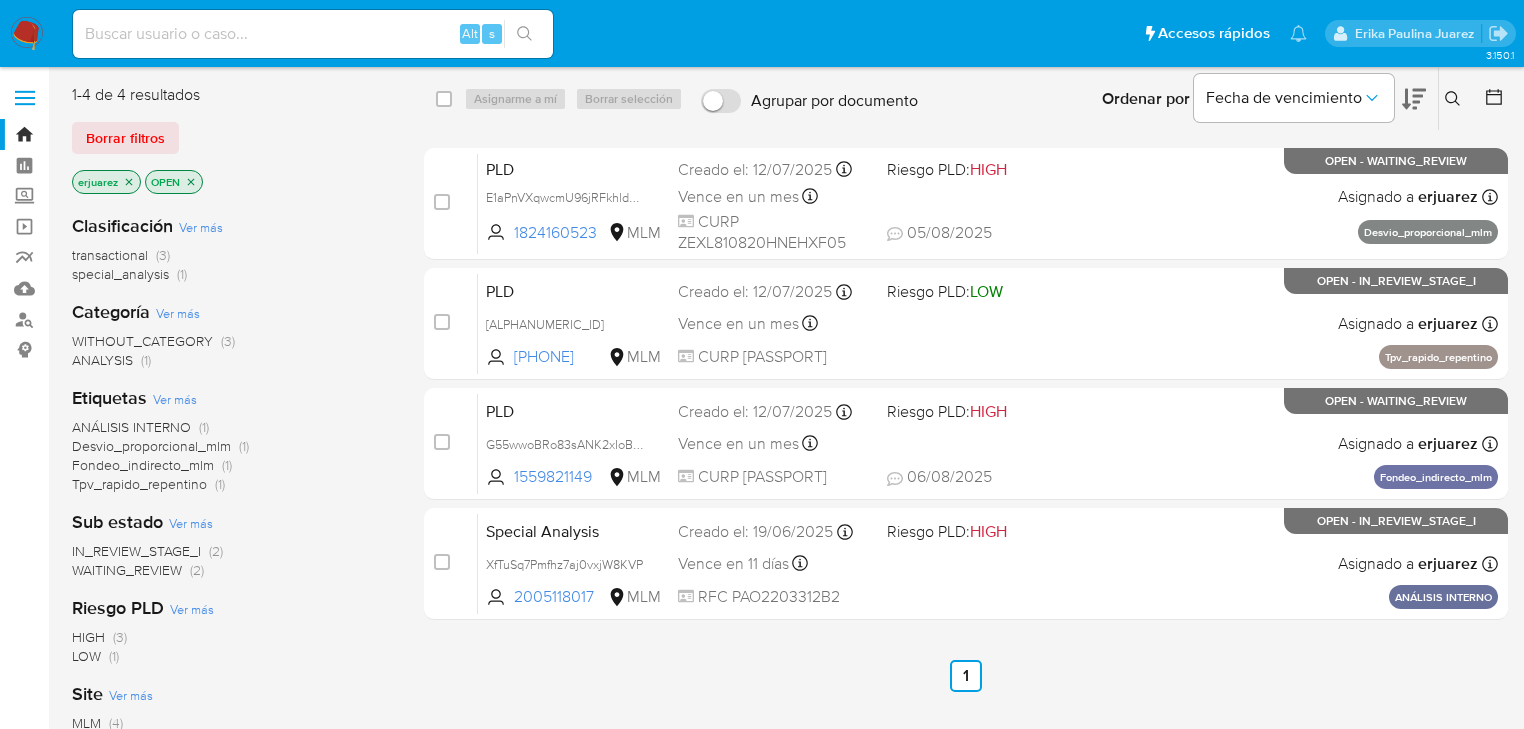 click 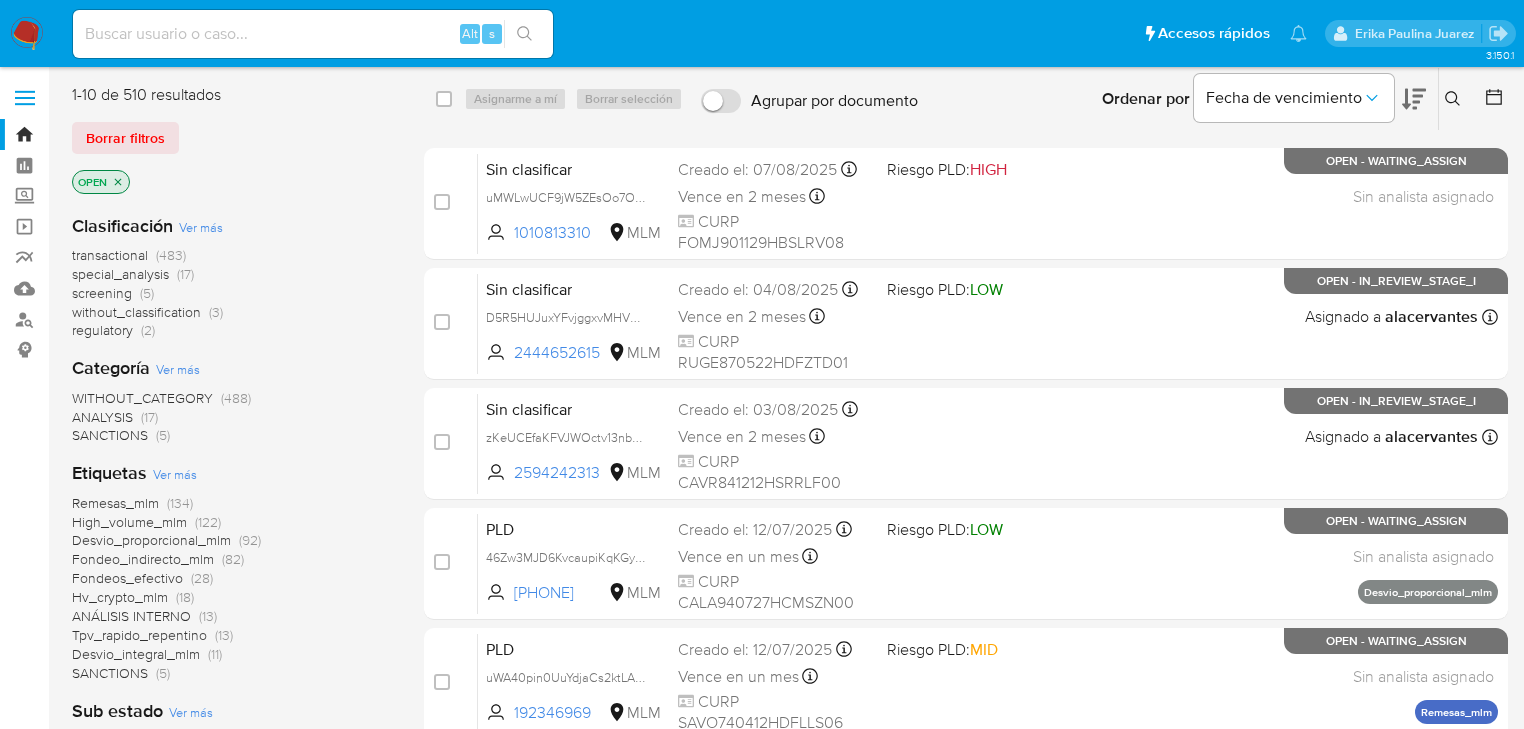 click 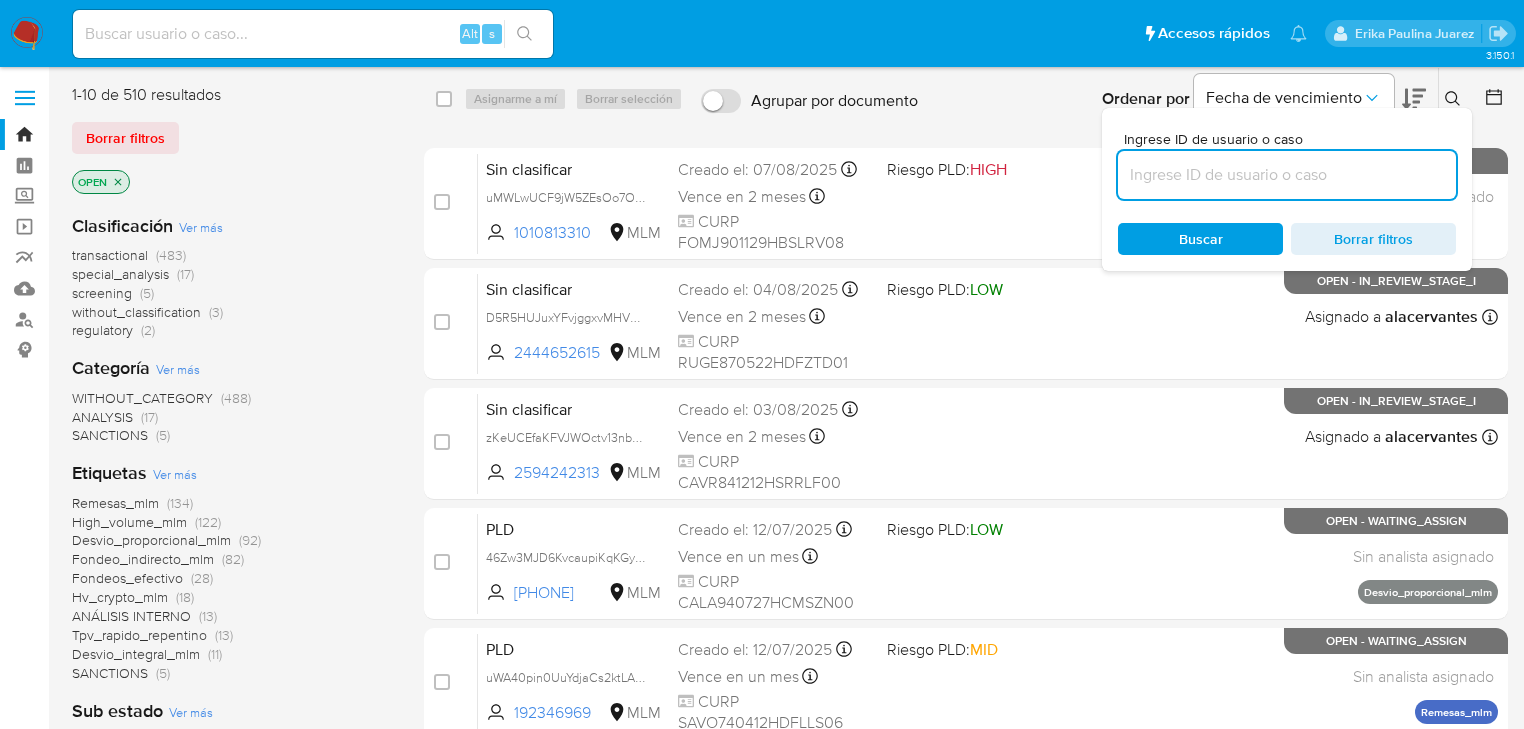 click at bounding box center (1287, 175) 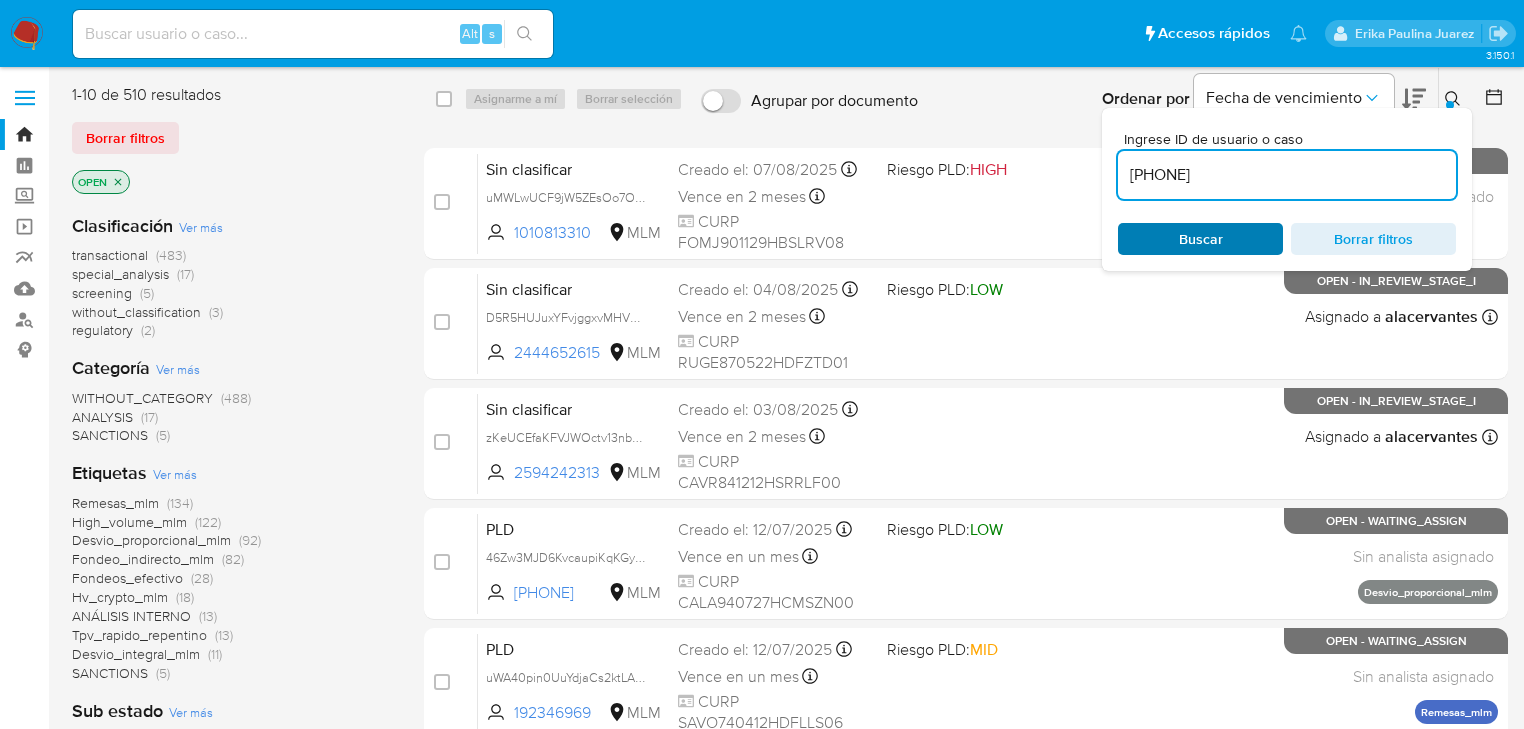 type on "[NUMBER]" 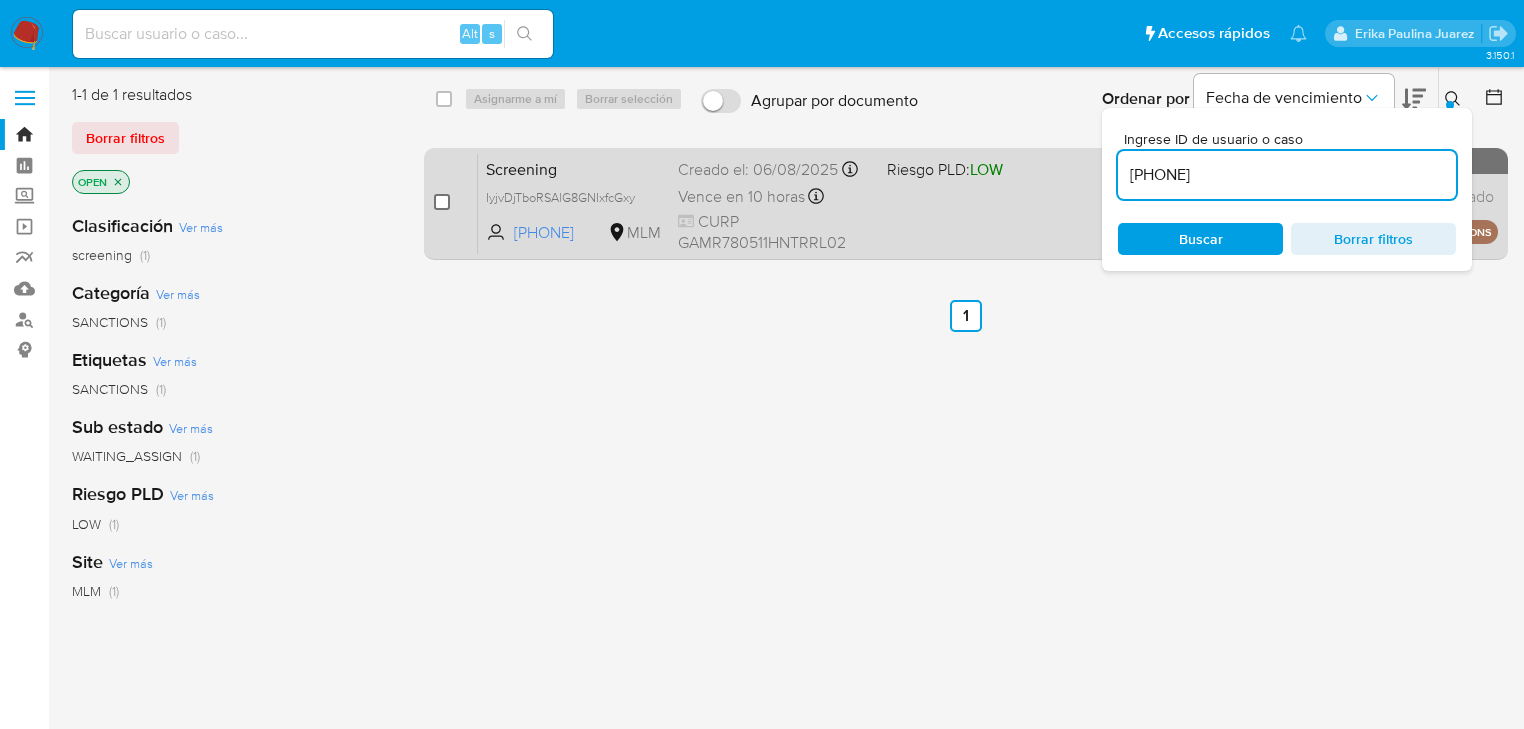click at bounding box center [442, 202] 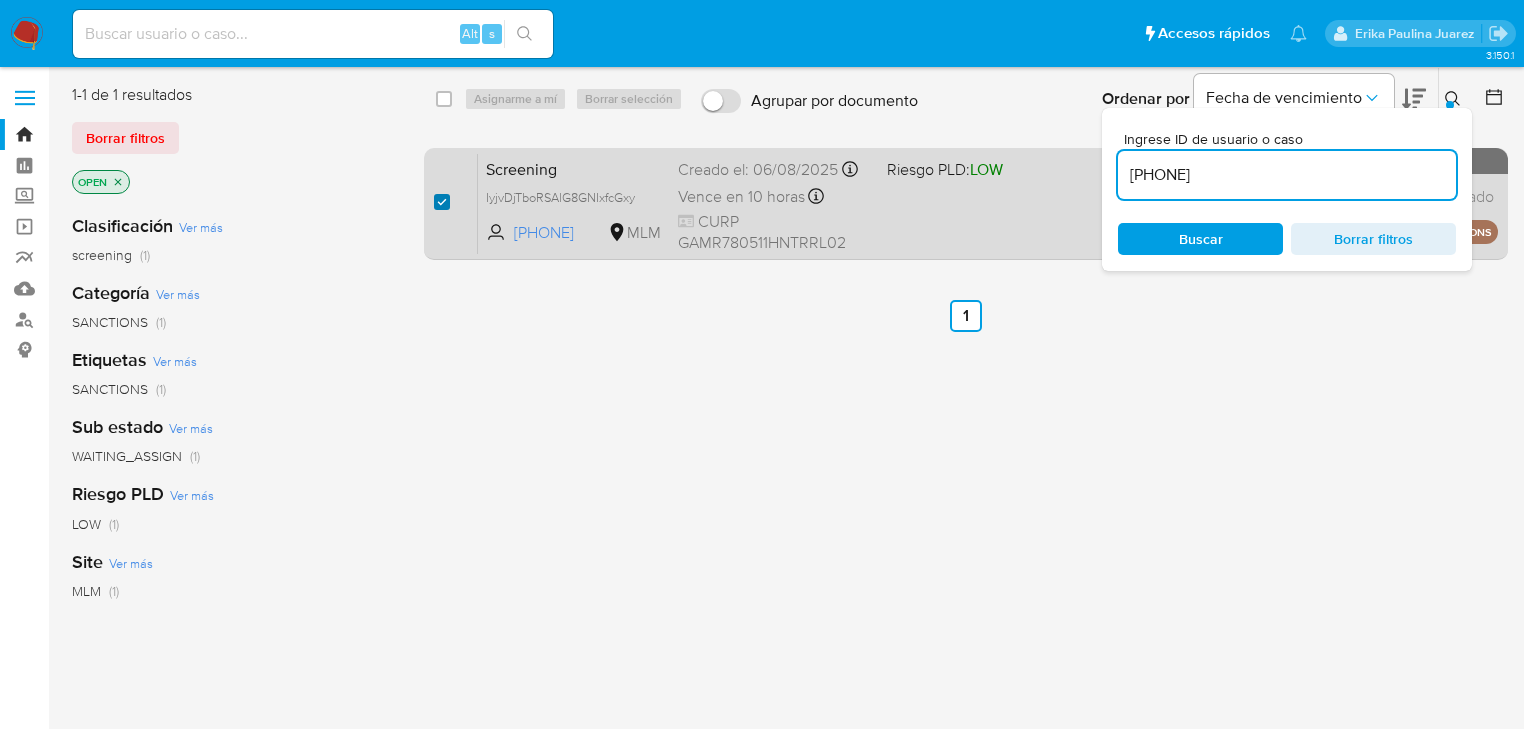 checkbox on "true" 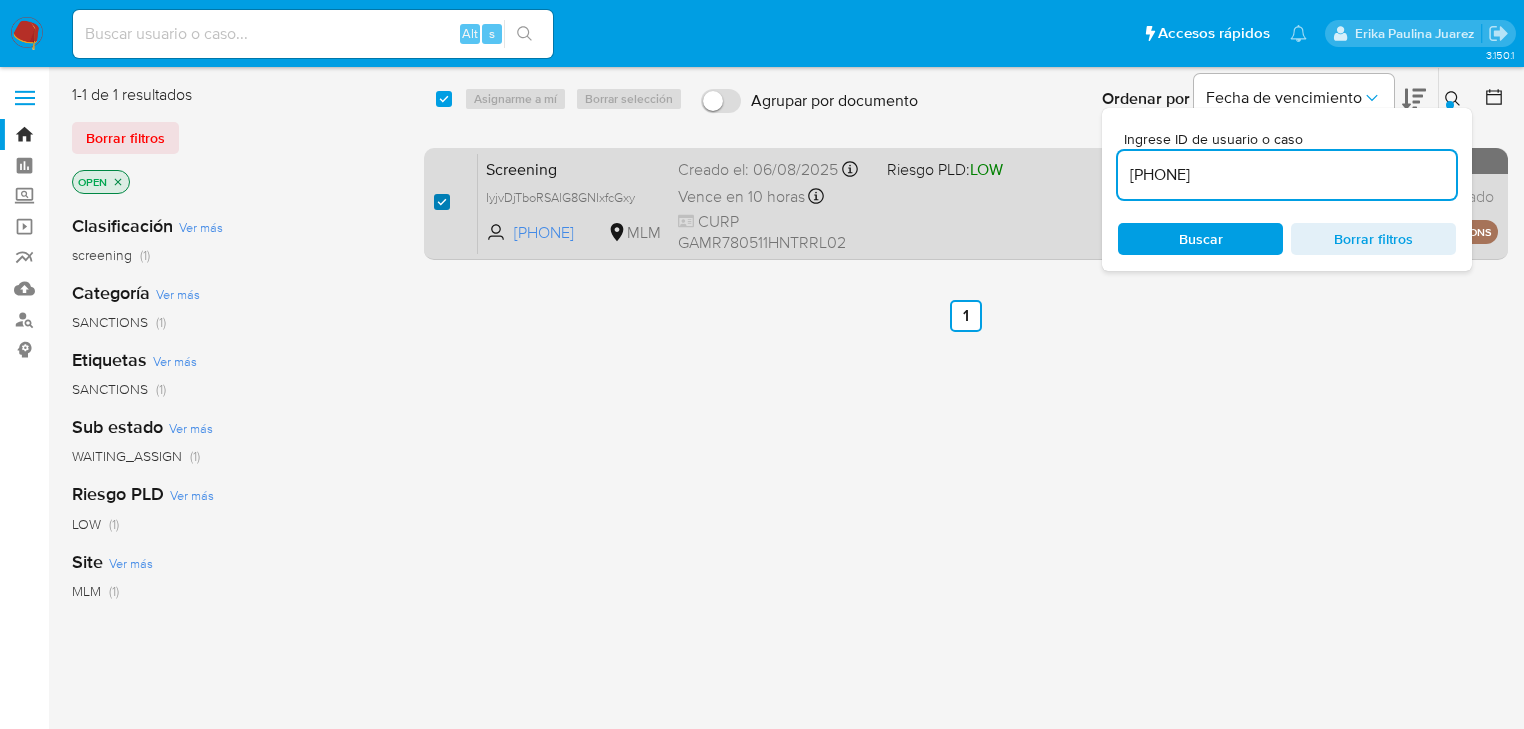 checkbox on "true" 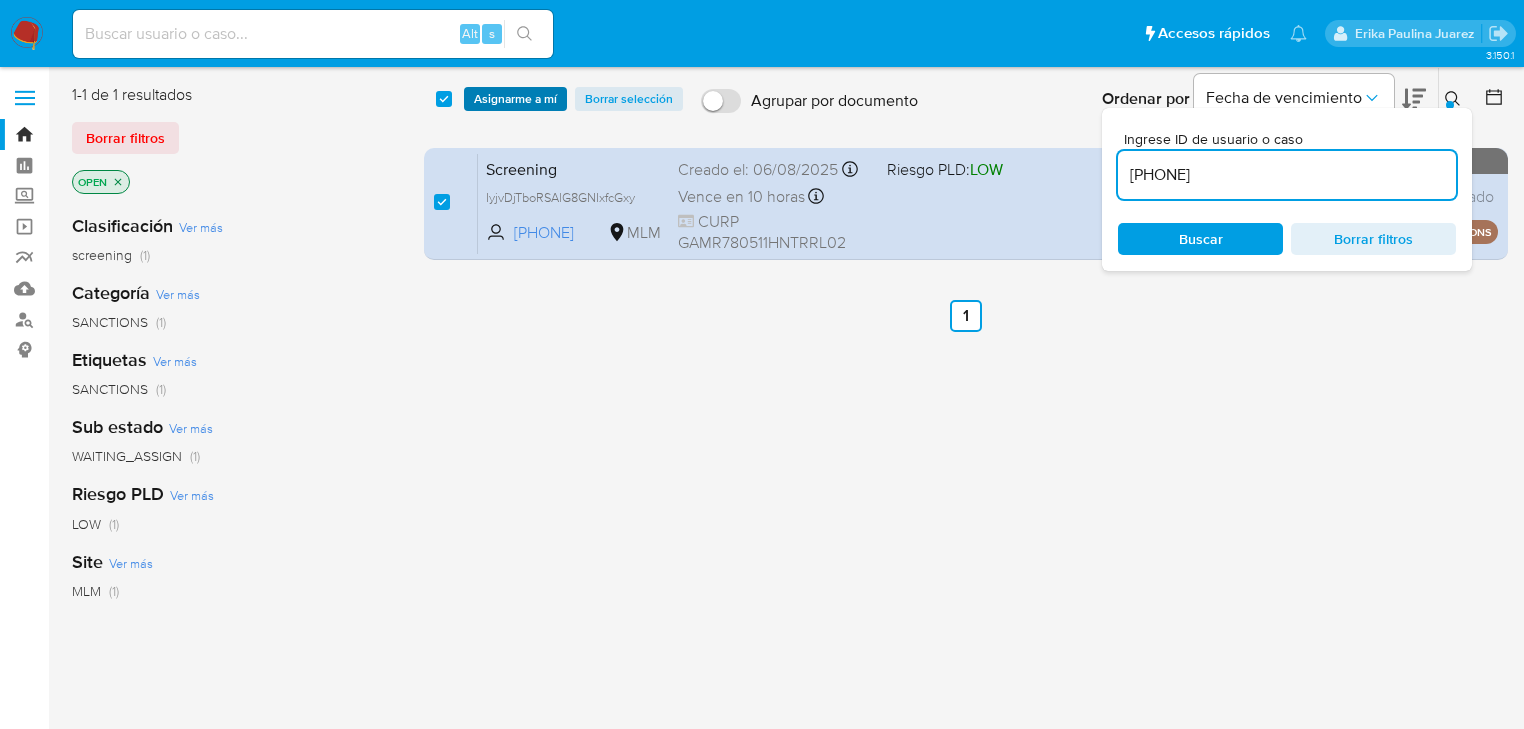 click on "Asignarme a mí" at bounding box center [515, 99] 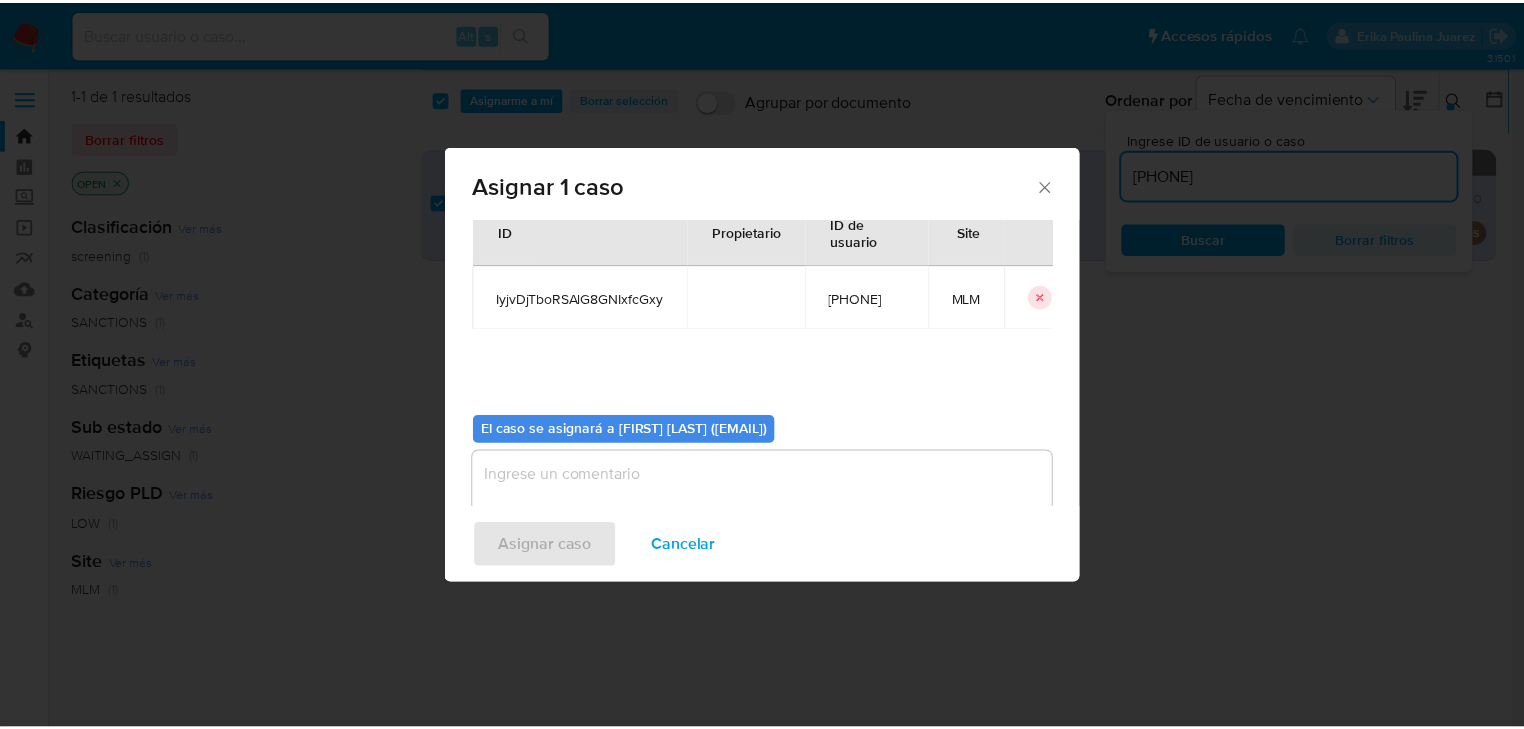scroll, scrollTop: 103, scrollLeft: 0, axis: vertical 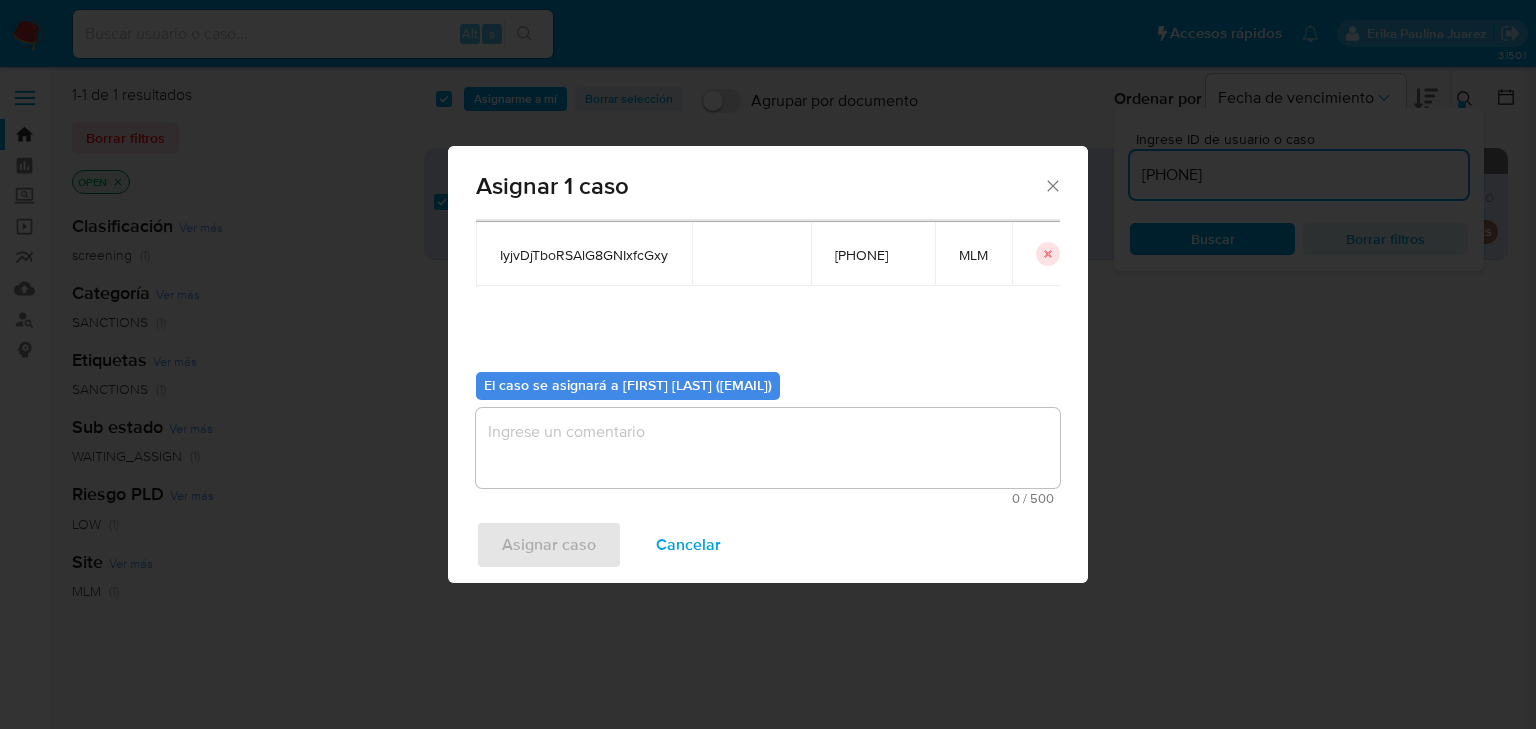 click at bounding box center [768, 448] 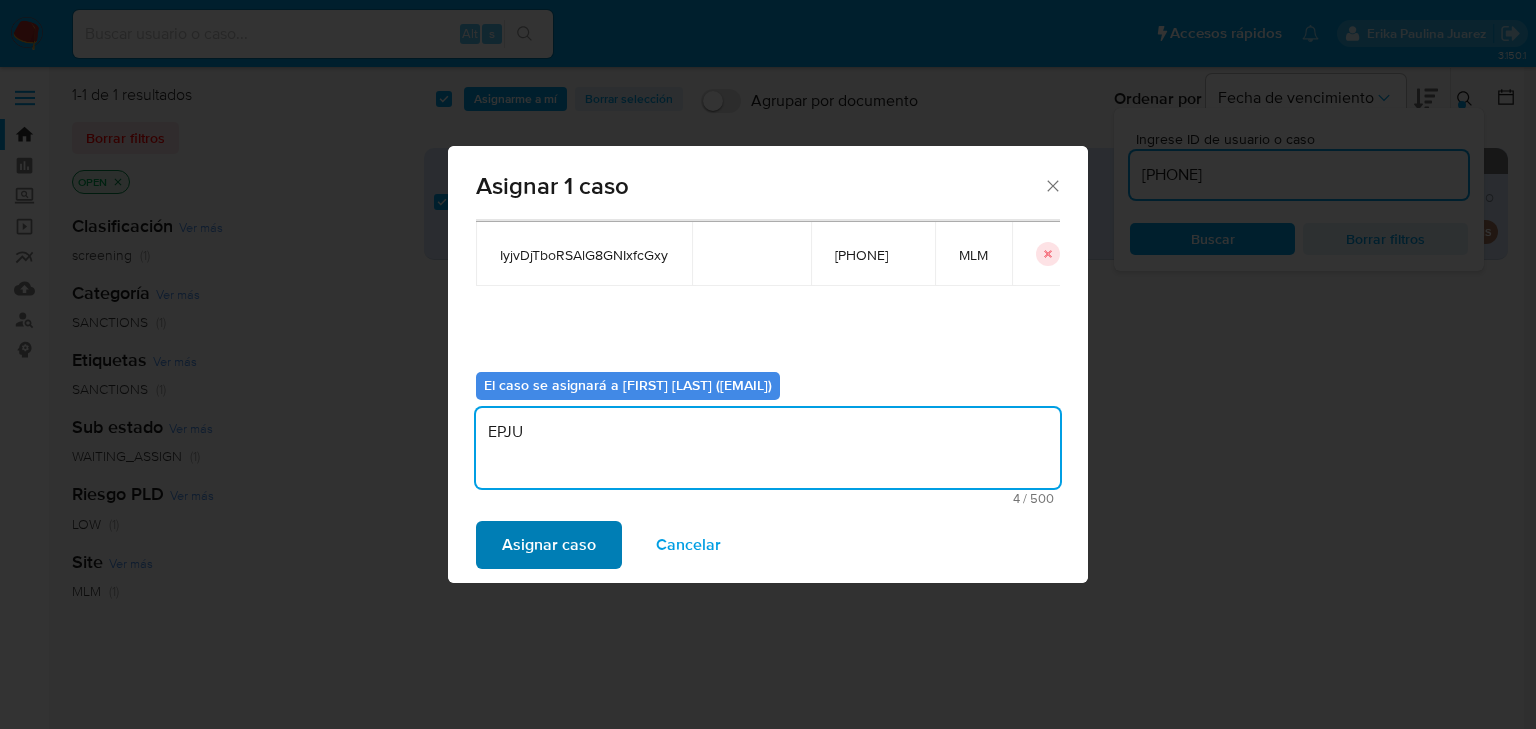 type on "EPJU" 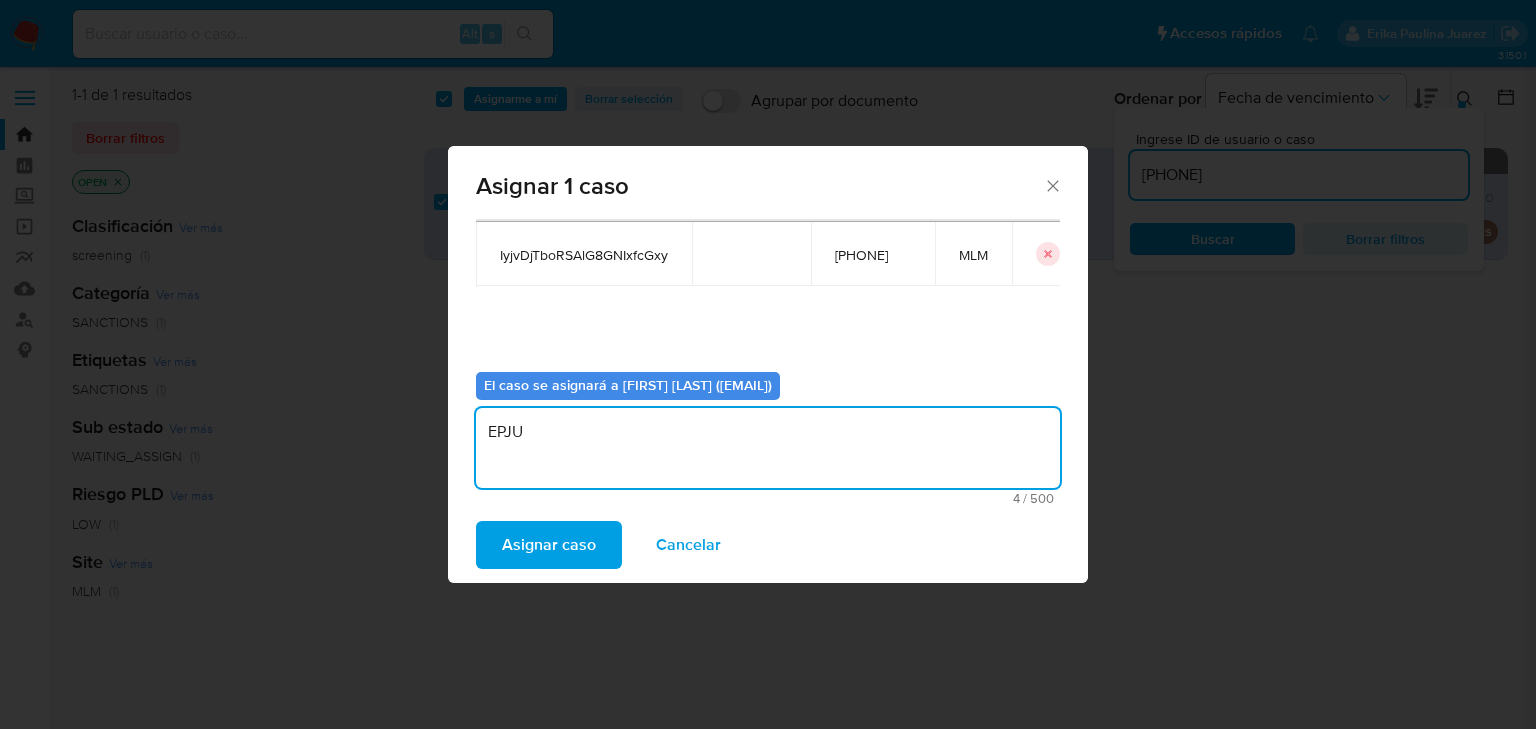 click on "Asignar caso" at bounding box center [549, 545] 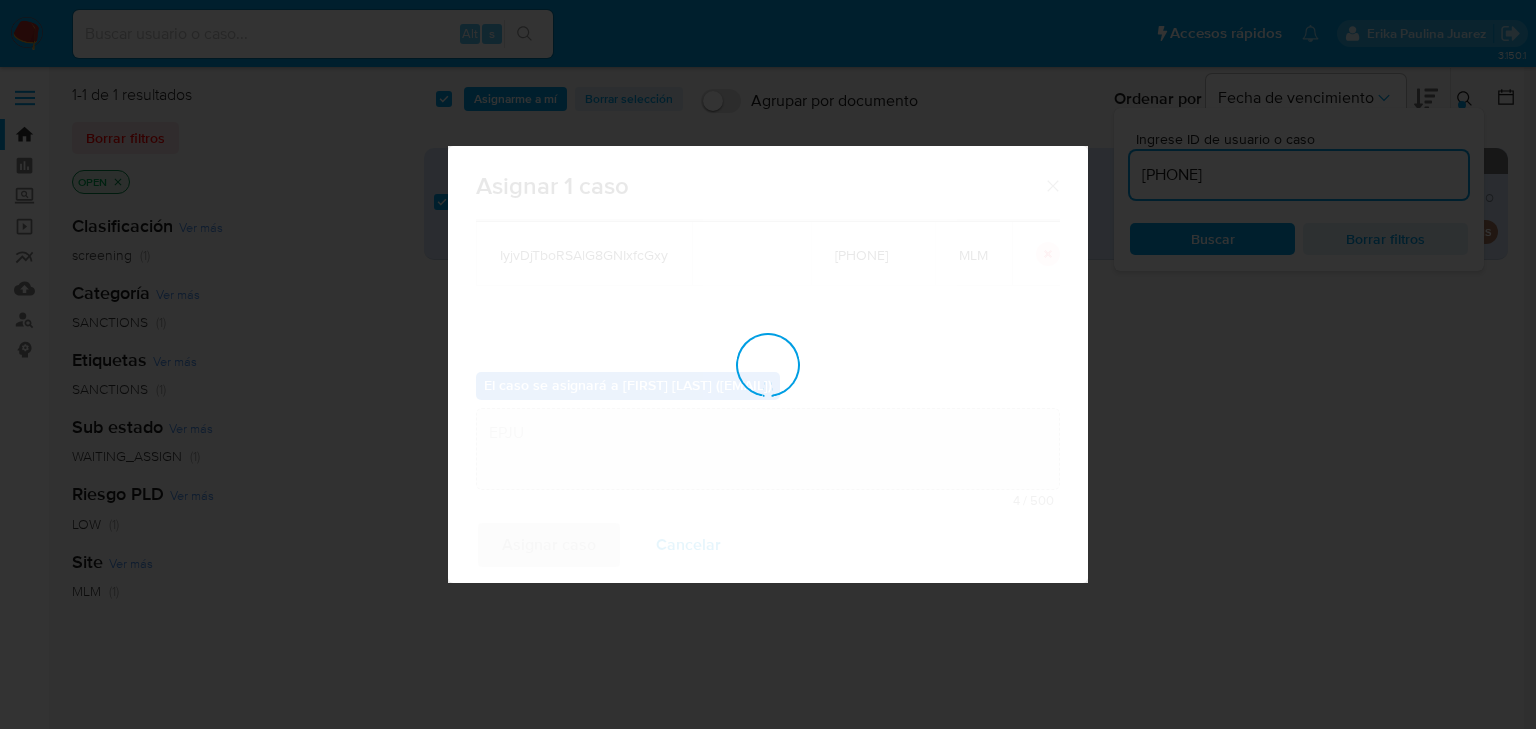 click at bounding box center (768, 364) 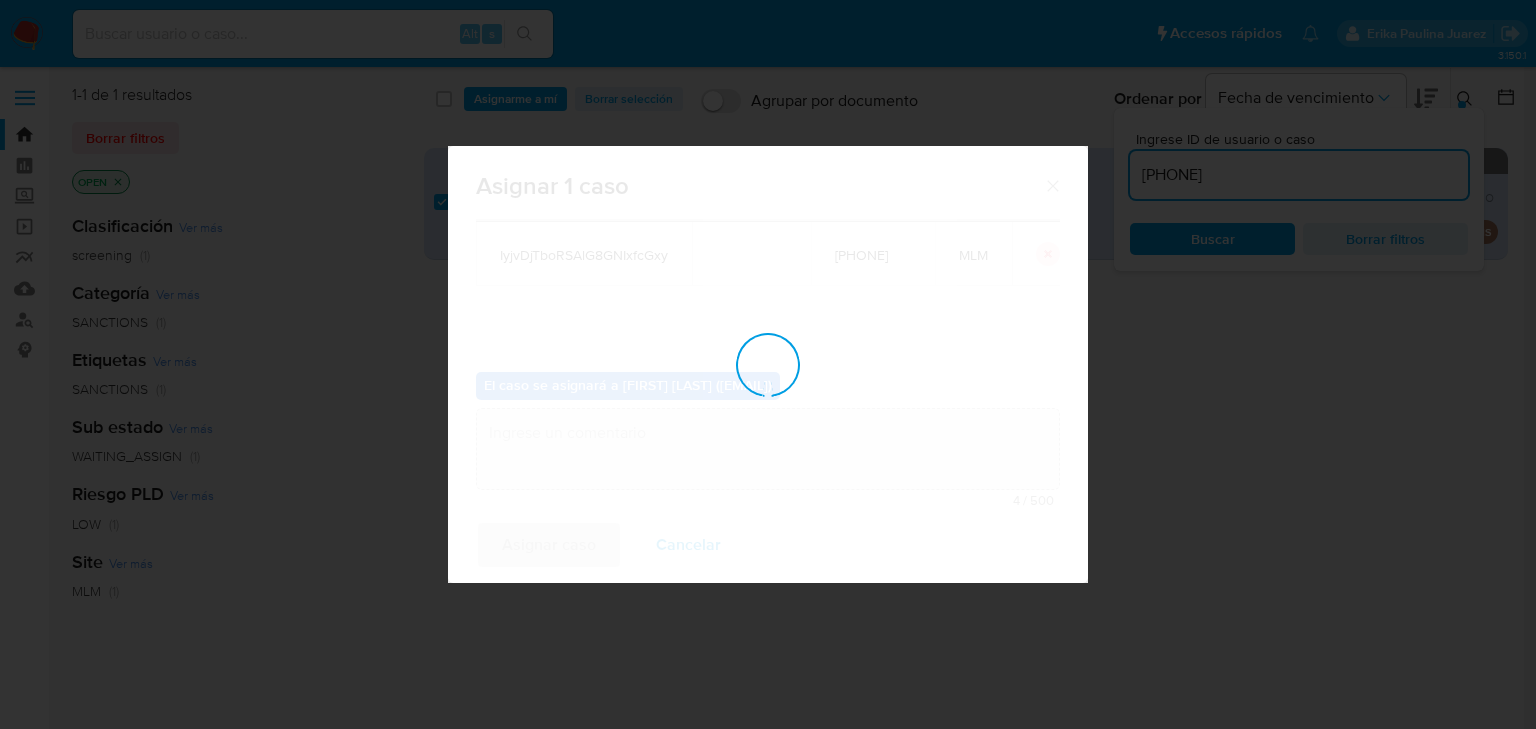checkbox on "false" 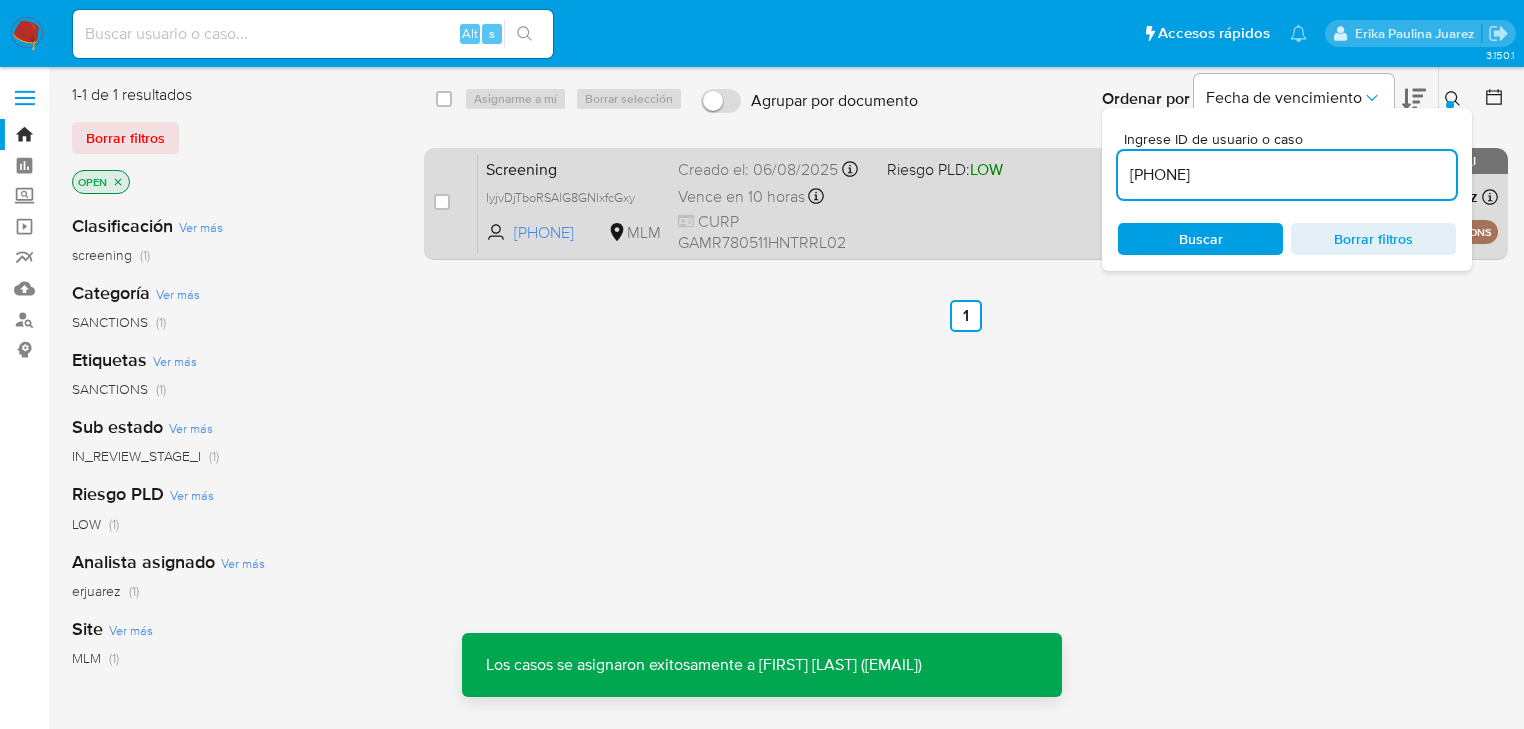 click on "Screening IyjvDjTboRSAlG8GNIxfcGxy 2601063966 MLM Riesgo PLD:  LOW Creado el: 06/08/2025   Creado el: 06/08/2025 21:16:46 Vence en 10 horas   Vence el 07/08/2025 21:16:47 CURP   GAMR780511HNTRRL02 Asignado a   erjuarez   Asignado el: 07/08/2025 11:44:57 SANCTIONS OPEN - IN_REVIEW_STAGE_I" at bounding box center (988, 203) 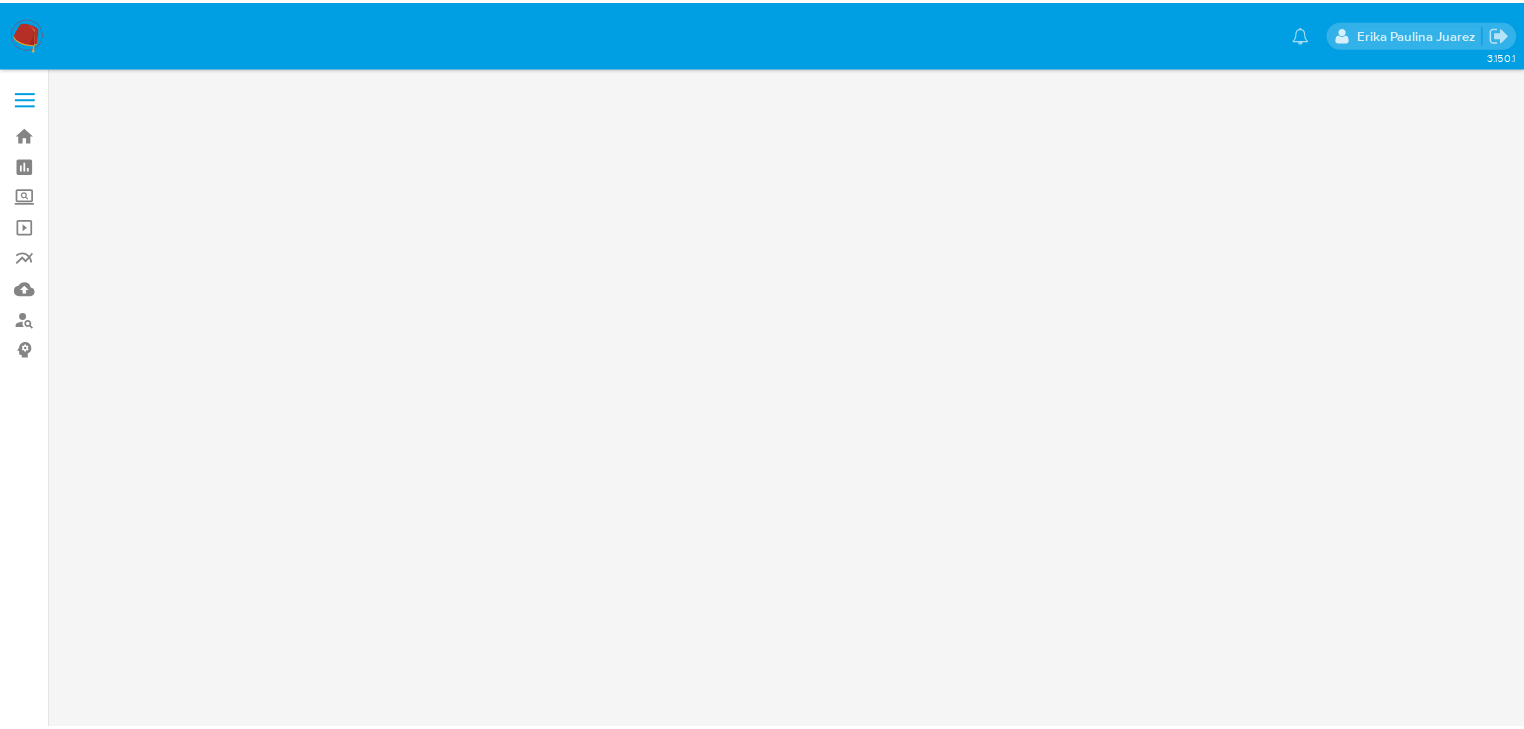 scroll, scrollTop: 0, scrollLeft: 0, axis: both 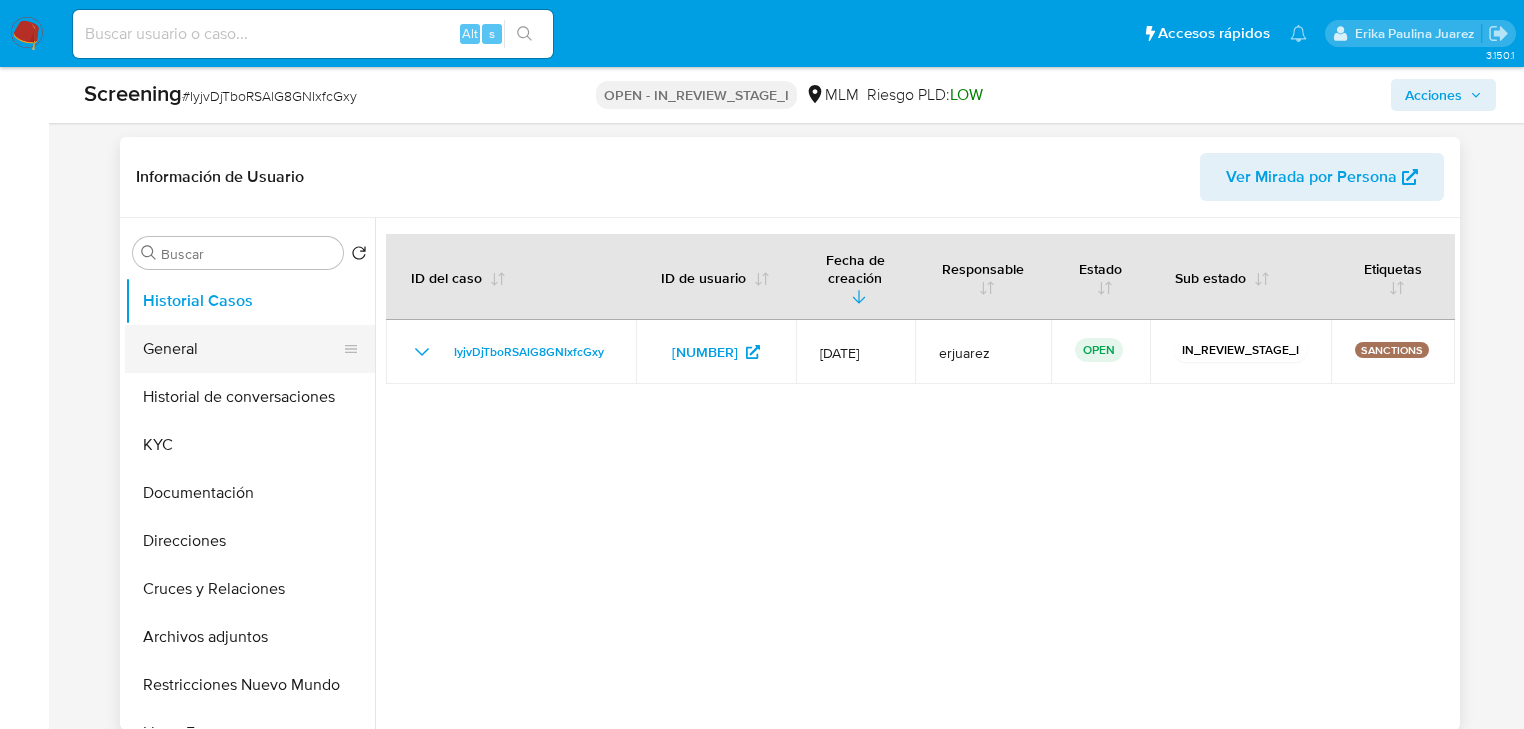 select on "10" 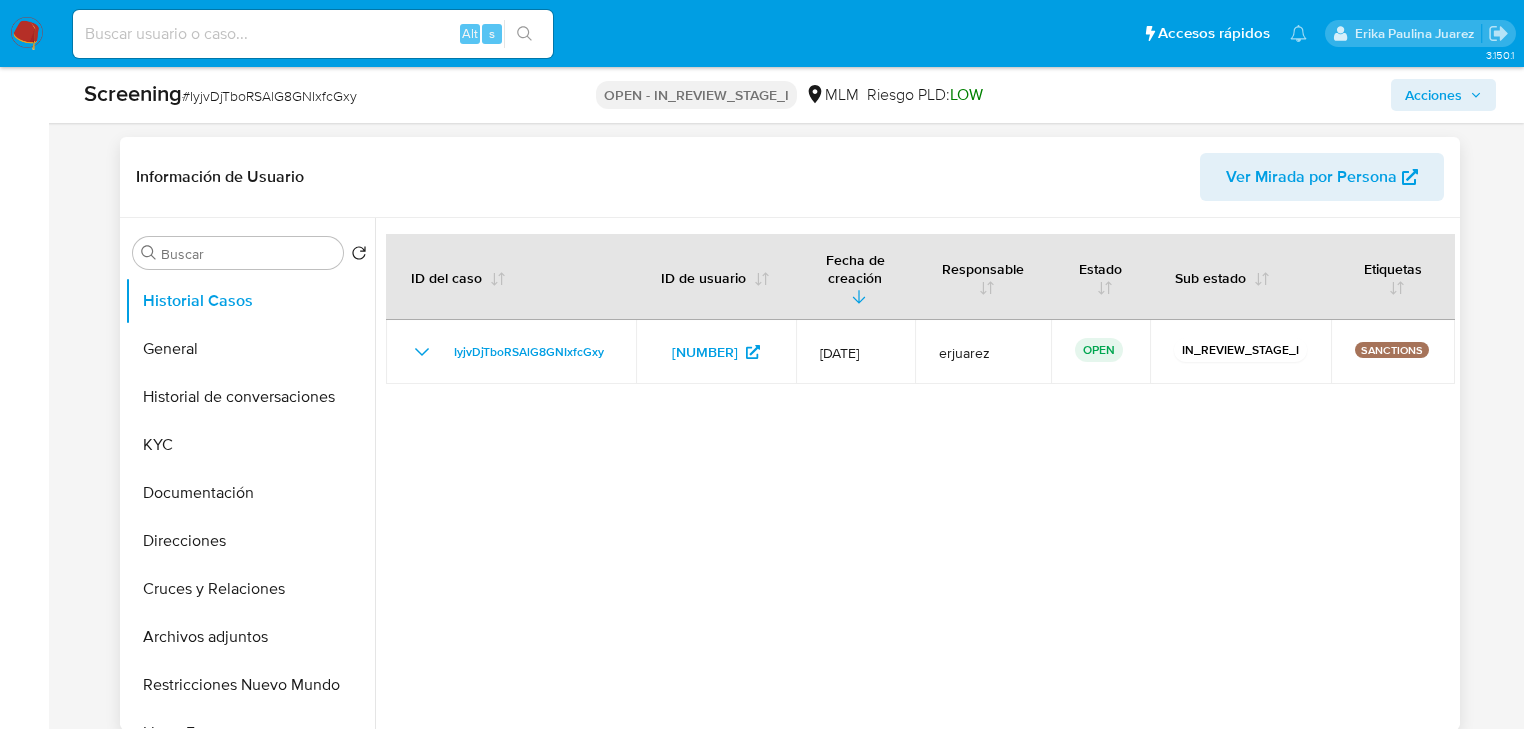 drag, startPoint x: 224, startPoint y: 354, endPoint x: 380, endPoint y: 334, distance: 157.27682 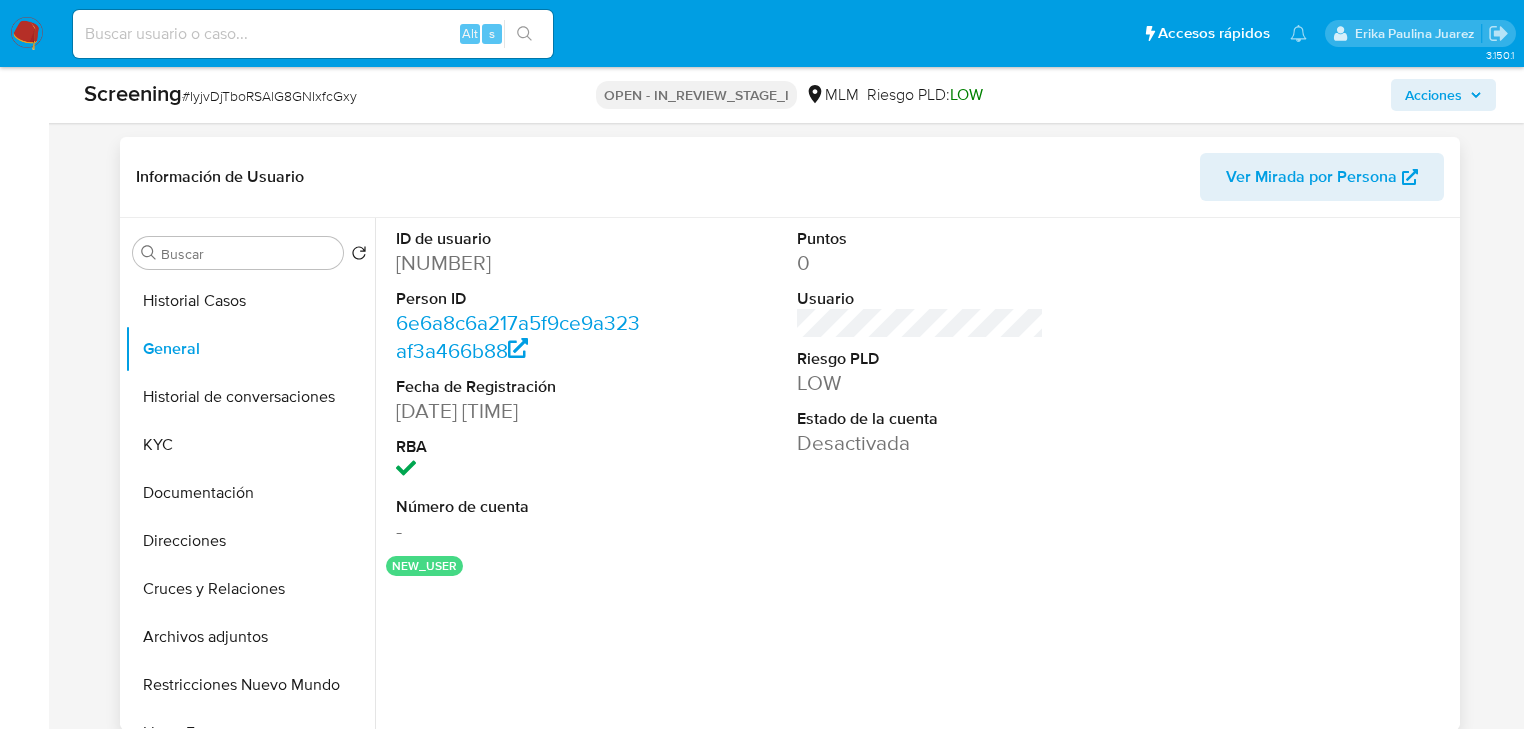 drag, startPoint x: 535, startPoint y: 264, endPoint x: 396, endPoint y: 263, distance: 139.0036 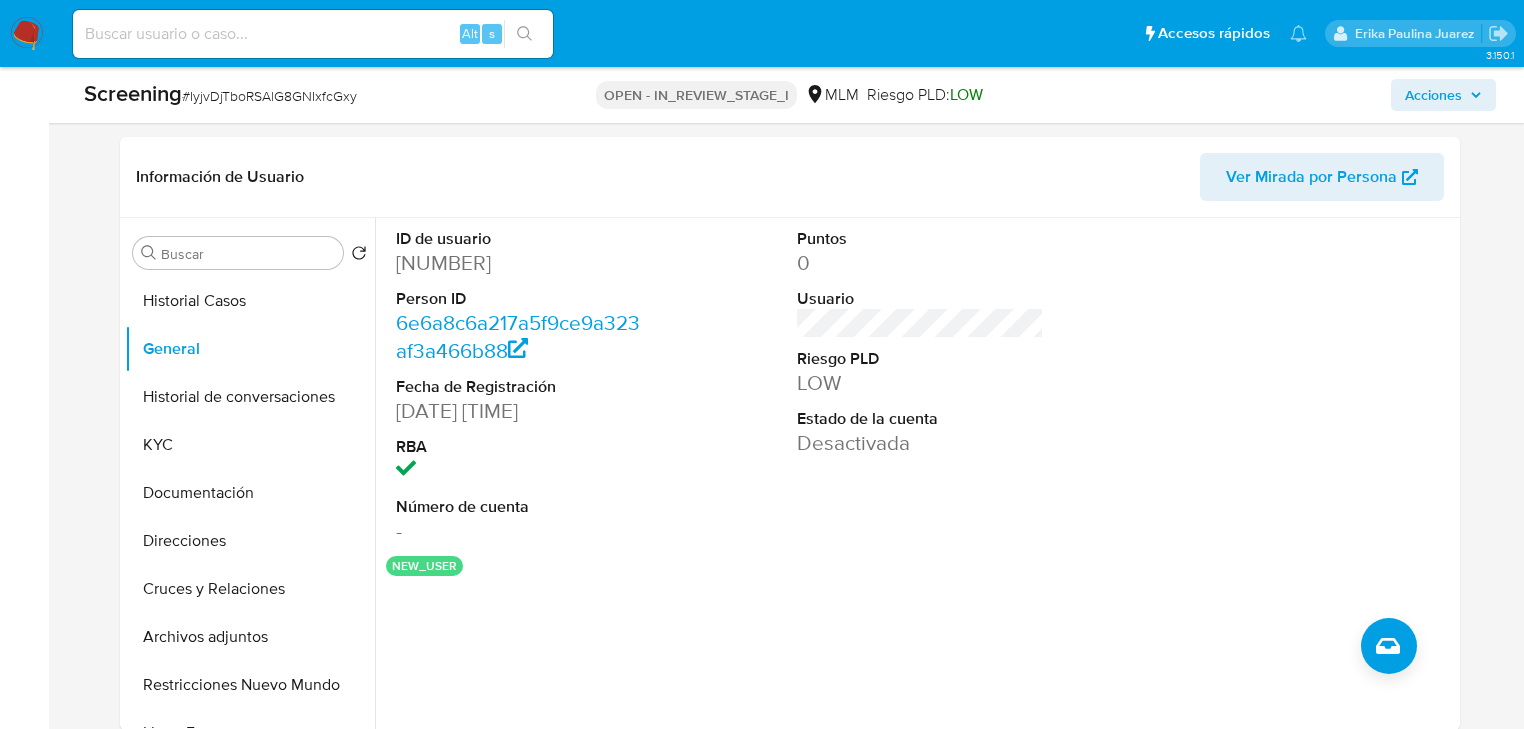 copy on "[NUMBER]" 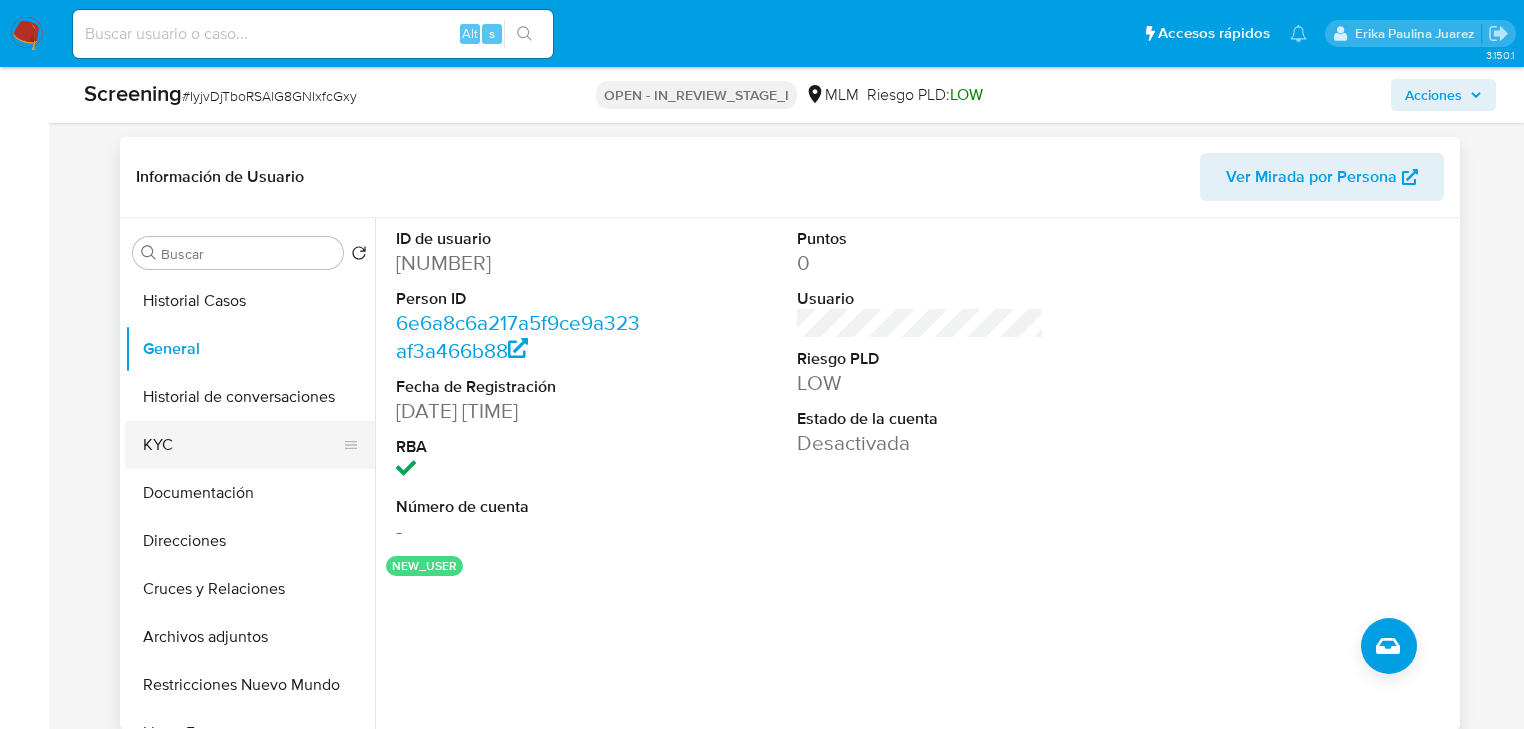 click on "KYC" at bounding box center [242, 445] 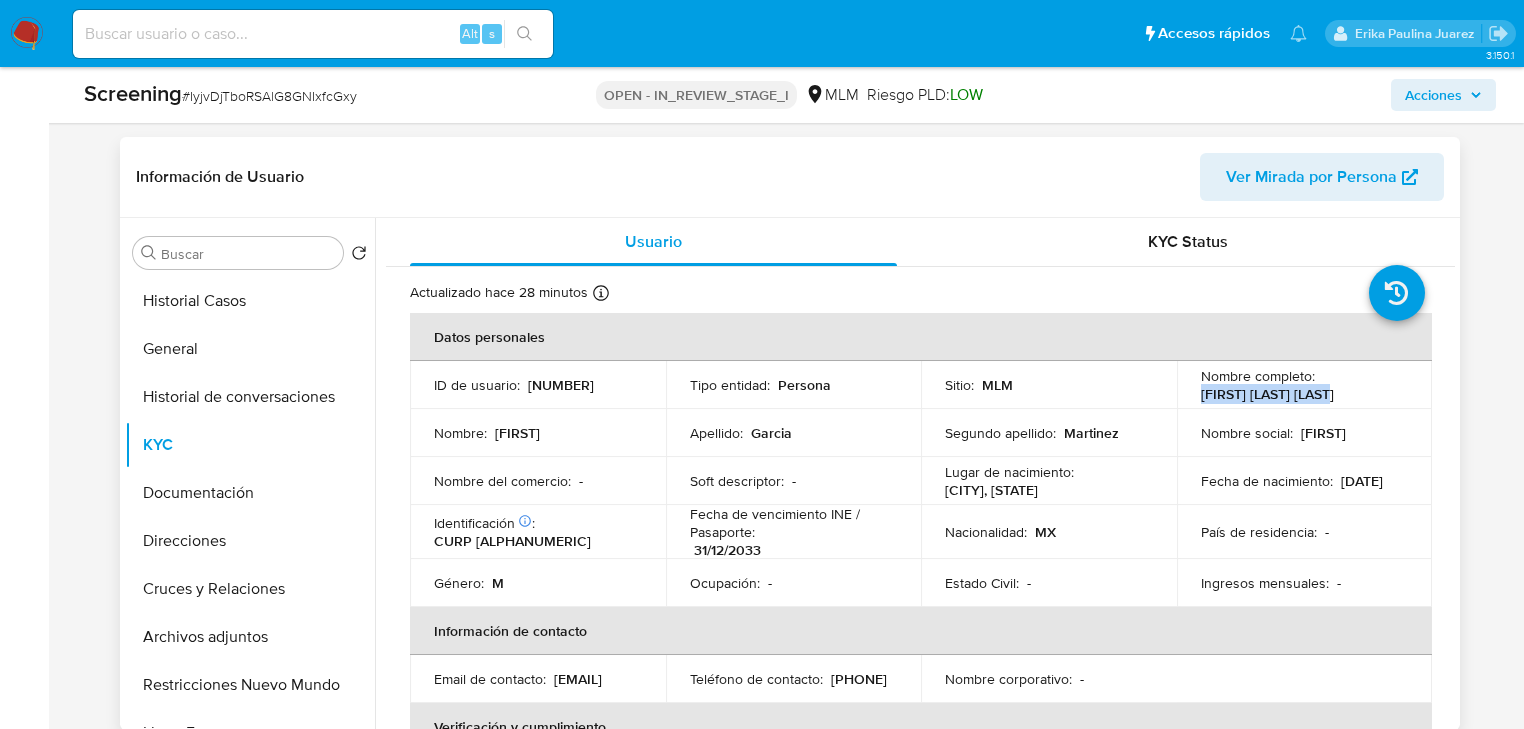 drag, startPoint x: 1196, startPoint y: 395, endPoint x: 1335, endPoint y: 395, distance: 139 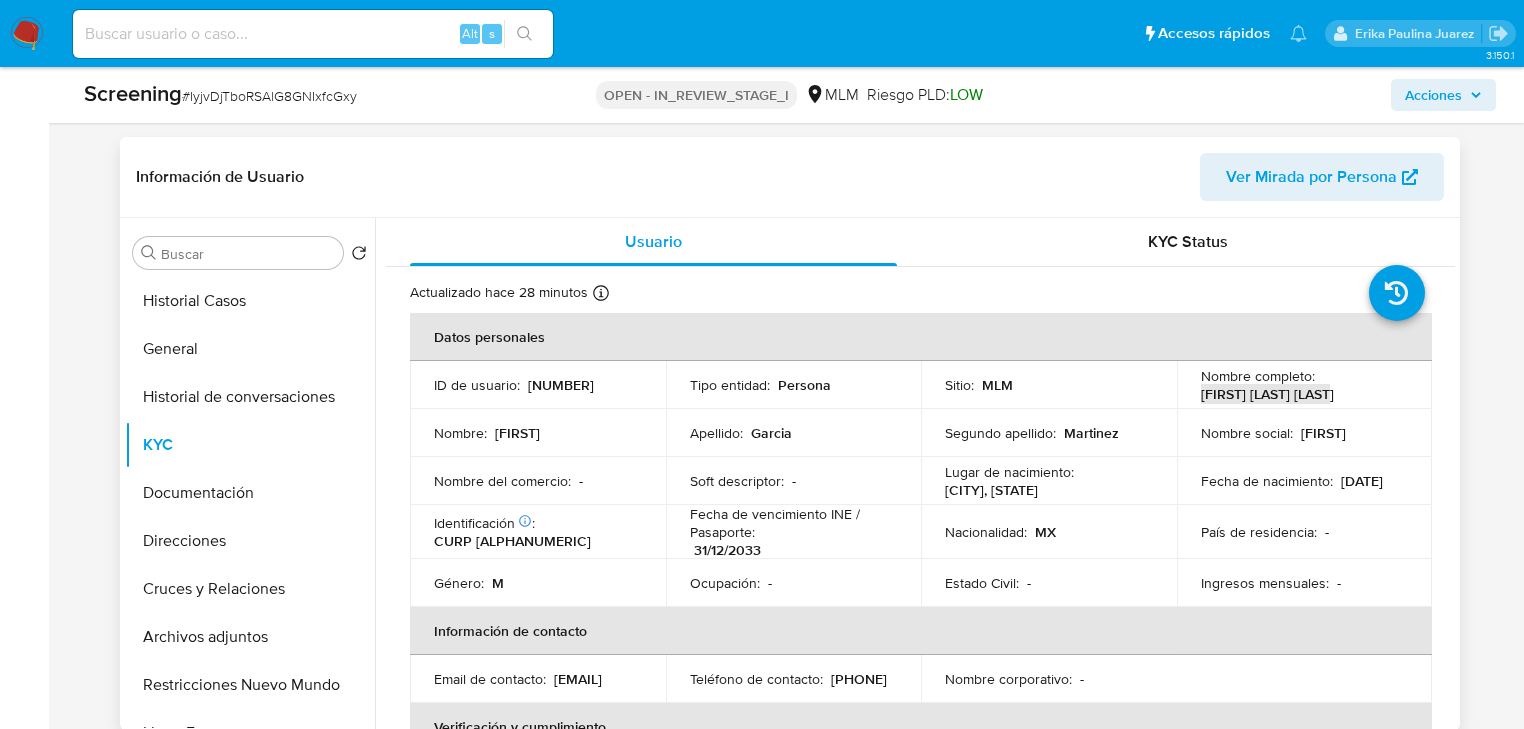 scroll, scrollTop: 80, scrollLeft: 0, axis: vertical 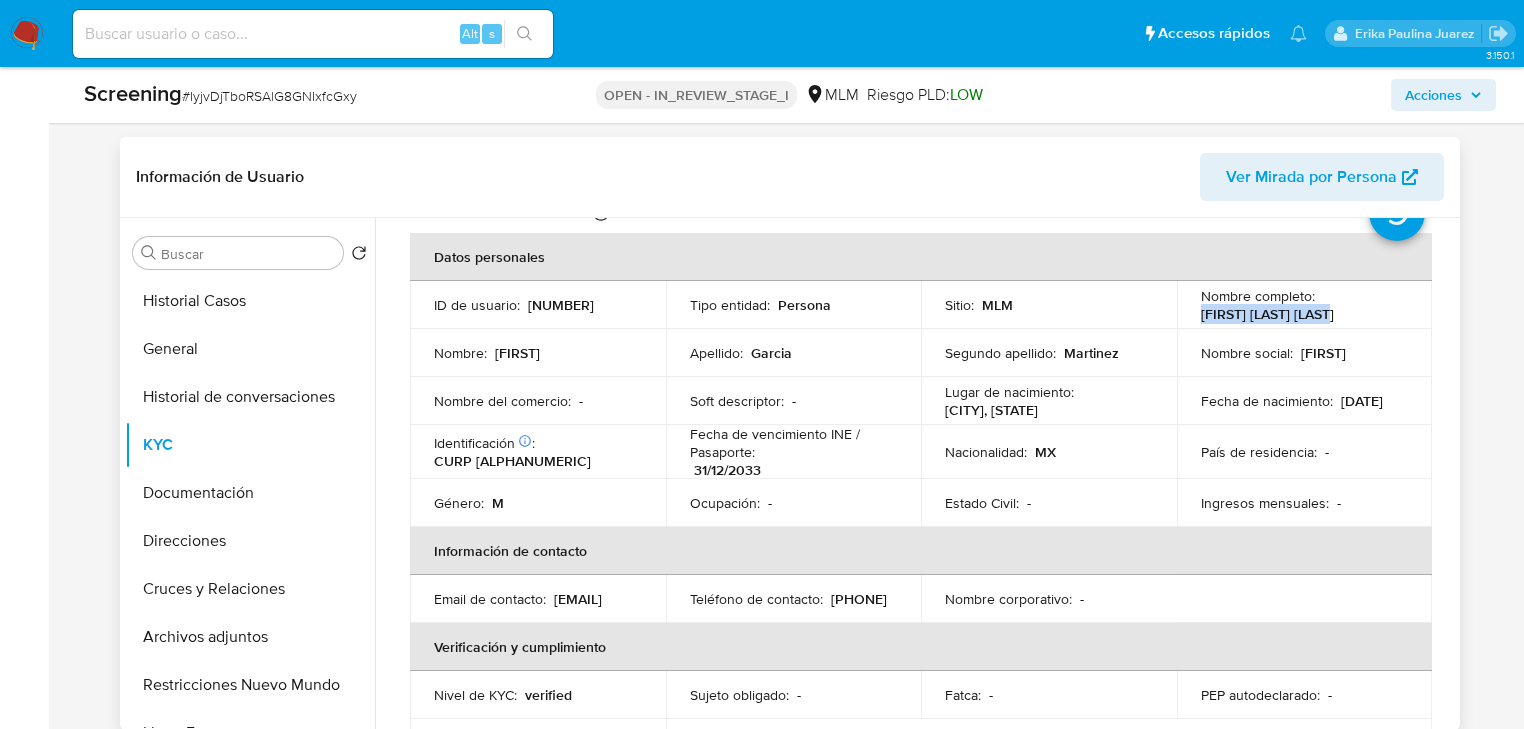 drag, startPoint x: 480, startPoint y: 465, endPoint x: 603, endPoint y: 464, distance: 123.00407 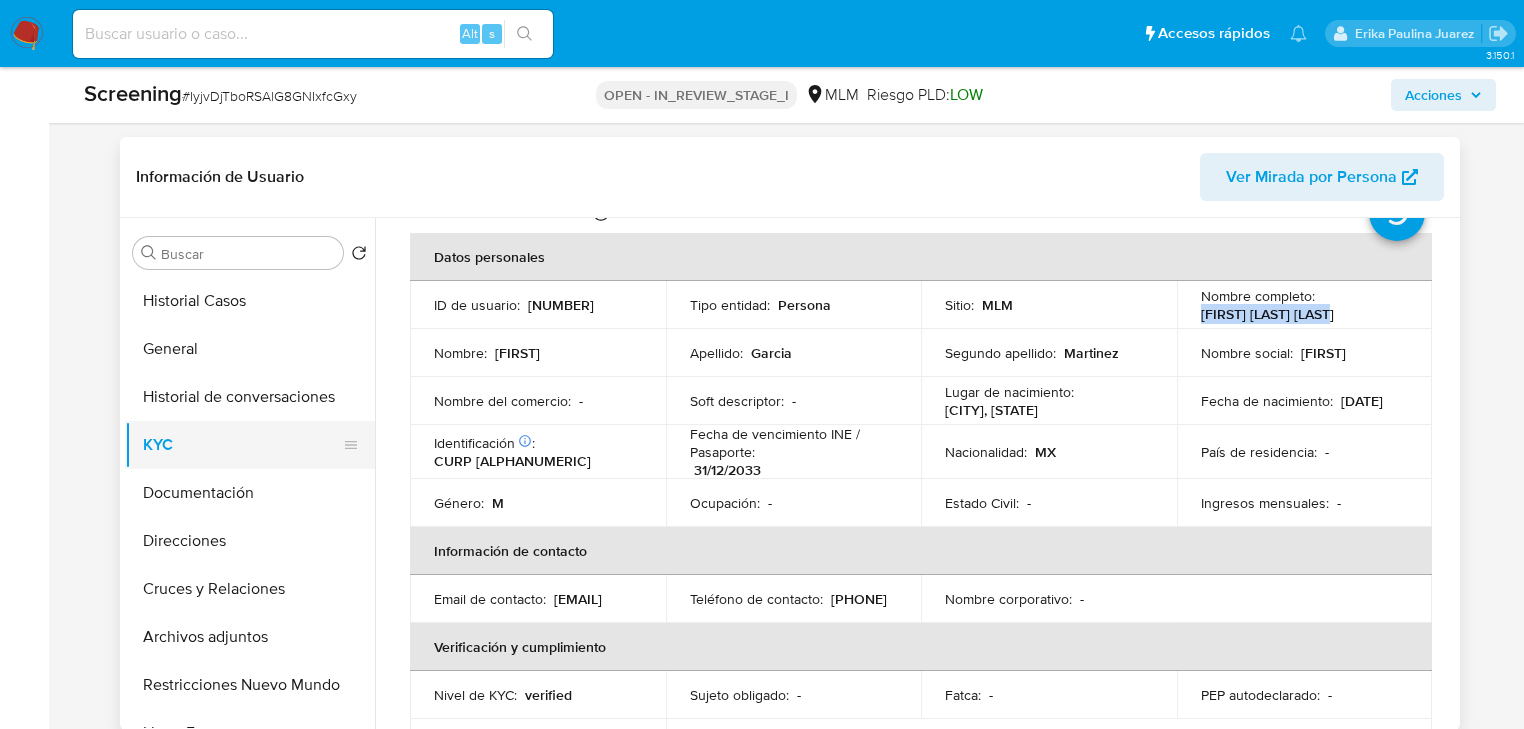 copy on "GAMR780511HNTRRL02" 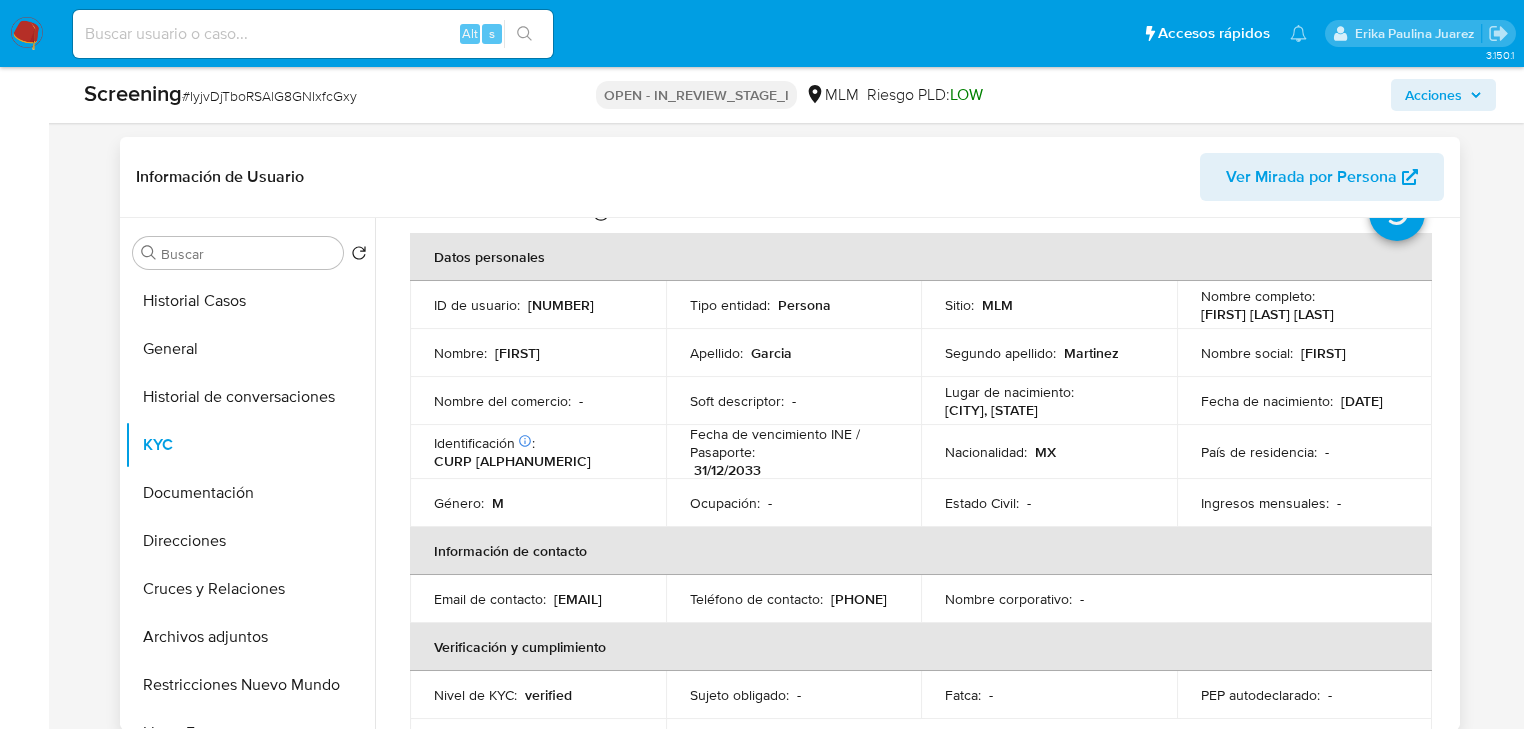 click on "[DATE]" at bounding box center (1362, 401) 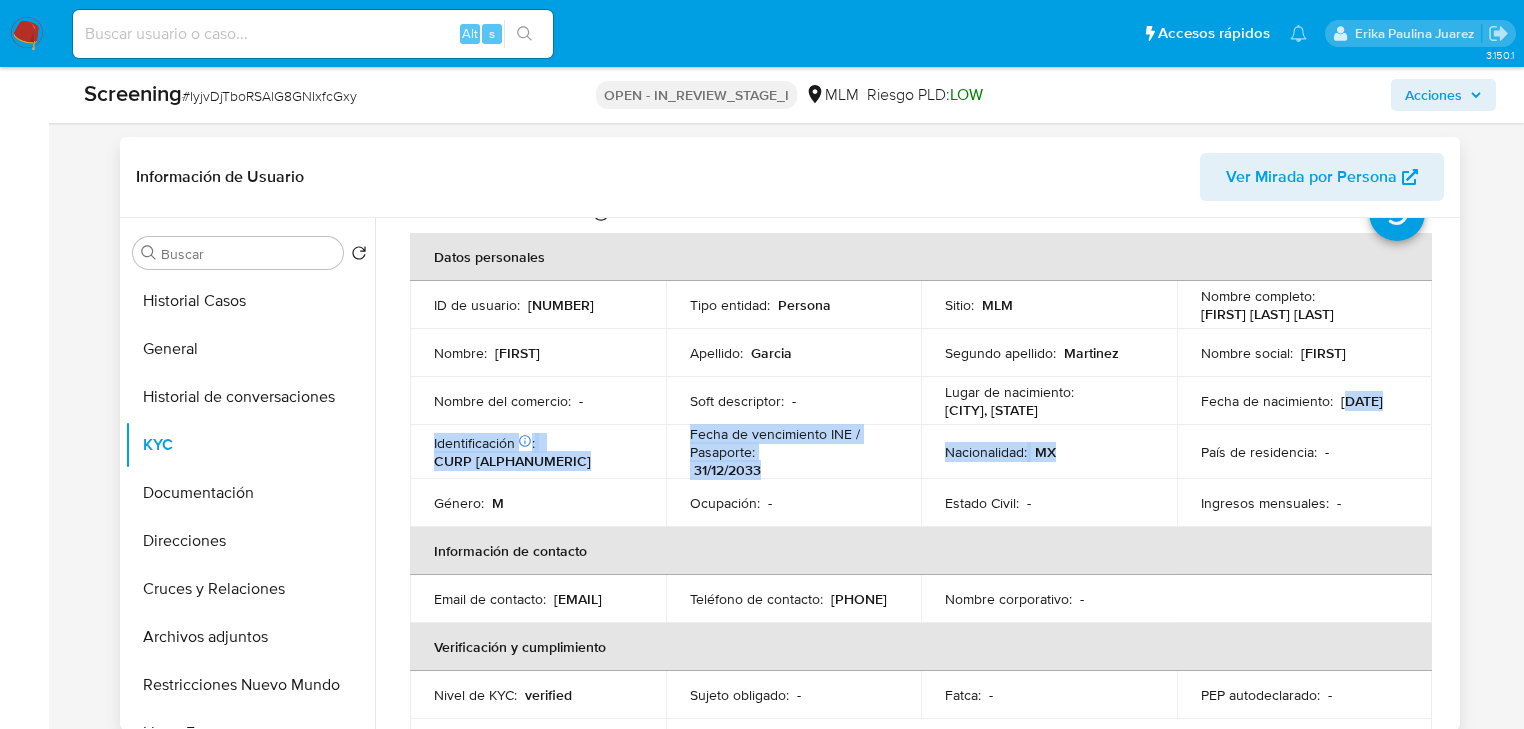 drag, startPoint x: 1197, startPoint y: 409, endPoint x: 1268, endPoint y: 408, distance: 71.00704 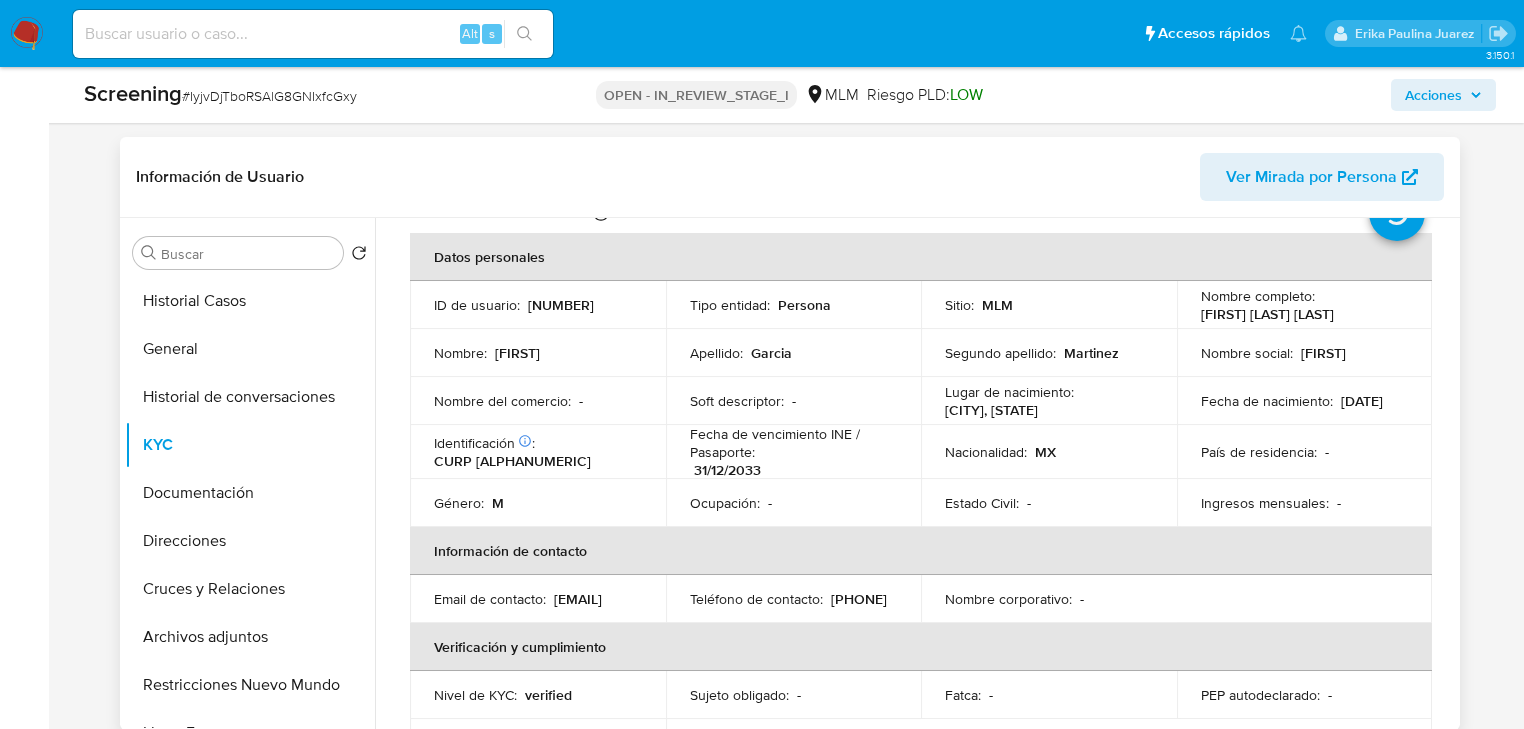 click on "Fecha de nacimiento :    11/05/1978" at bounding box center [1305, 401] 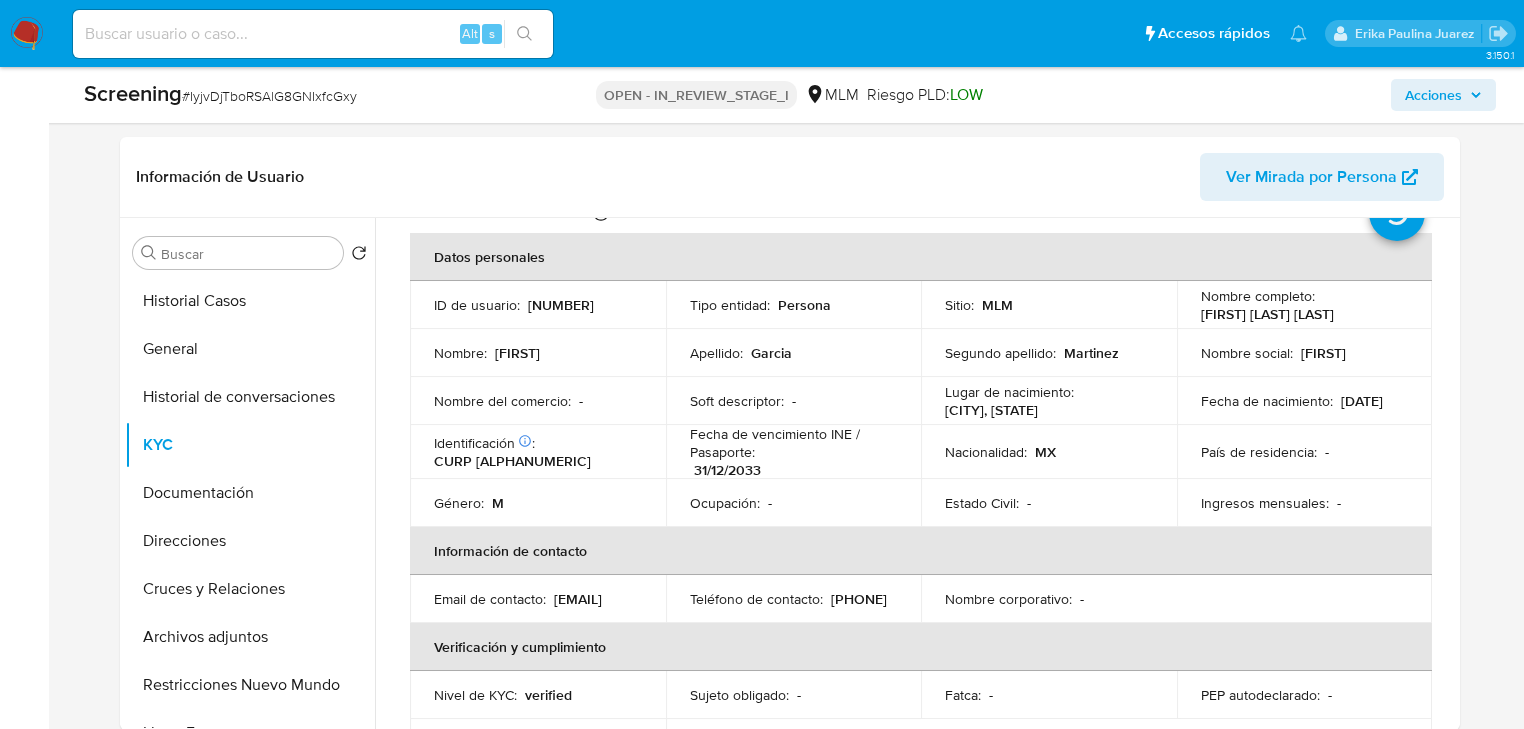 copy on "[DATE]" 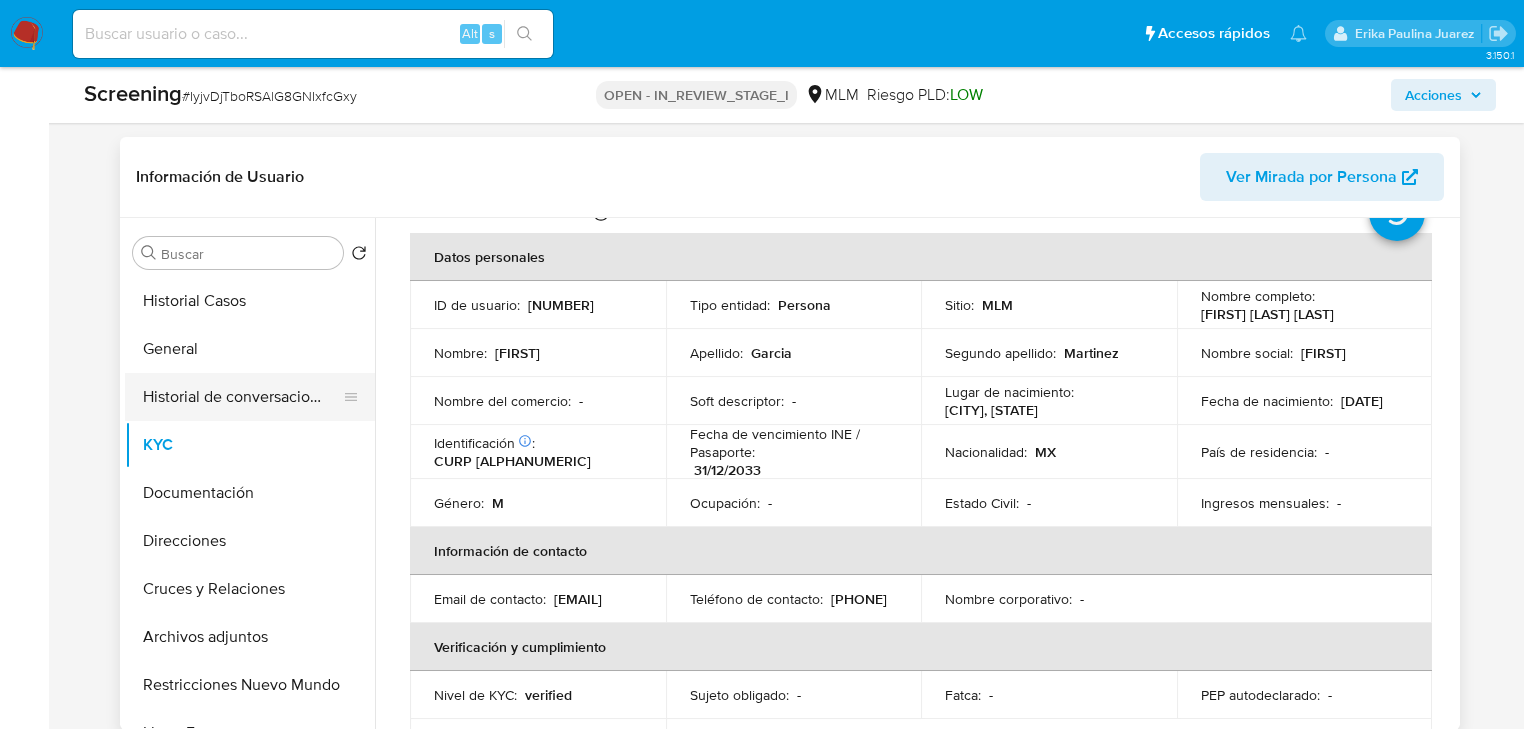 drag, startPoint x: 247, startPoint y: 363, endPoint x: 245, endPoint y: 384, distance: 21.095022 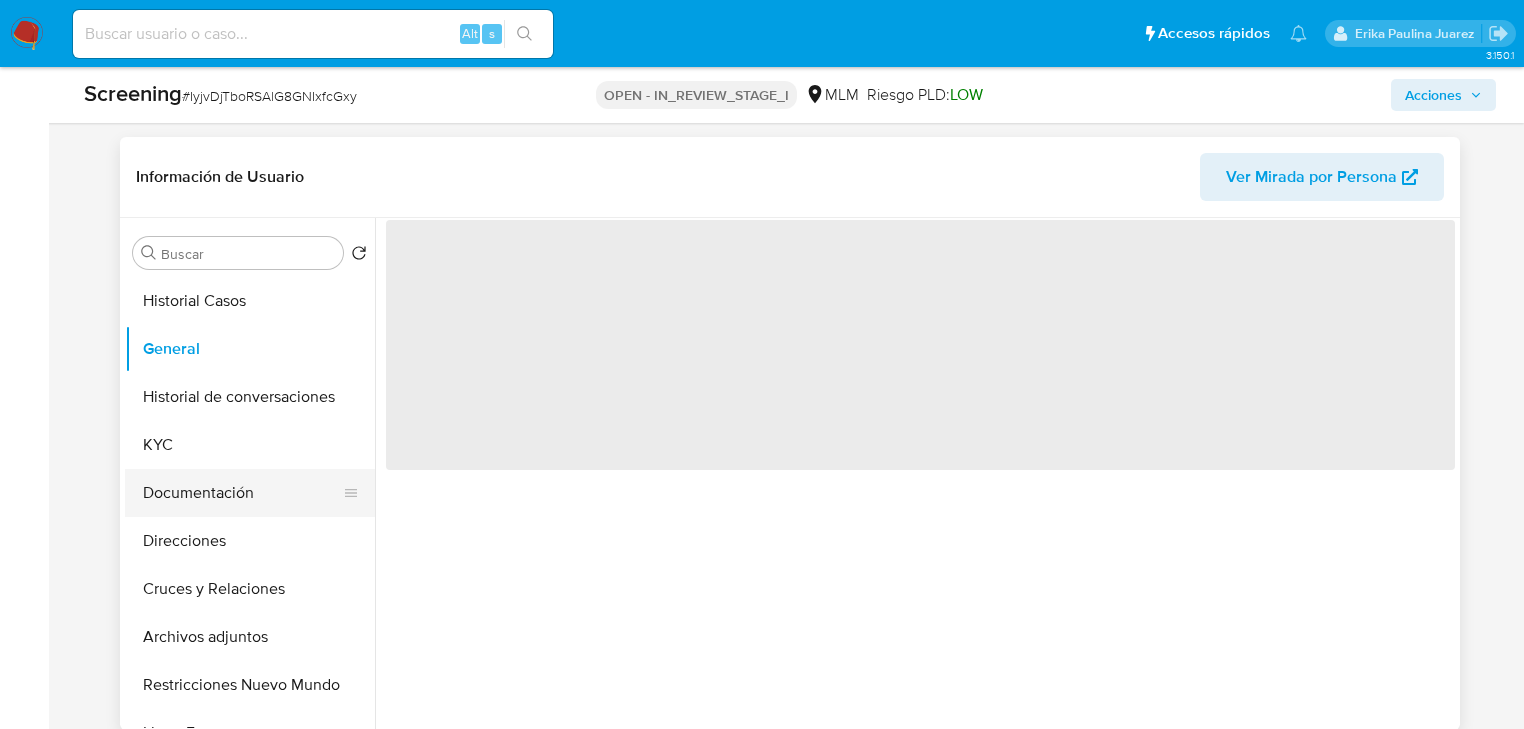 scroll, scrollTop: 0, scrollLeft: 0, axis: both 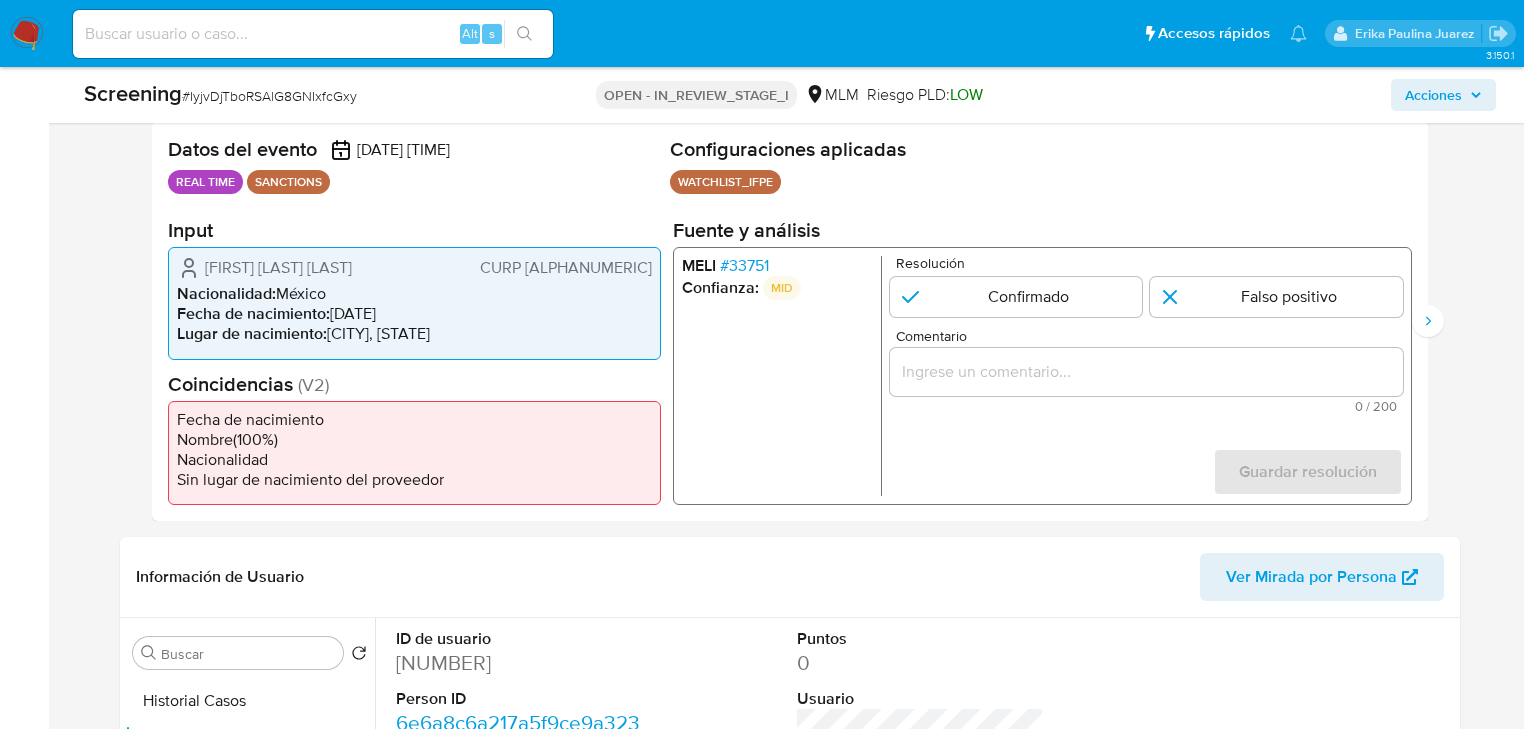 click on "# 33751" at bounding box center [744, 266] 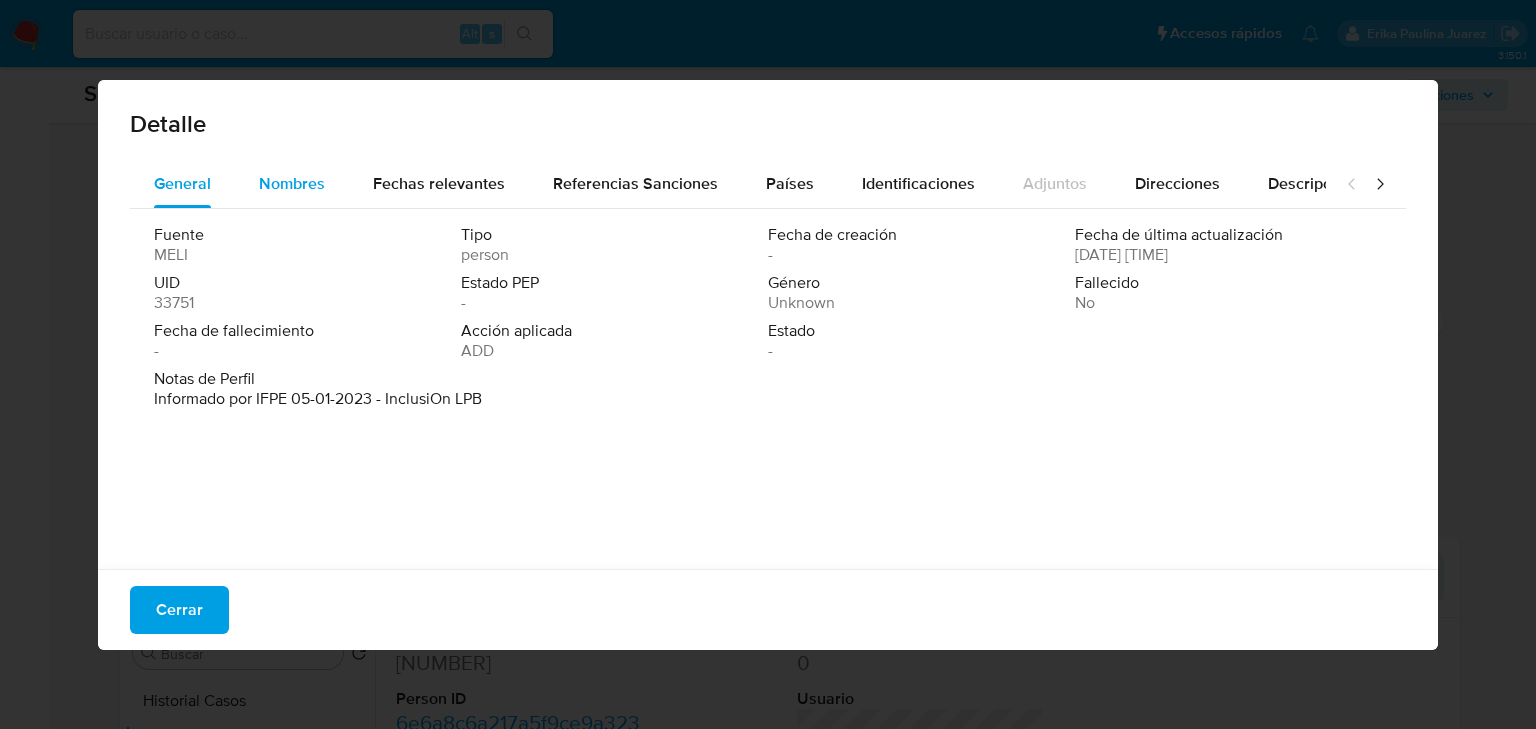 click on "Nombres" at bounding box center [292, 183] 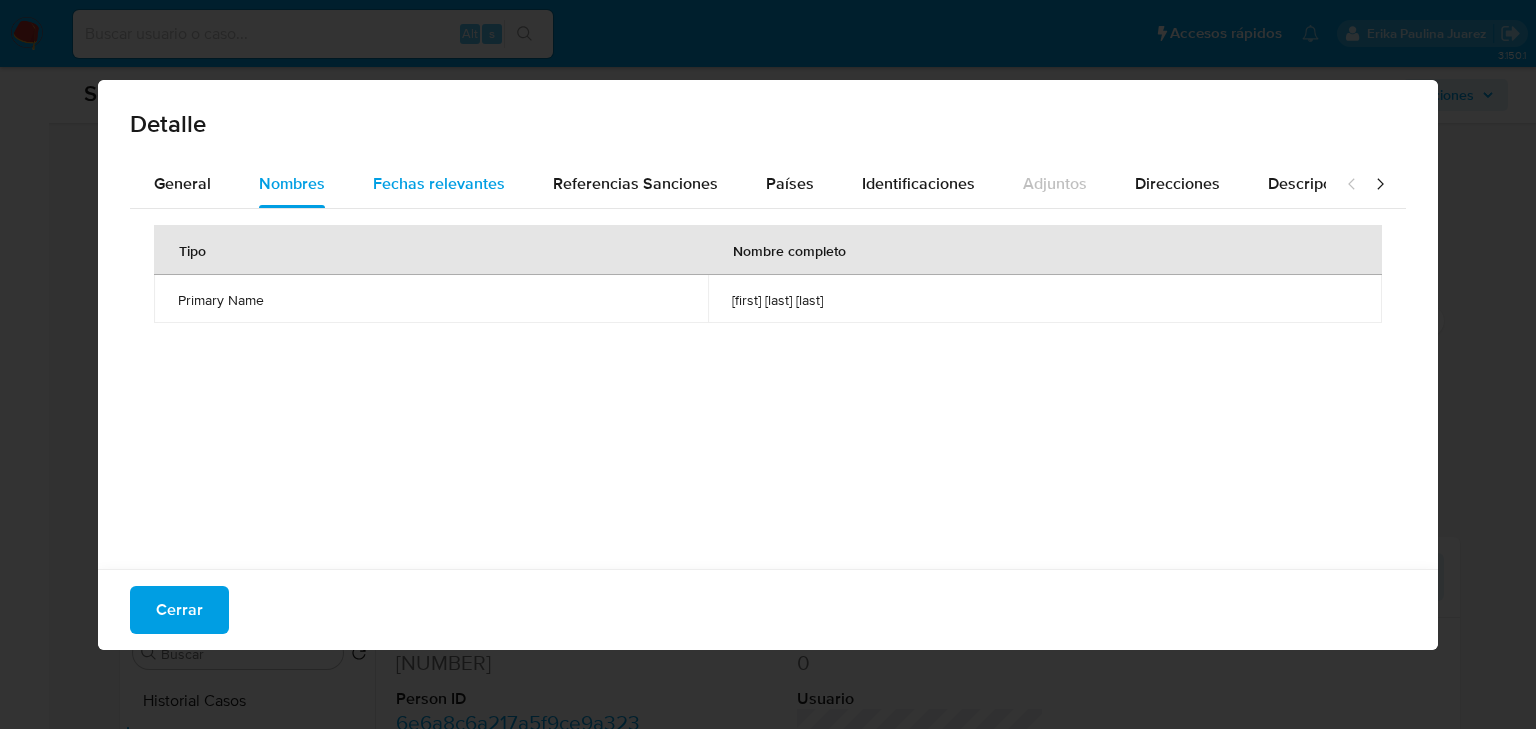 click on "Fechas relevantes" at bounding box center [439, 183] 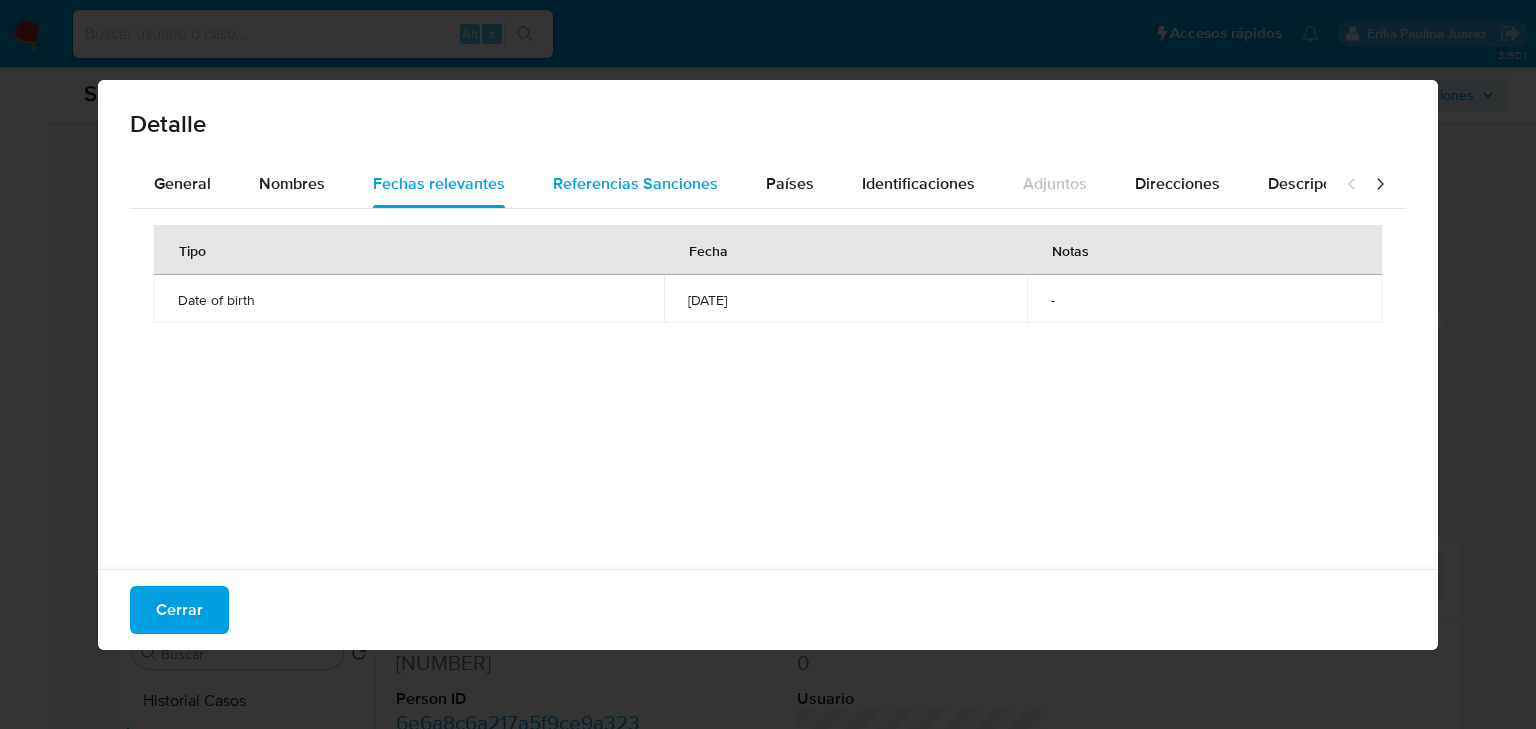 click on "Referencias Sanciones" at bounding box center [635, 183] 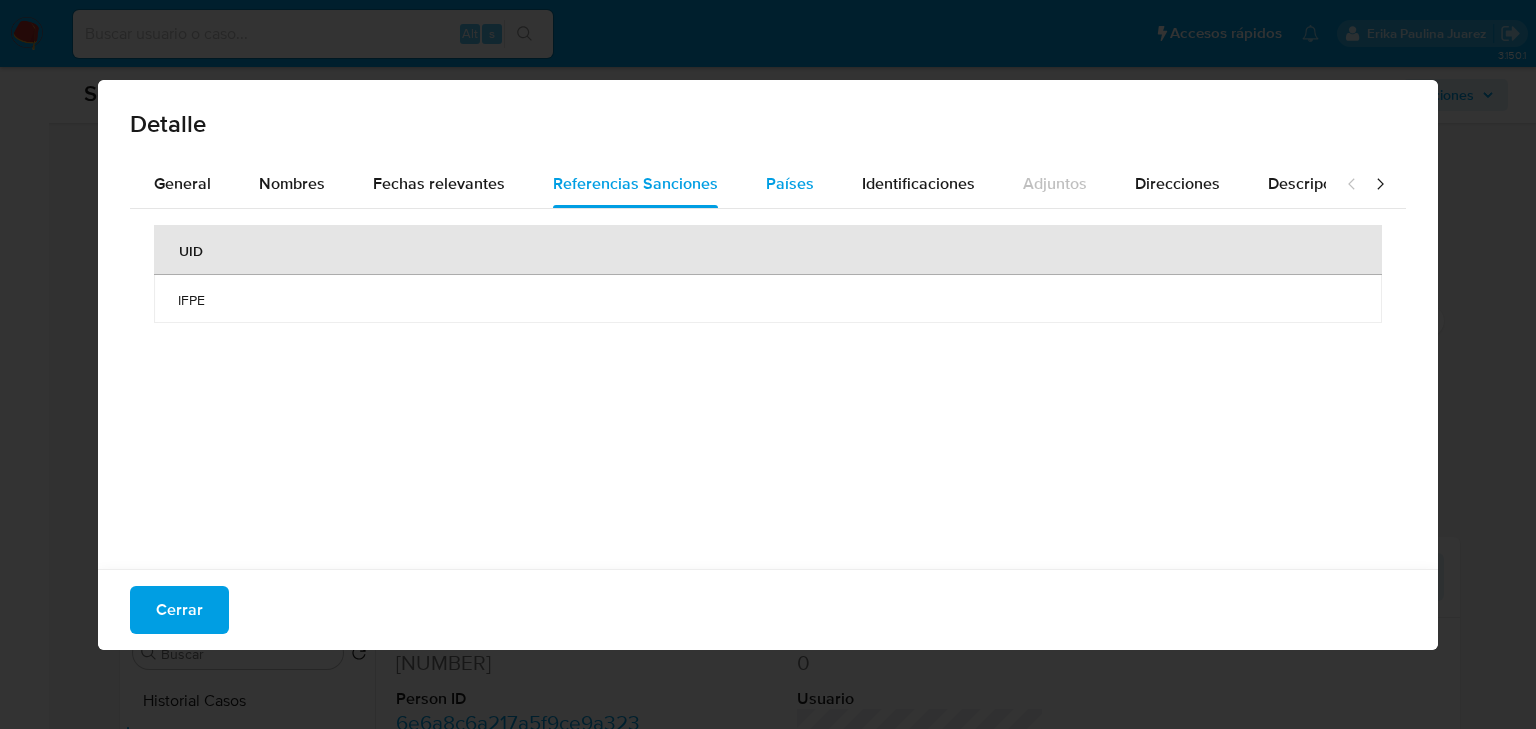 click on "Países" at bounding box center (790, 183) 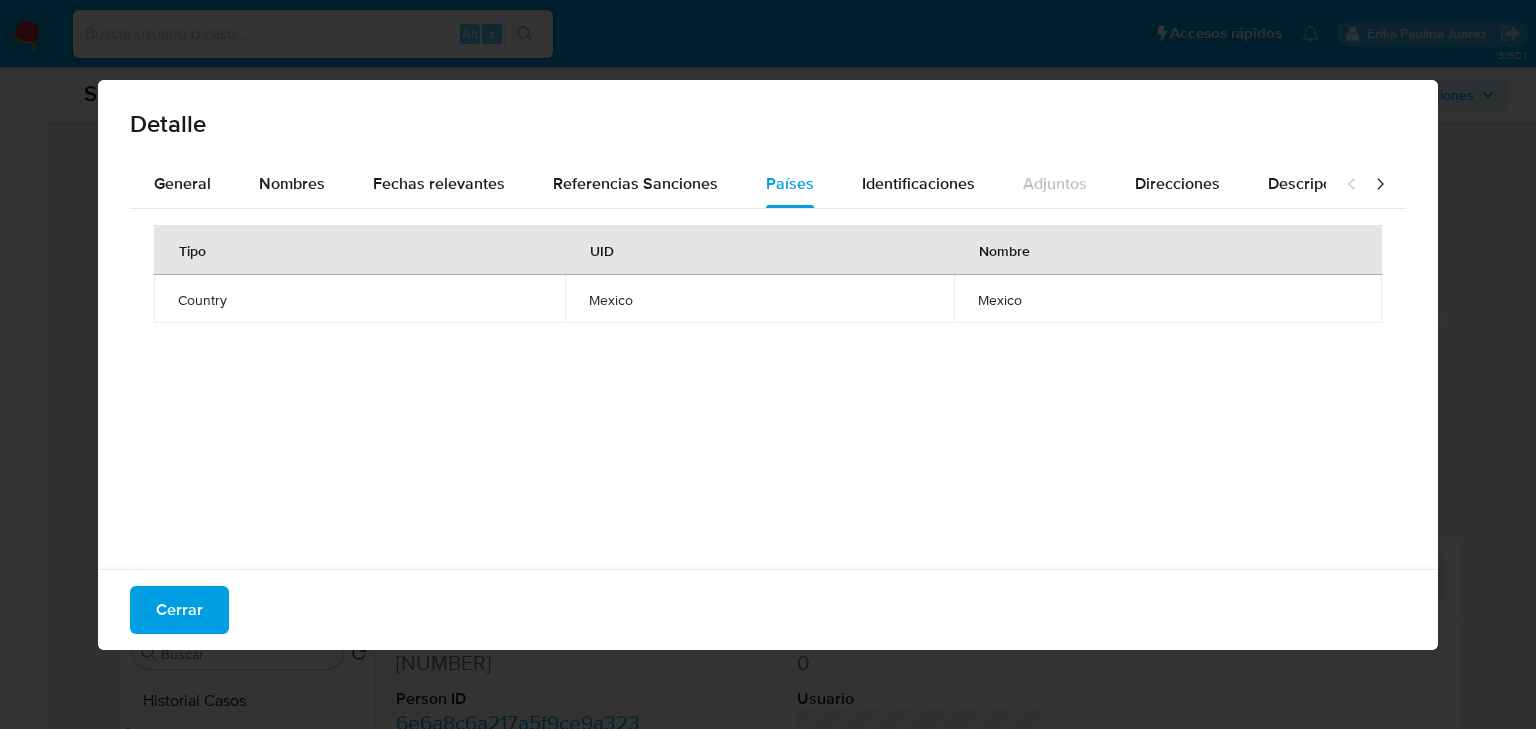 drag, startPoint x: 900, startPoint y: 186, endPoint x: 998, endPoint y: 180, distance: 98.1835 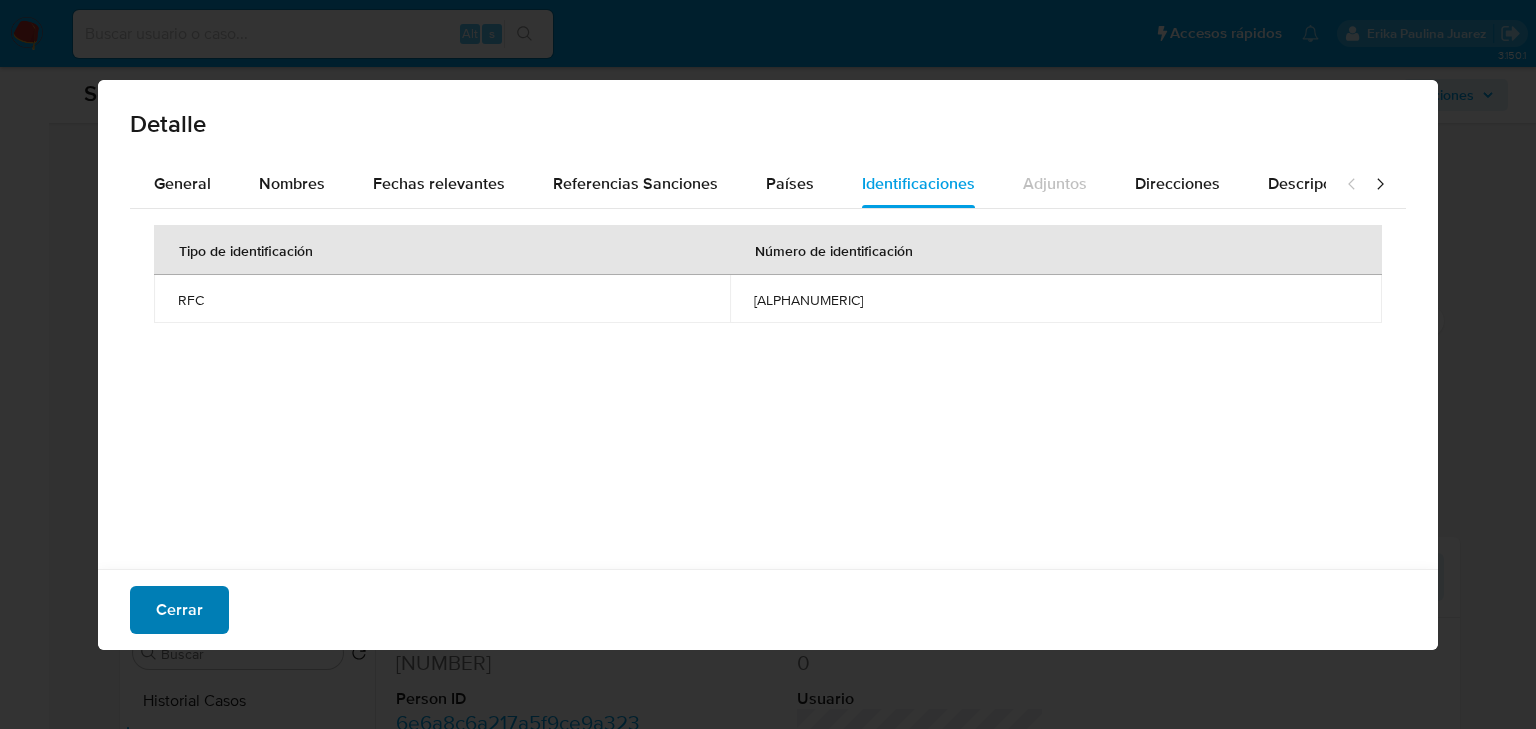 click on "Cerrar" at bounding box center [179, 610] 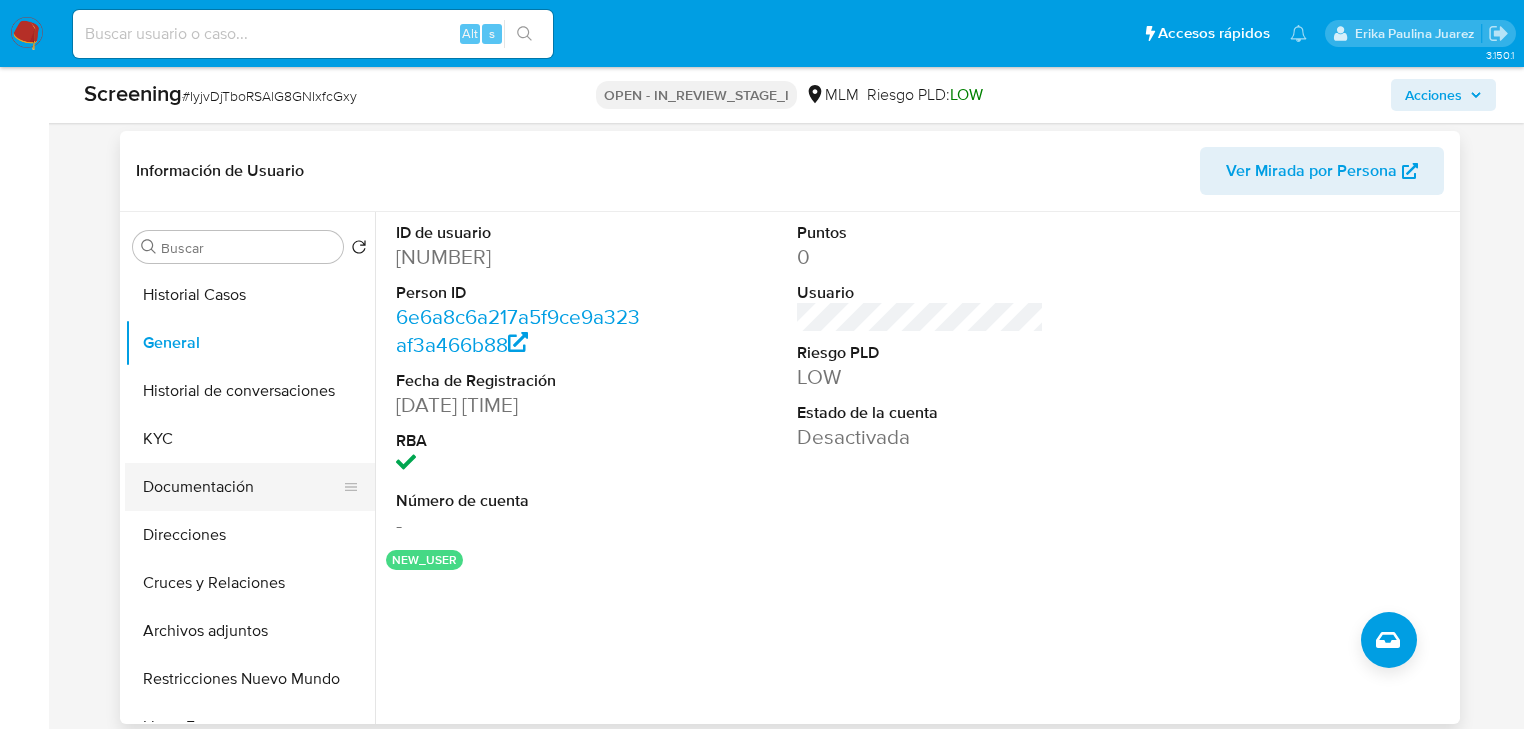 scroll, scrollTop: 560, scrollLeft: 0, axis: vertical 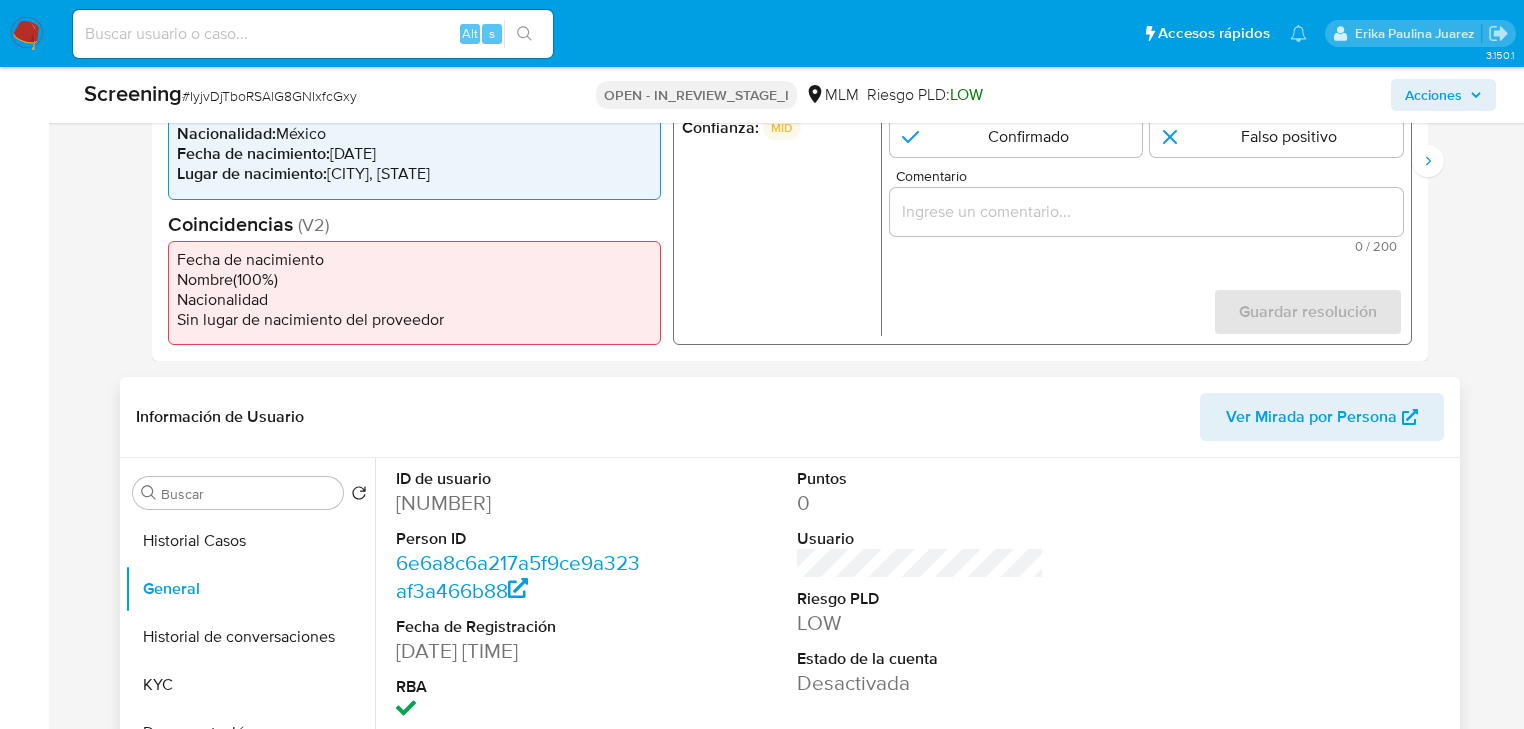 drag, startPoint x: 219, startPoint y: 545, endPoint x: 572, endPoint y: 384, distance: 387.98196 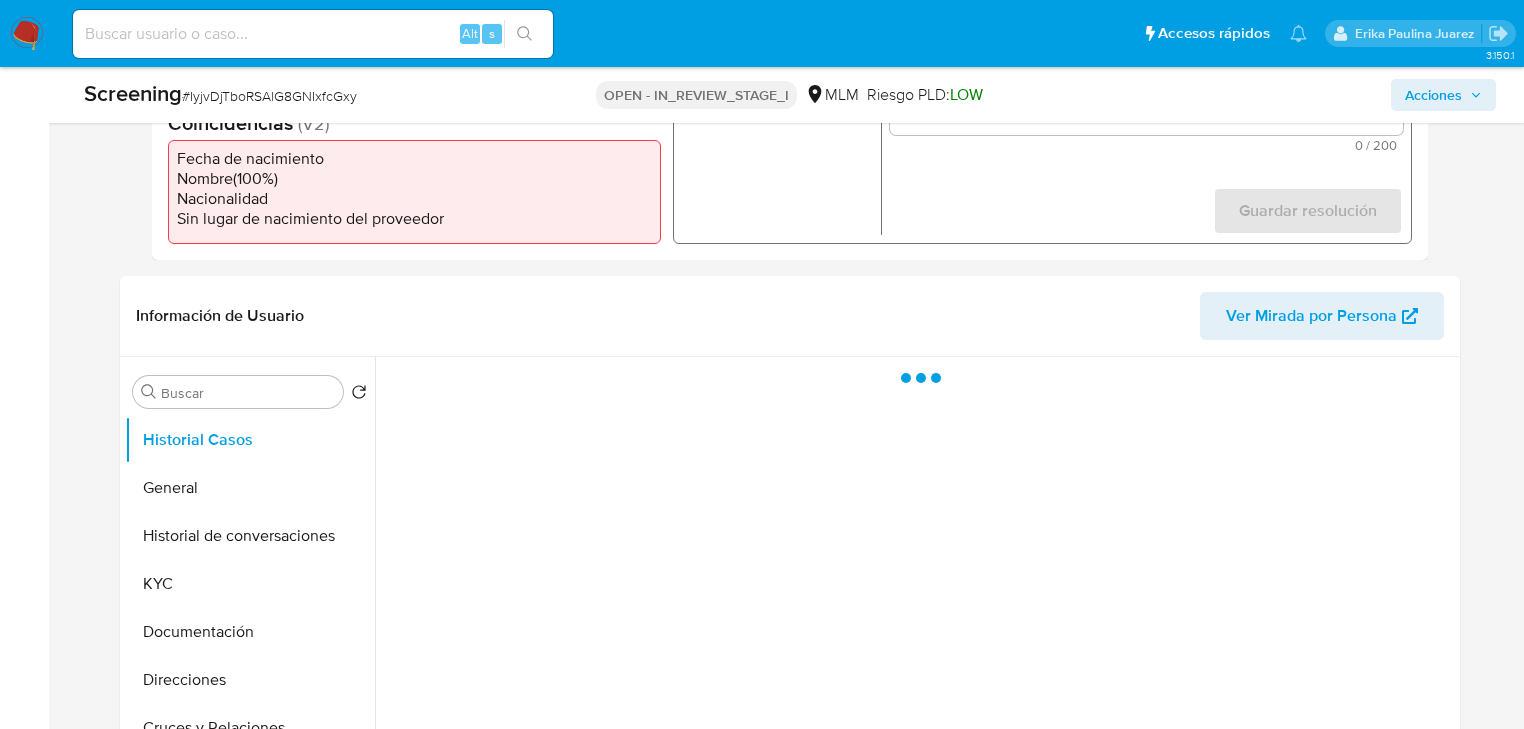 scroll, scrollTop: 800, scrollLeft: 0, axis: vertical 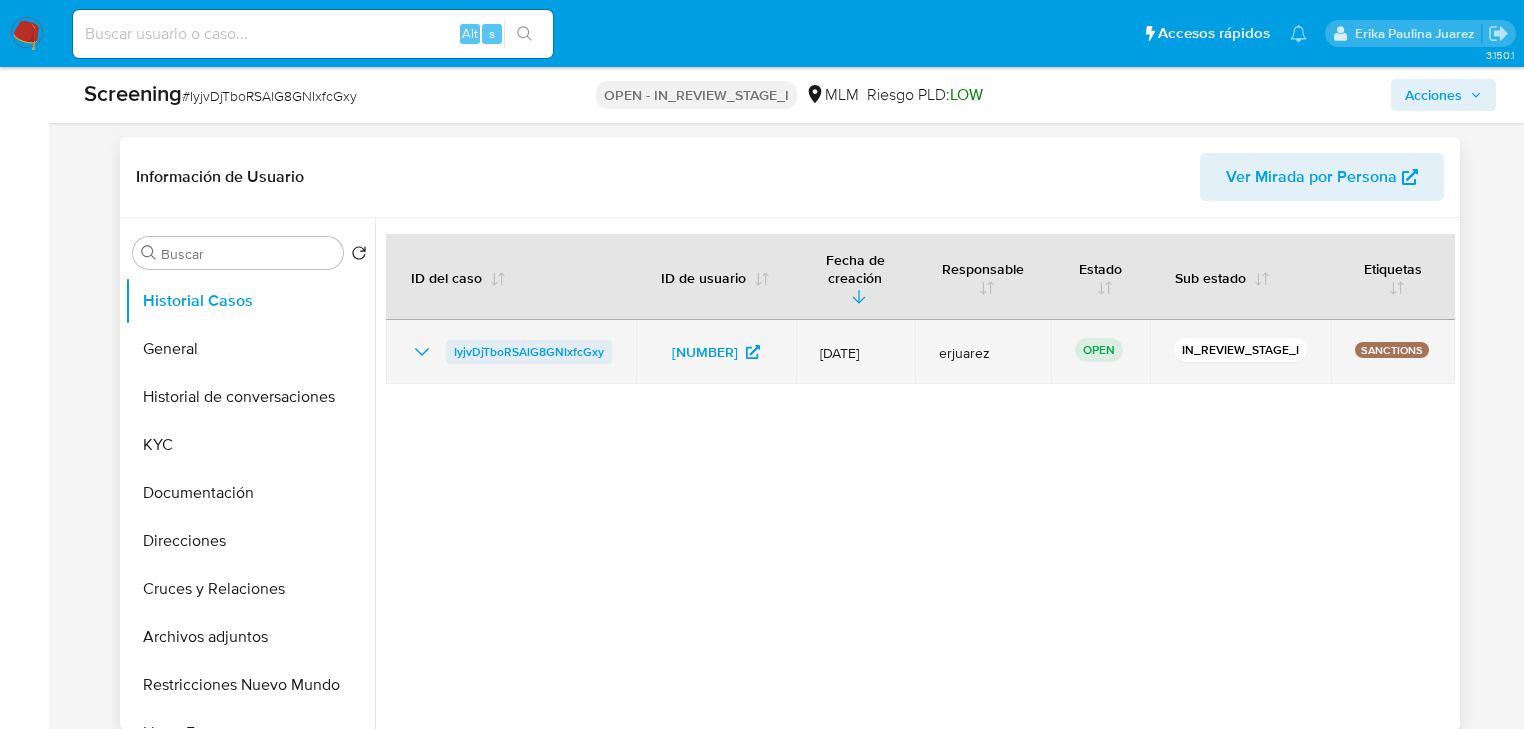 drag, startPoint x: 632, startPoint y: 328, endPoint x: 448, endPoint y: 332, distance: 184.04347 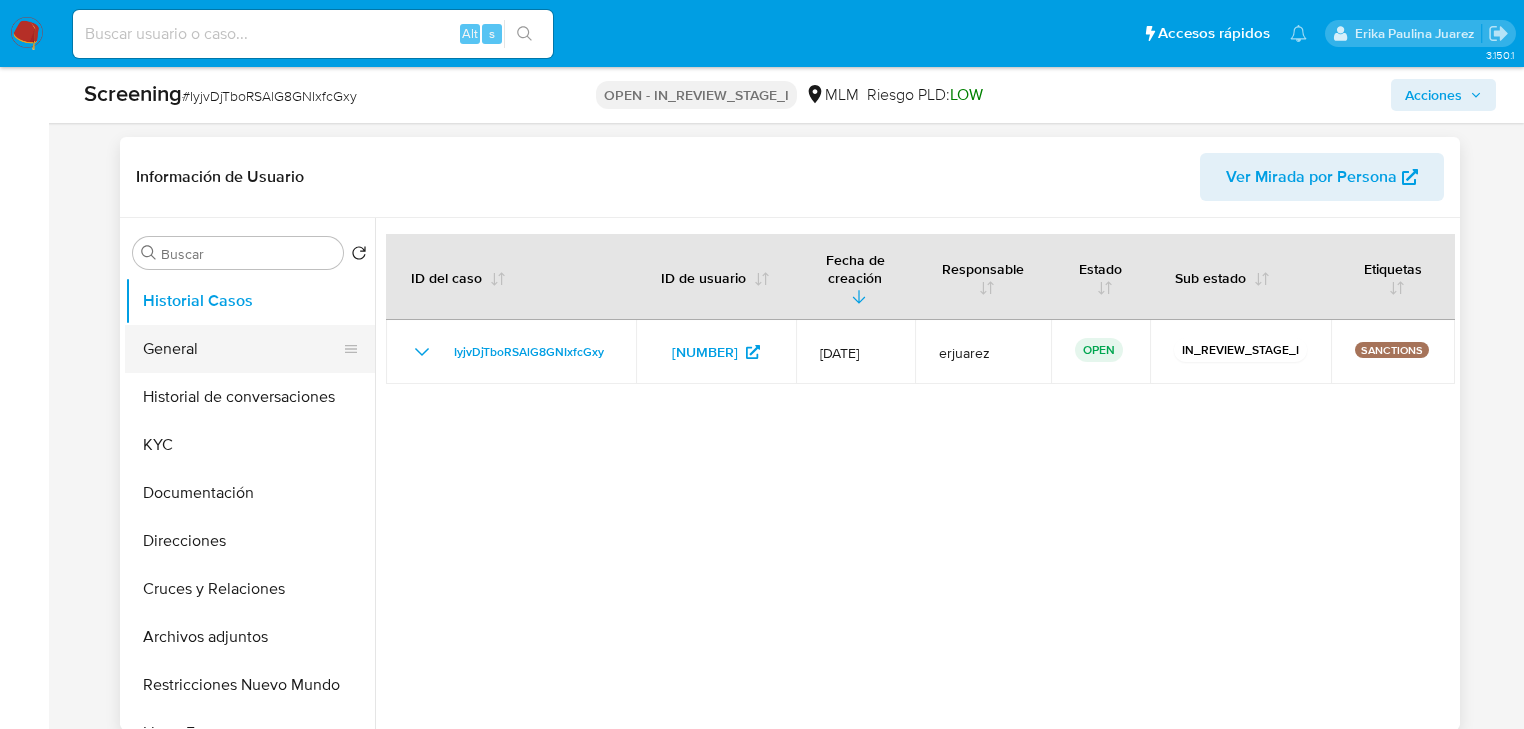 drag, startPoint x: 160, startPoint y: 421, endPoint x: 355, endPoint y: 369, distance: 201.81427 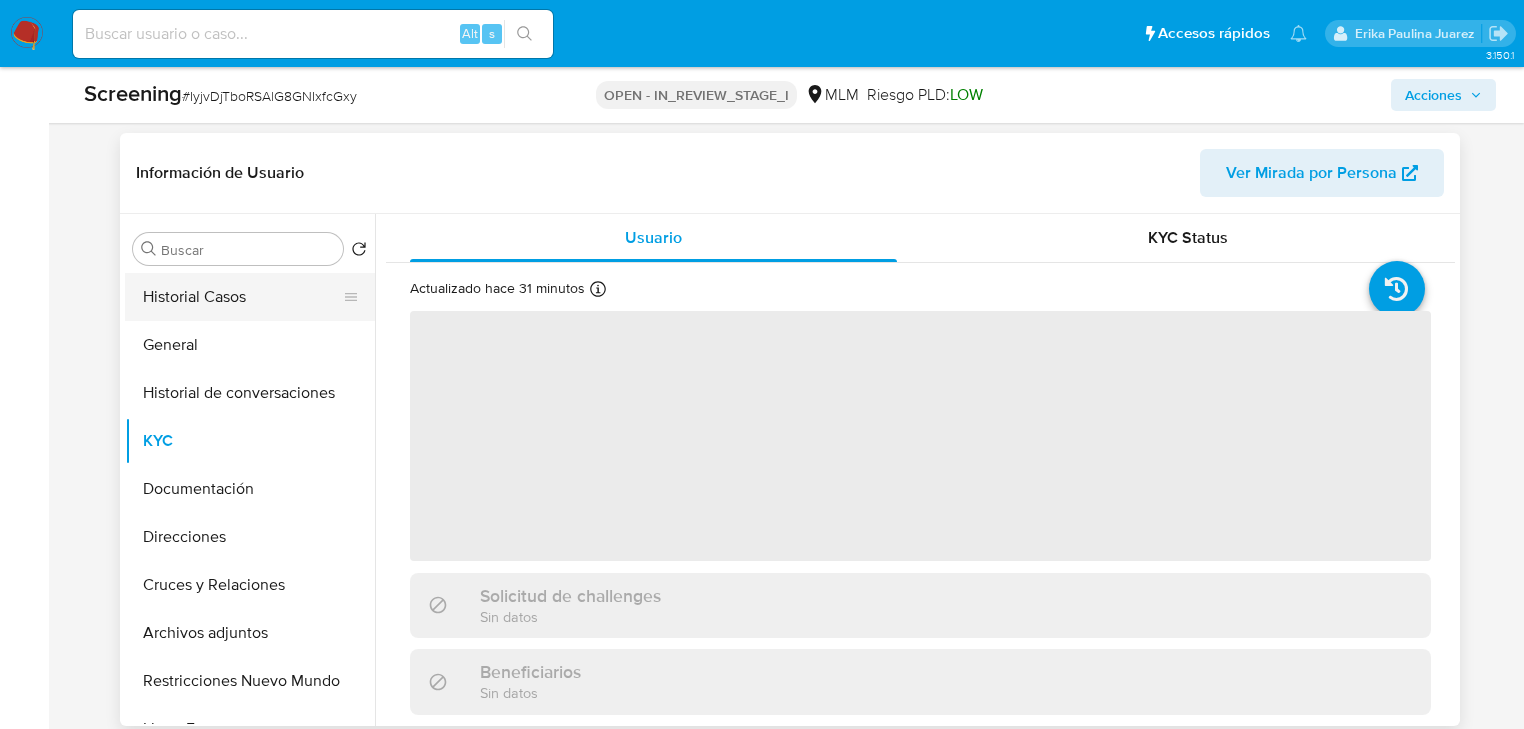 scroll, scrollTop: 800, scrollLeft: 0, axis: vertical 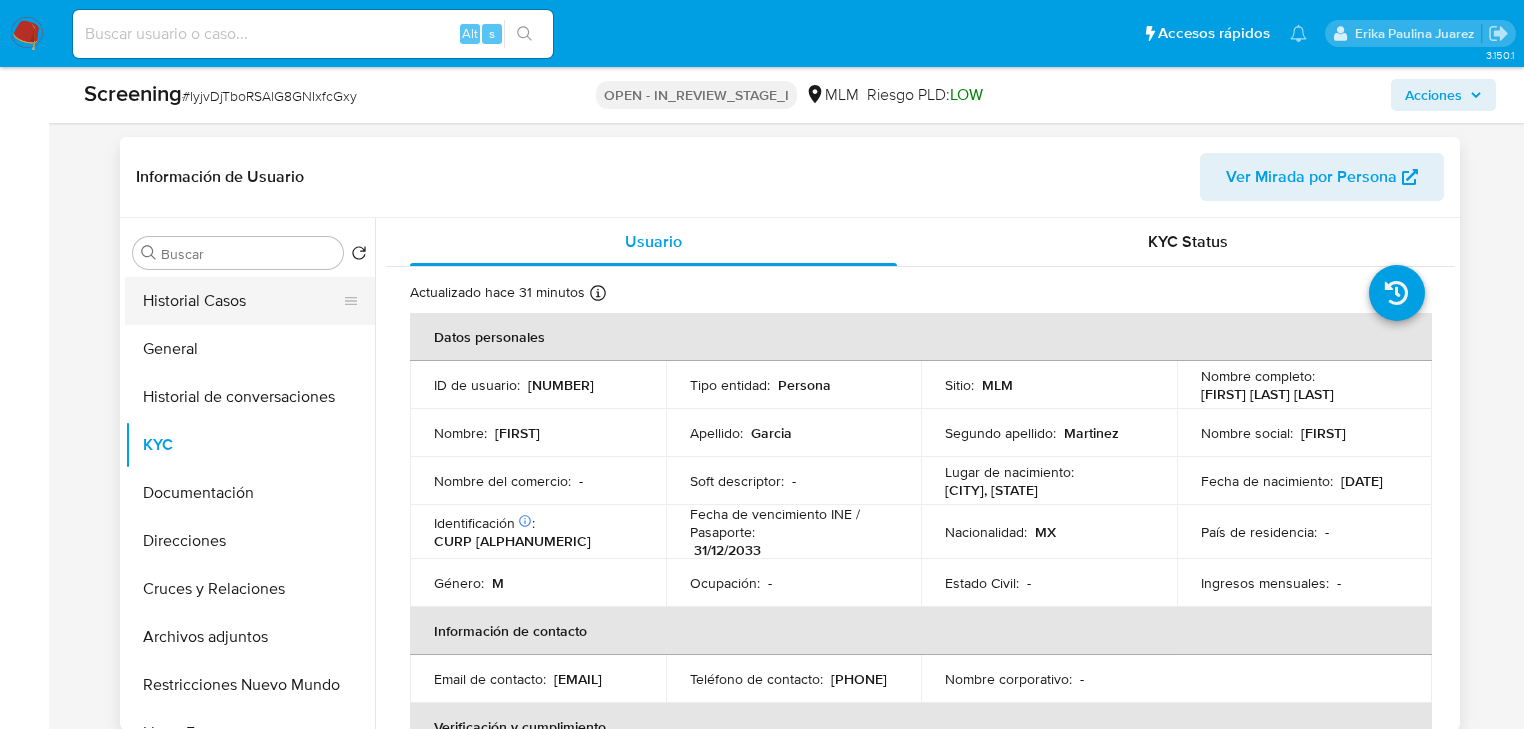drag, startPoint x: 193, startPoint y: 342, endPoint x: 312, endPoint y: 319, distance: 121.20231 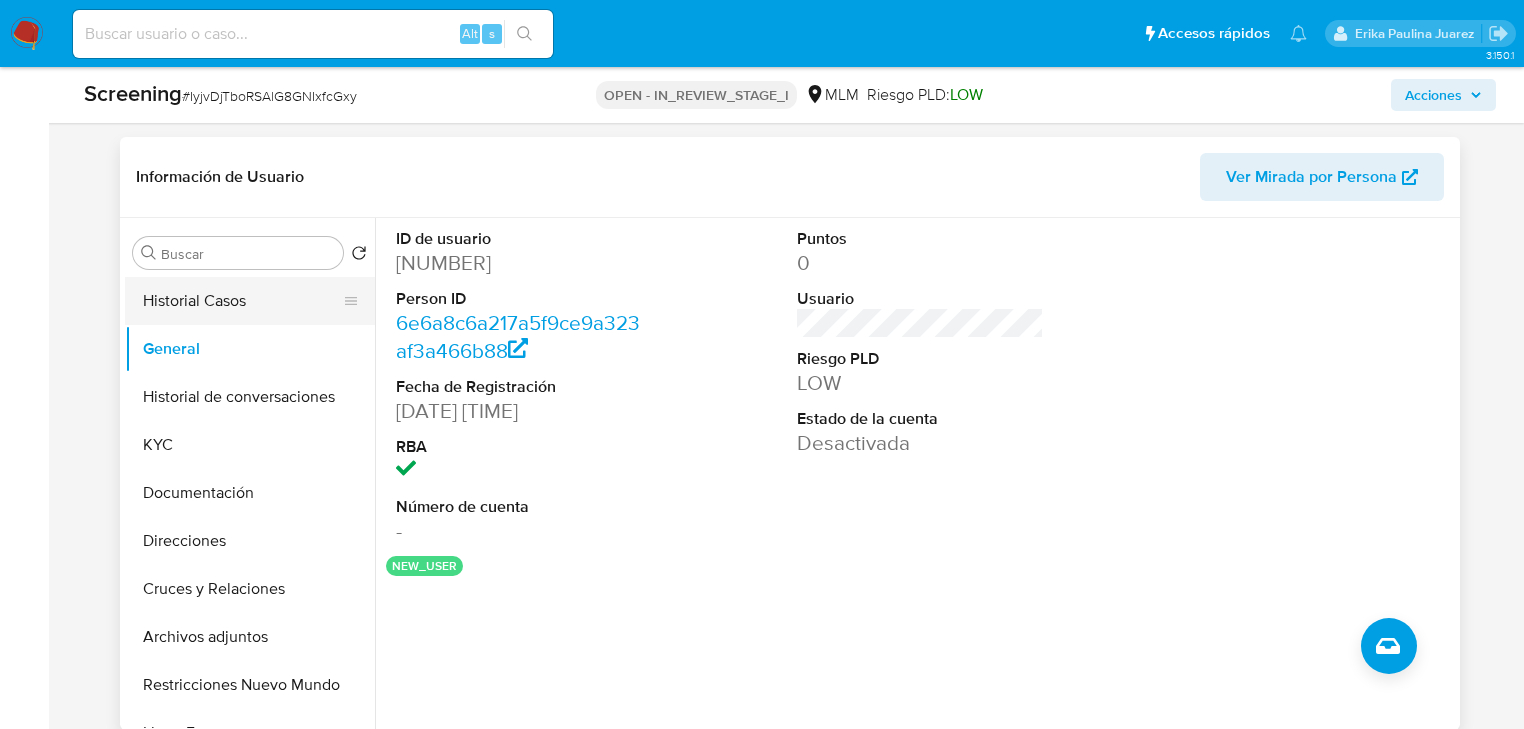 click on "Historial Casos" at bounding box center [242, 301] 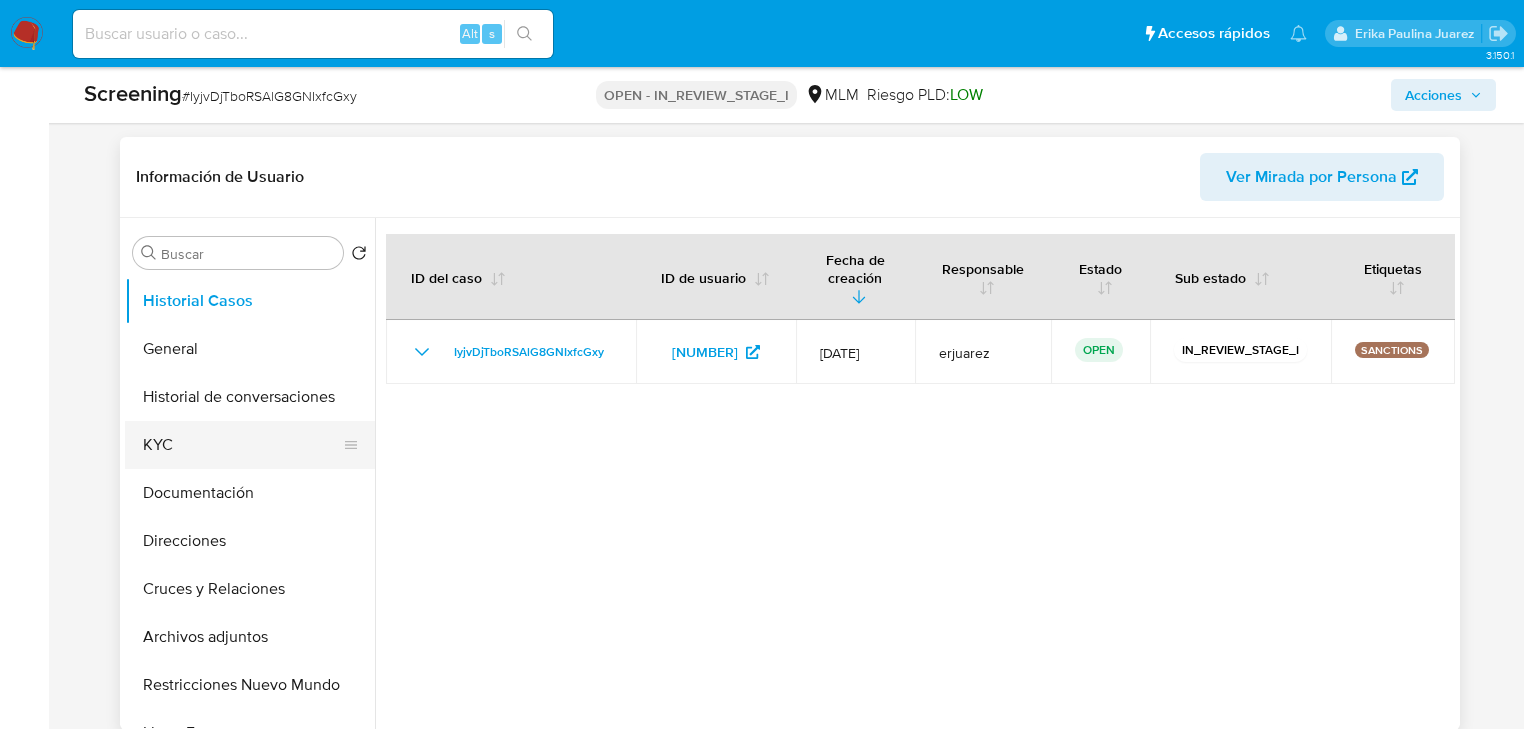 click on "KYC" at bounding box center (242, 445) 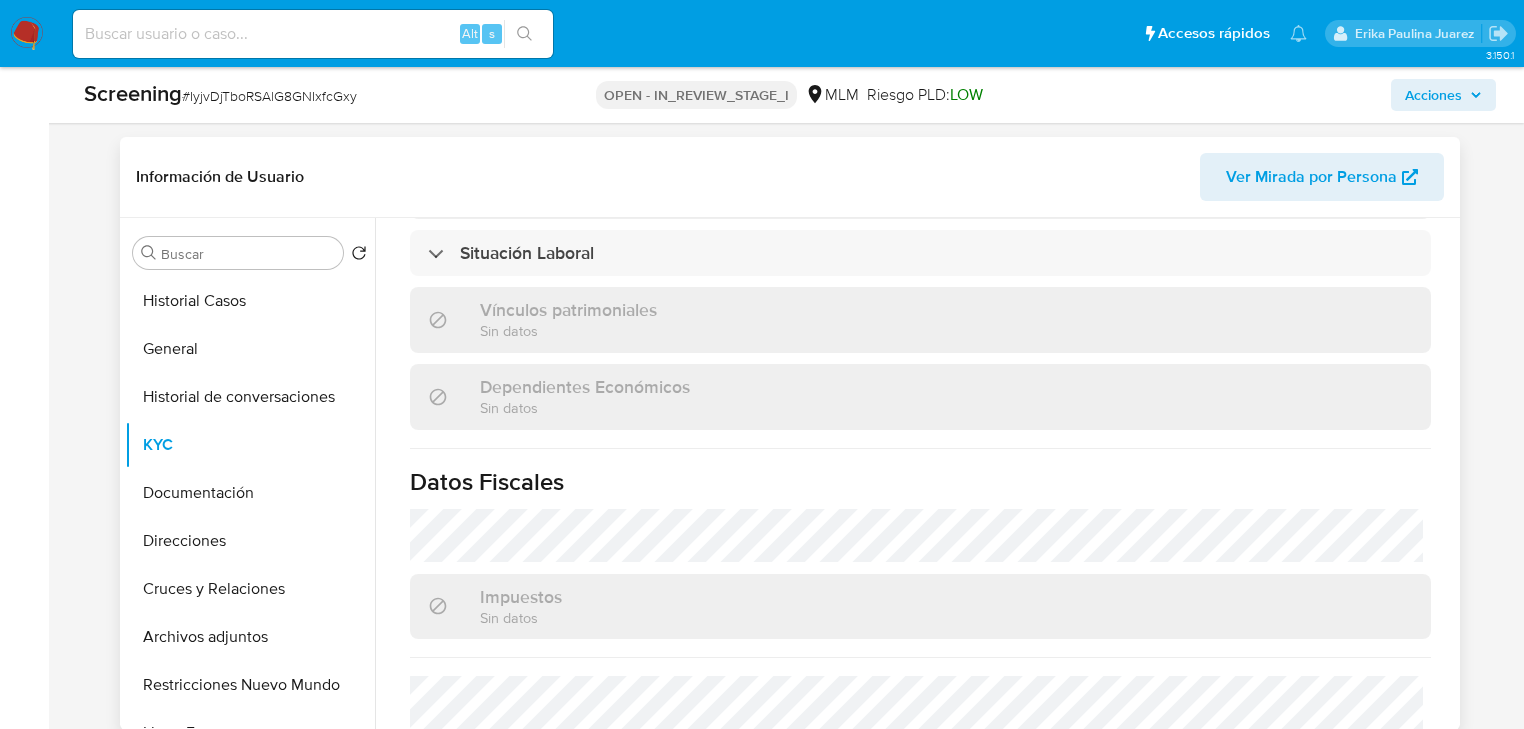 scroll, scrollTop: 1262, scrollLeft: 0, axis: vertical 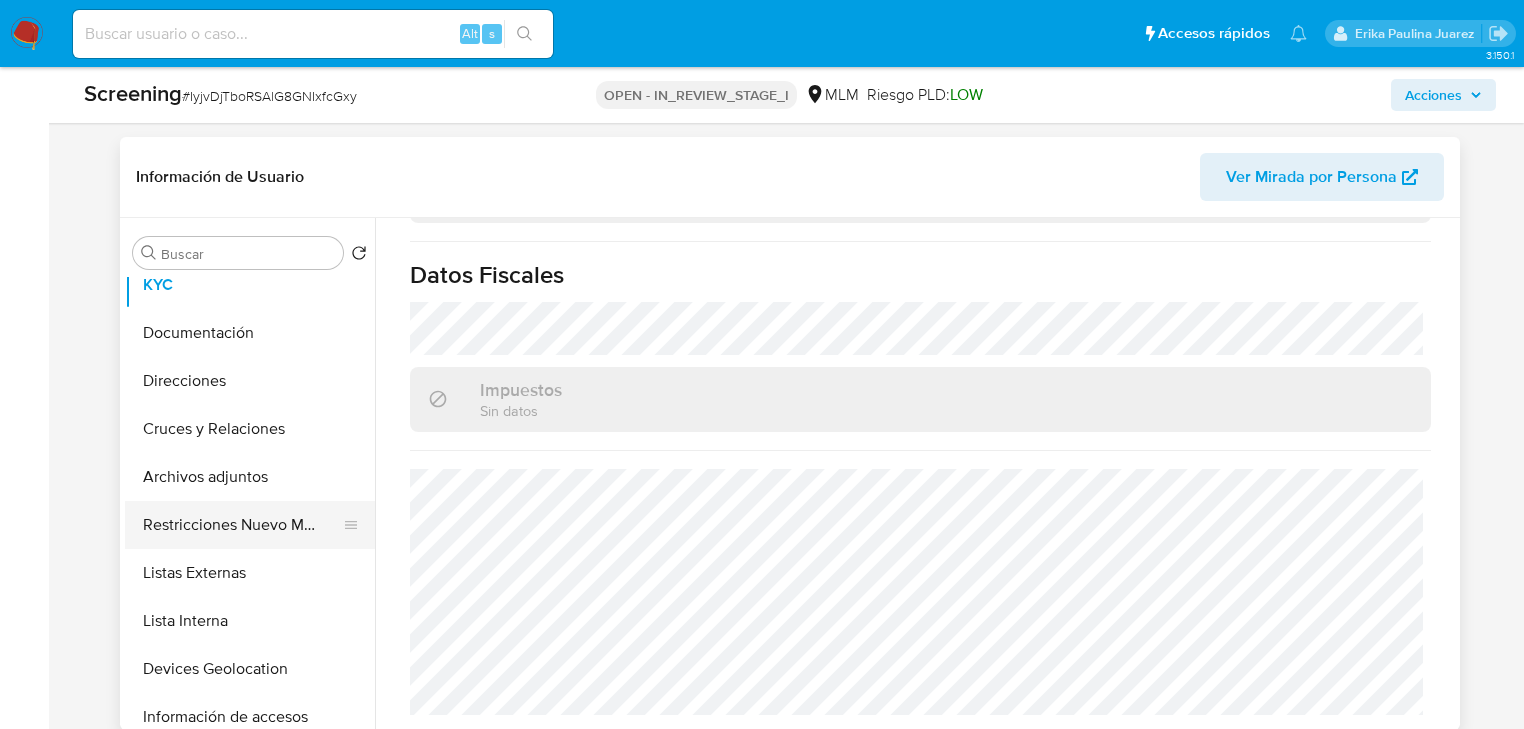 click on "Restricciones Nuevo Mundo" at bounding box center (242, 525) 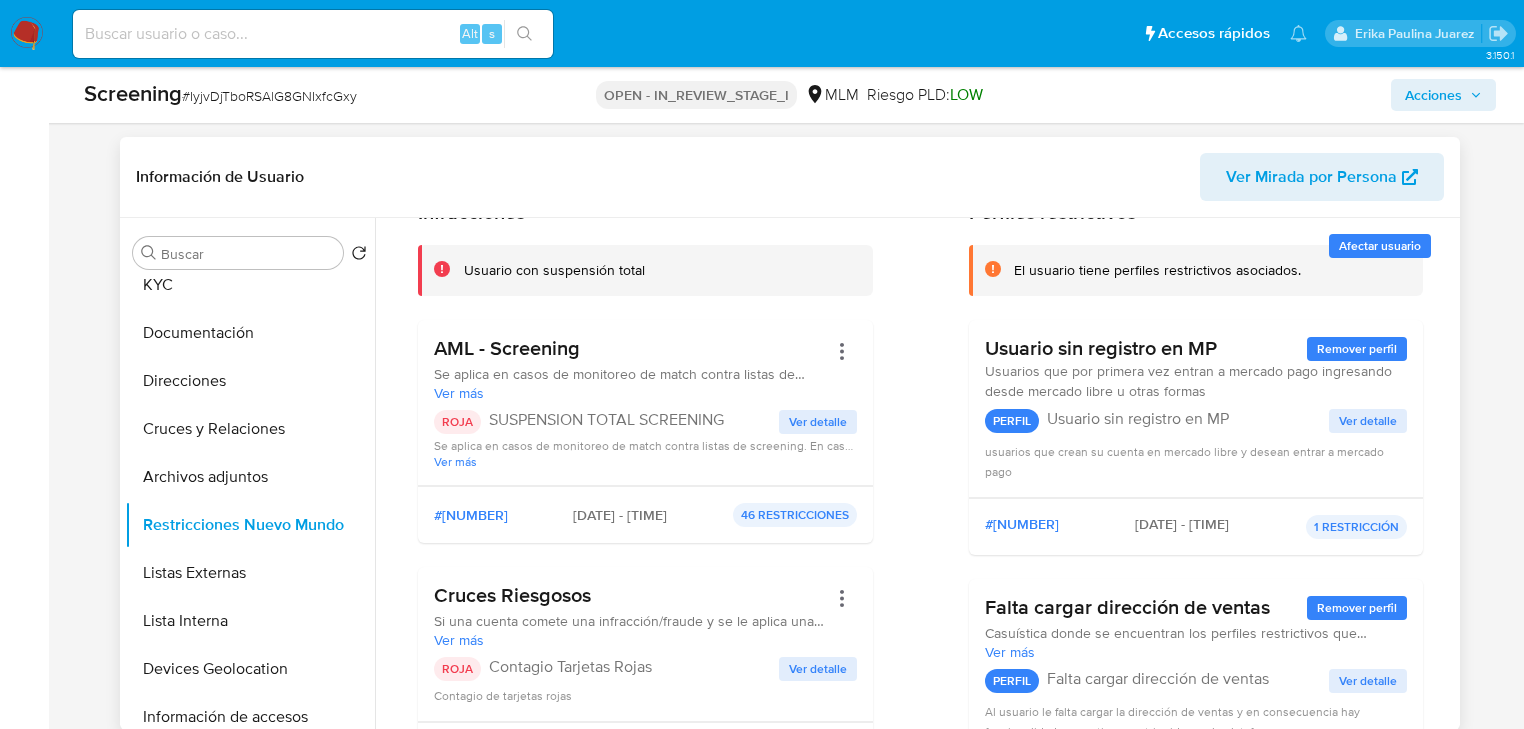 scroll, scrollTop: 0, scrollLeft: 0, axis: both 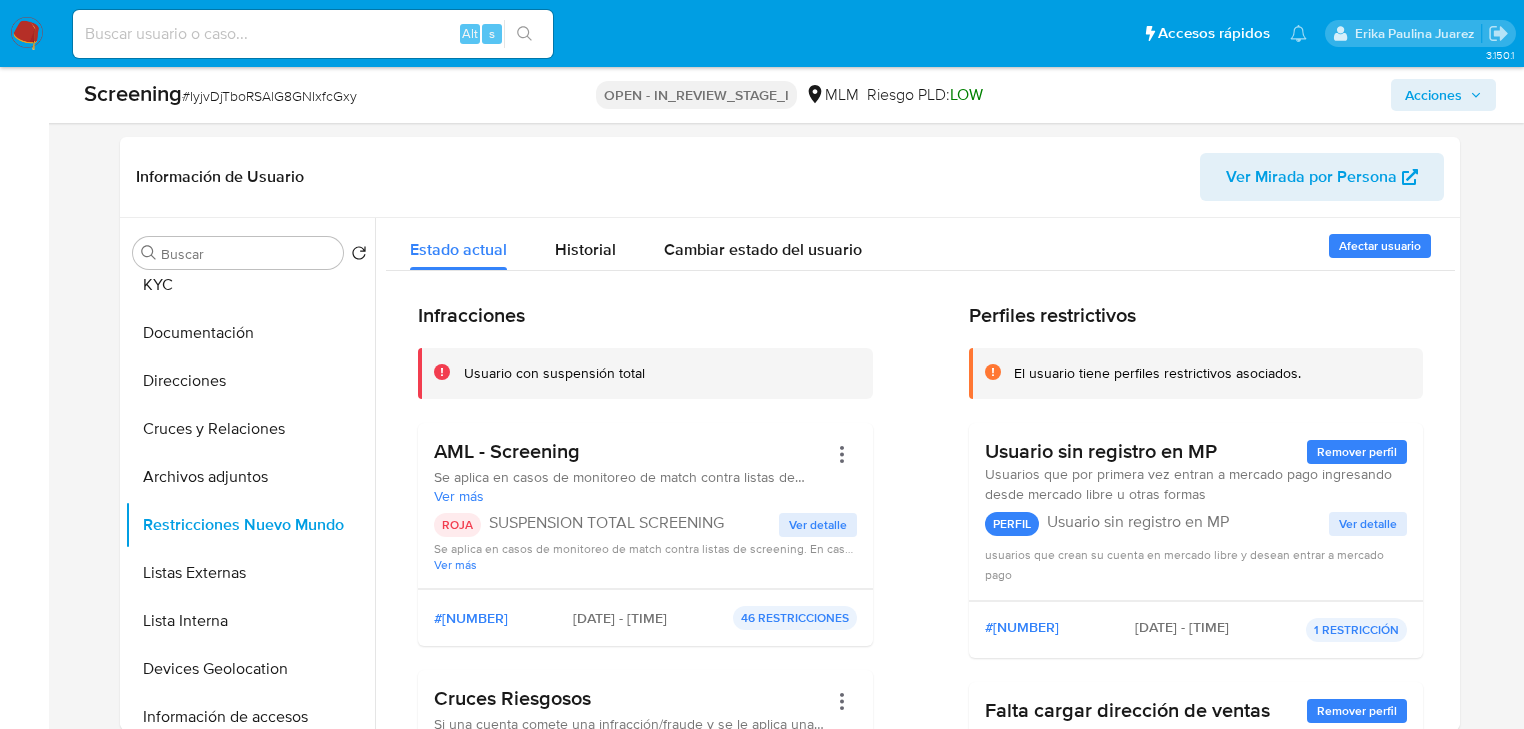 type 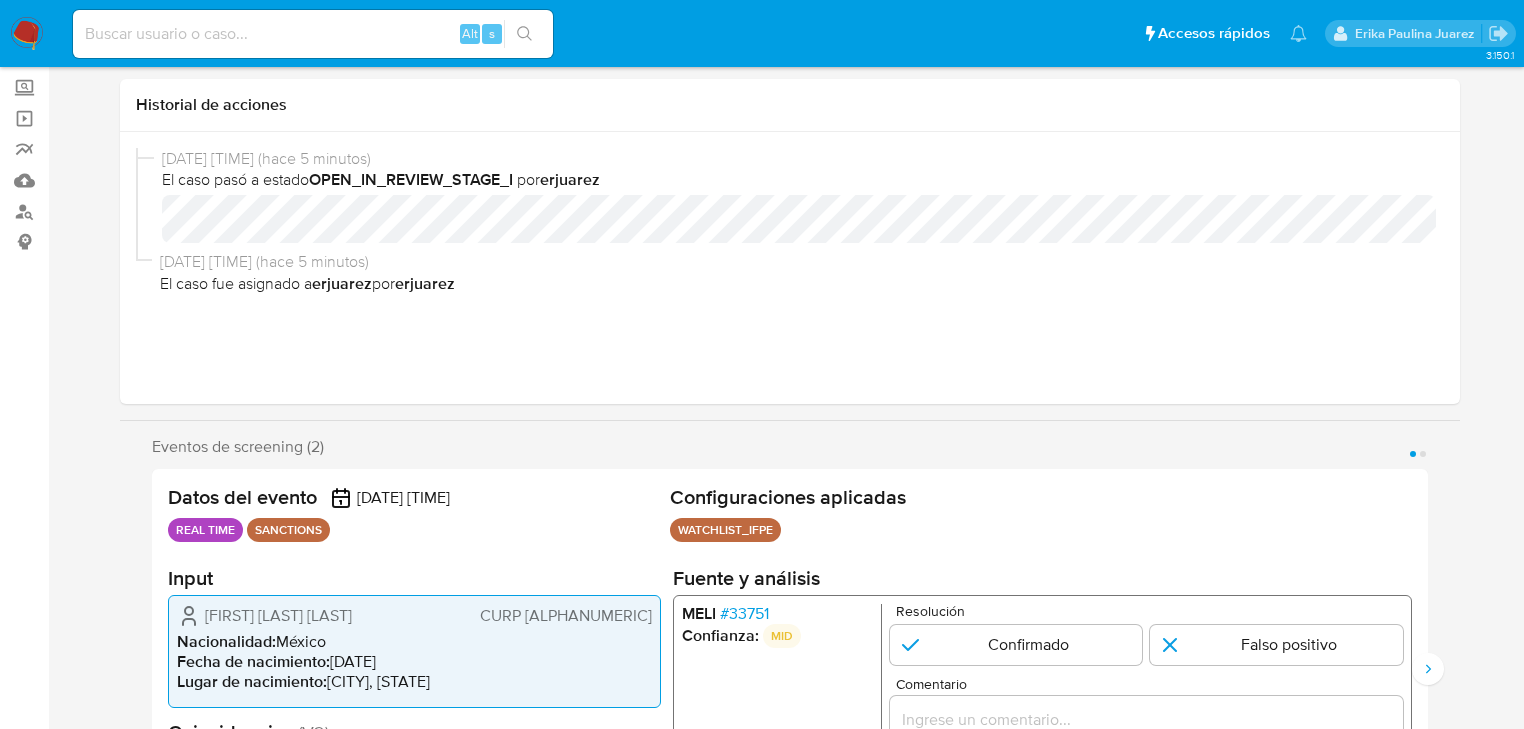 scroll, scrollTop: 400, scrollLeft: 0, axis: vertical 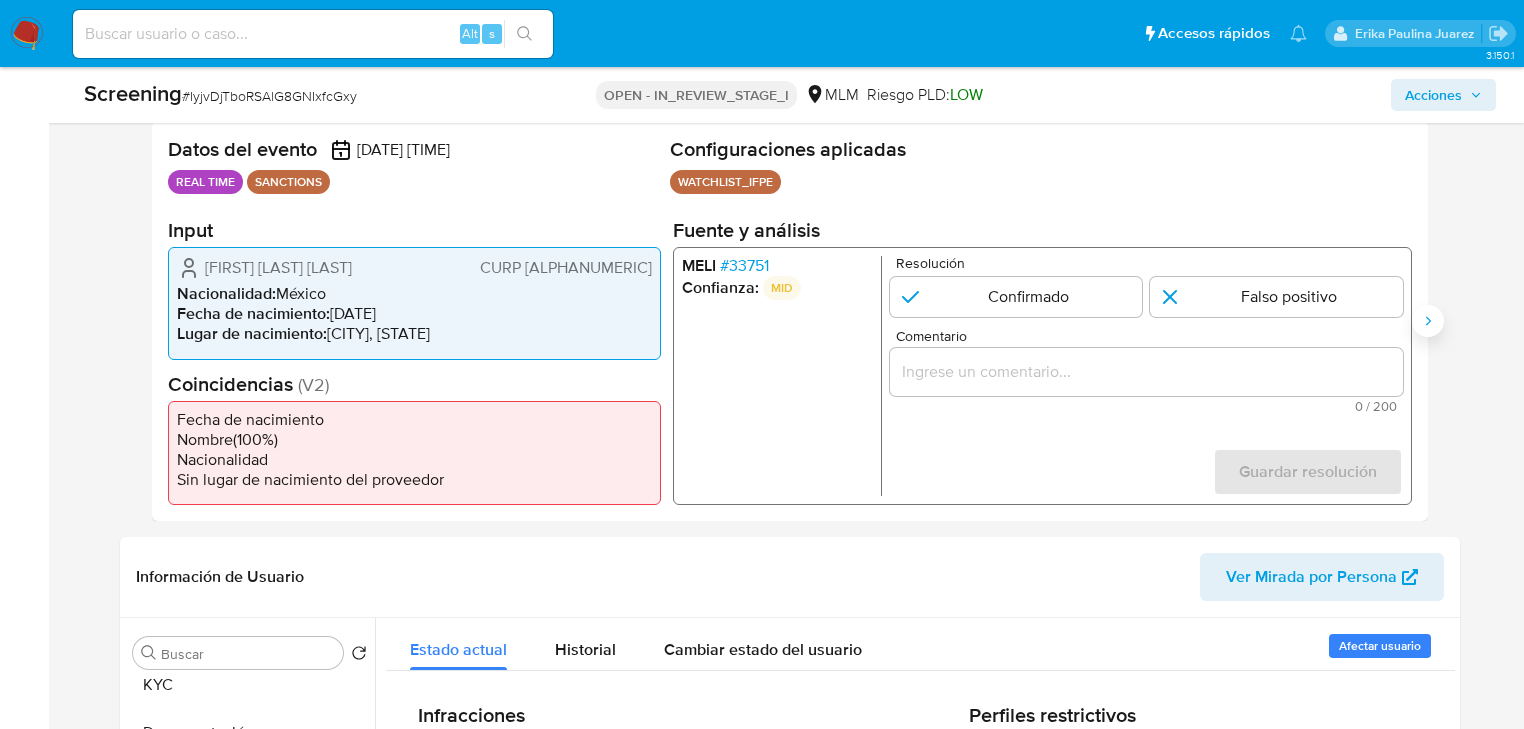 click at bounding box center [1428, 321] 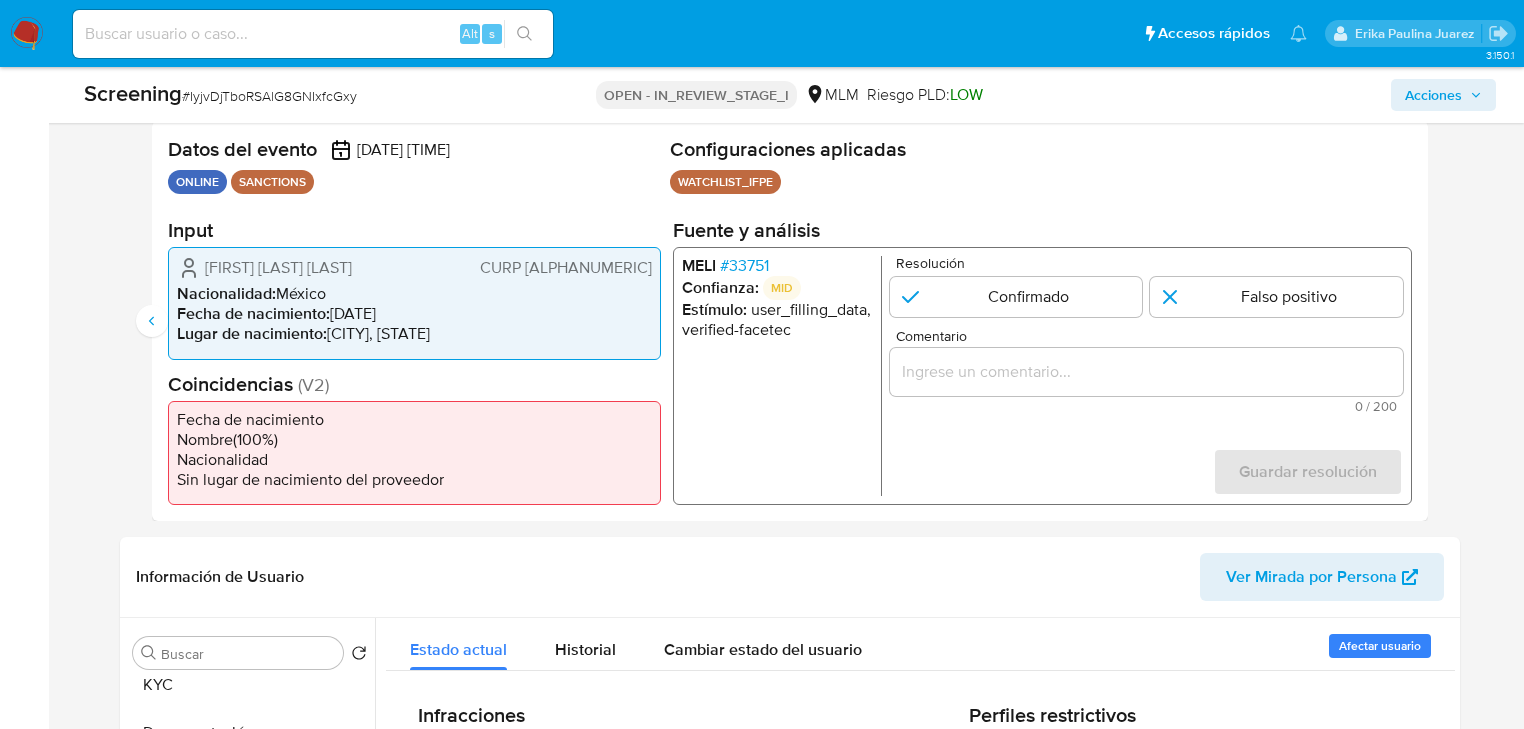 click on "# 33751" at bounding box center [744, 266] 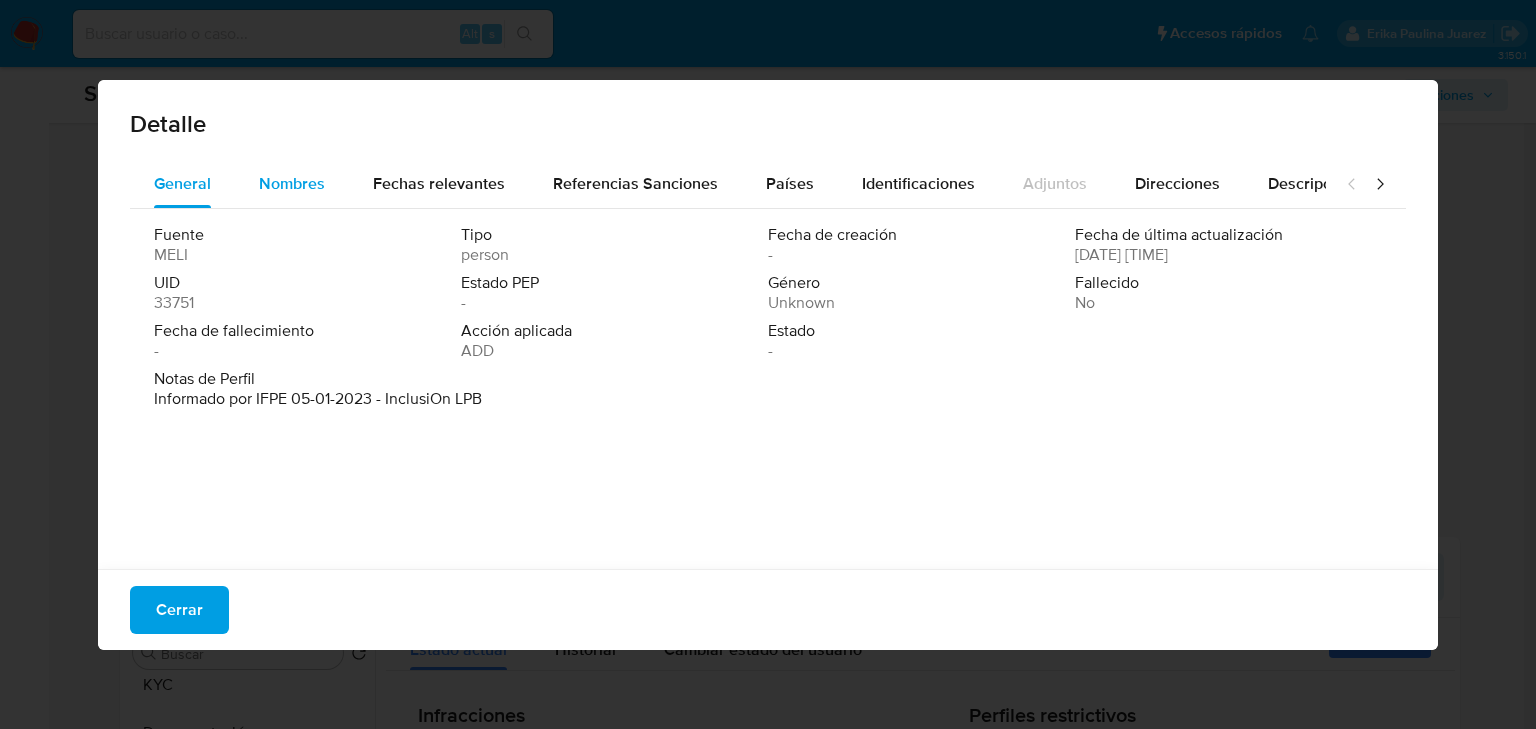 click on "Nombres" at bounding box center (292, 184) 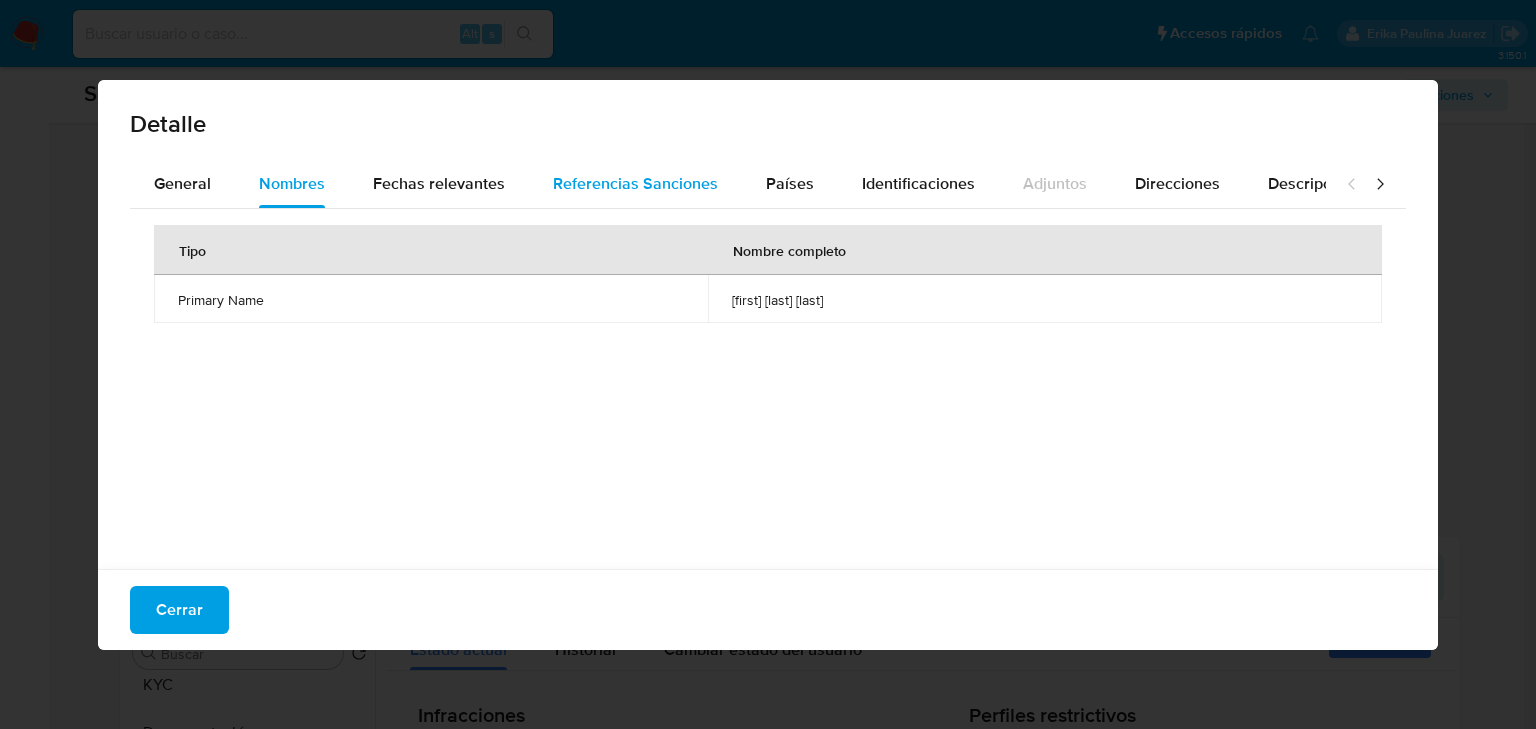 drag, startPoint x: 437, startPoint y: 179, endPoint x: 552, endPoint y: 170, distance: 115.35164 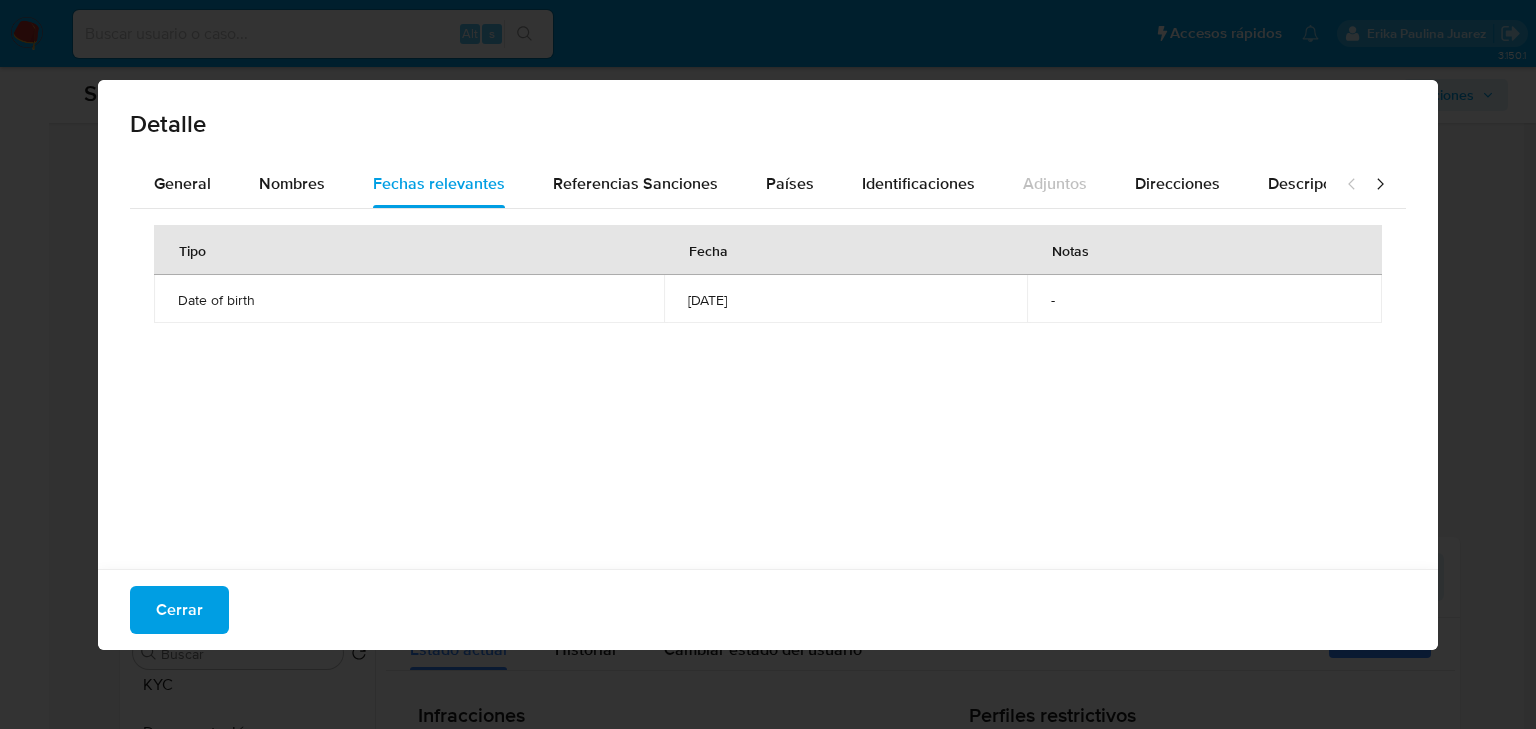 click on "Detalle General Nombres Fechas relevantes Referencias Sanciones Países Identificaciones Adjuntos Direcciones Descripciones Asociaciones Roles de PEP Ocupaciones Lugares de nacimiento   Tipo Fecha Notas Date of birth 1978-11-15 -   Cerrar" at bounding box center (768, 364) 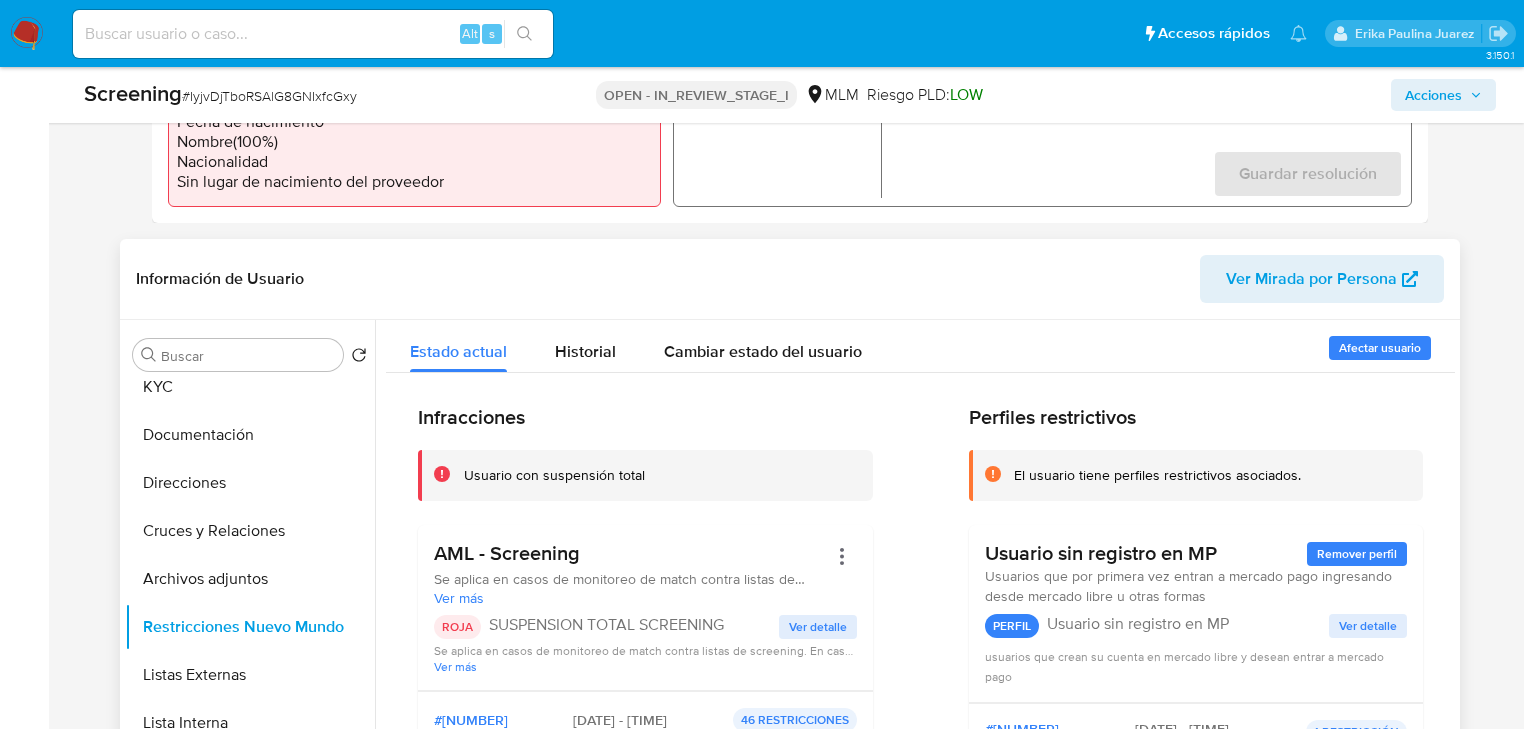 scroll, scrollTop: 880, scrollLeft: 0, axis: vertical 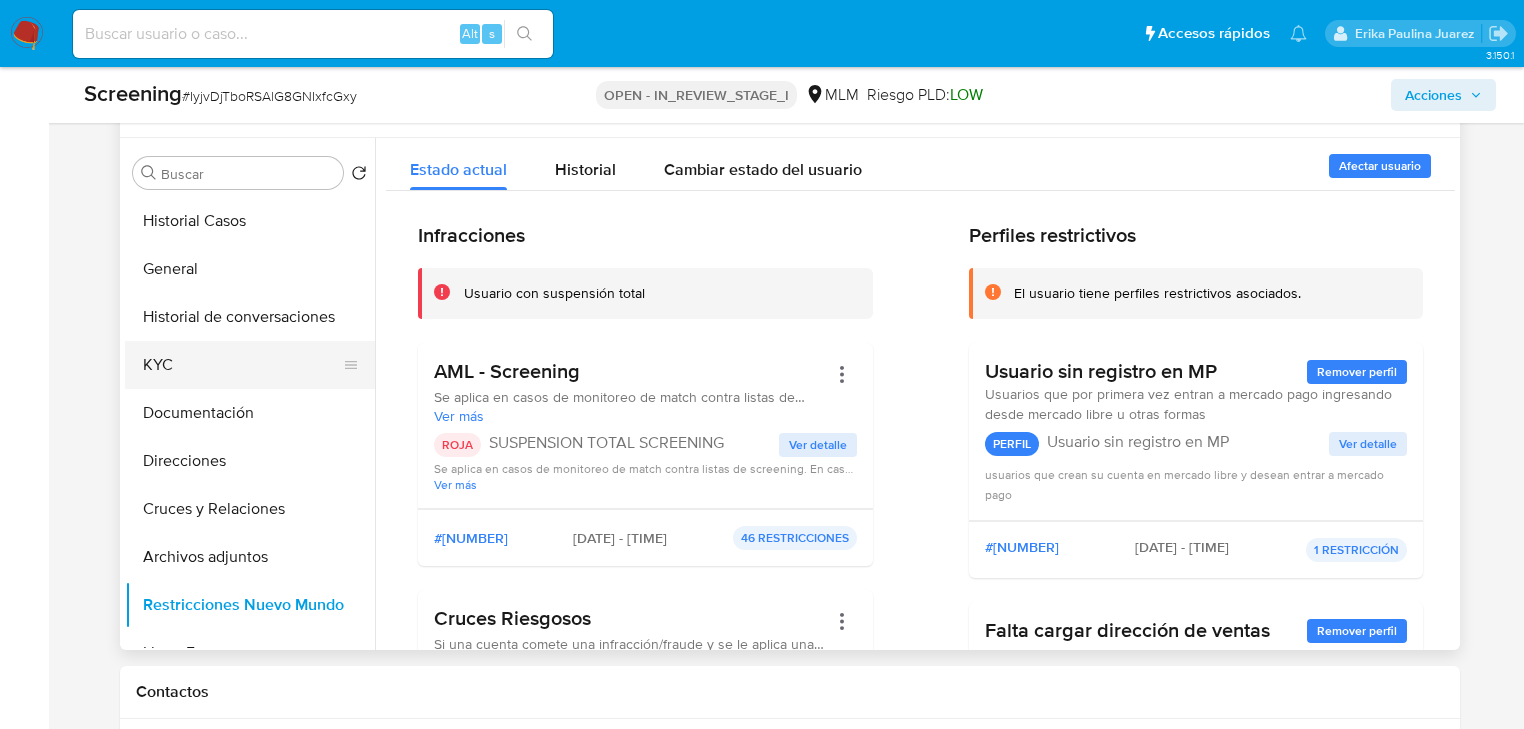 click on "KYC" at bounding box center [242, 365] 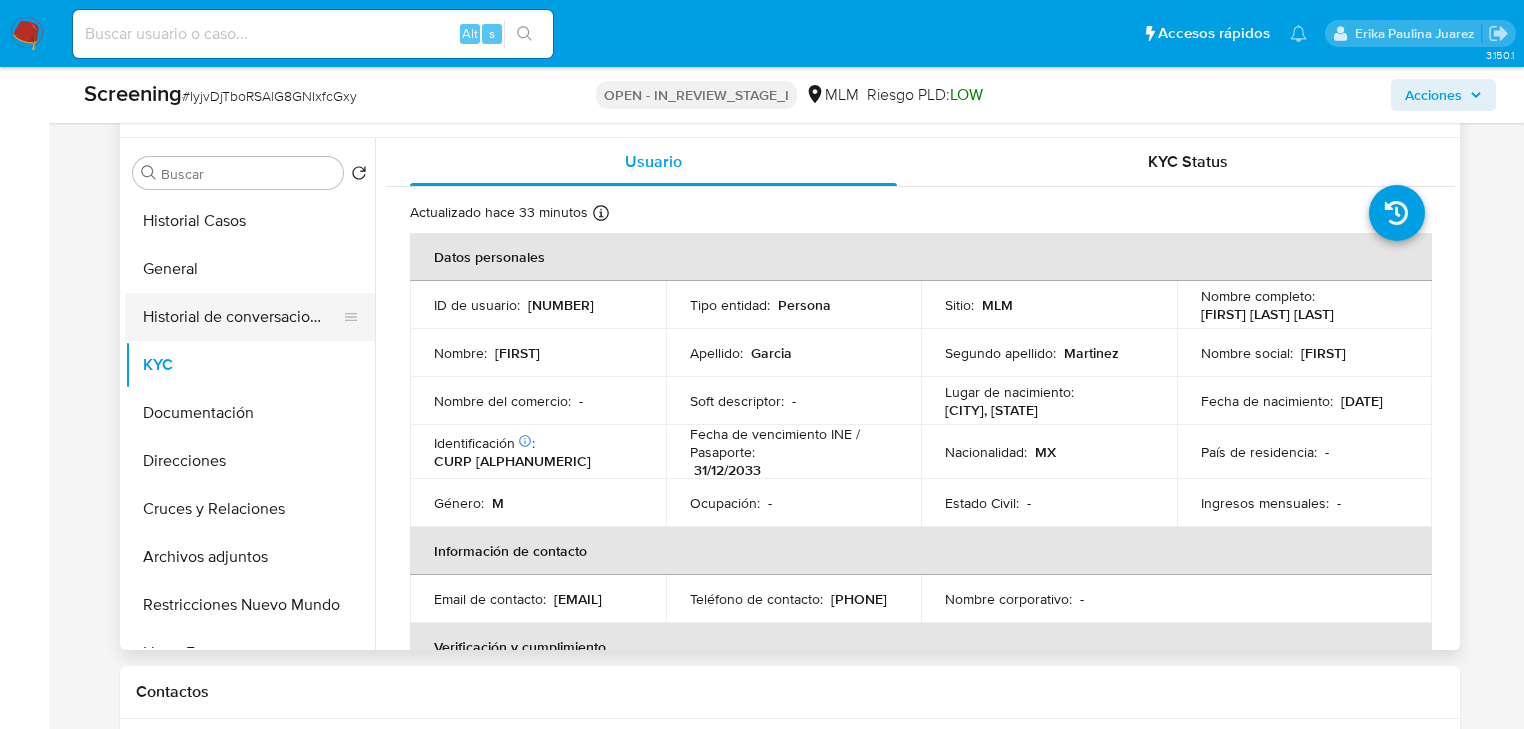 click on "Historial de conversaciones" at bounding box center (242, 317) 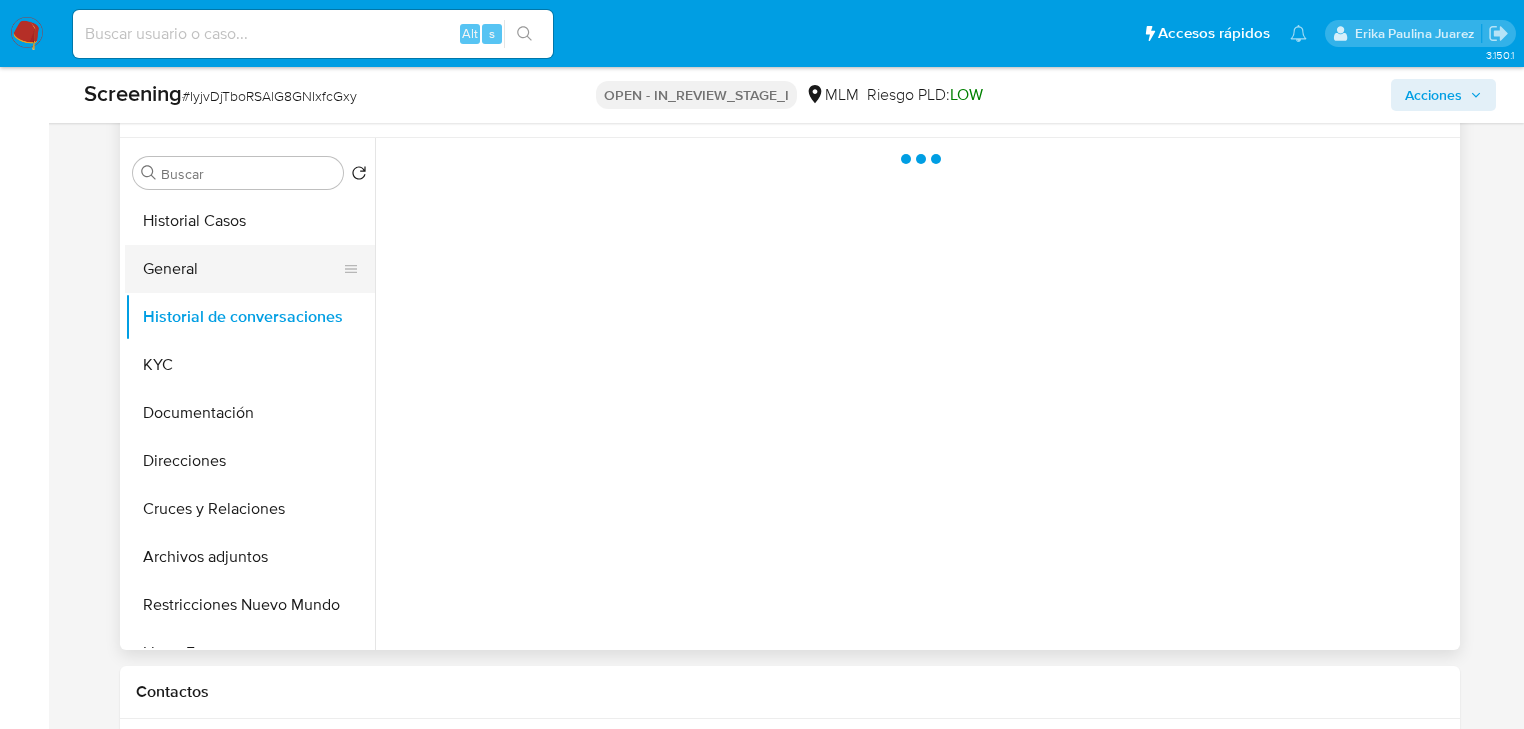 click on "General" at bounding box center [242, 269] 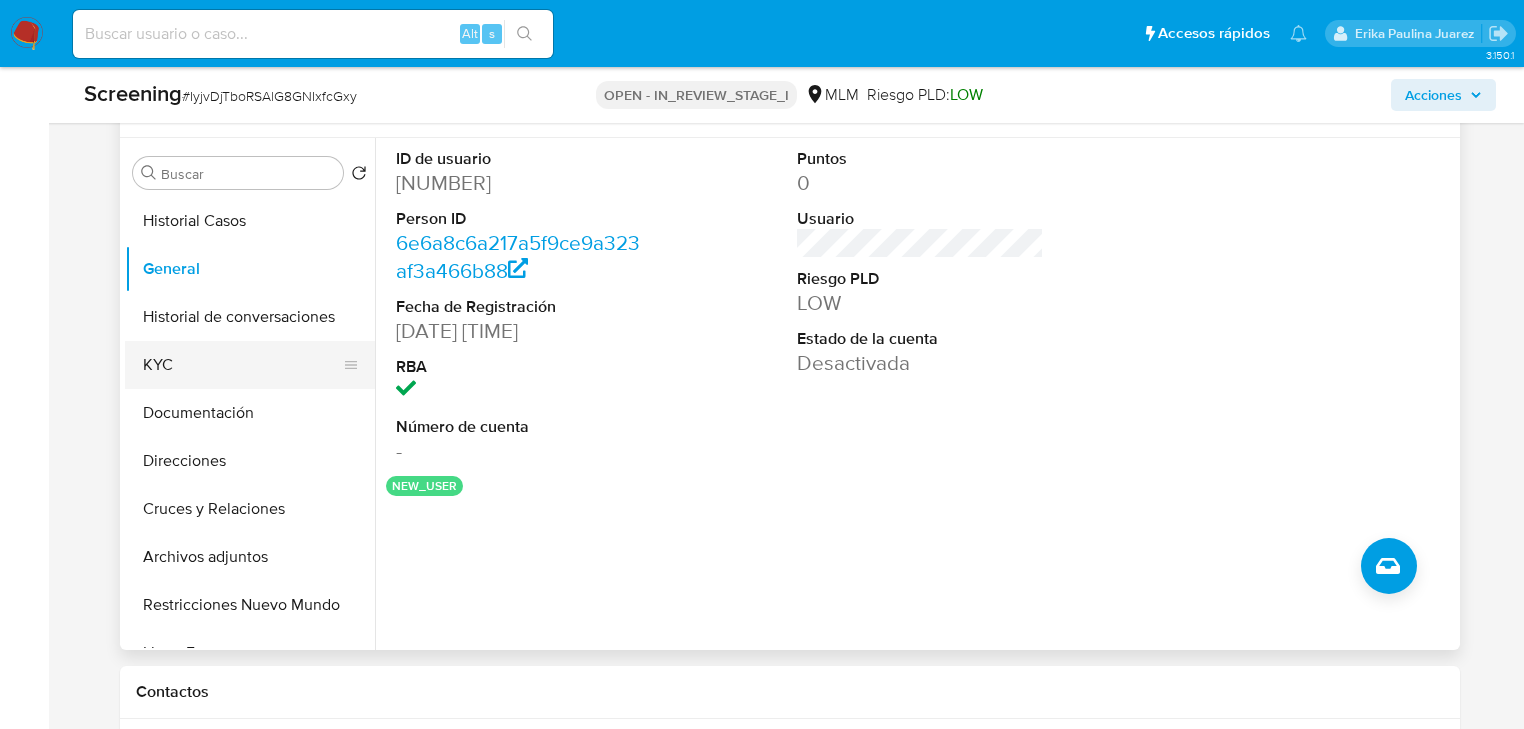 click on "KYC" at bounding box center (242, 365) 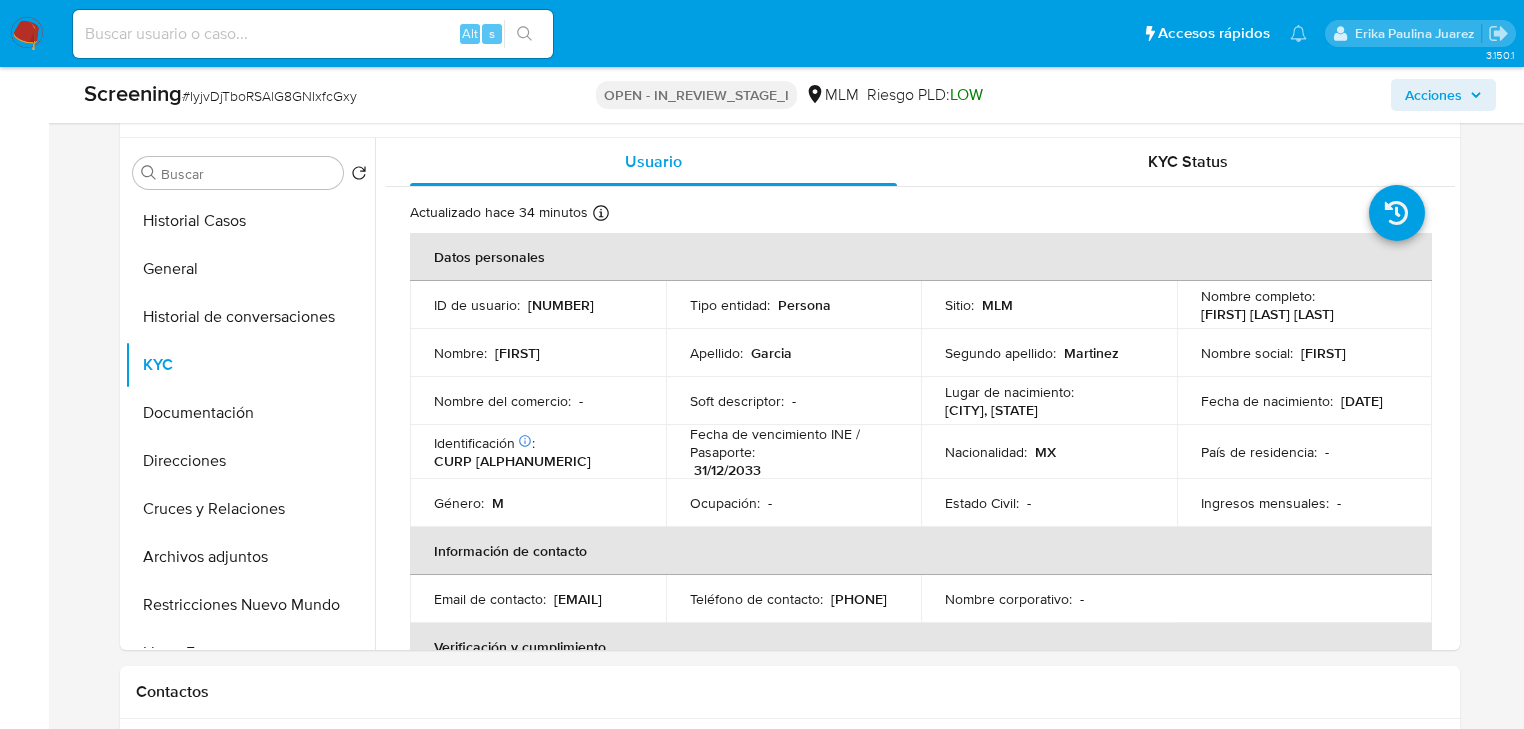 drag, startPoint x: 1184, startPoint y: 517, endPoint x: 98, endPoint y: 422, distance: 1090.1472 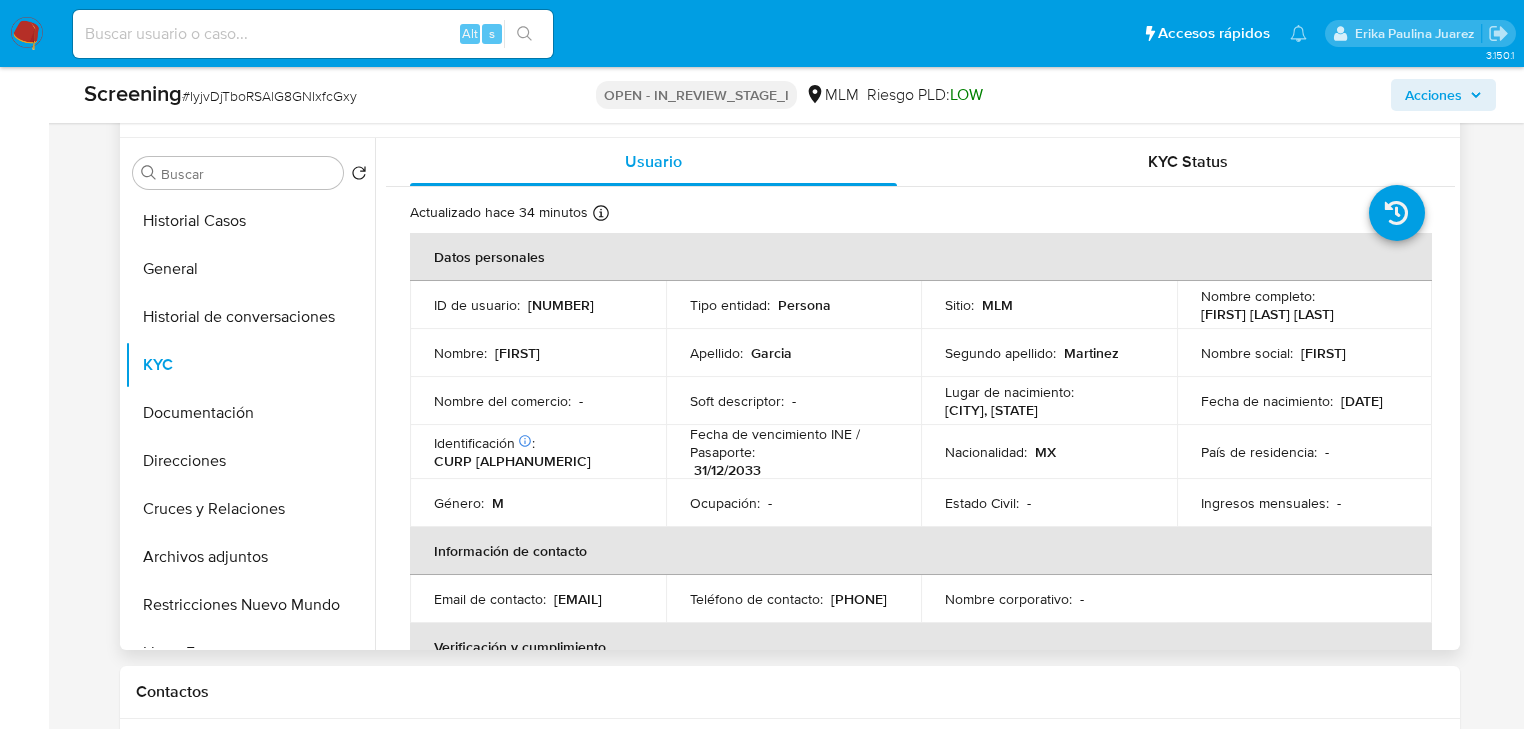 drag, startPoint x: 476, startPoint y: 459, endPoint x: 628, endPoint y: 460, distance: 152.0033 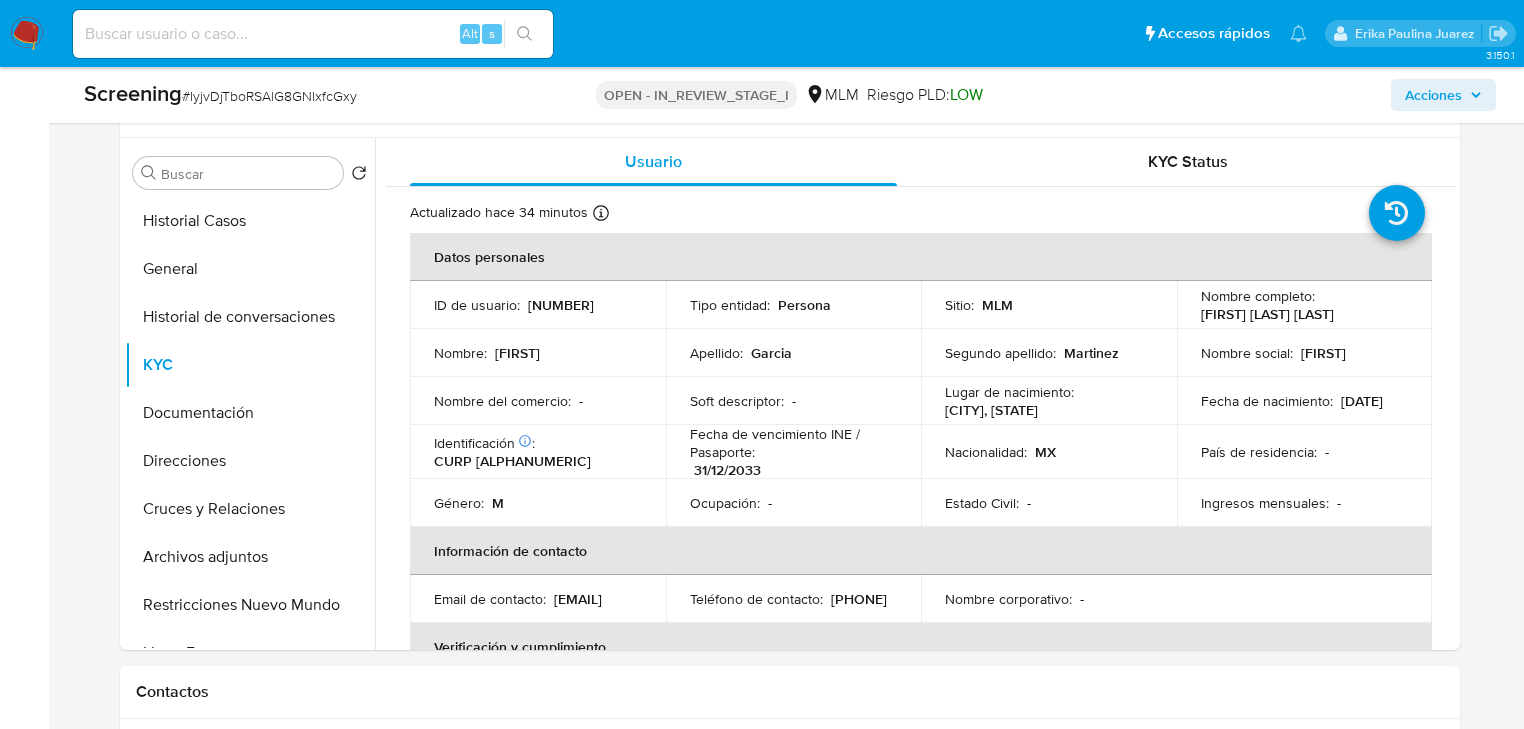 copy on "GAMR780511HNTRRL02" 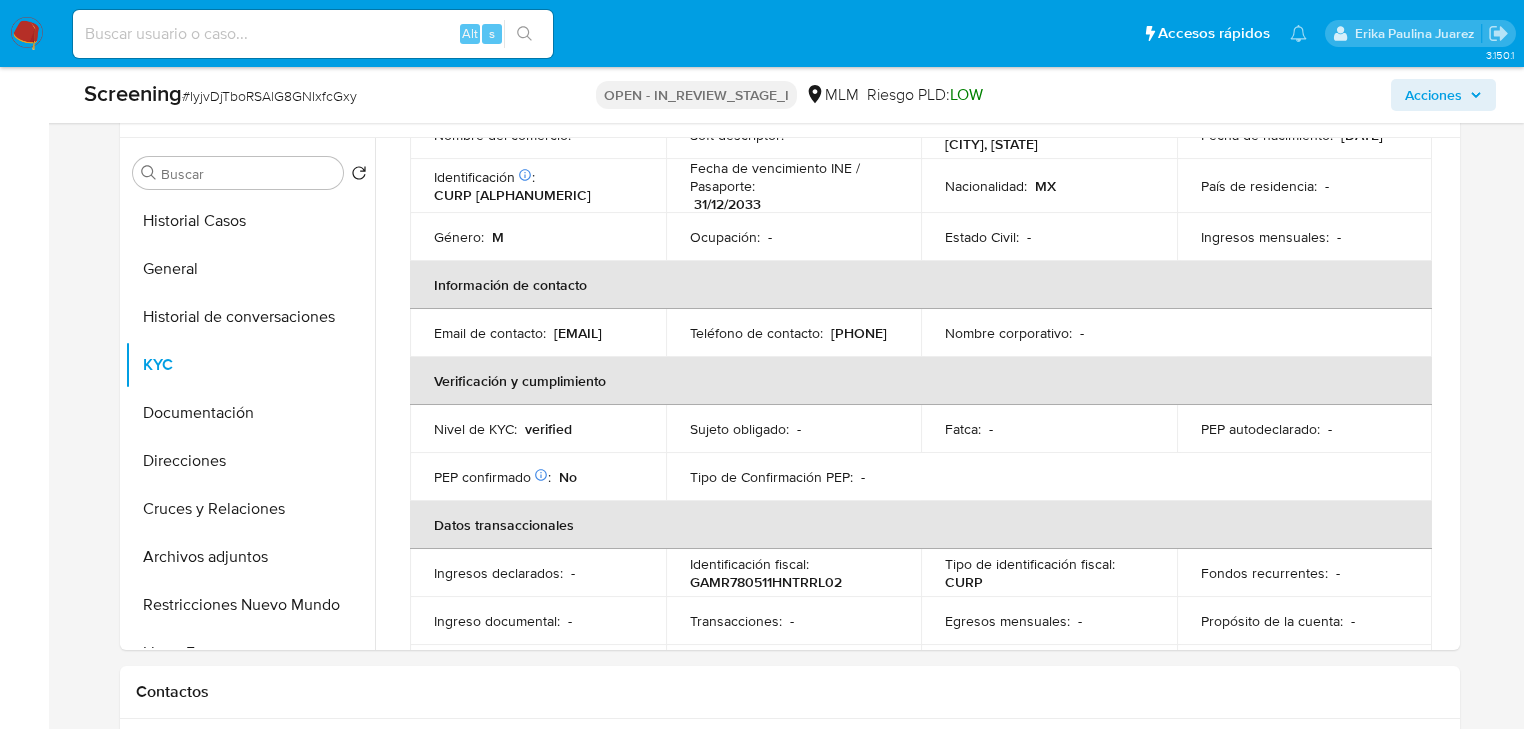 scroll, scrollTop: 480, scrollLeft: 0, axis: vertical 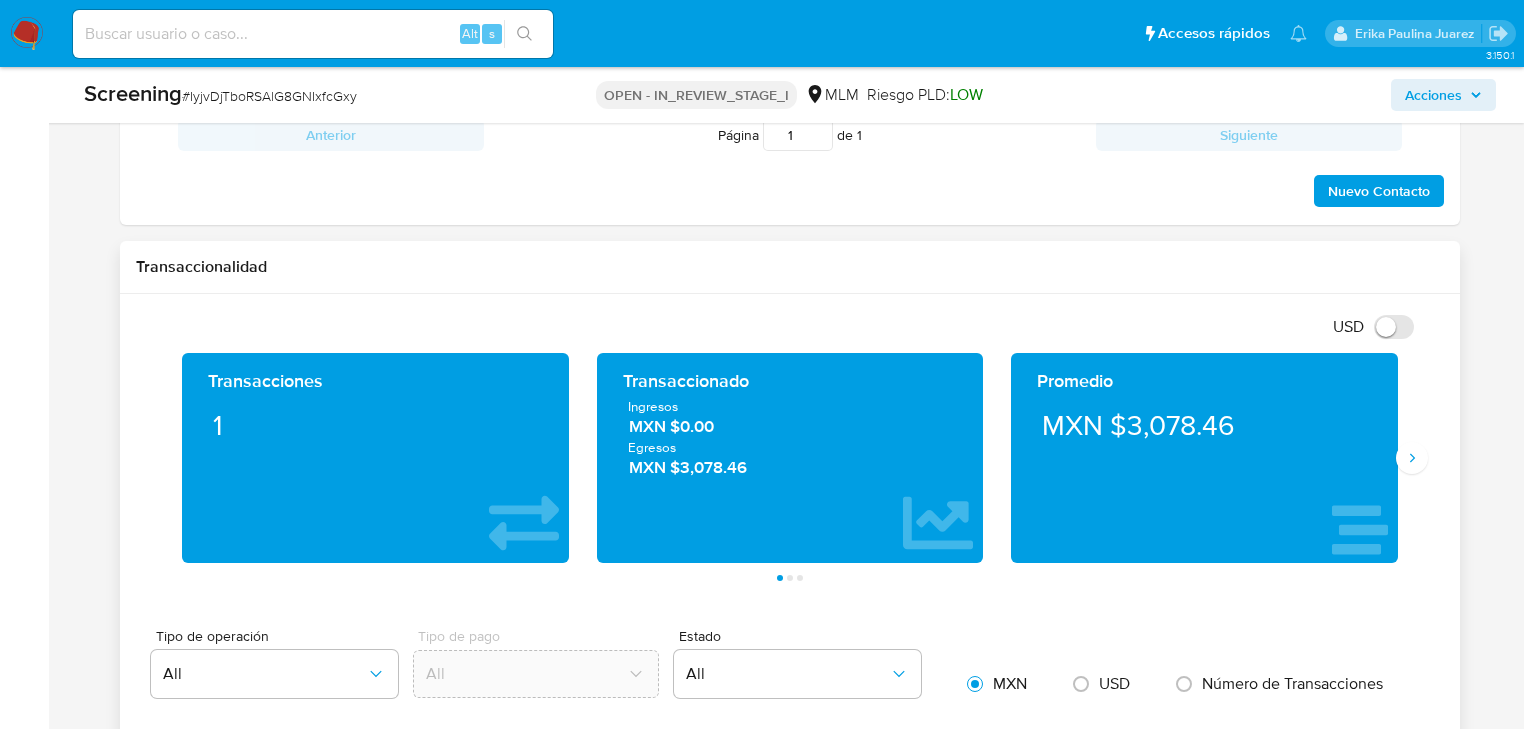 click on "Promedio MXN $3,078.46" at bounding box center [1204, 458] 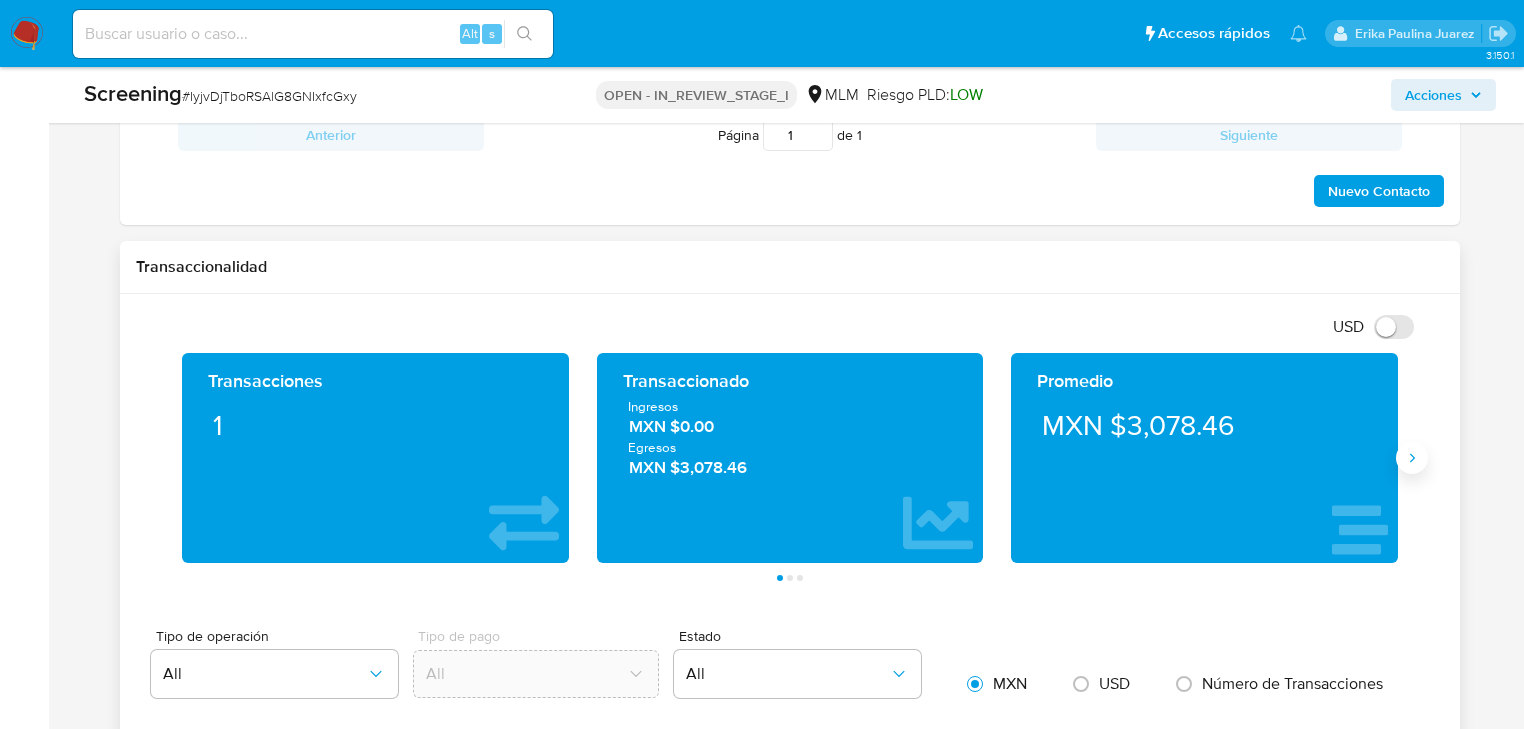 click at bounding box center (1412, 458) 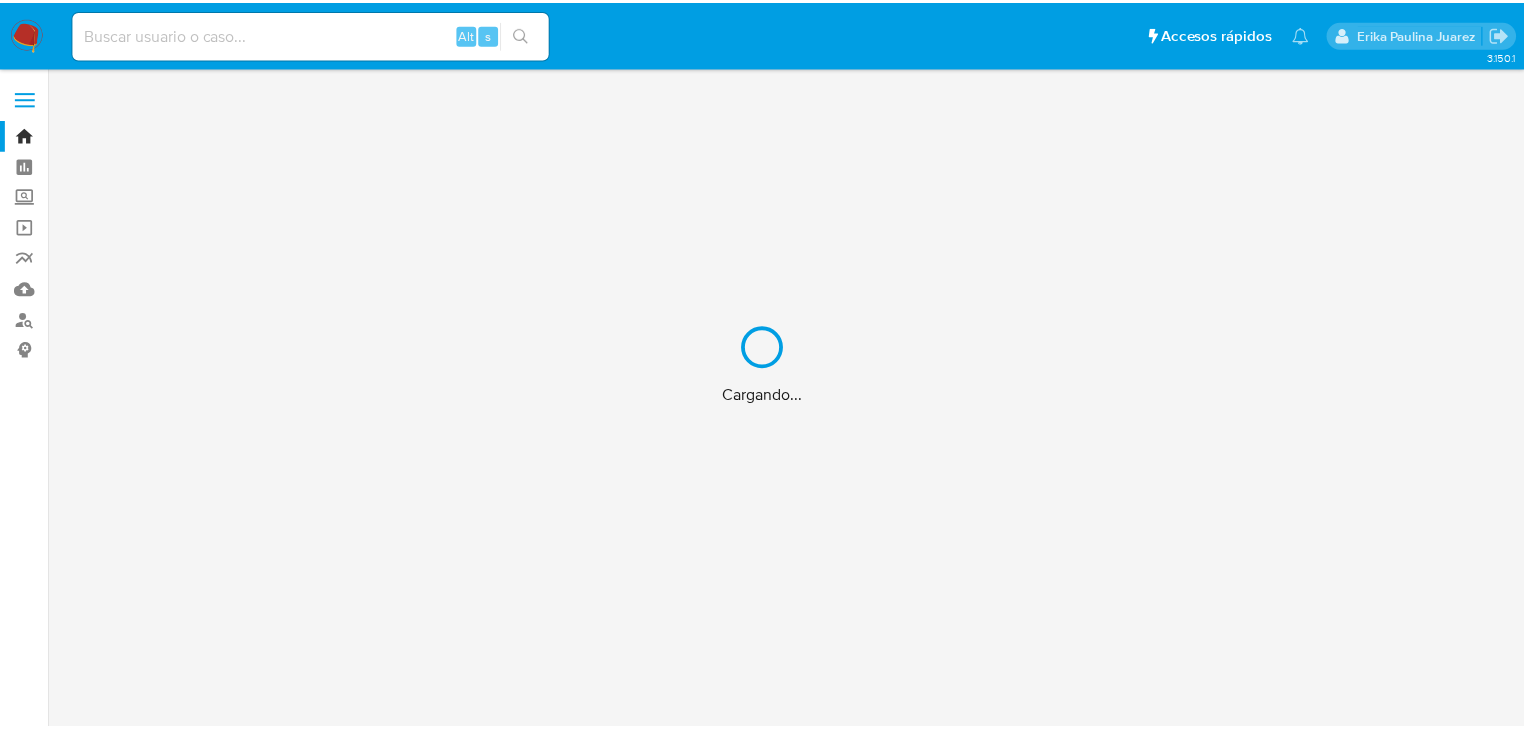 scroll, scrollTop: 0, scrollLeft: 0, axis: both 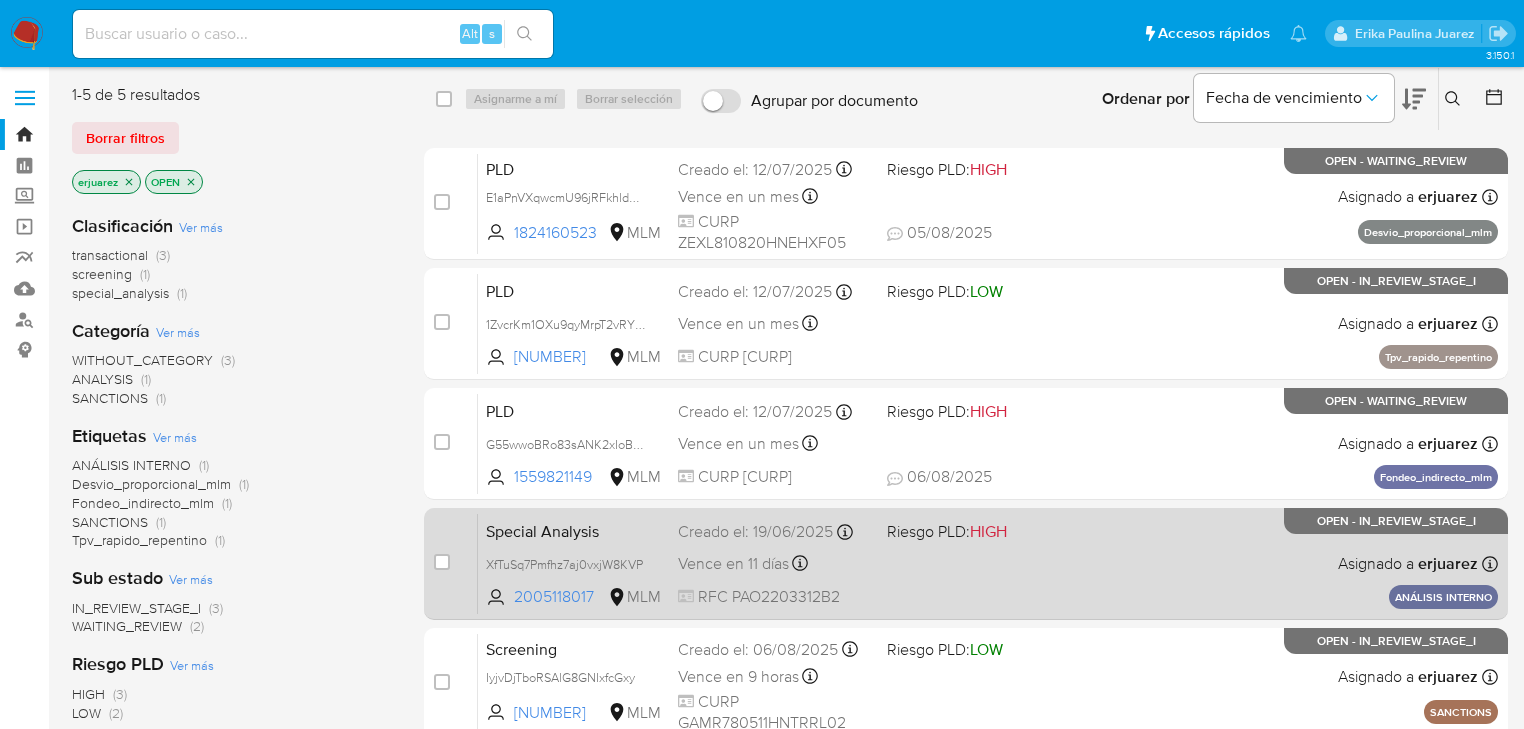 drag, startPoint x: 1093, startPoint y: 632, endPoint x: 962, endPoint y: 567, distance: 146.23953 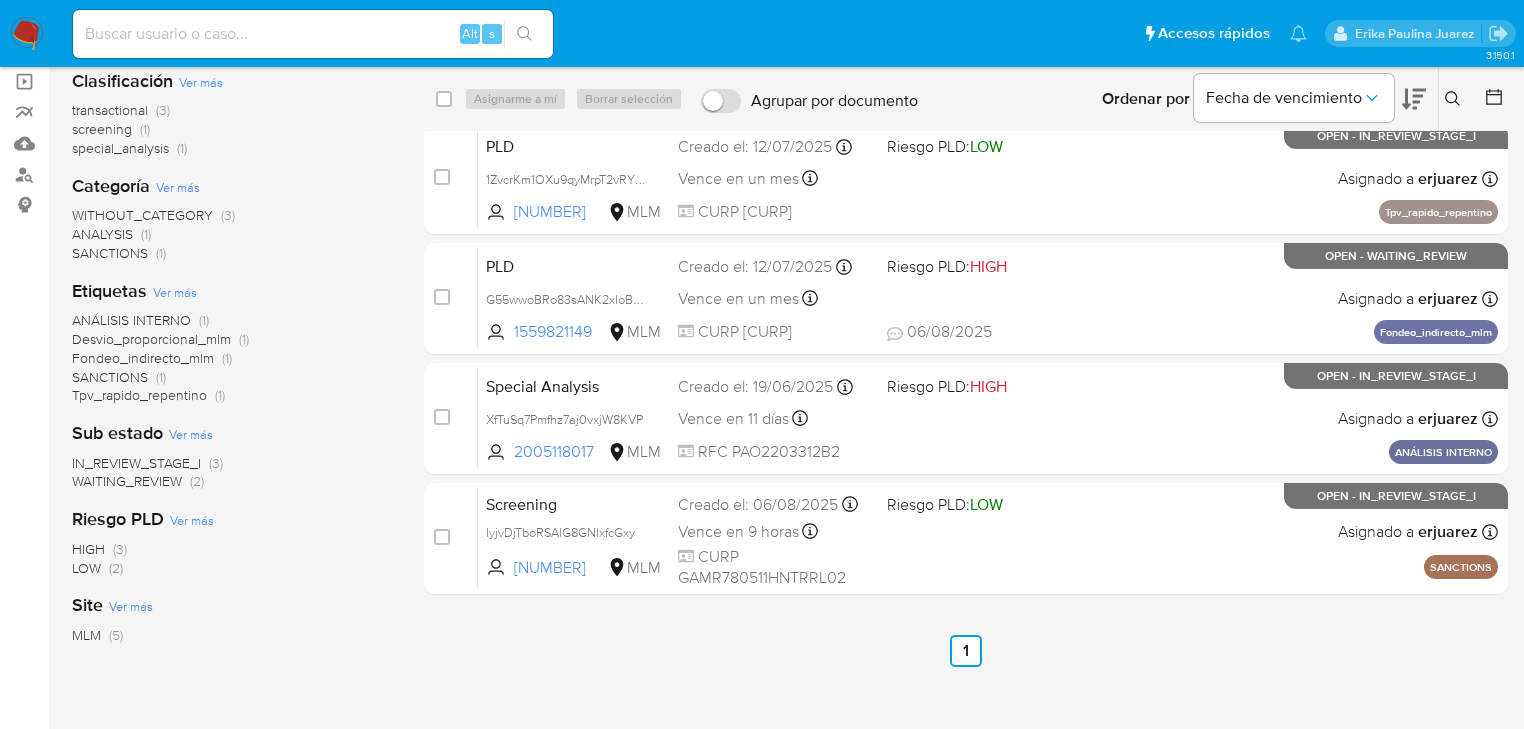scroll, scrollTop: 257, scrollLeft: 0, axis: vertical 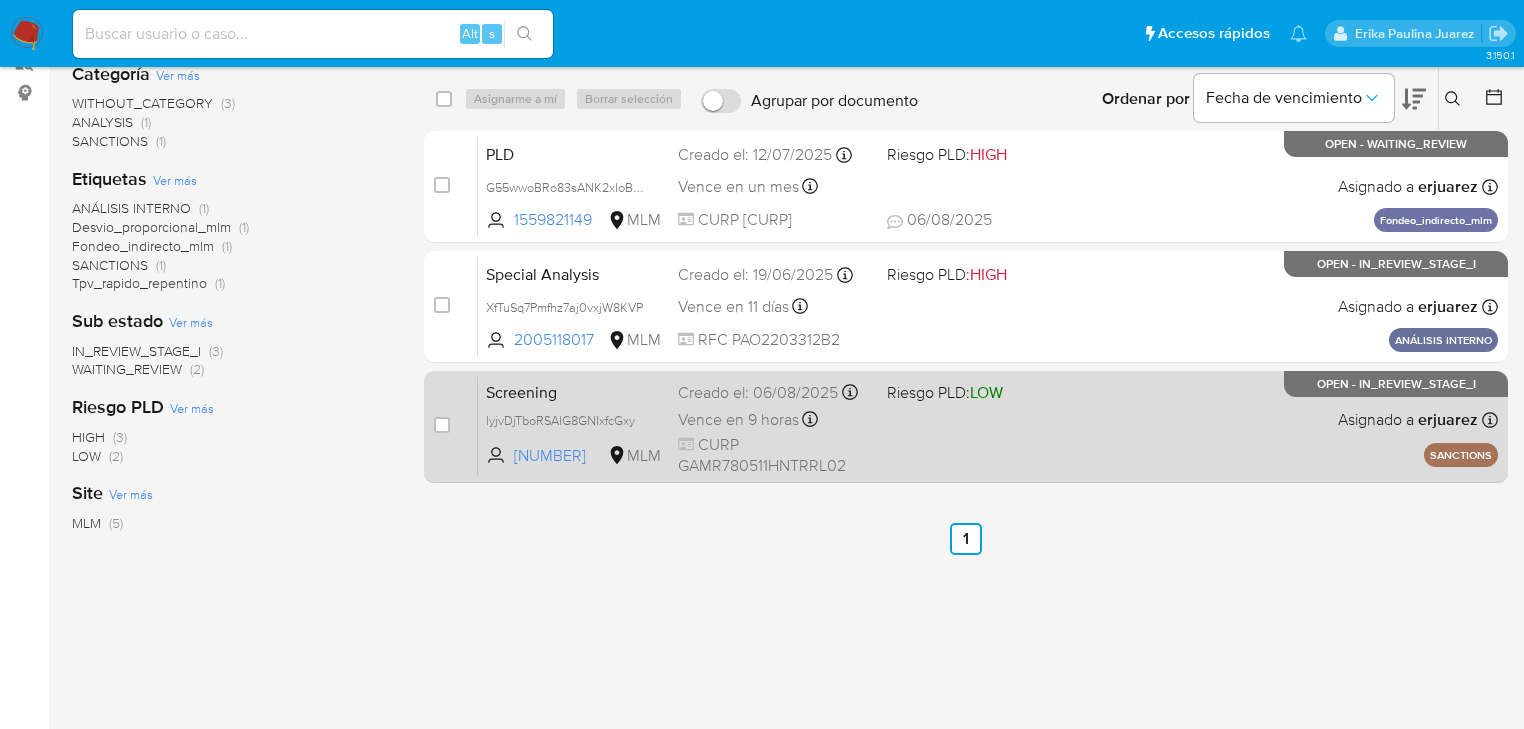 click on "Screening IyjvDjTboRSAlG8GNIxfcGxy [NUMBER] MLM Riesgo PLD:  LOW Creado el: [DATE]   Creado el: [DATE] [TIME] Vence en 9 horas   Vence el [DATE] [TIME] CURP   [CURP] Asignado a   [USERNAME]   Asignado el: [DATE] [TIME] SANCTIONS OPEN - IN_REVIEW_STAGE_I" at bounding box center (988, 426) 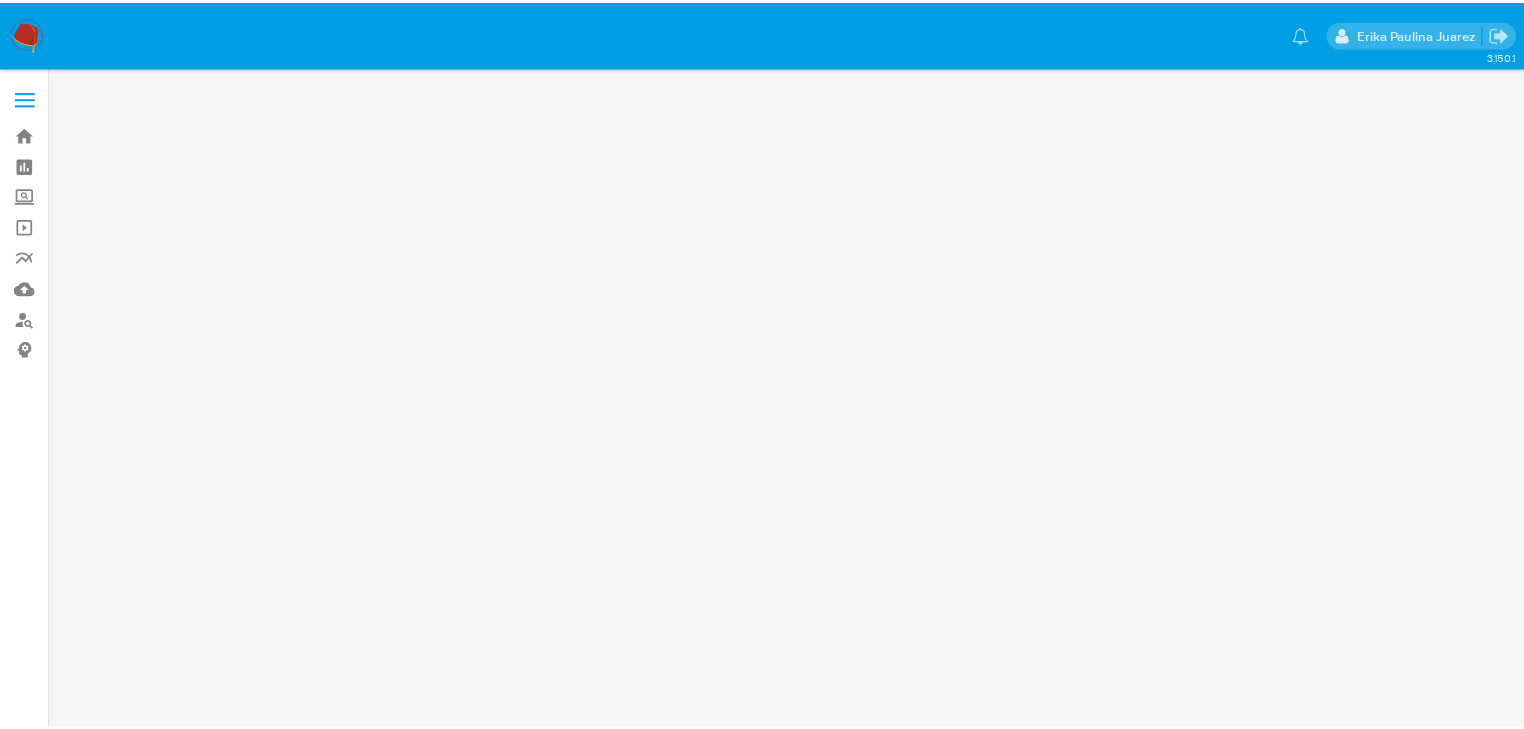 scroll, scrollTop: 0, scrollLeft: 0, axis: both 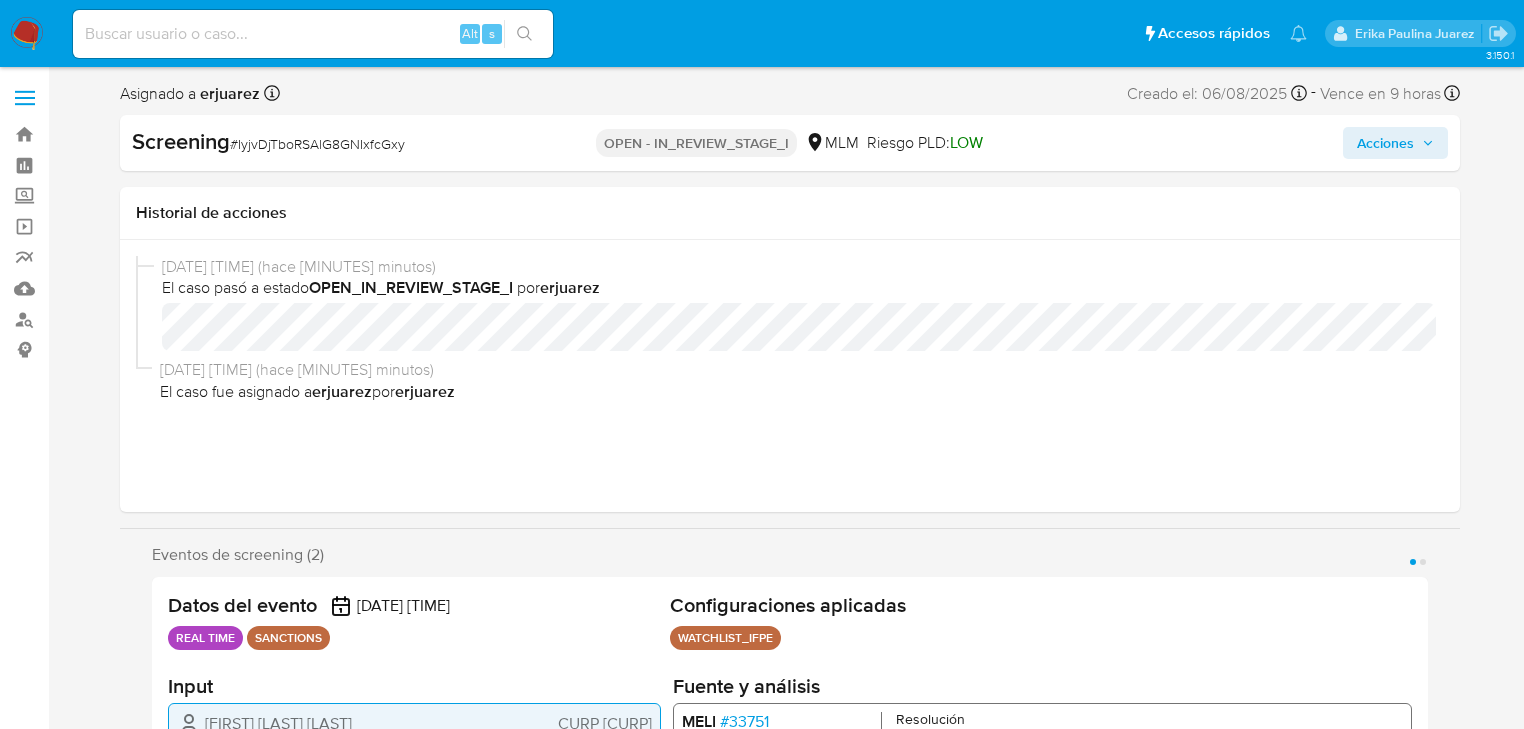 select on "10" 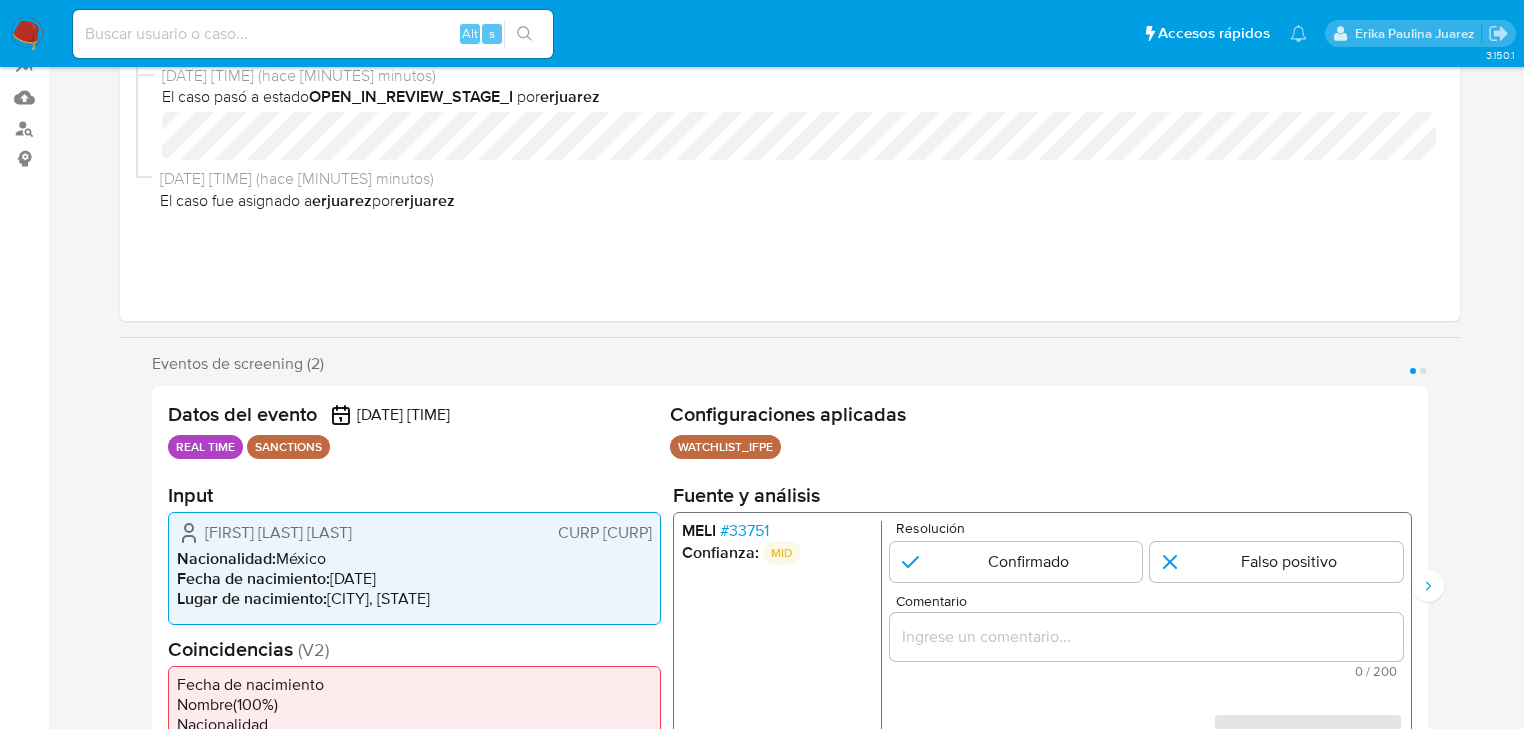 scroll, scrollTop: 400, scrollLeft: 0, axis: vertical 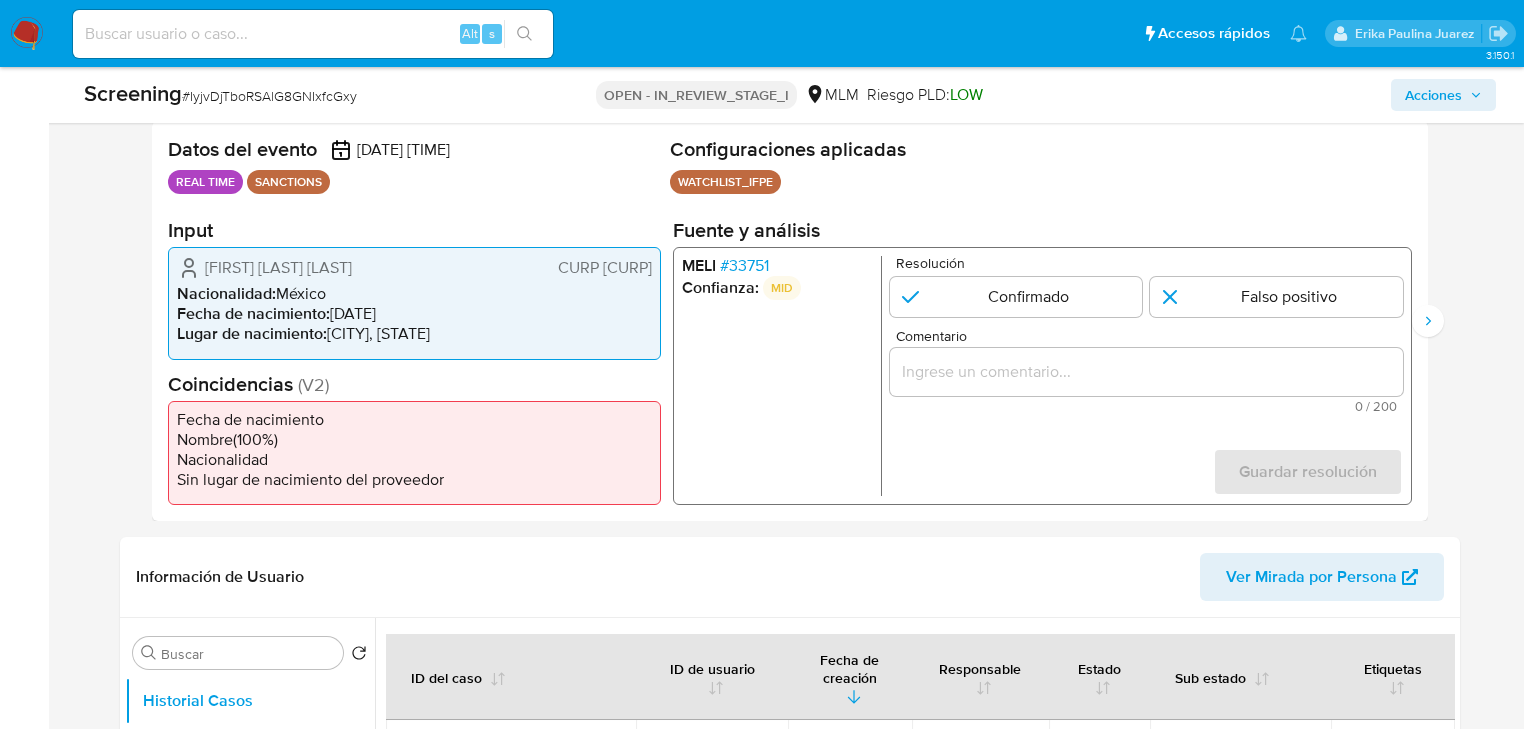 drag, startPoint x: 1266, startPoint y: 295, endPoint x: 1085, endPoint y: 352, distance: 189.76302 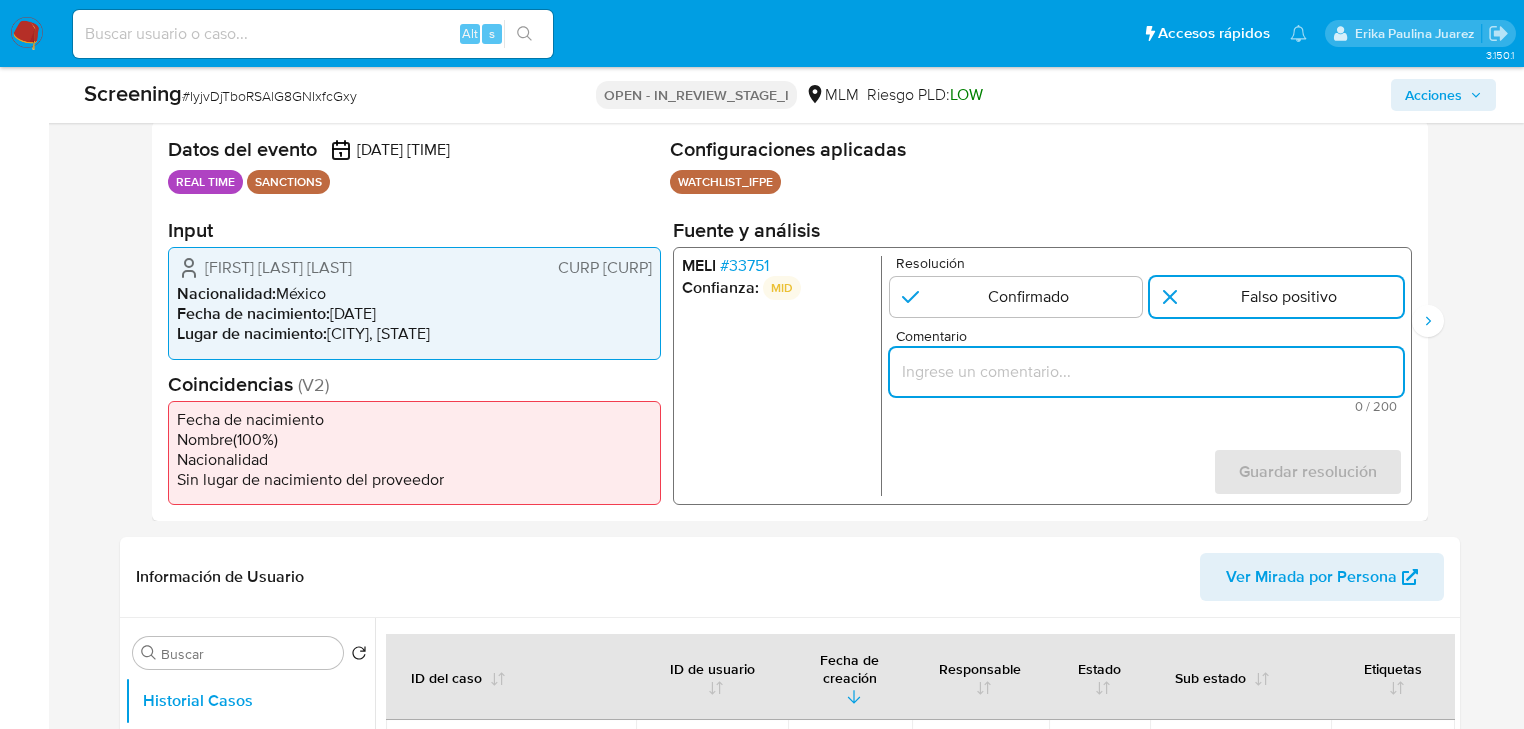 click at bounding box center (1146, 372) 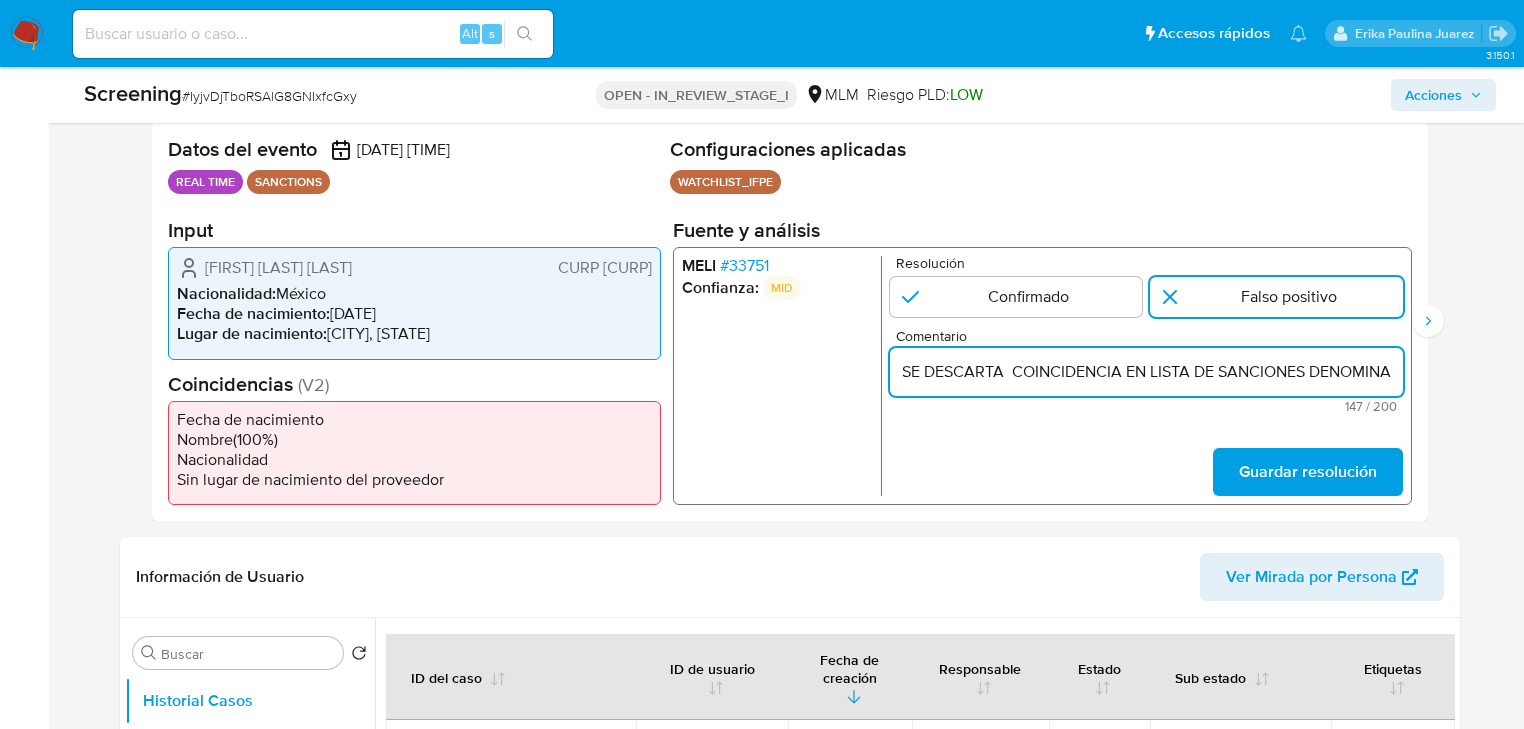 scroll, scrollTop: 0, scrollLeft: 784, axis: horizontal 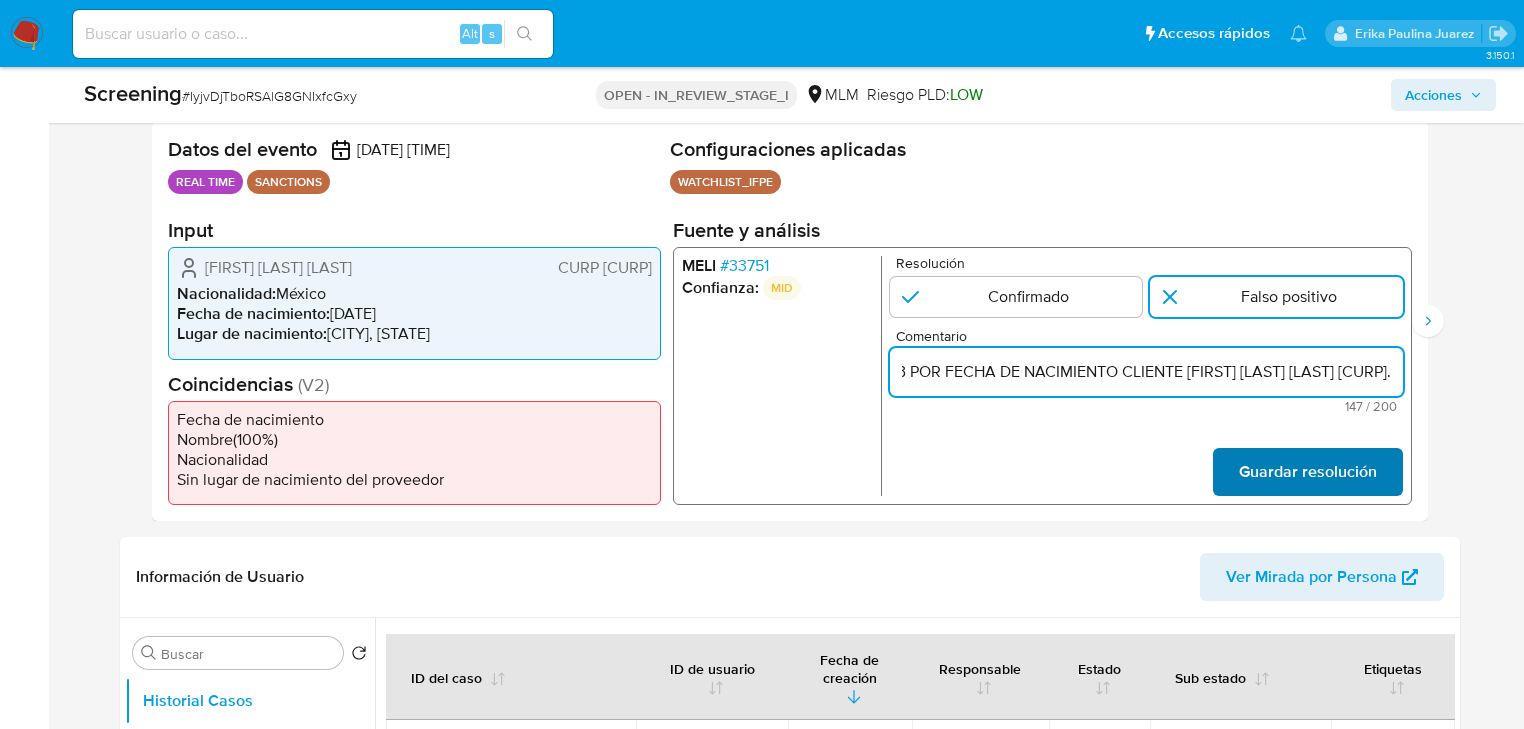 type on "SE DESCARTA  COINCIDENCIA EN LISTA DE SANCIONES DENOMINADA IFPE LPB POR FECHA DE NACIMIENTO CLIENTE [FIRST] [LAST] [LAST] CURP [CURP]." 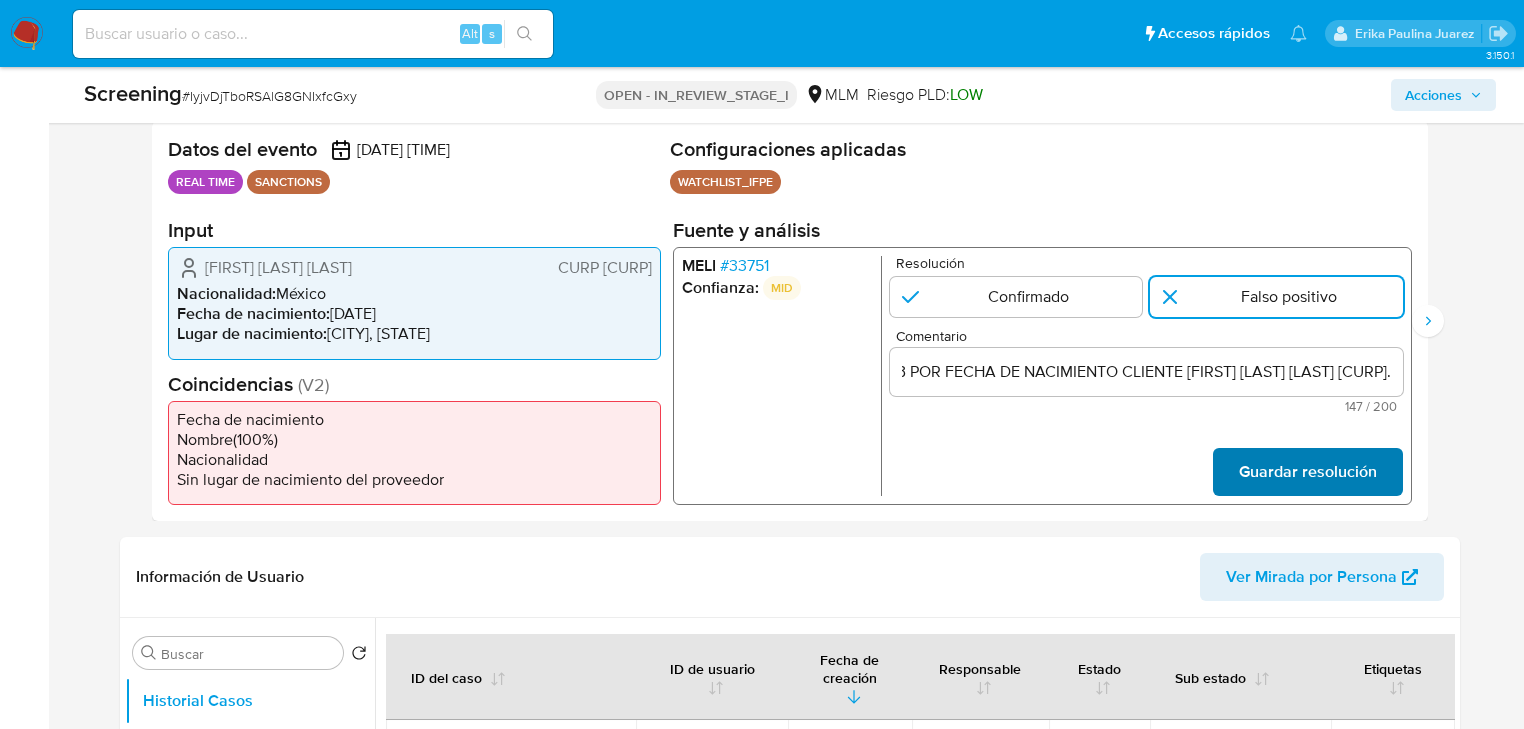 click on "Guardar resolución" at bounding box center (1308, 472) 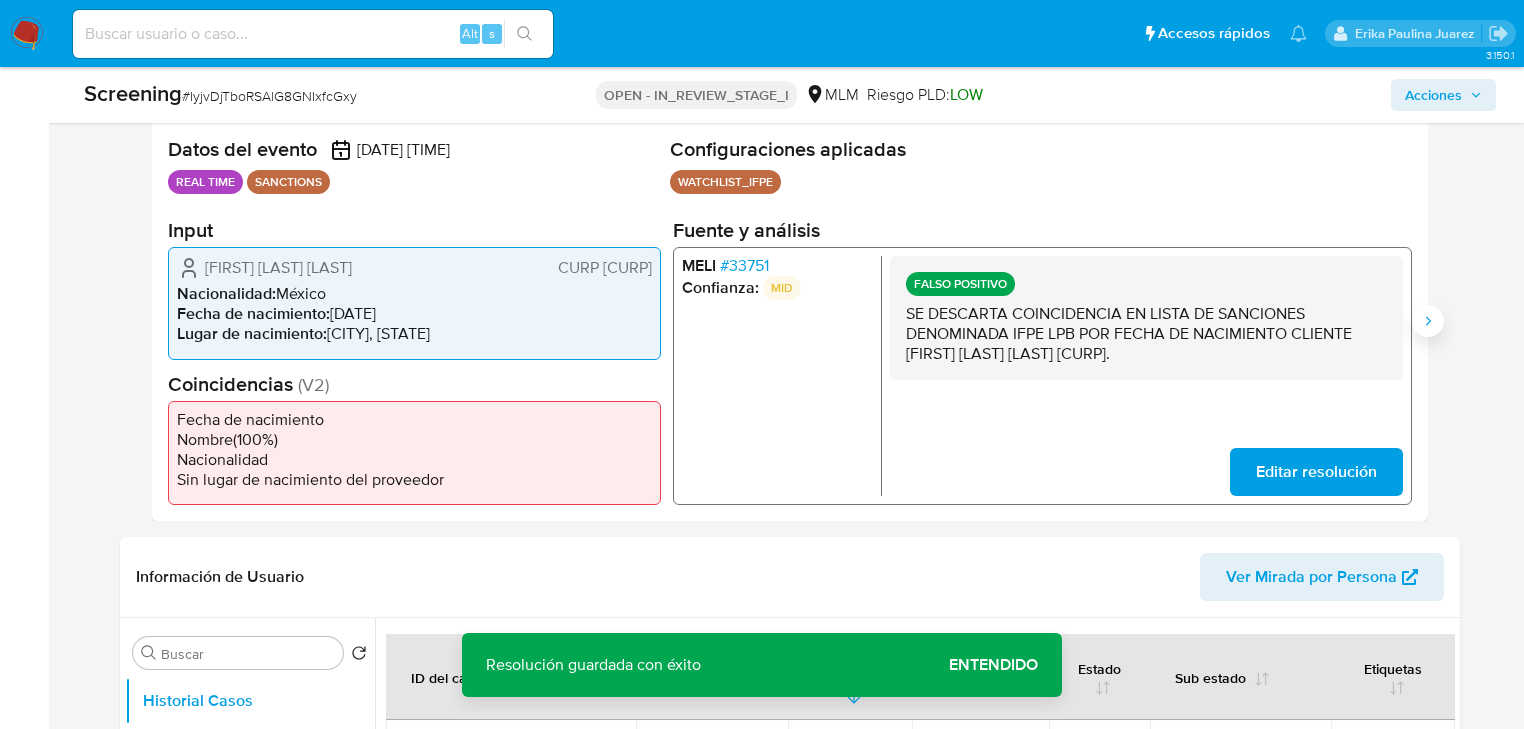 click 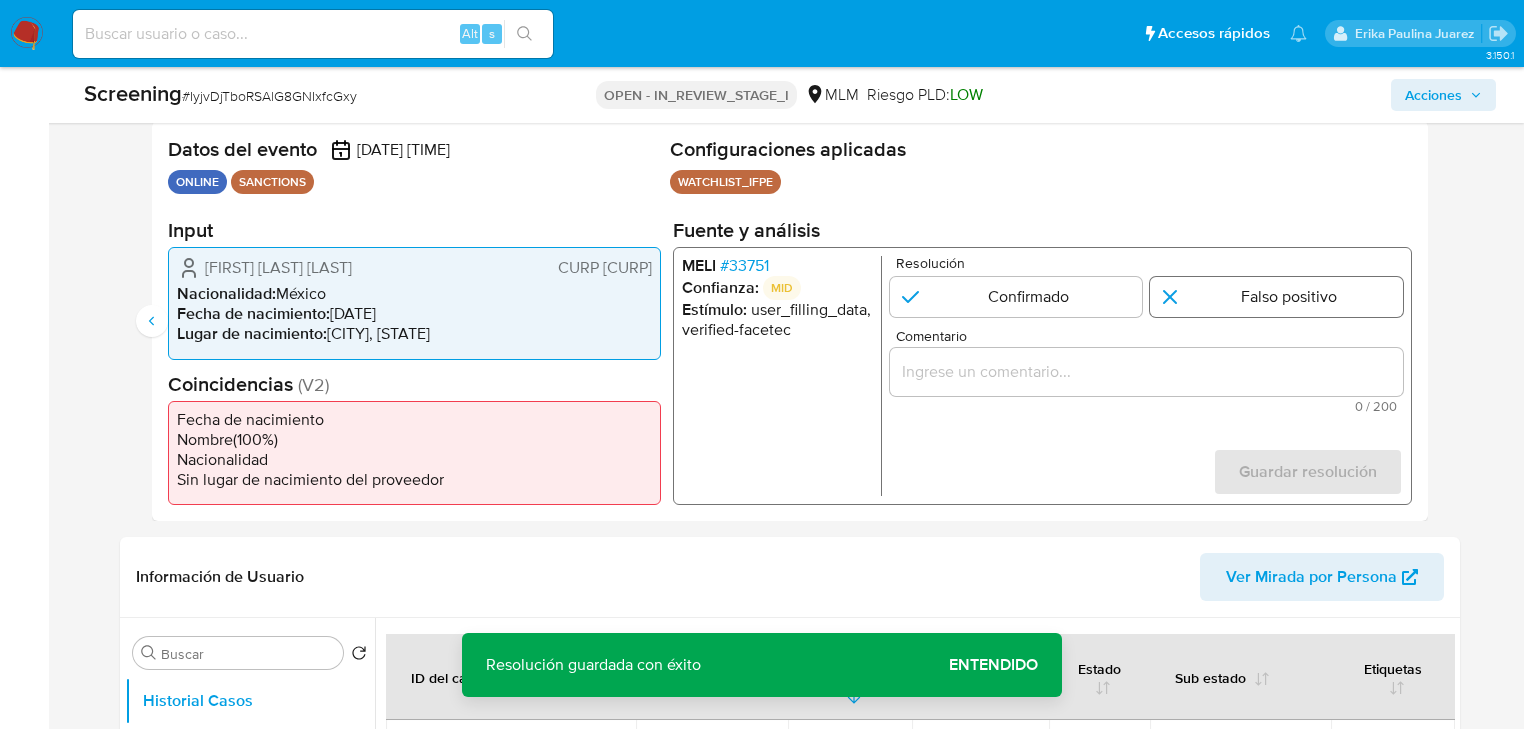 click at bounding box center (1276, 297) 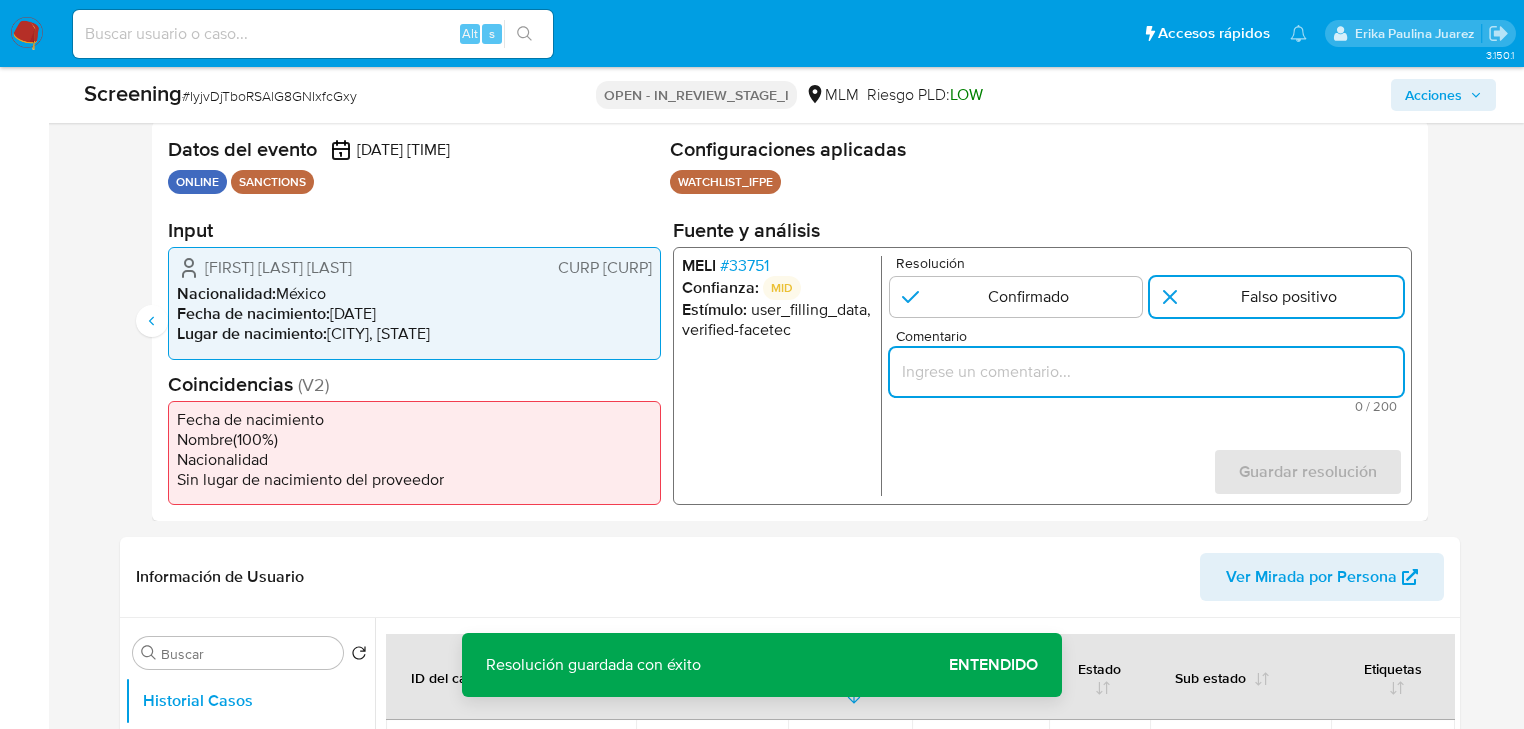 click at bounding box center (1146, 372) 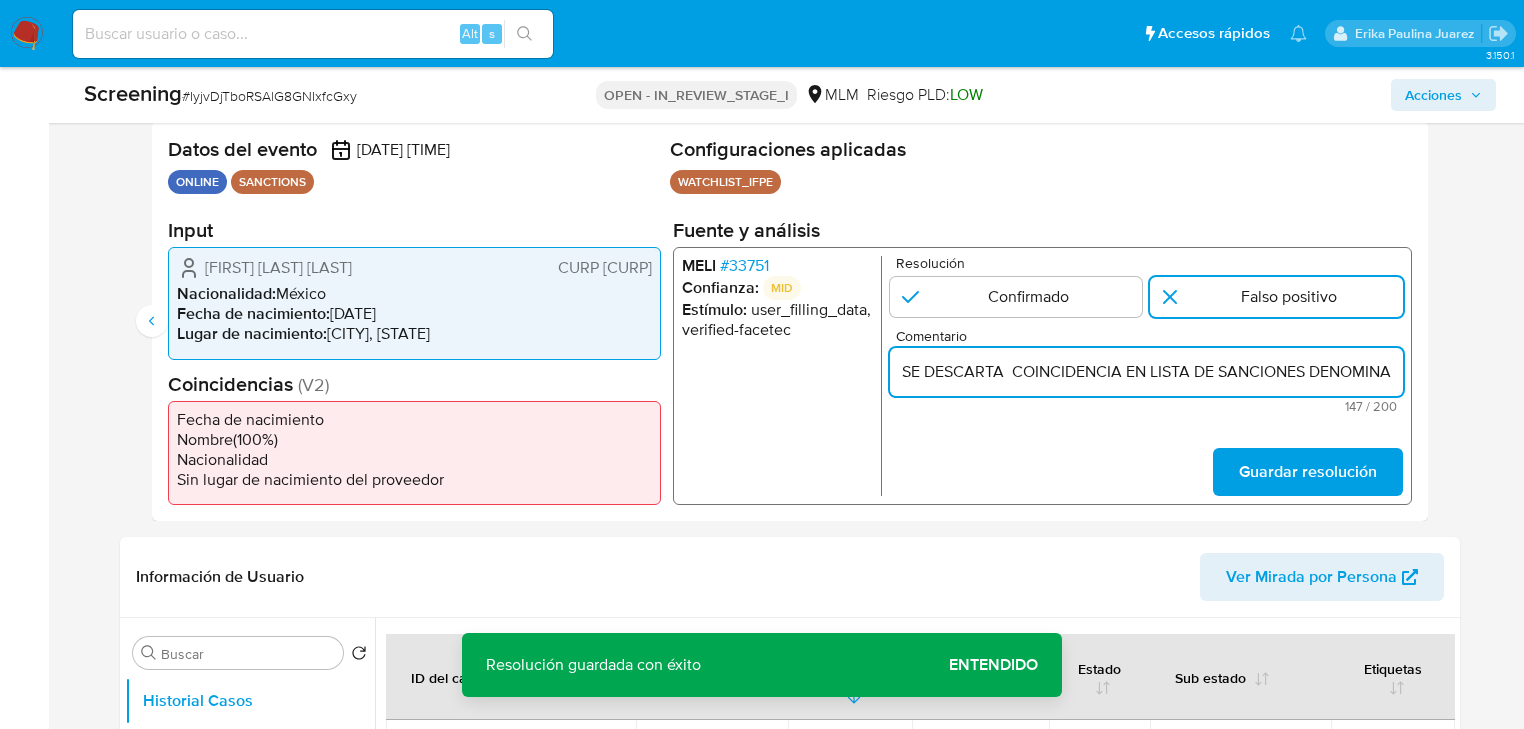 scroll, scrollTop: 0, scrollLeft: 784, axis: horizontal 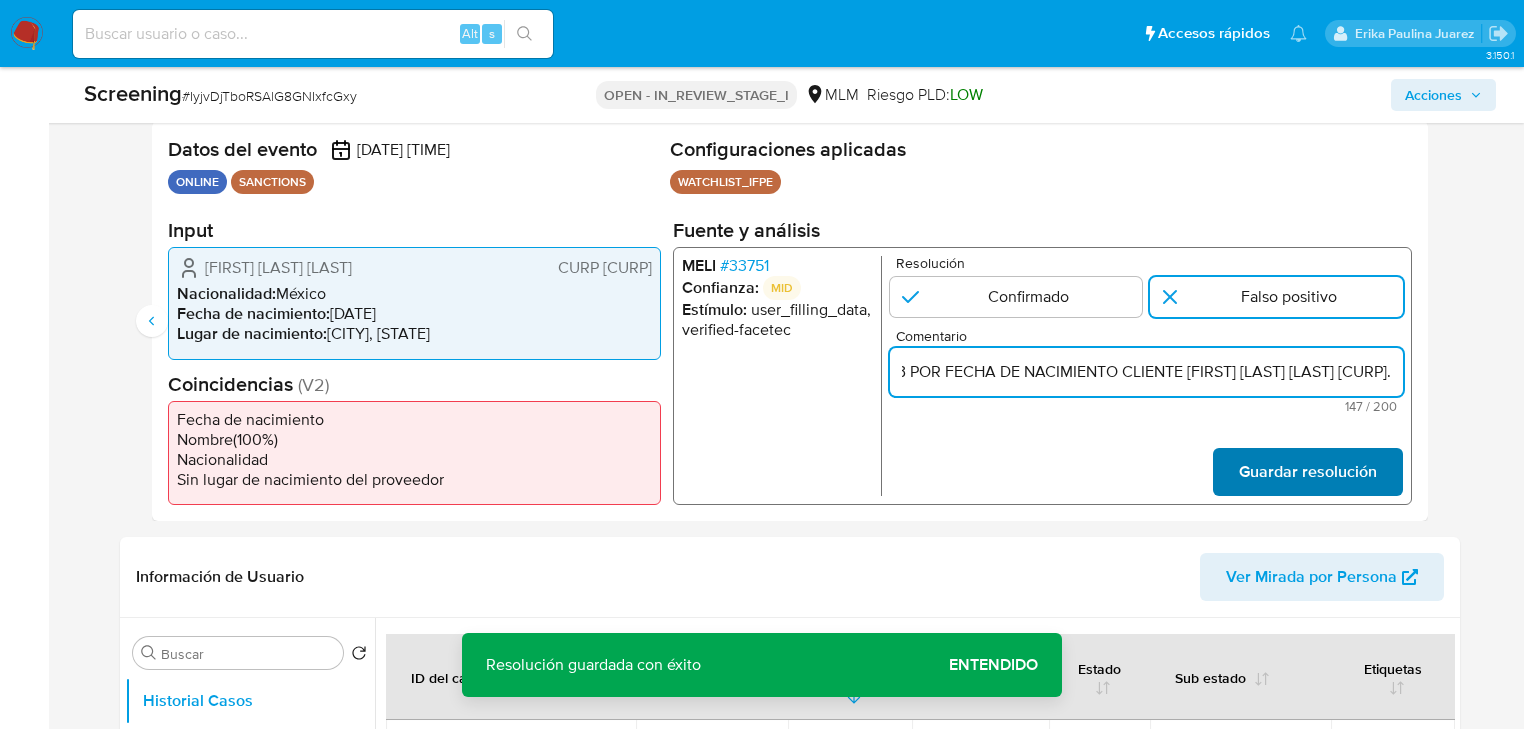 type on "SE DESCARTA  COINCIDENCIA EN LISTA DE SANCIONES DENOMINADA IFPE LPB POR FECHA DE NACIMIENTO CLIENTE RAUL GARCÍA MARTINEZ CURP GAMR780511HNTRRL02." 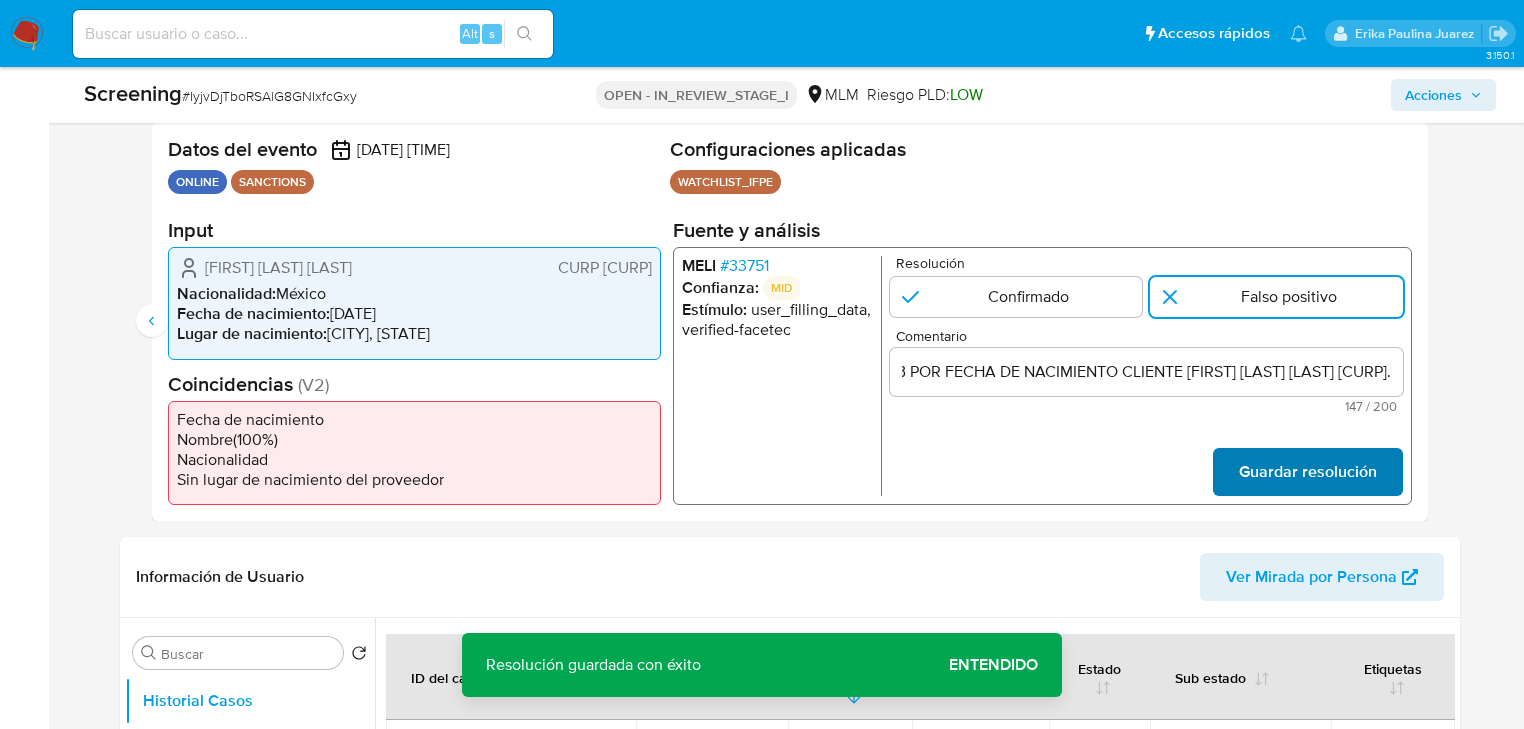 scroll, scrollTop: 0, scrollLeft: 0, axis: both 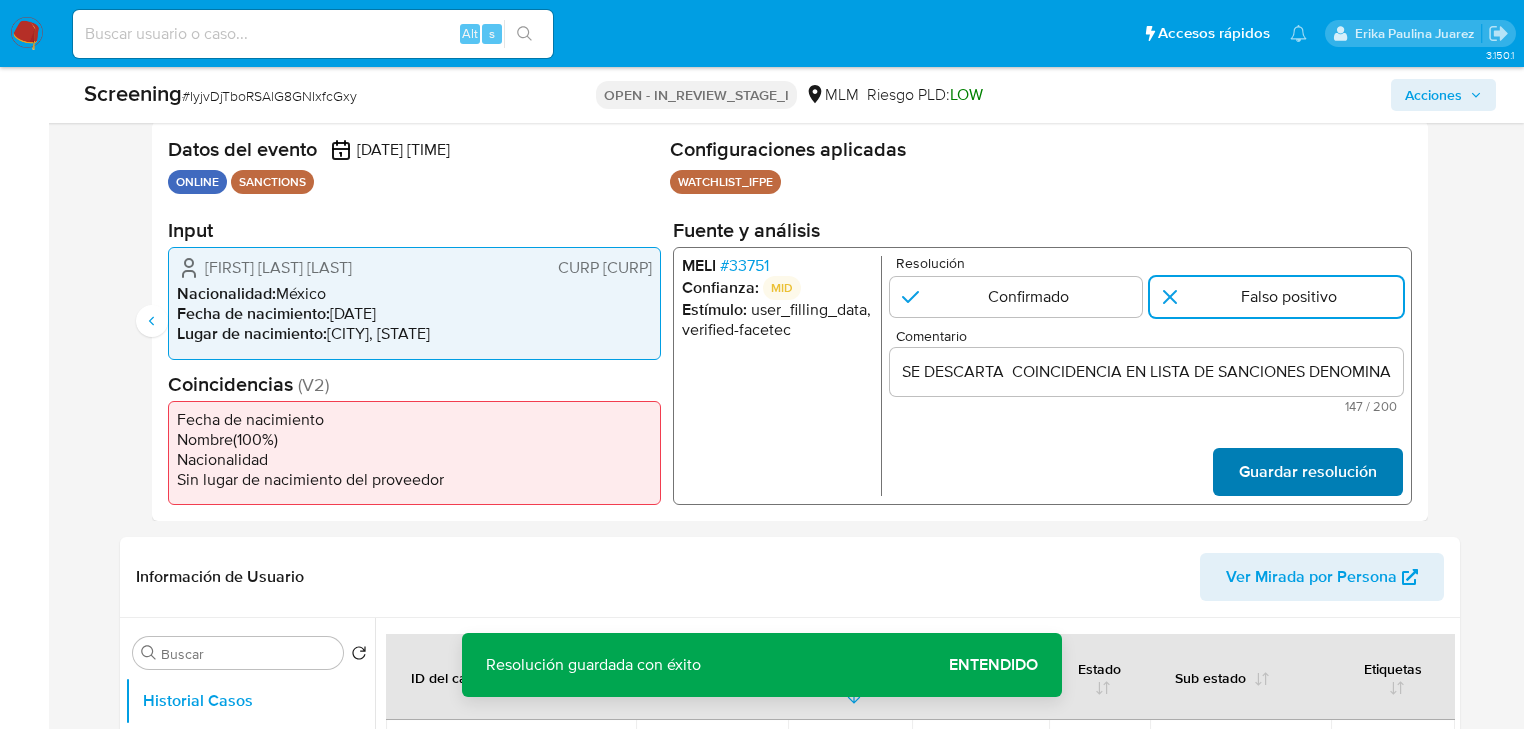 click on "Guardar resolución" at bounding box center (1308, 472) 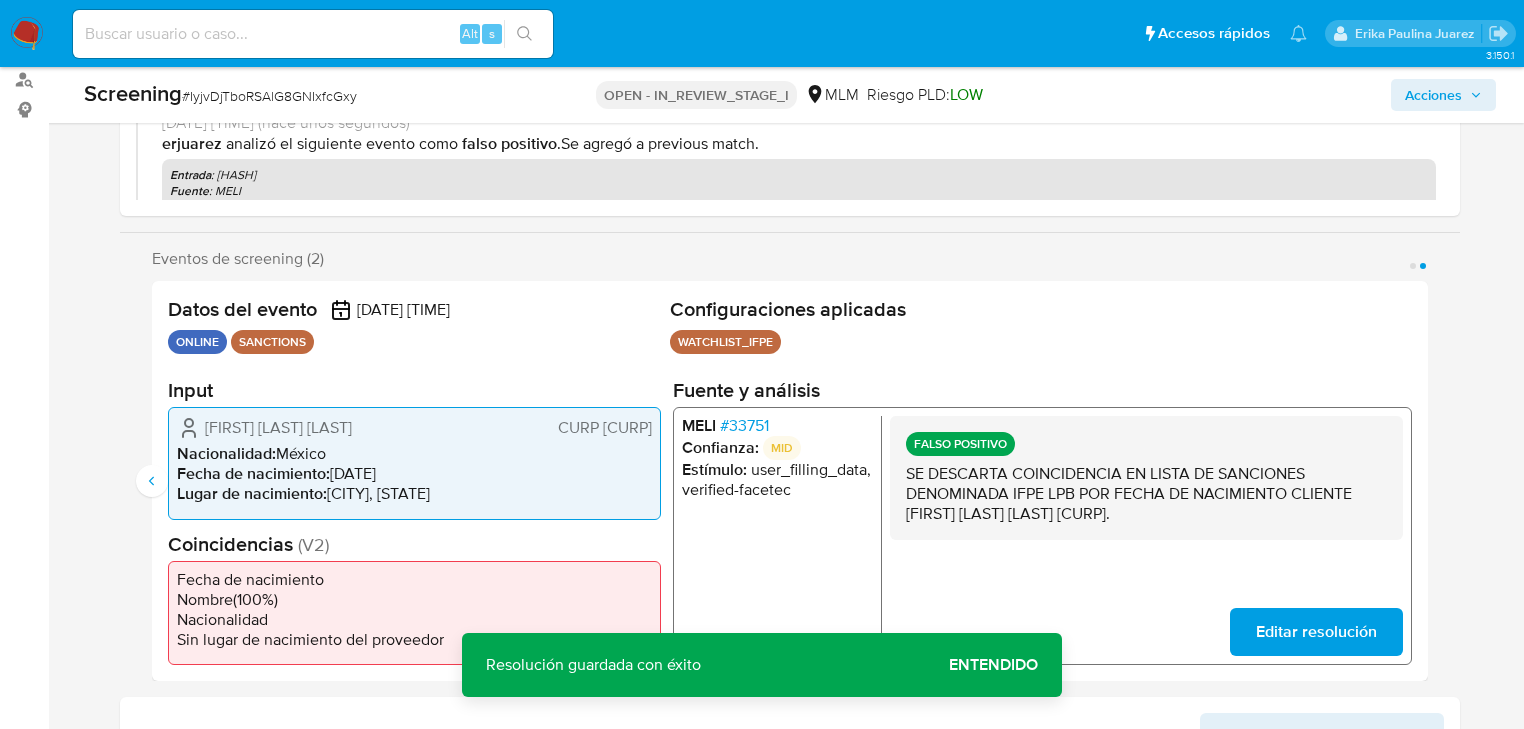 scroll, scrollTop: 240, scrollLeft: 0, axis: vertical 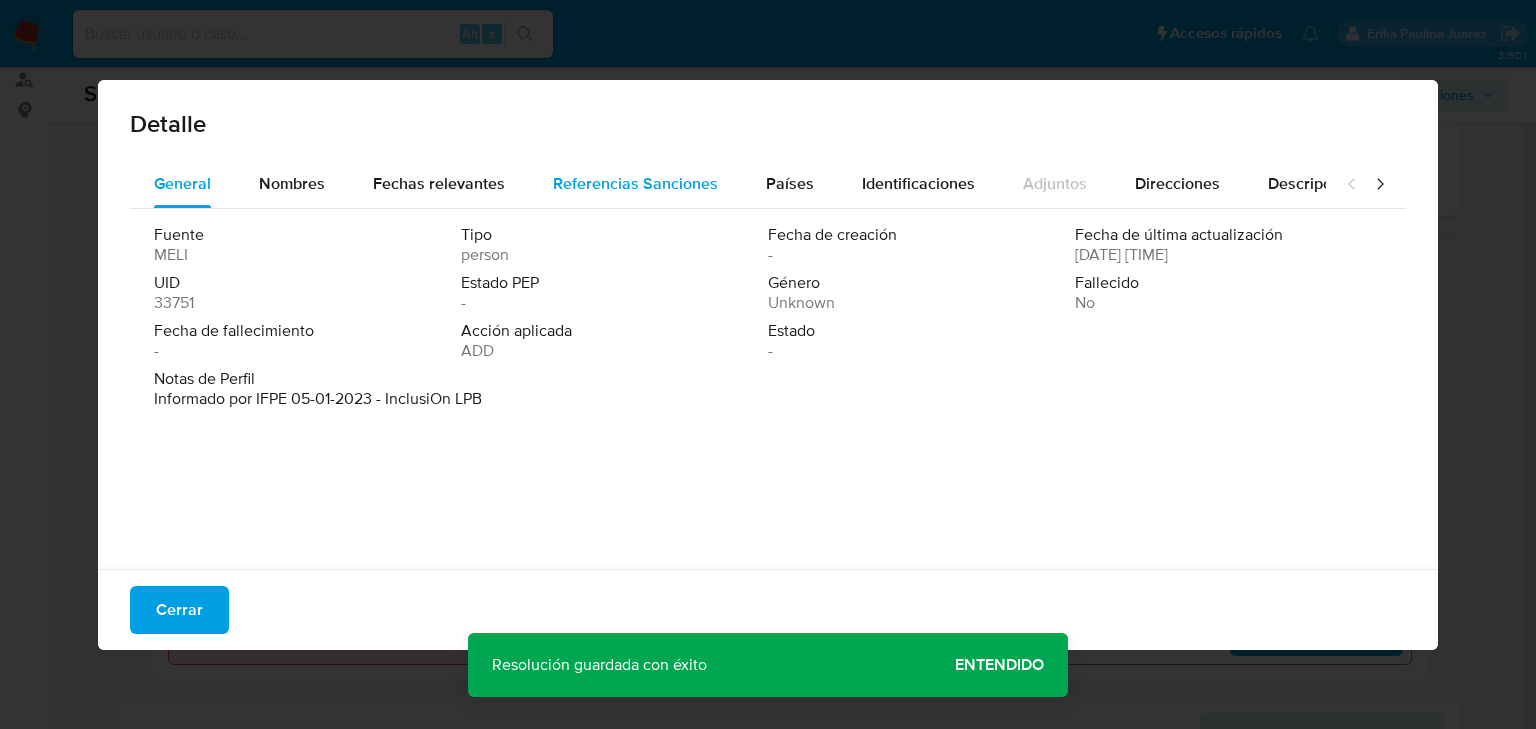 drag, startPoint x: 595, startPoint y: 186, endPoint x: 549, endPoint y: 187, distance: 46.010868 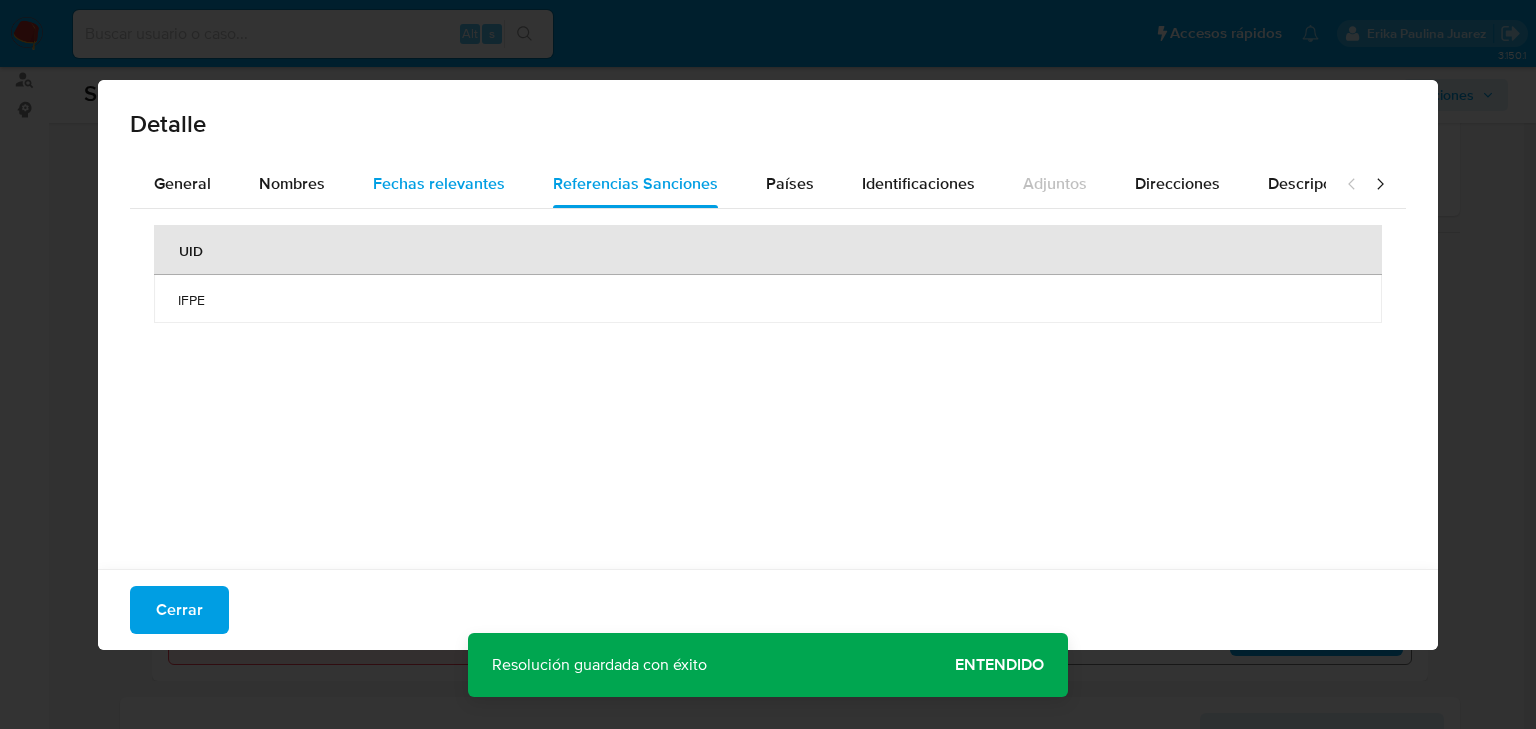click on "Fechas relevantes" at bounding box center [439, 183] 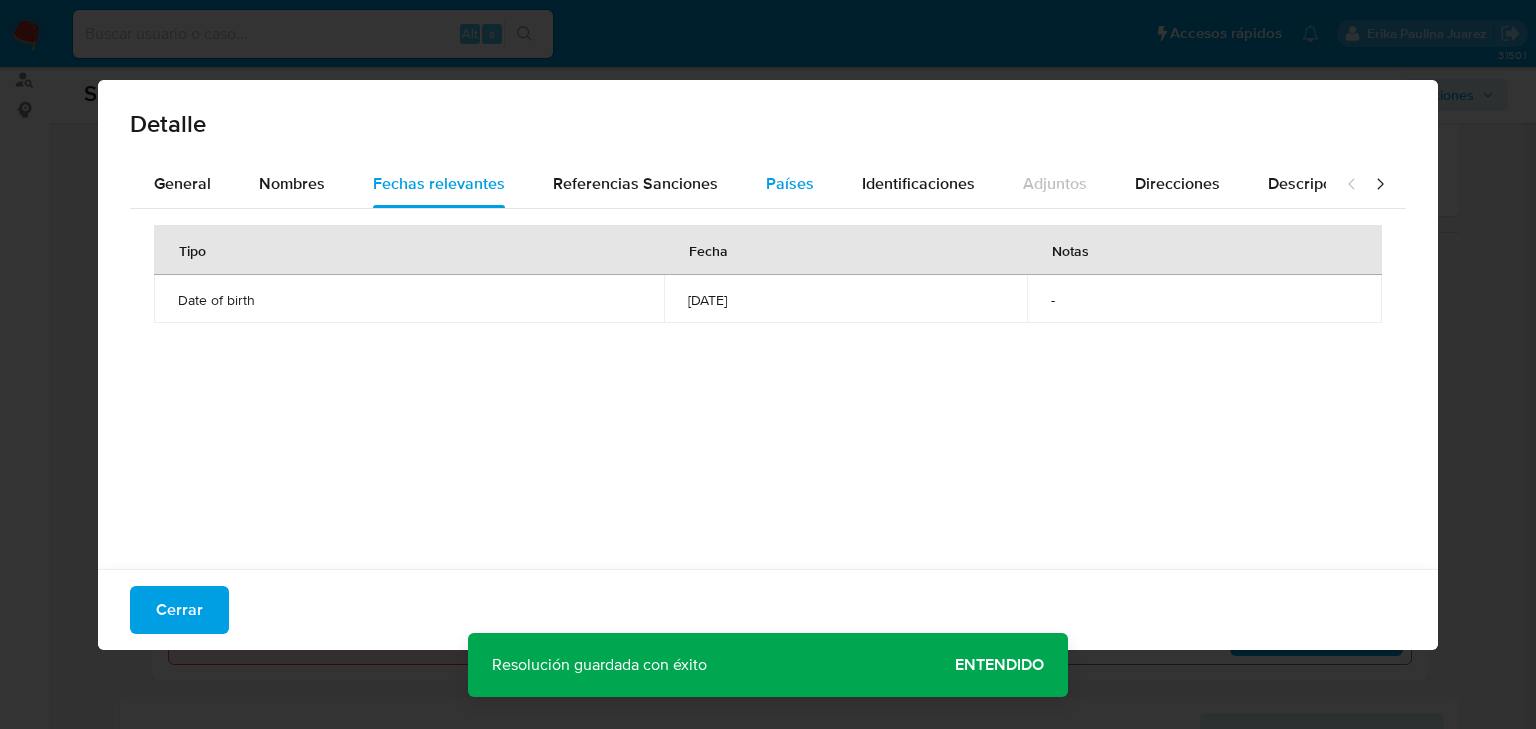 click on "Países" at bounding box center [790, 183] 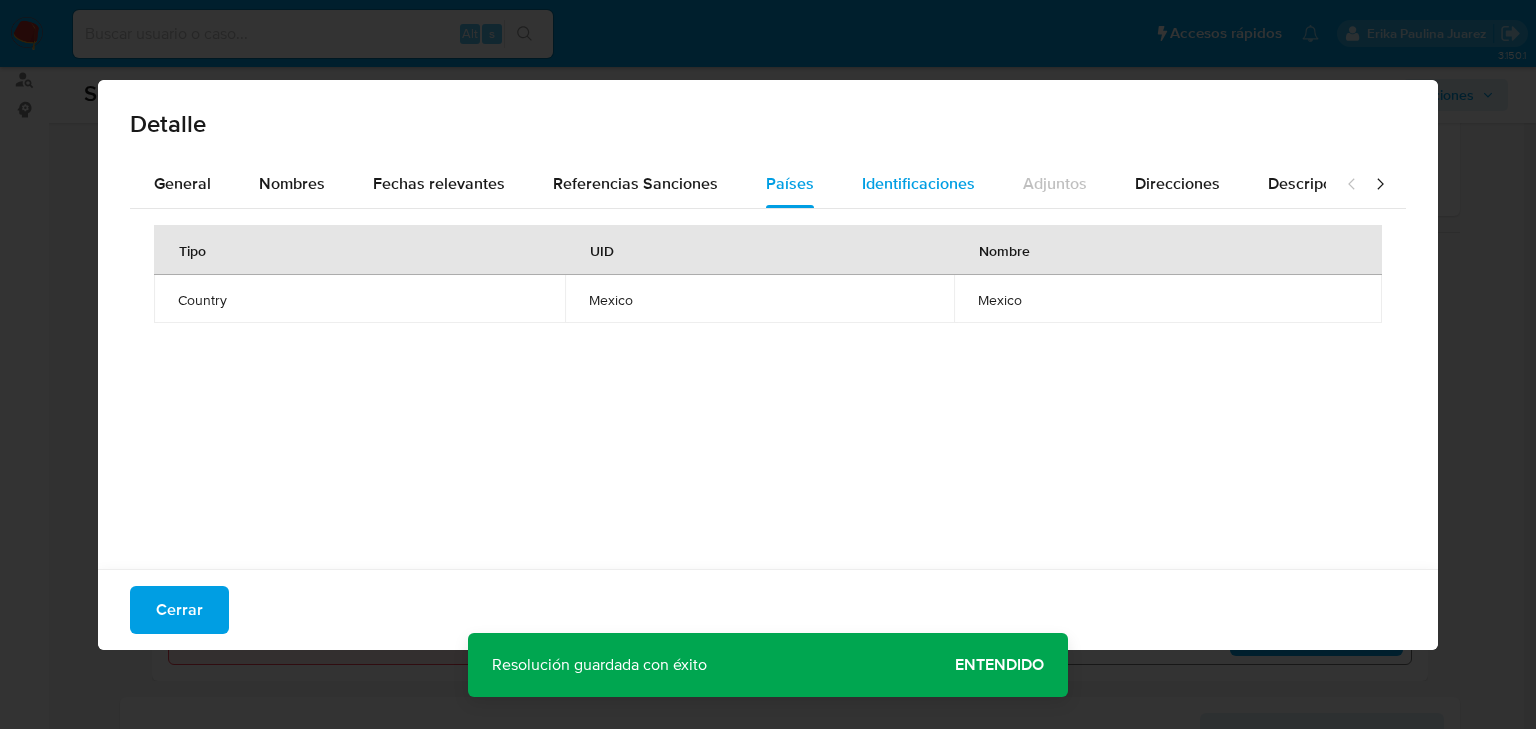 click on "Identificaciones" at bounding box center [918, 183] 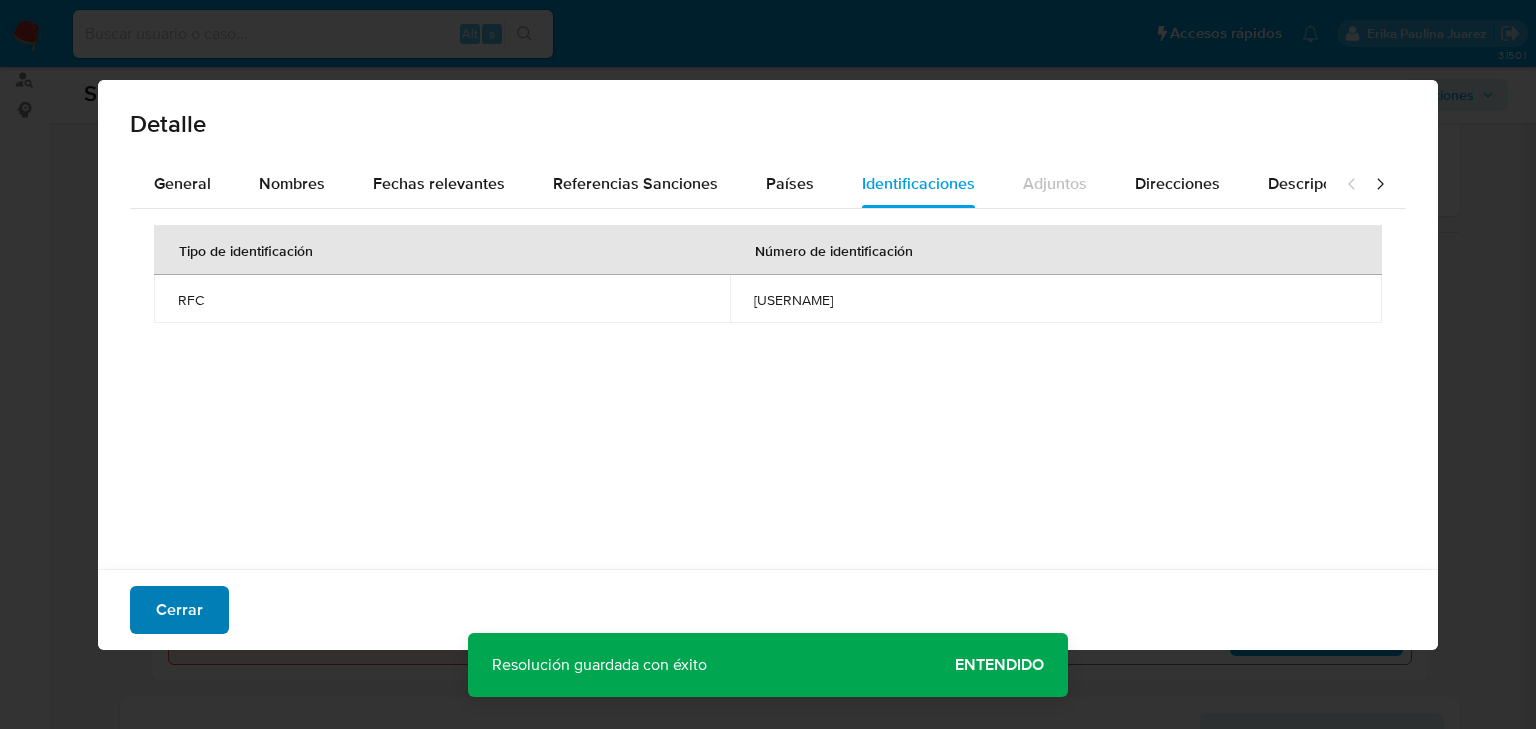 drag, startPoint x: 163, startPoint y: 598, endPoint x: 172, endPoint y: 593, distance: 10.29563 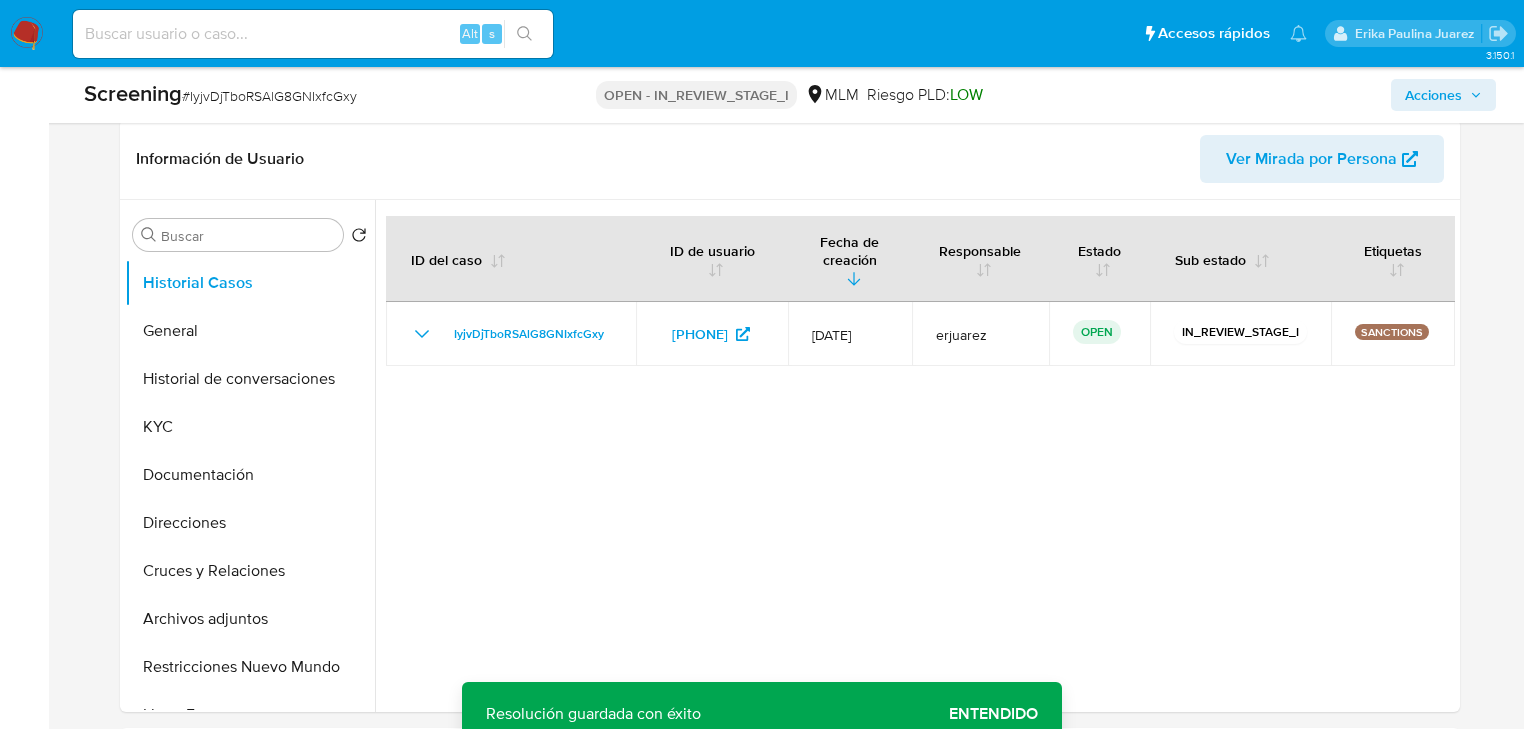 scroll, scrollTop: 560, scrollLeft: 0, axis: vertical 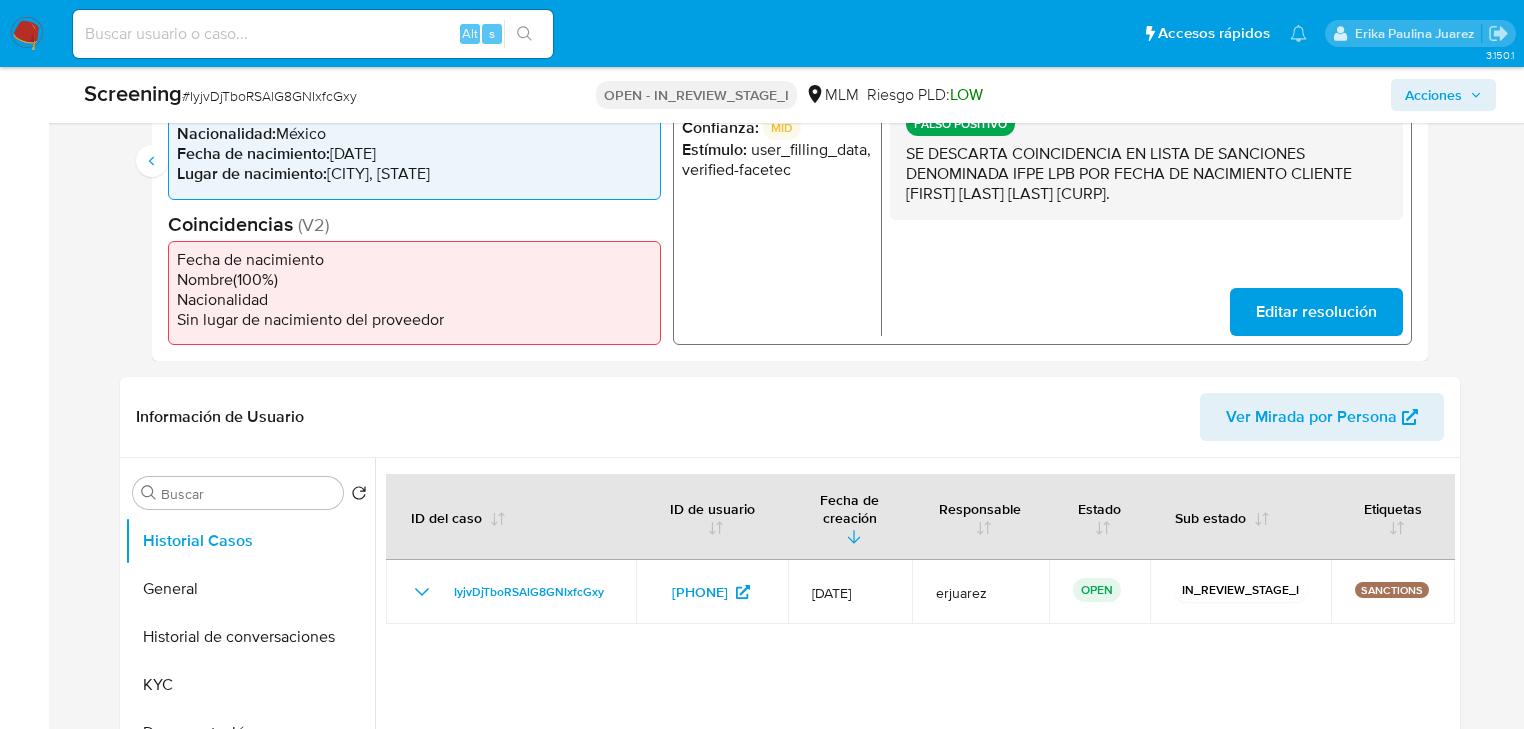 click at bounding box center [27, 34] 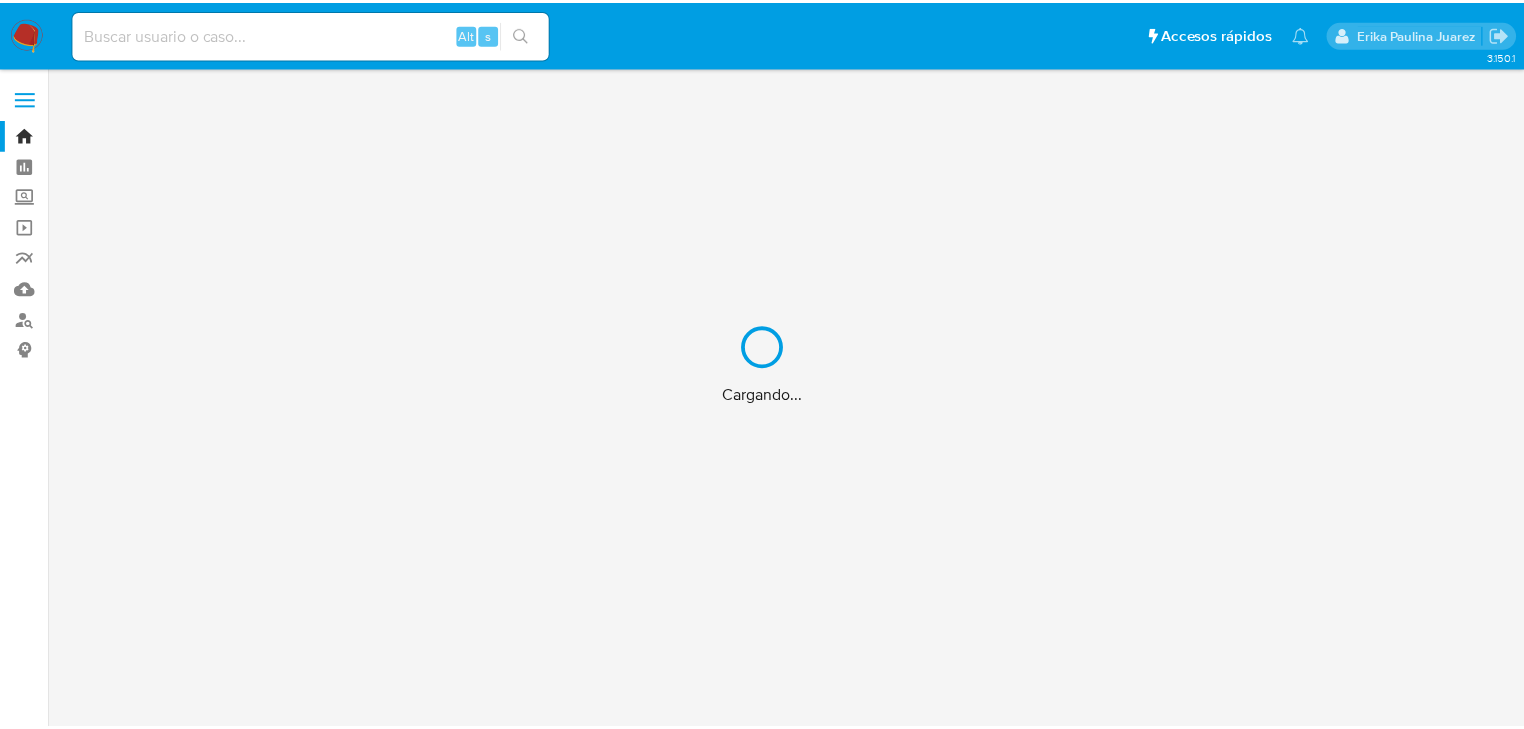 scroll, scrollTop: 0, scrollLeft: 0, axis: both 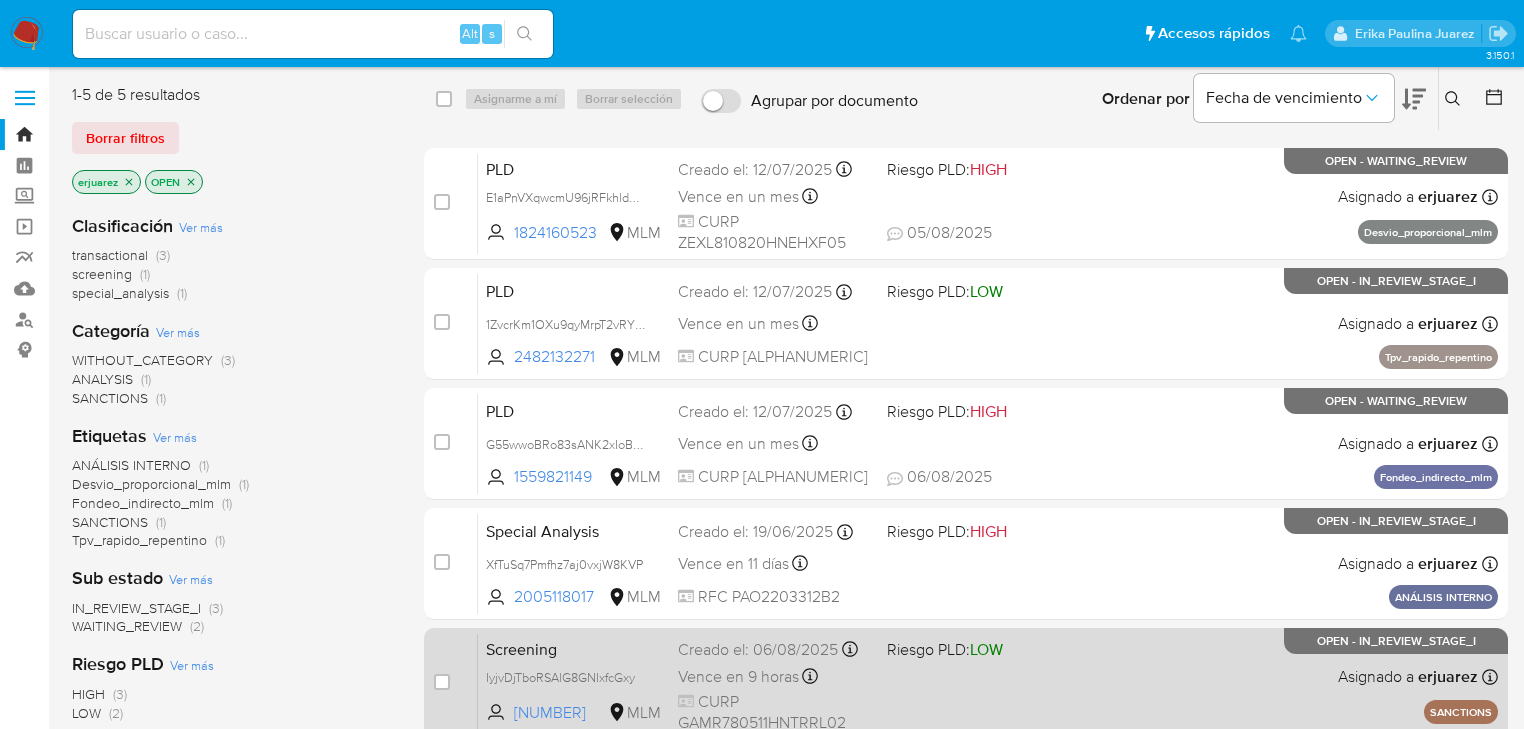 click on "Screening IyjvDjTboRSAlG8GNIxfcGxy [NUMBER] MLM Riesgo PLD:  LOW Creado el: [DATE]   Creado el: [DATE] [TIME] Vence en 9 horas   Vence el [DATE] [TIME] CURP   [ALPHANUMERIC] Asignado a   [NAME]   Asignado el: [DATE] [TIME] SANCTIONS OPEN - IN_REVIEW_STAGE_I" at bounding box center [988, 683] 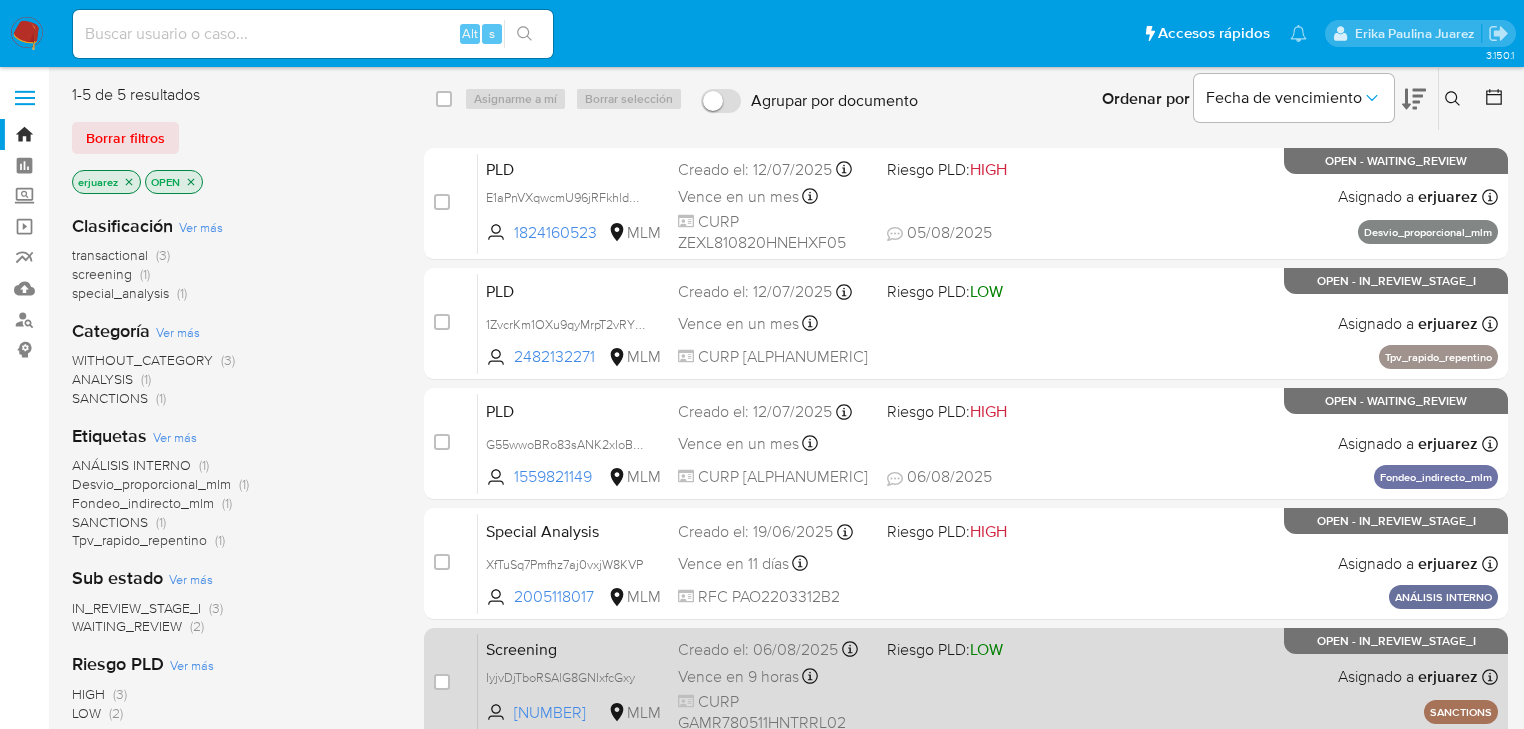 click on "Screening IyjvDjTboRSAlG8GNIxfcGxy [NUMBER] MLM Riesgo PLD:  LOW Creado el: [DATE]   Creado el: [DATE] [TIME] Vence en 9 horas   Vence el [DATE] [TIME] CURP   [ALPHANUMERIC] Asignado a   [NAME]   Asignado el: [DATE] [TIME] SANCTIONS OPEN - IN_REVIEW_STAGE_I" at bounding box center [988, 683] 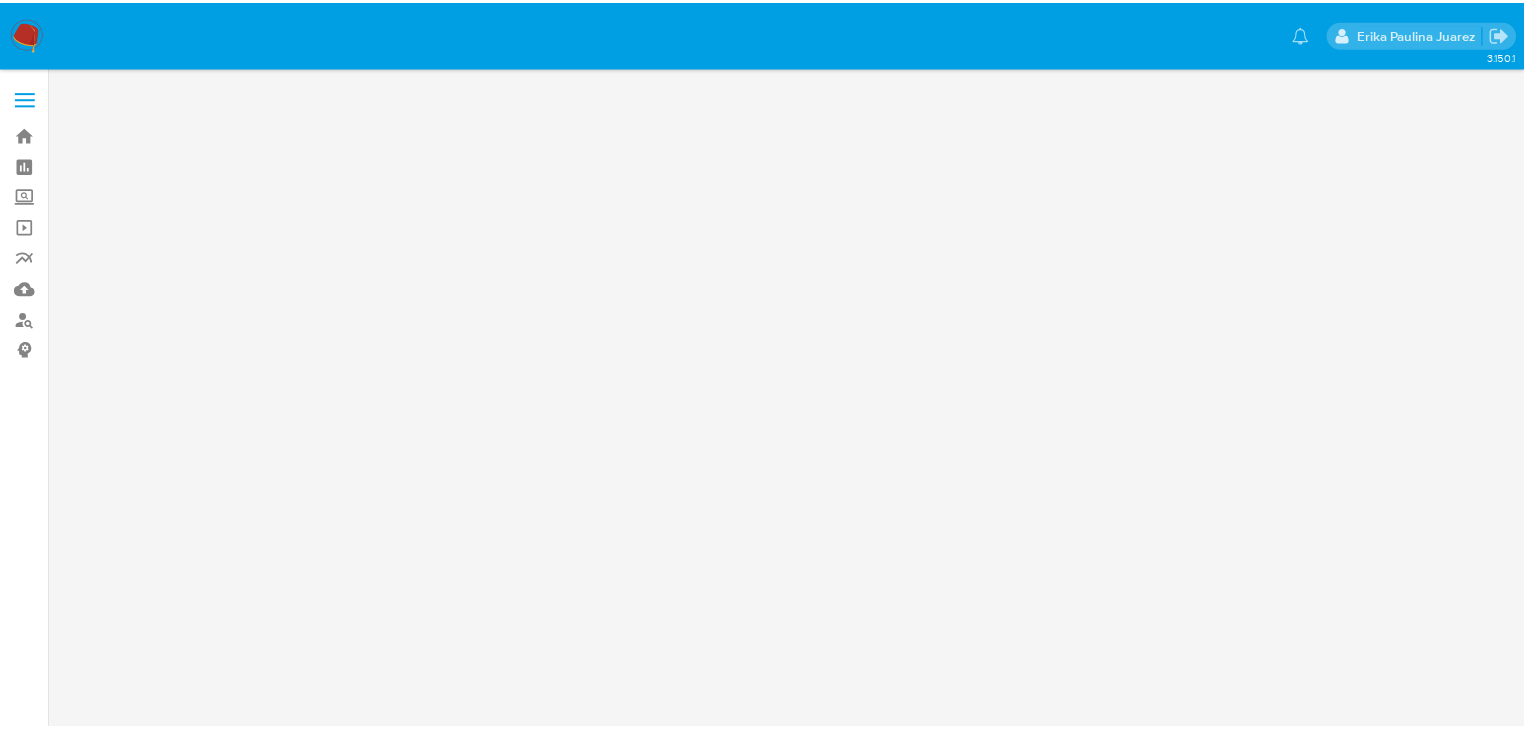 scroll, scrollTop: 0, scrollLeft: 0, axis: both 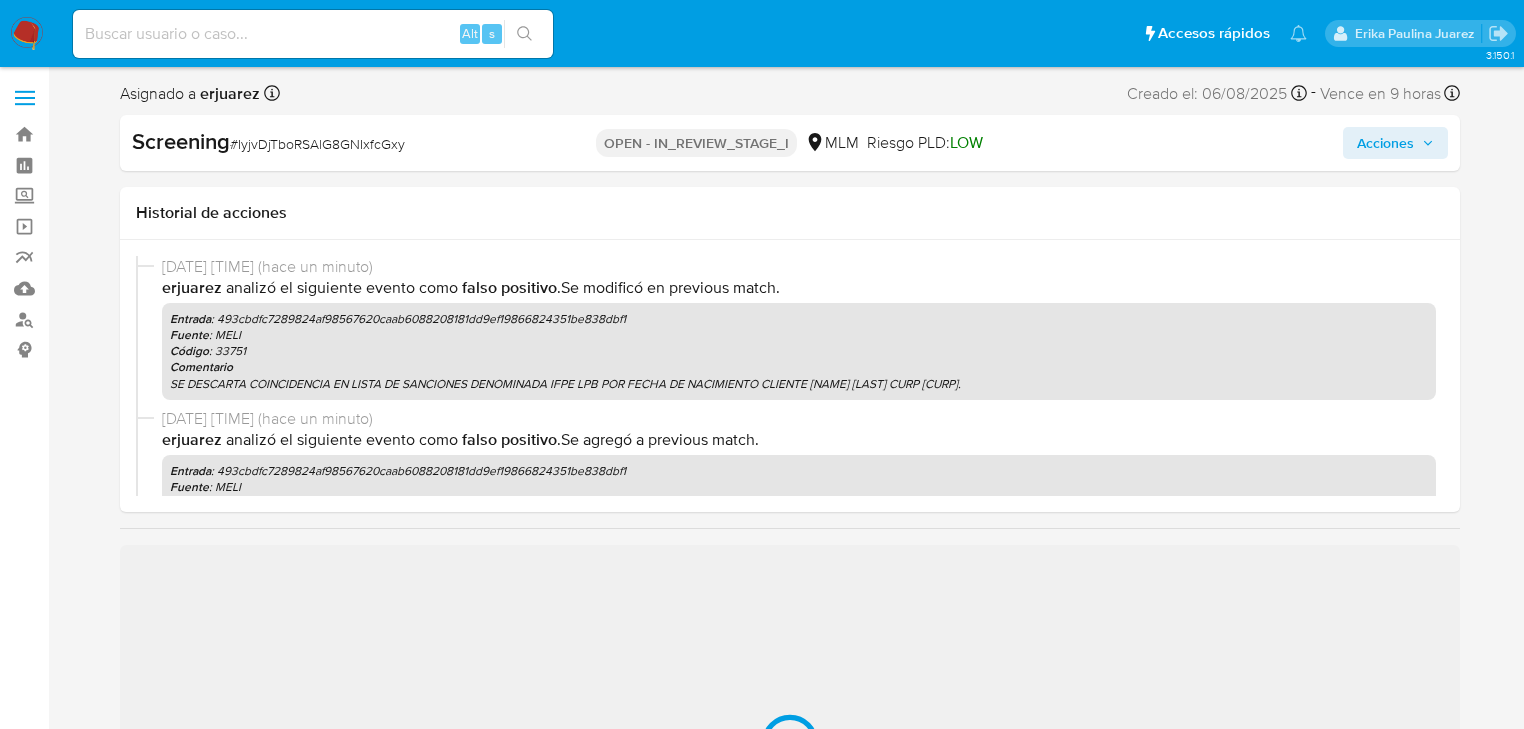select on "10" 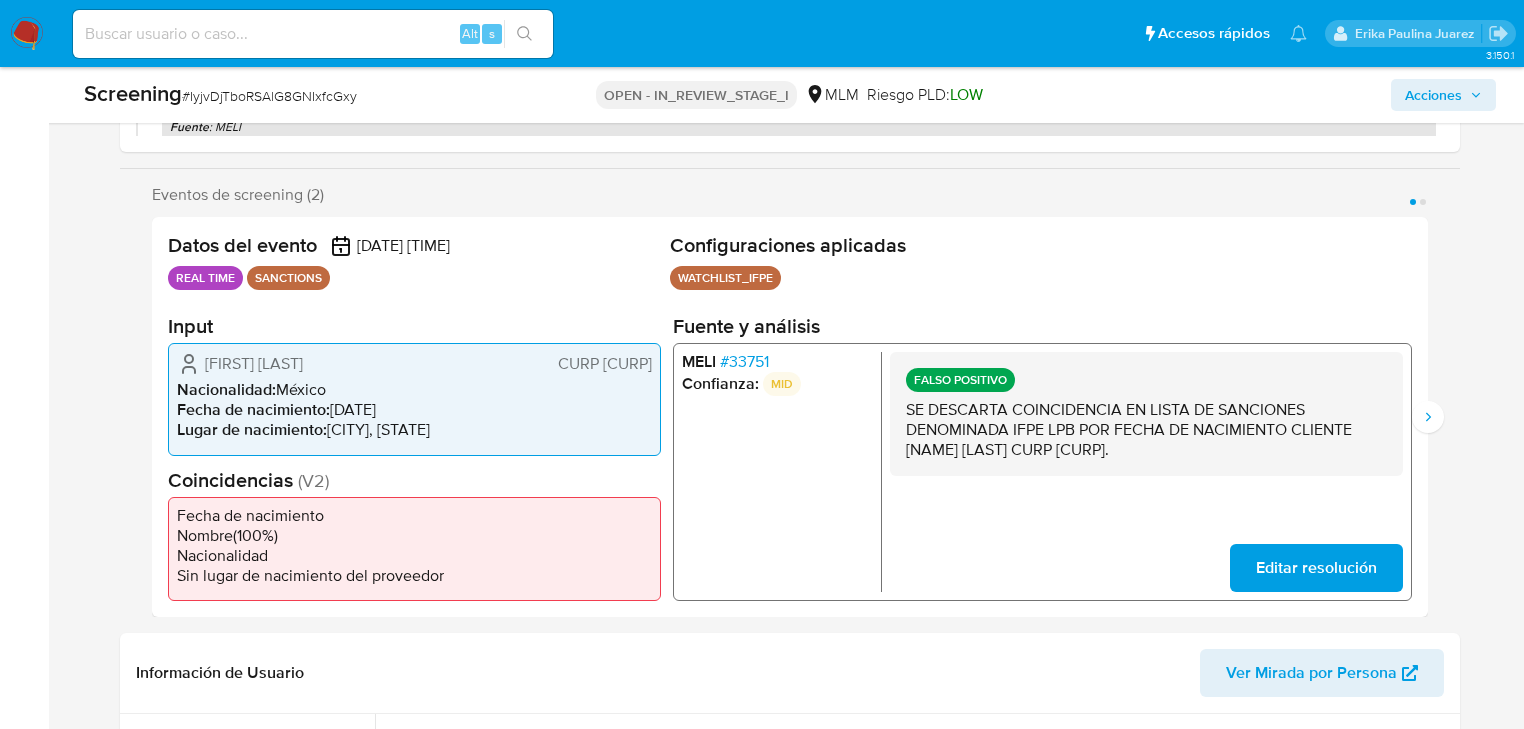 scroll, scrollTop: 0, scrollLeft: 0, axis: both 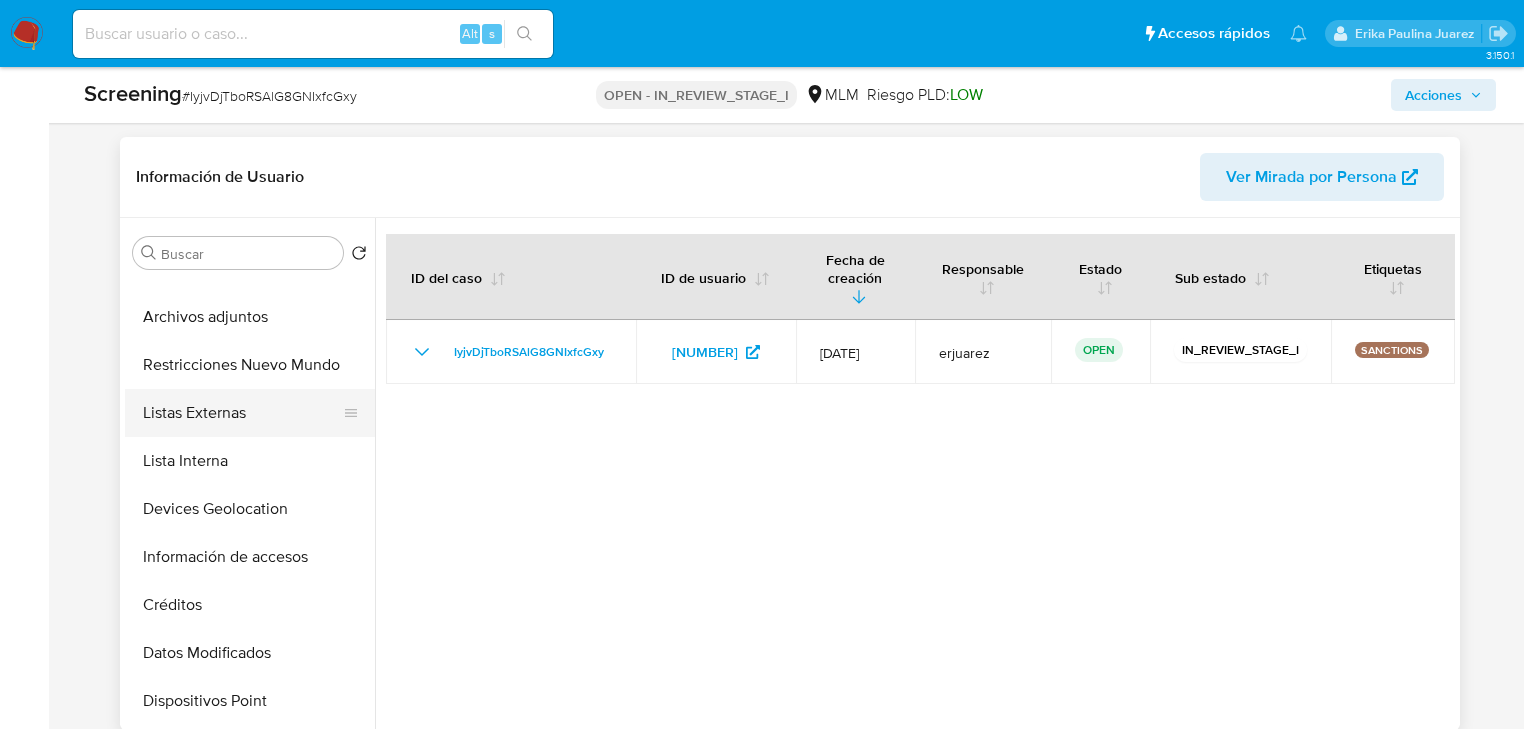 click on "Listas Externas" at bounding box center [242, 413] 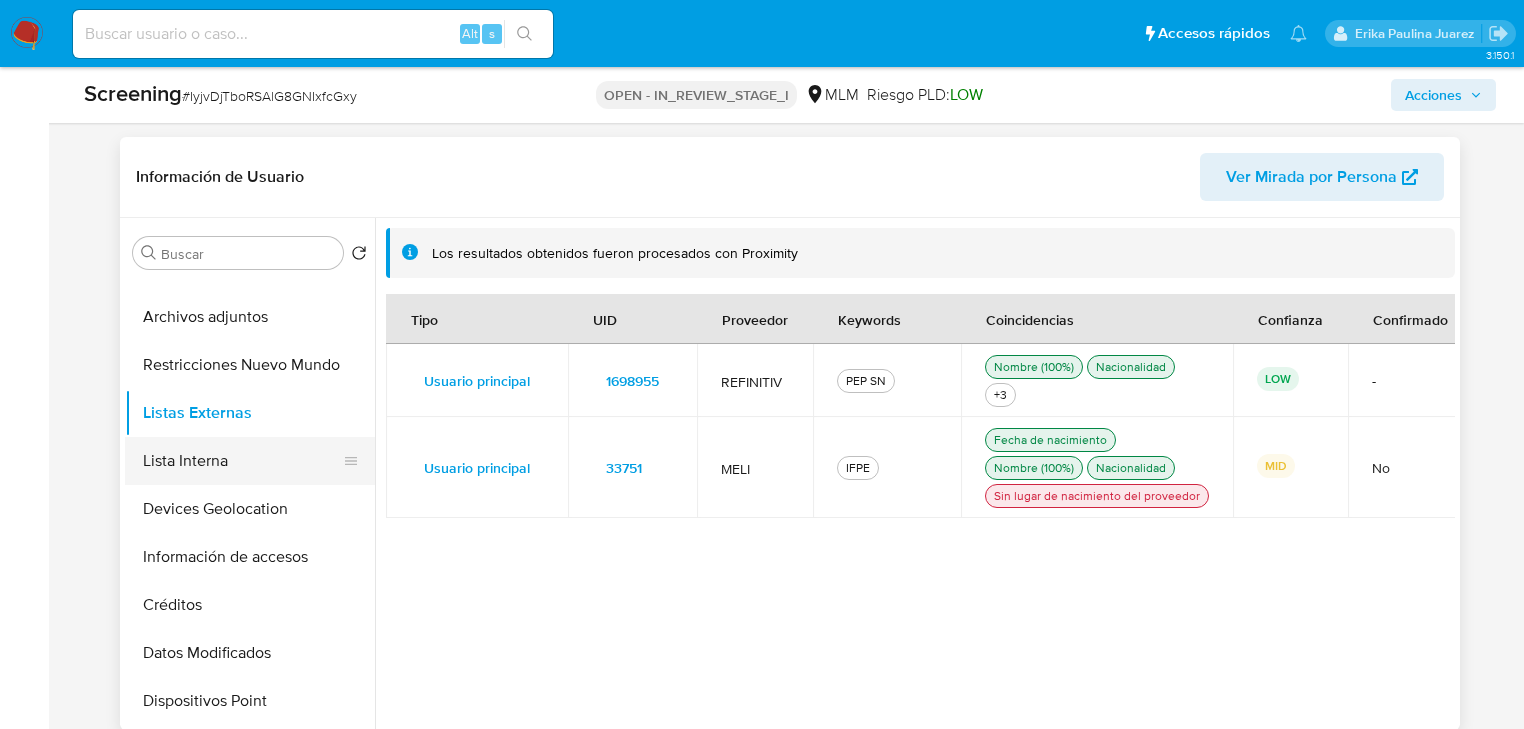 click on "Lista Interna" at bounding box center (242, 461) 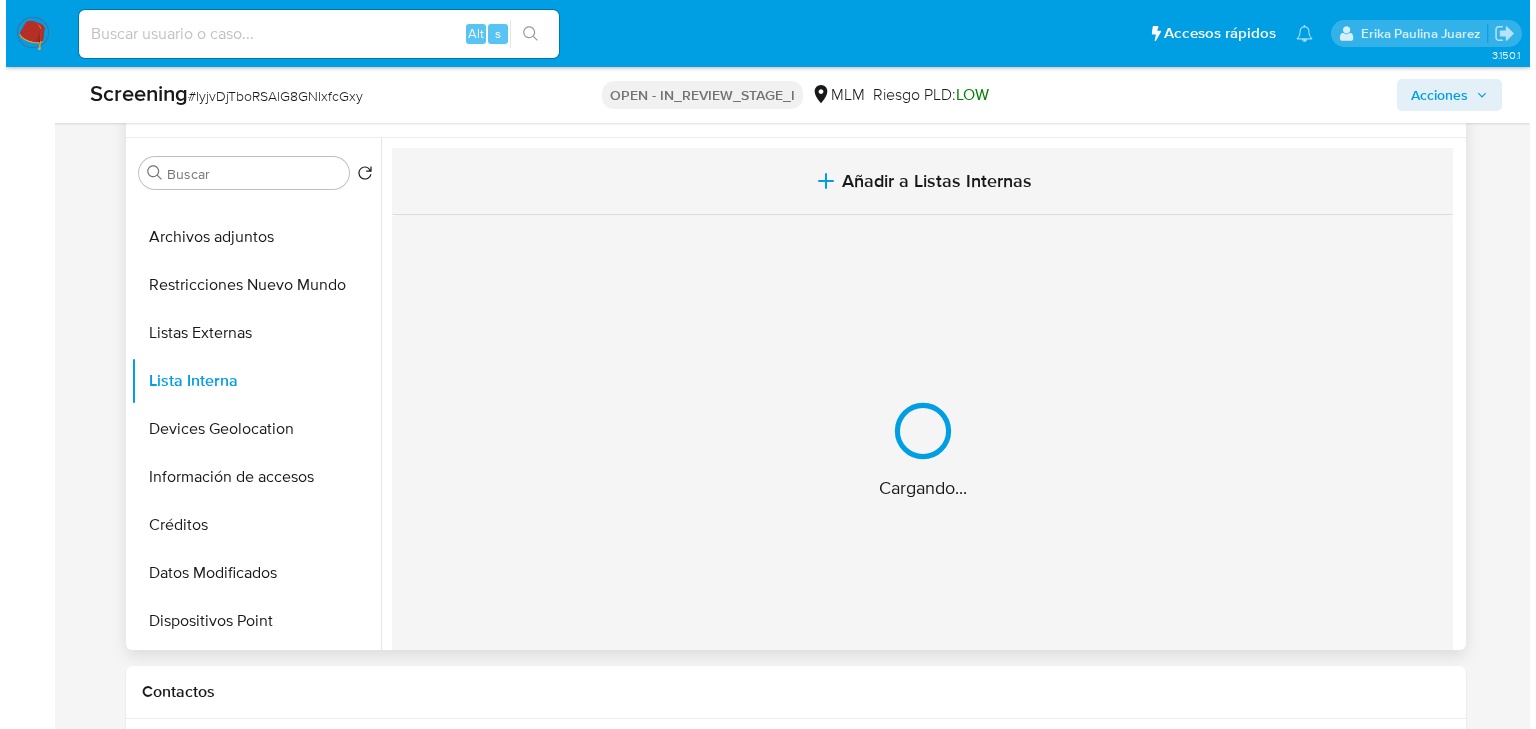 scroll, scrollTop: 800, scrollLeft: 0, axis: vertical 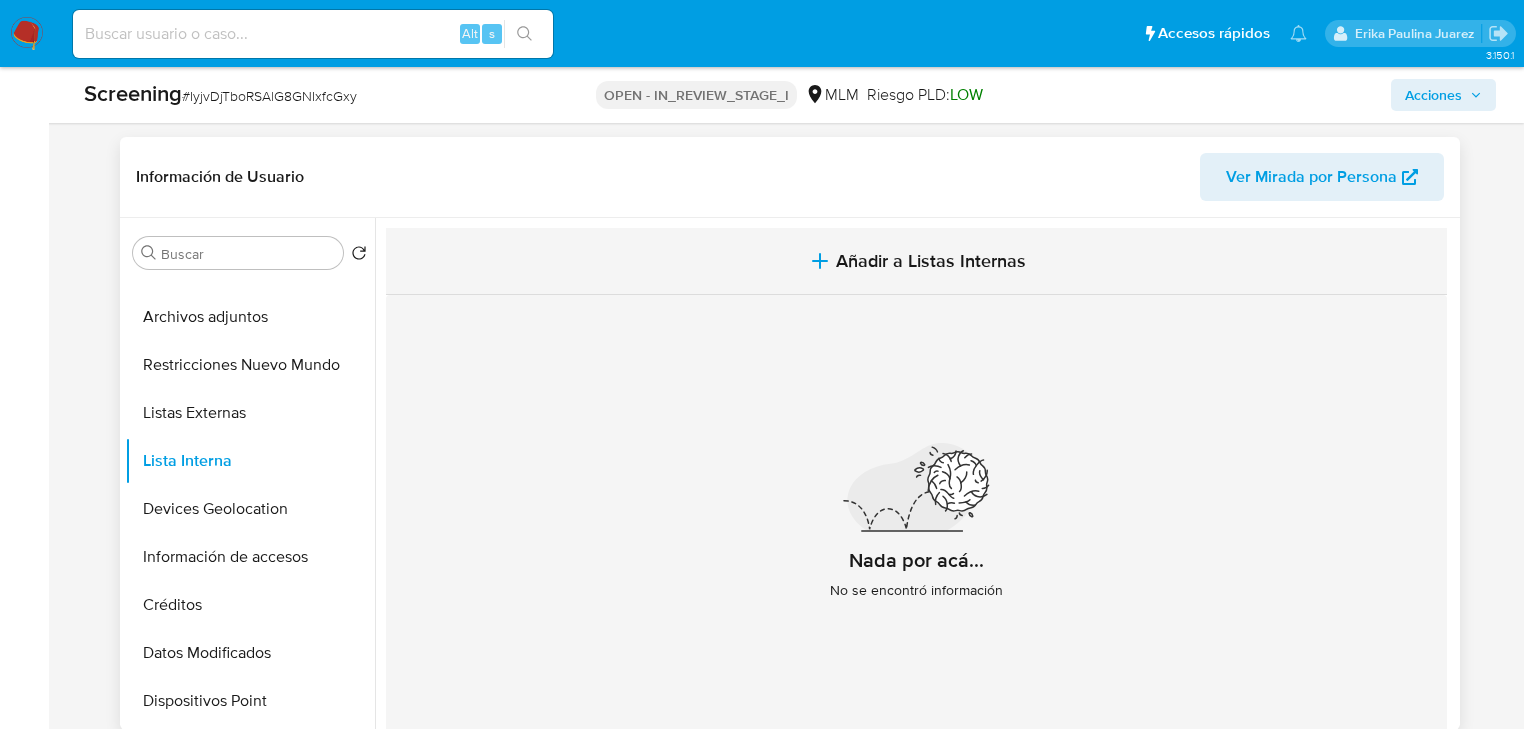 click on "Añadir a Listas Internas" at bounding box center (931, 261) 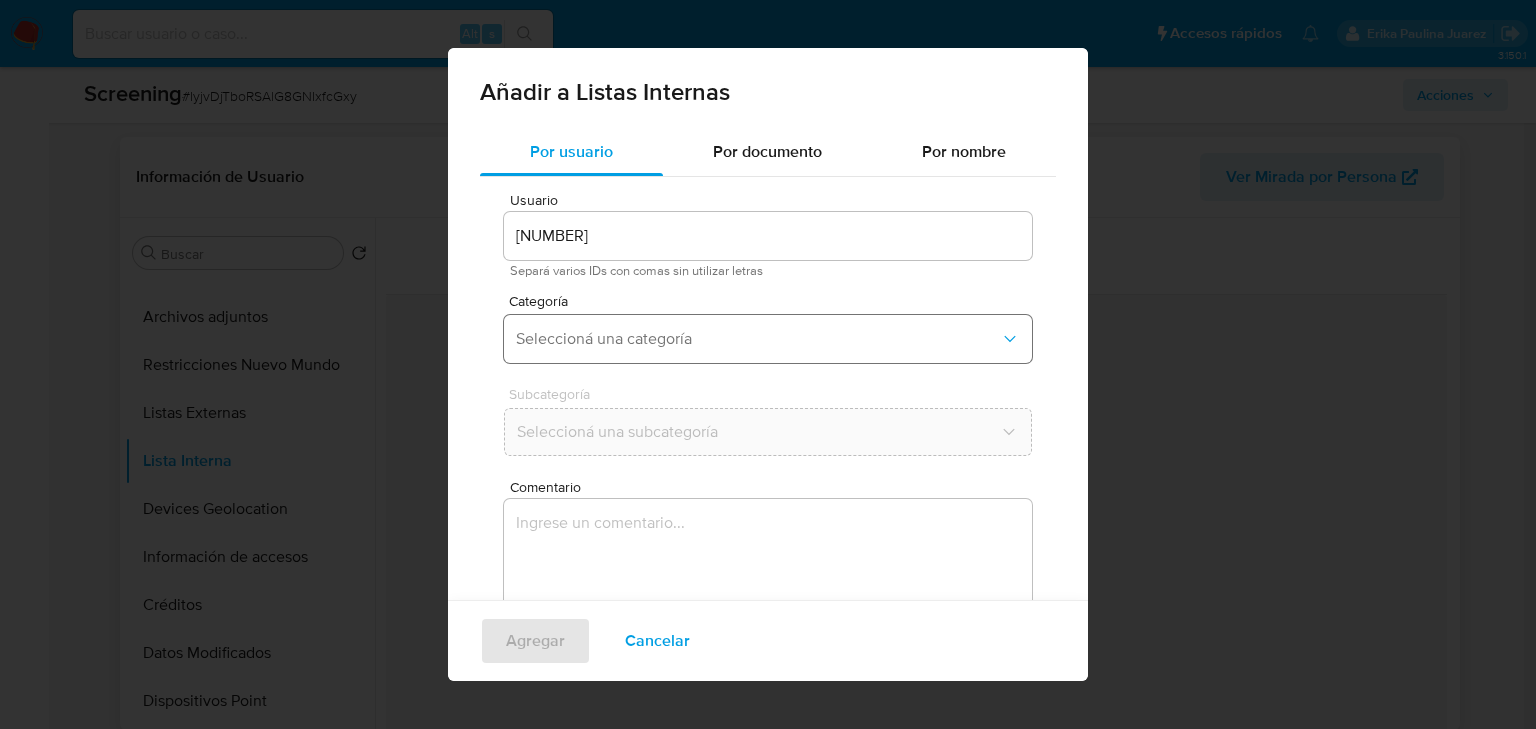 click on "Seleccioná una categoría" at bounding box center [768, 339] 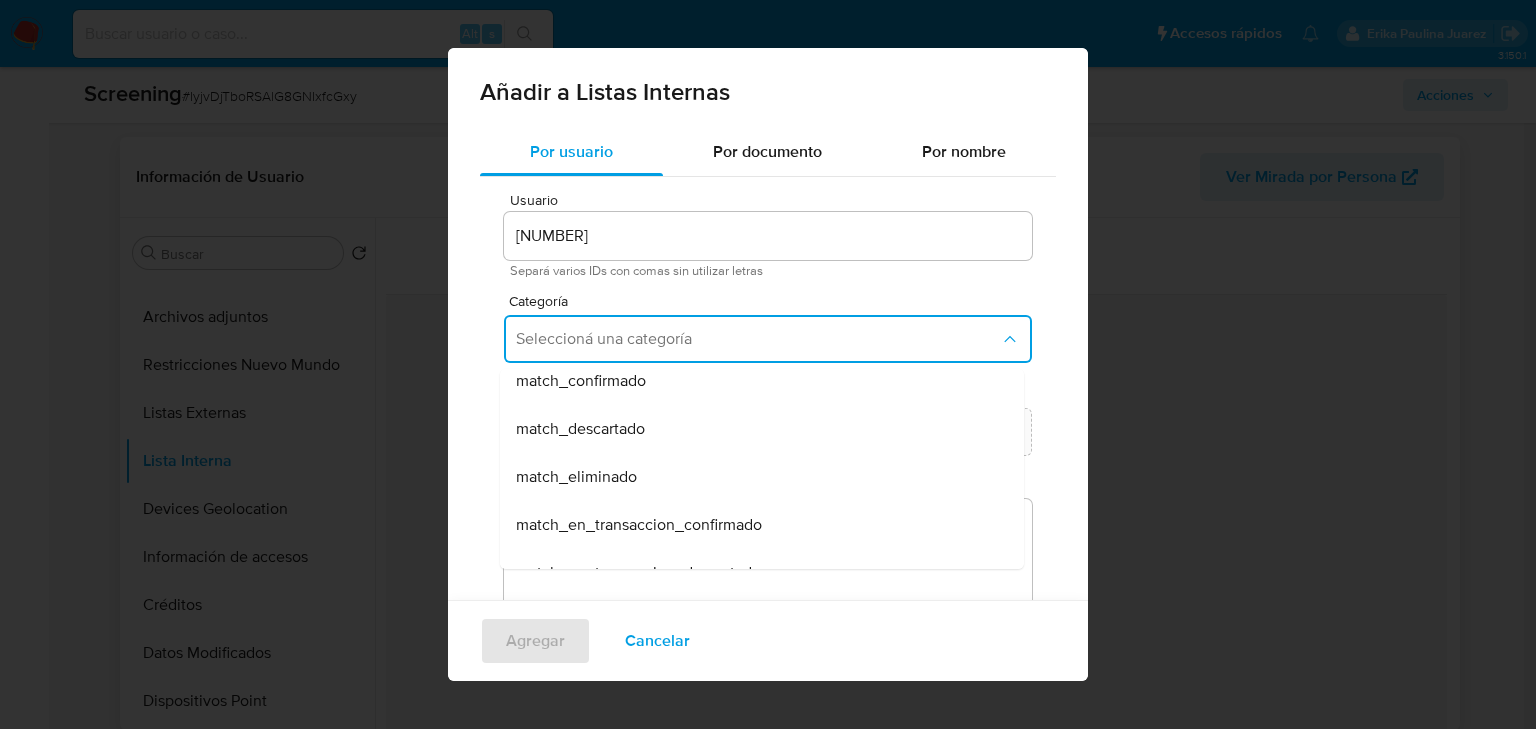 scroll, scrollTop: 160, scrollLeft: 0, axis: vertical 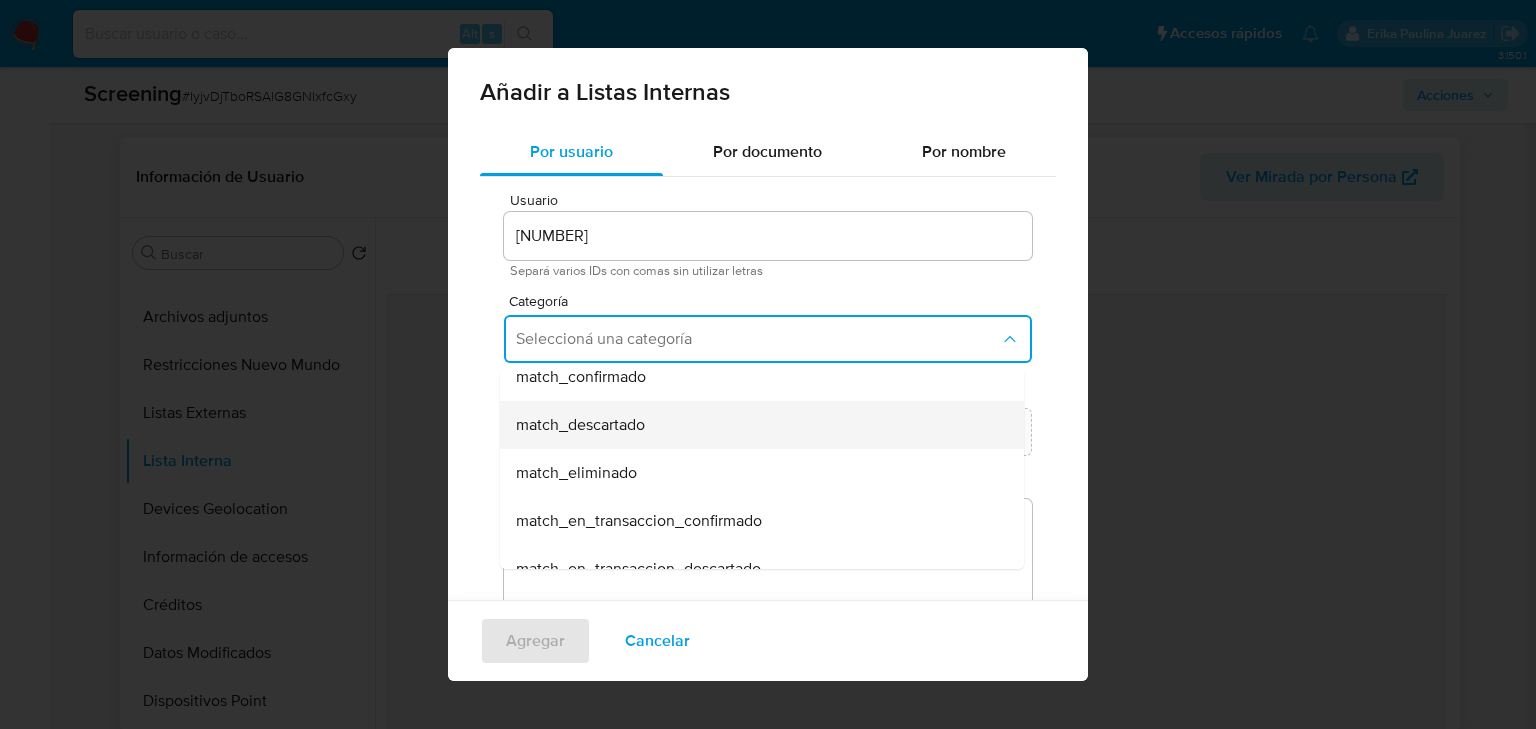 click on "match_descartado" at bounding box center (580, 425) 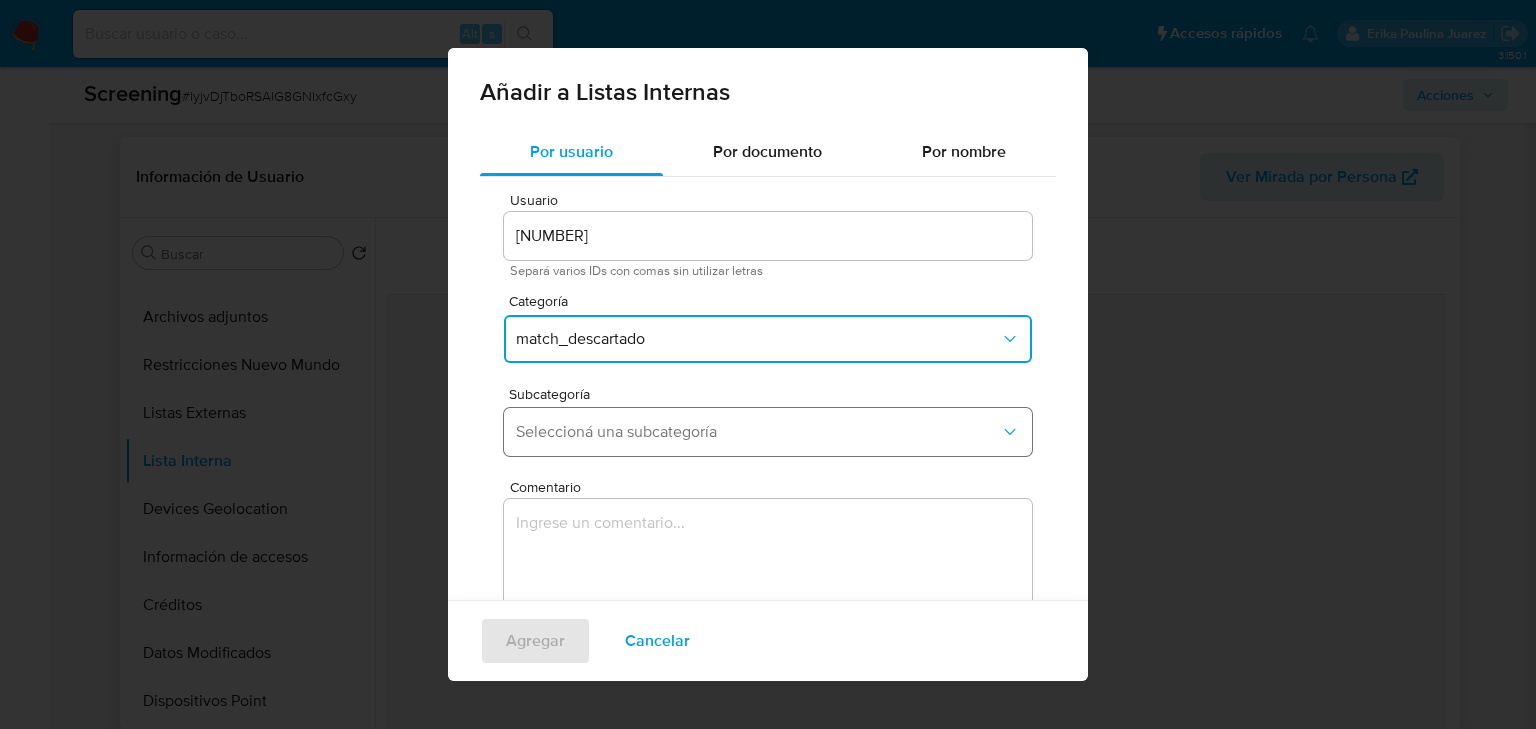 click on "Seleccioná una subcategoría" at bounding box center [758, 432] 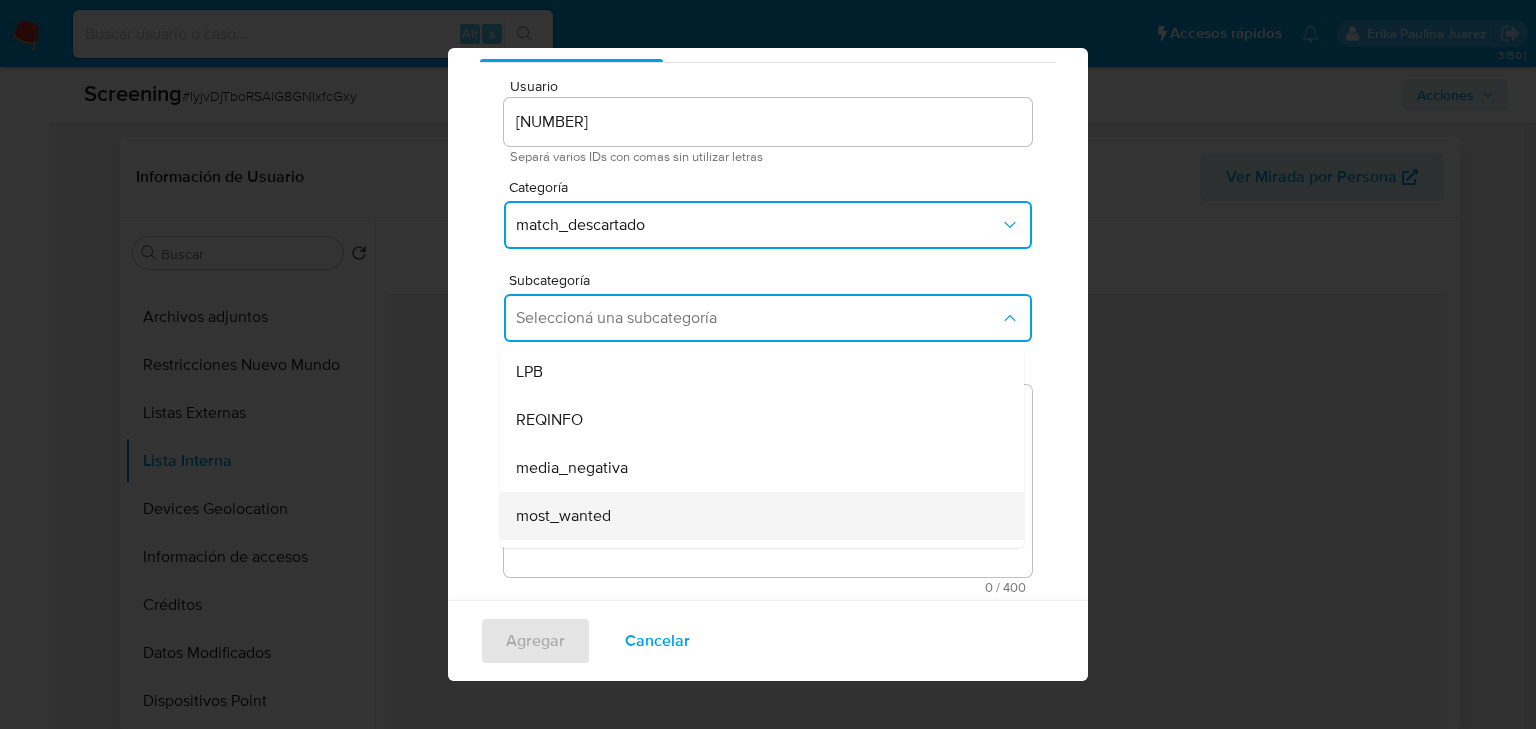 scroll, scrollTop: 123, scrollLeft: 0, axis: vertical 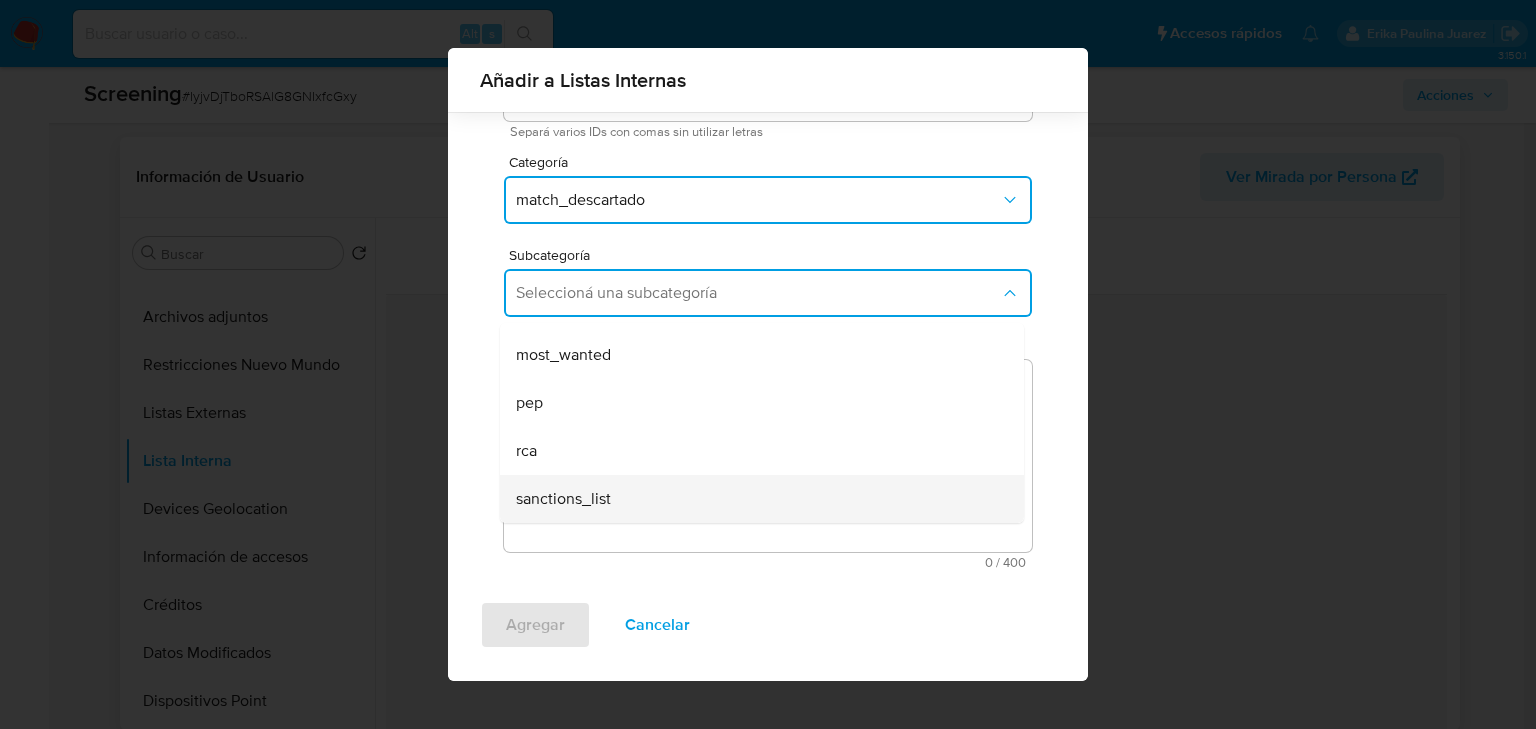 click on "sanctions_list" at bounding box center (563, 499) 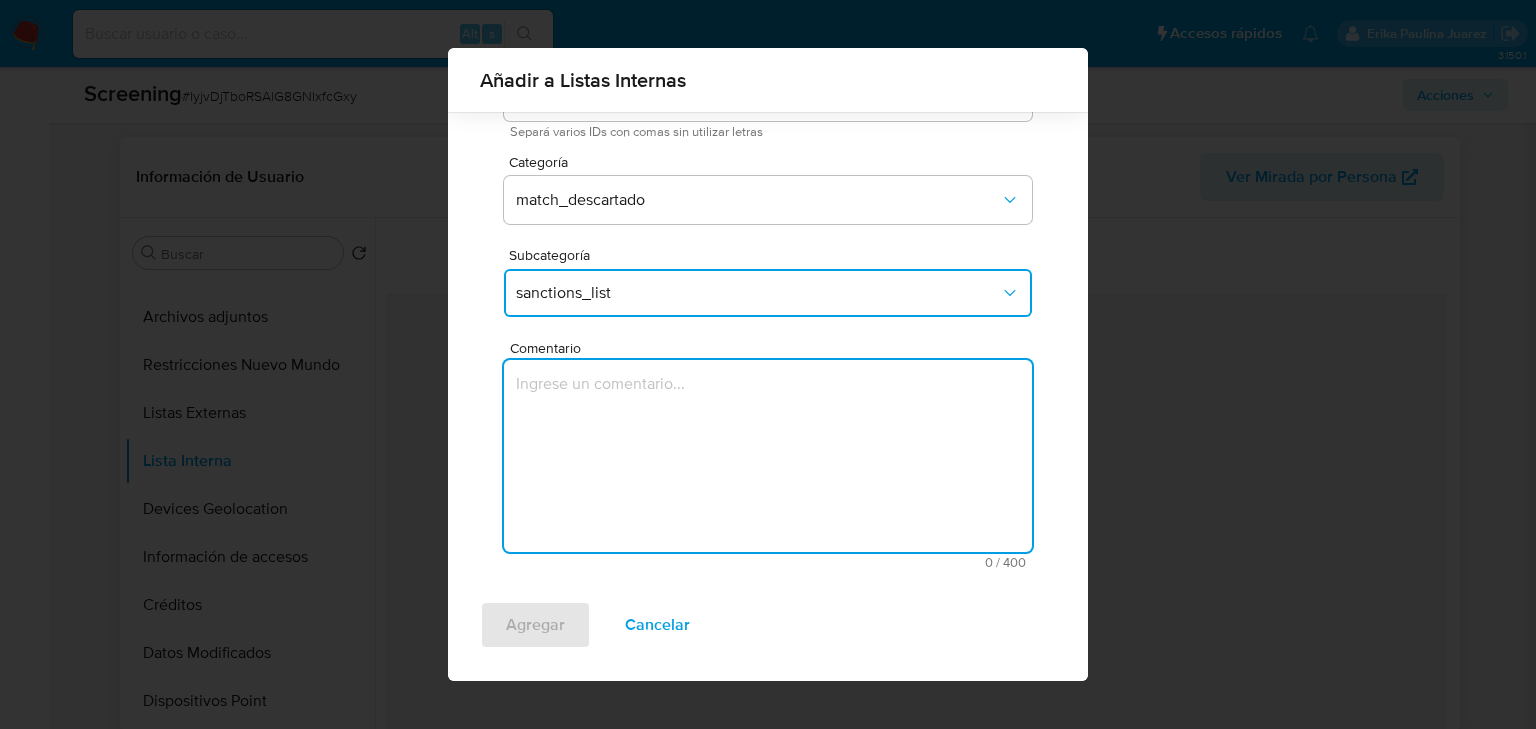 click at bounding box center [768, 456] 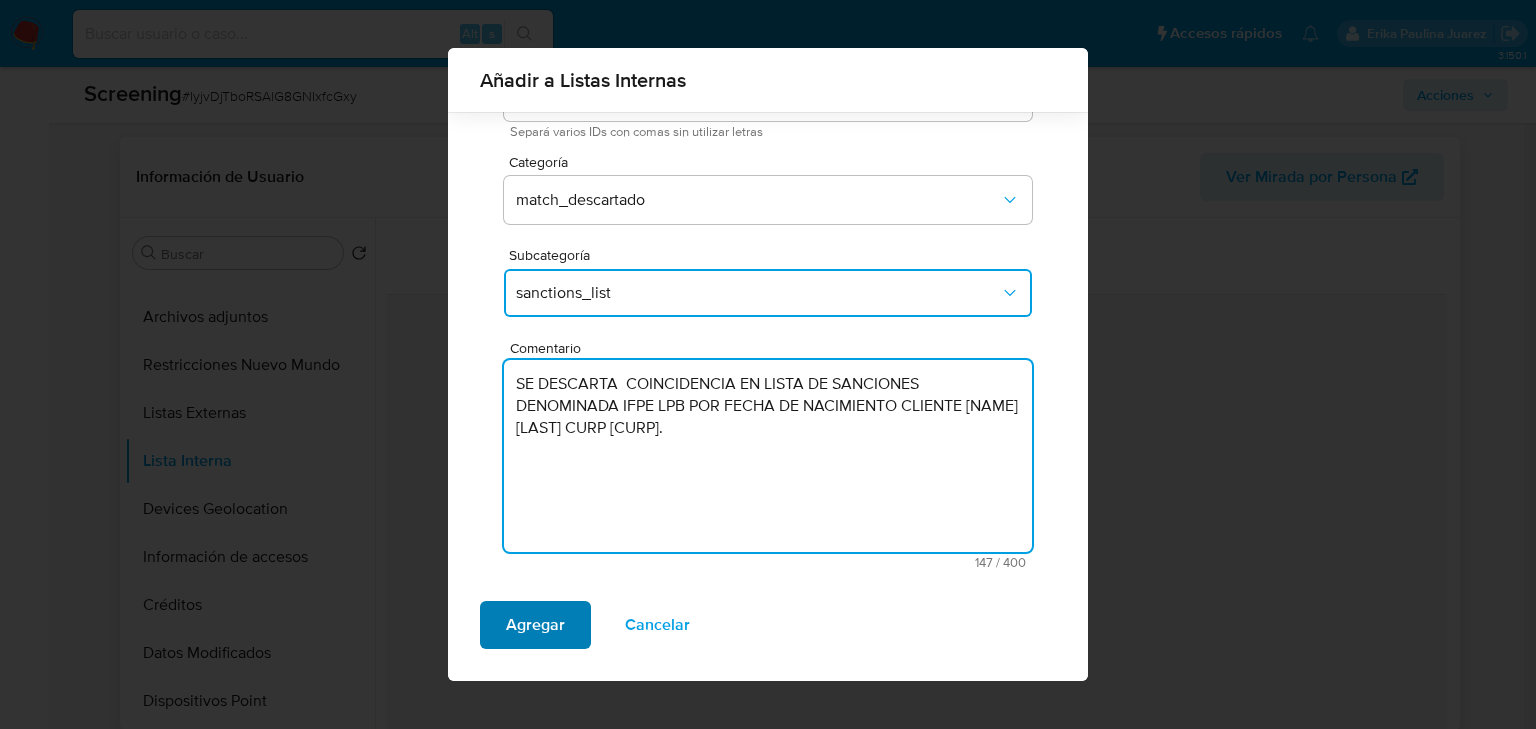 type on "SE DESCARTA  COINCIDENCIA EN LISTA DE SANCIONES DENOMINADA IFPE LPB POR FECHA DE NACIMIENTO CLIENTE [FIRST] [LAST] [LAST] CURP [CURP]." 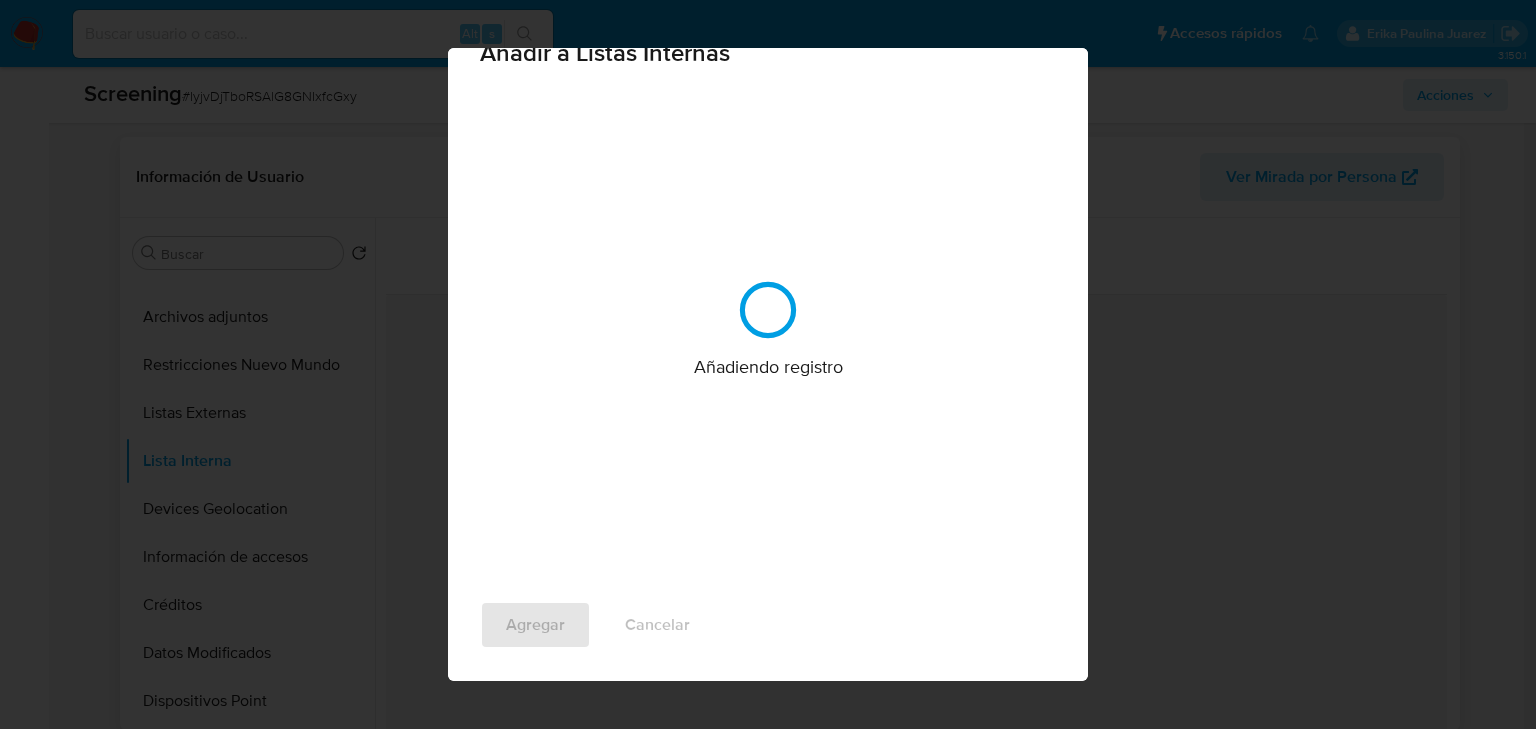 scroll, scrollTop: 0, scrollLeft: 0, axis: both 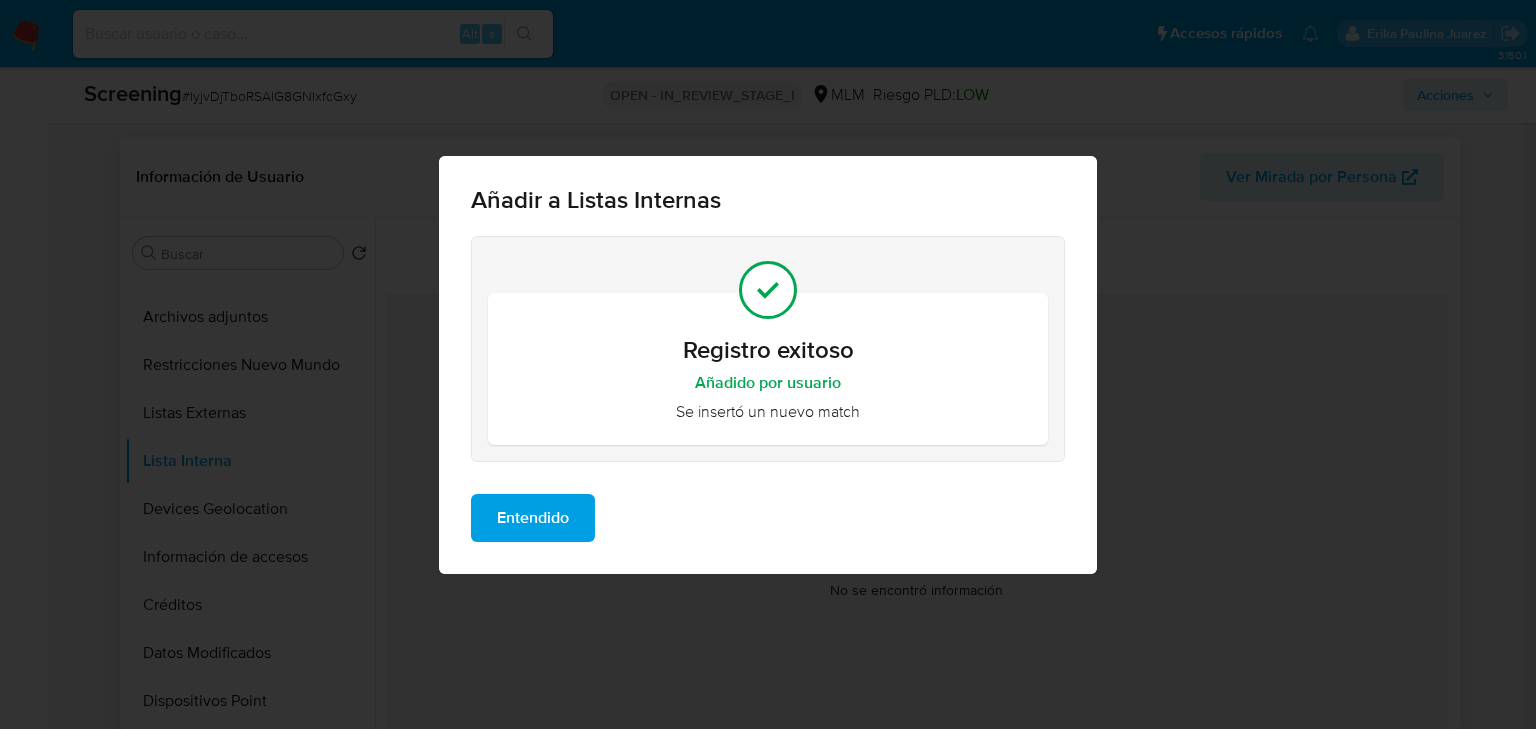 click on "Entendido" at bounding box center (533, 518) 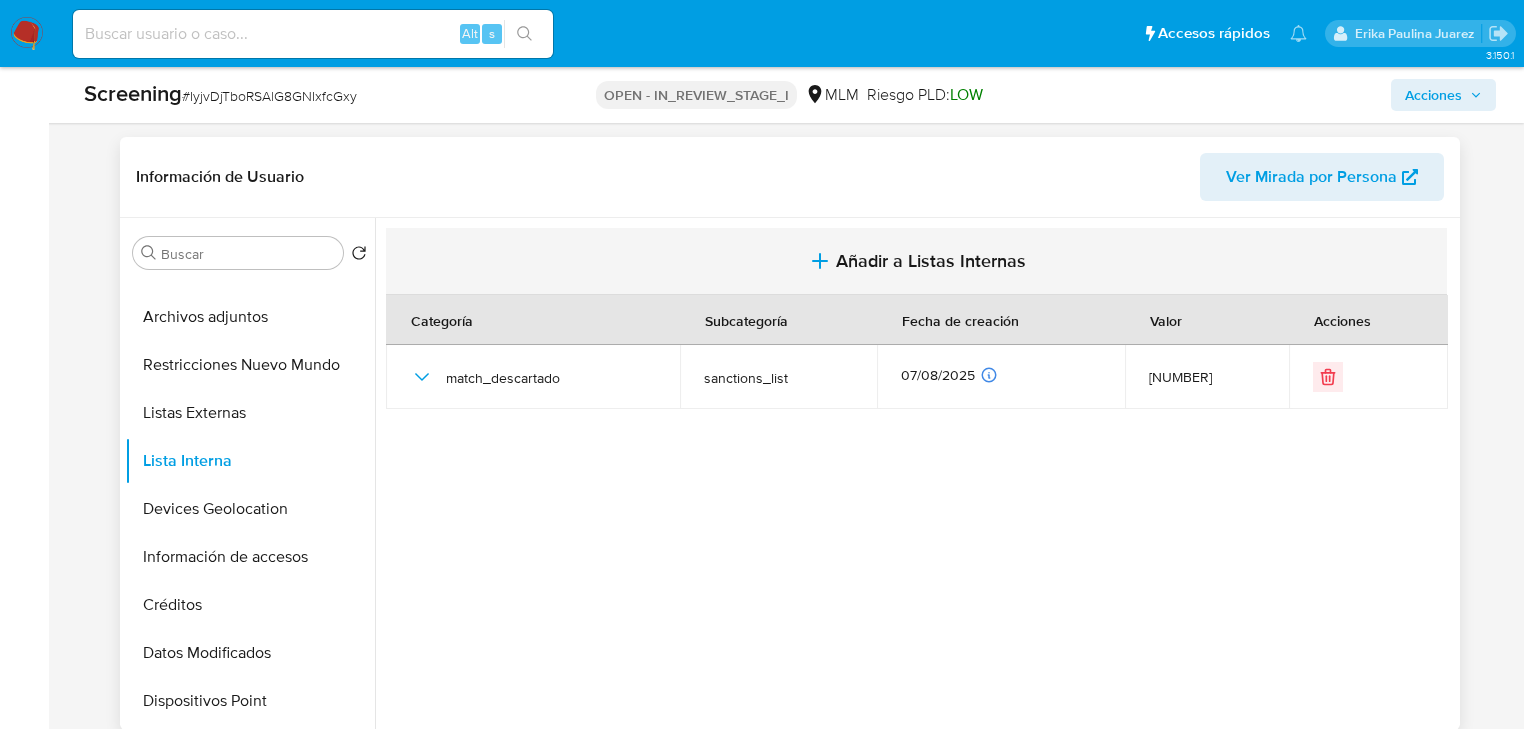 click on "Añadir a Listas Internas" at bounding box center [931, 261] 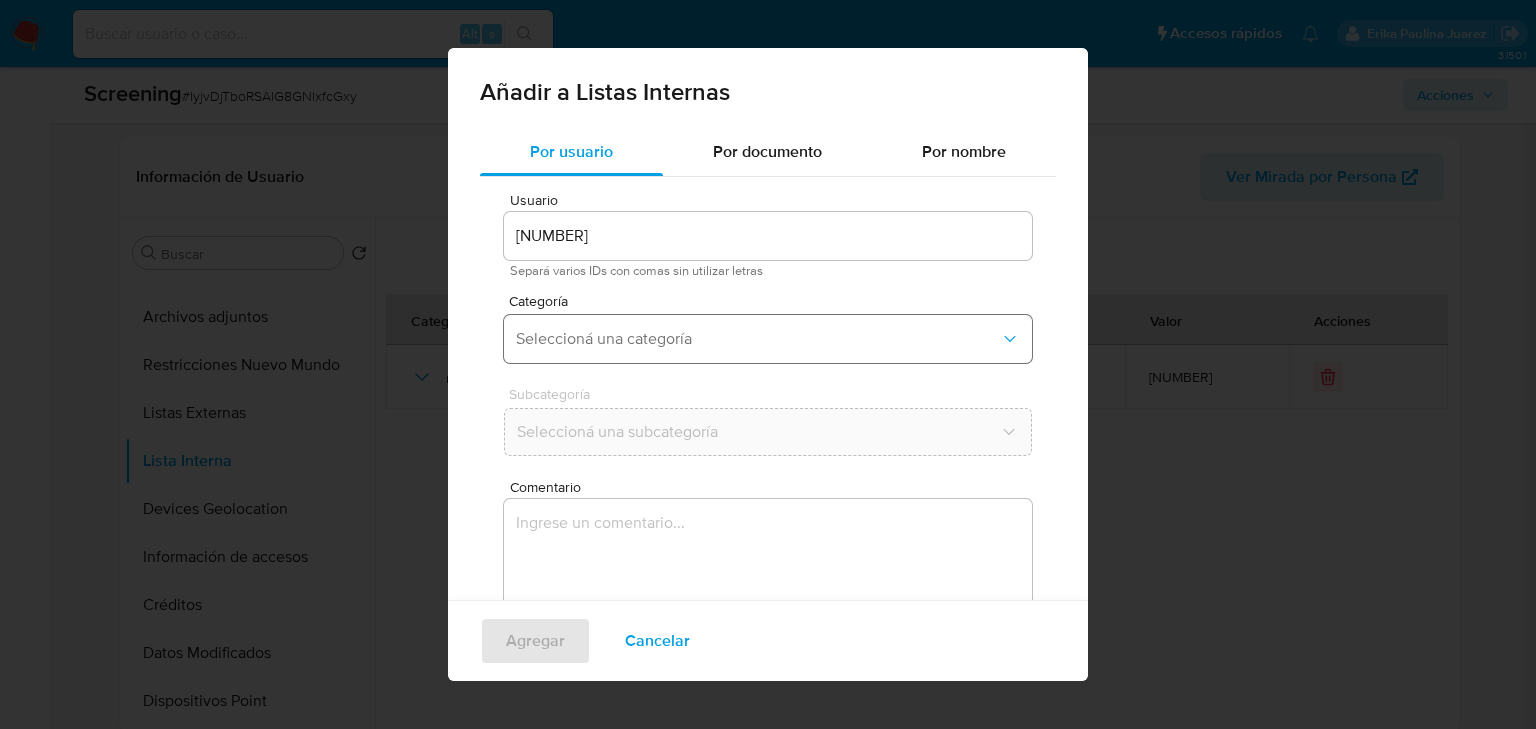 click on "Seleccioná una categoría" at bounding box center [758, 339] 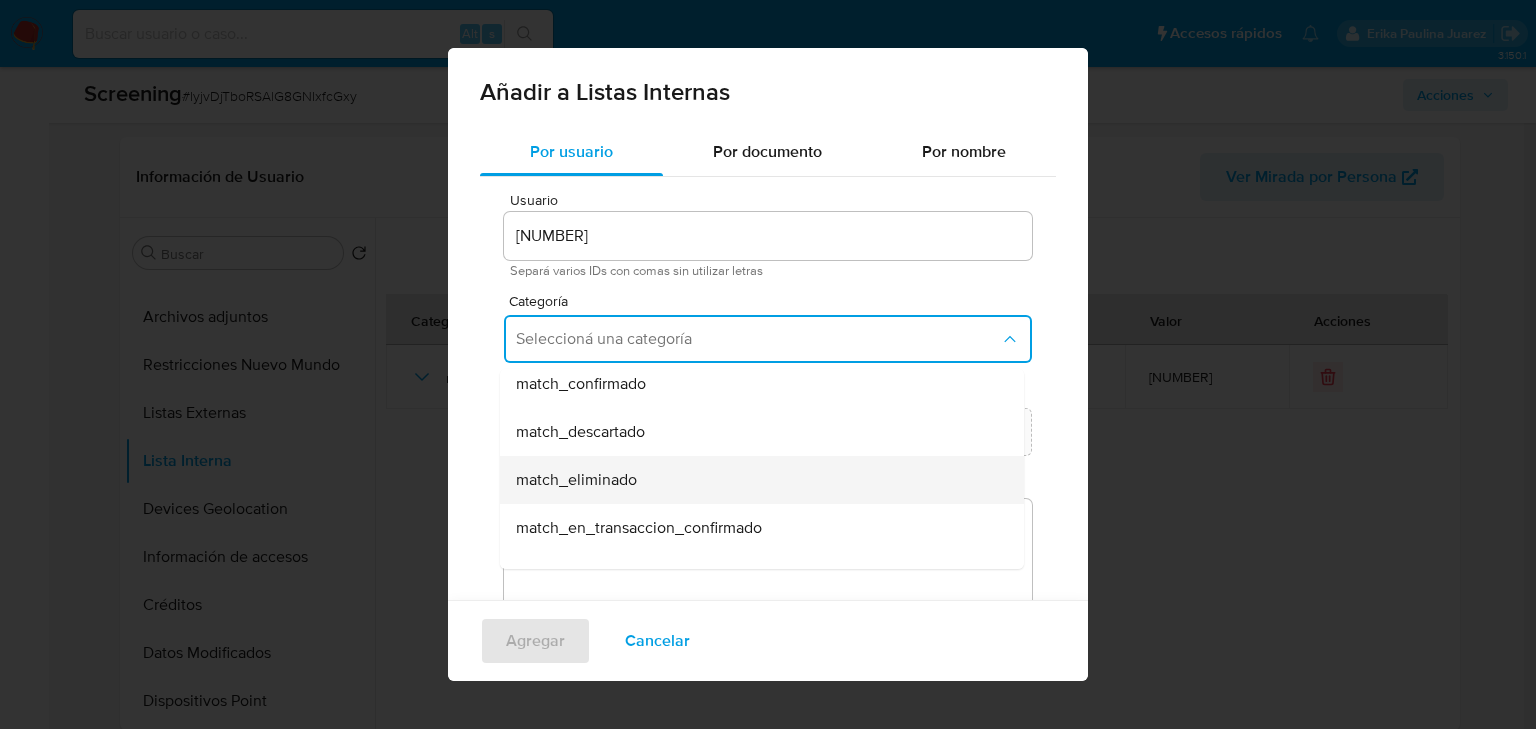scroll, scrollTop: 160, scrollLeft: 0, axis: vertical 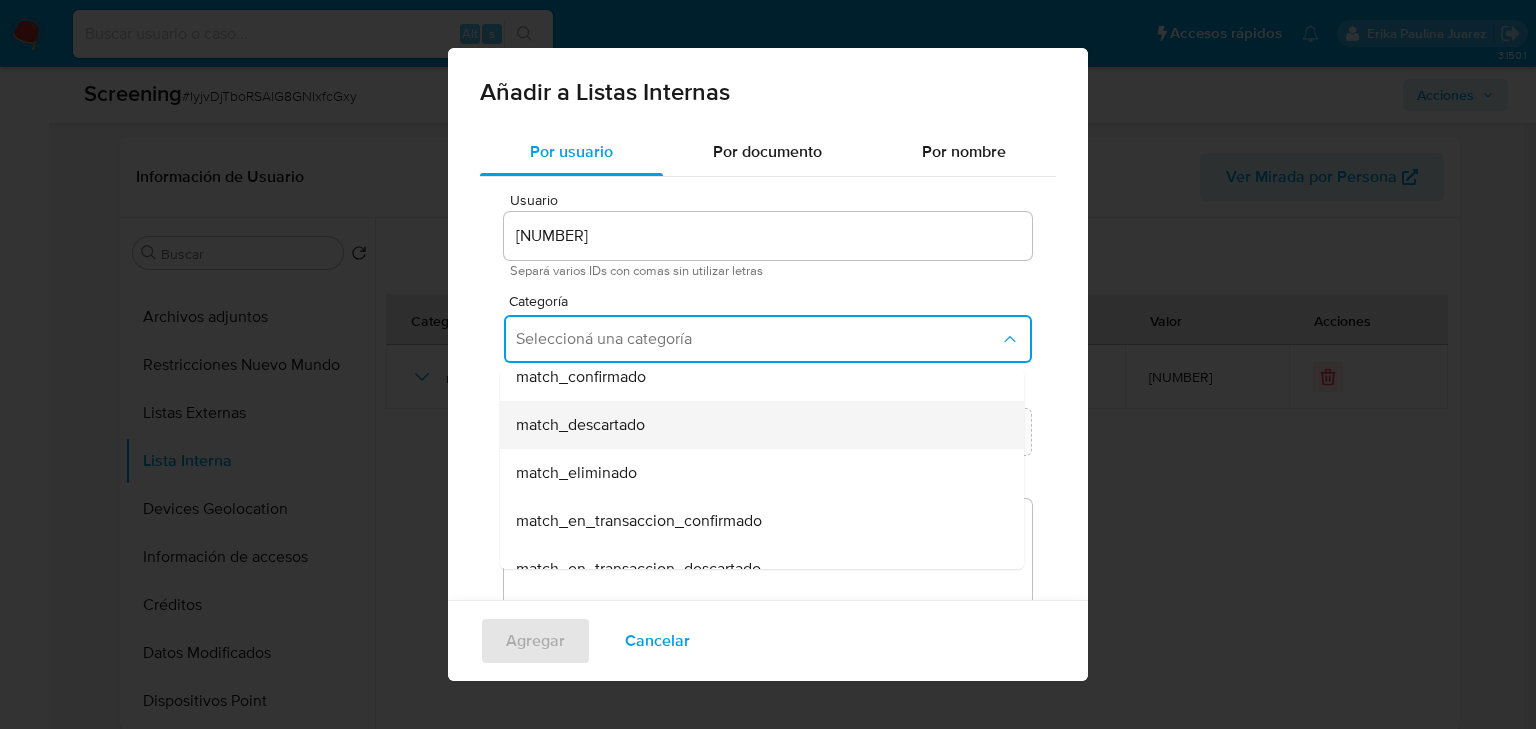 click on "match_descartado" at bounding box center (580, 425) 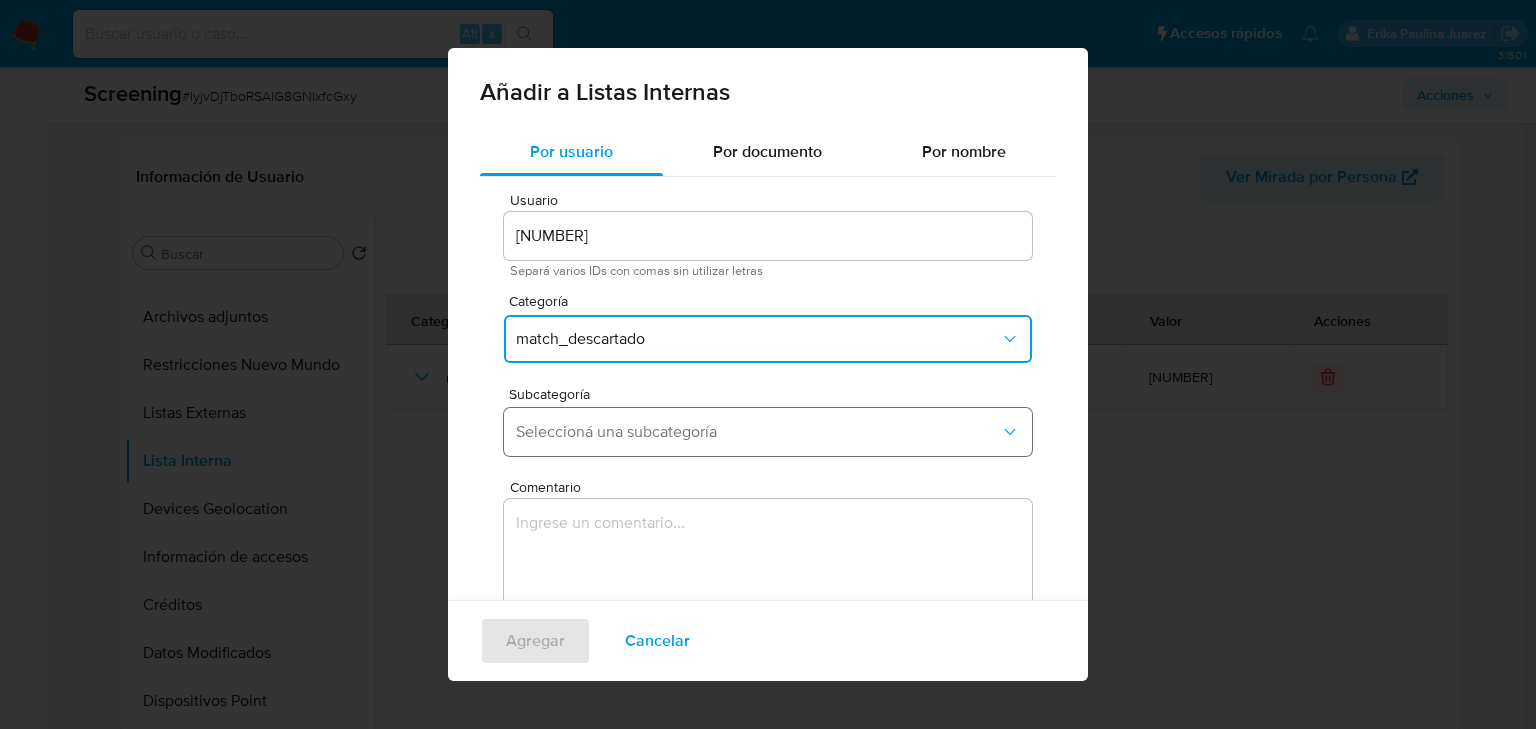 click on "Seleccioná una subcategoría" at bounding box center [758, 432] 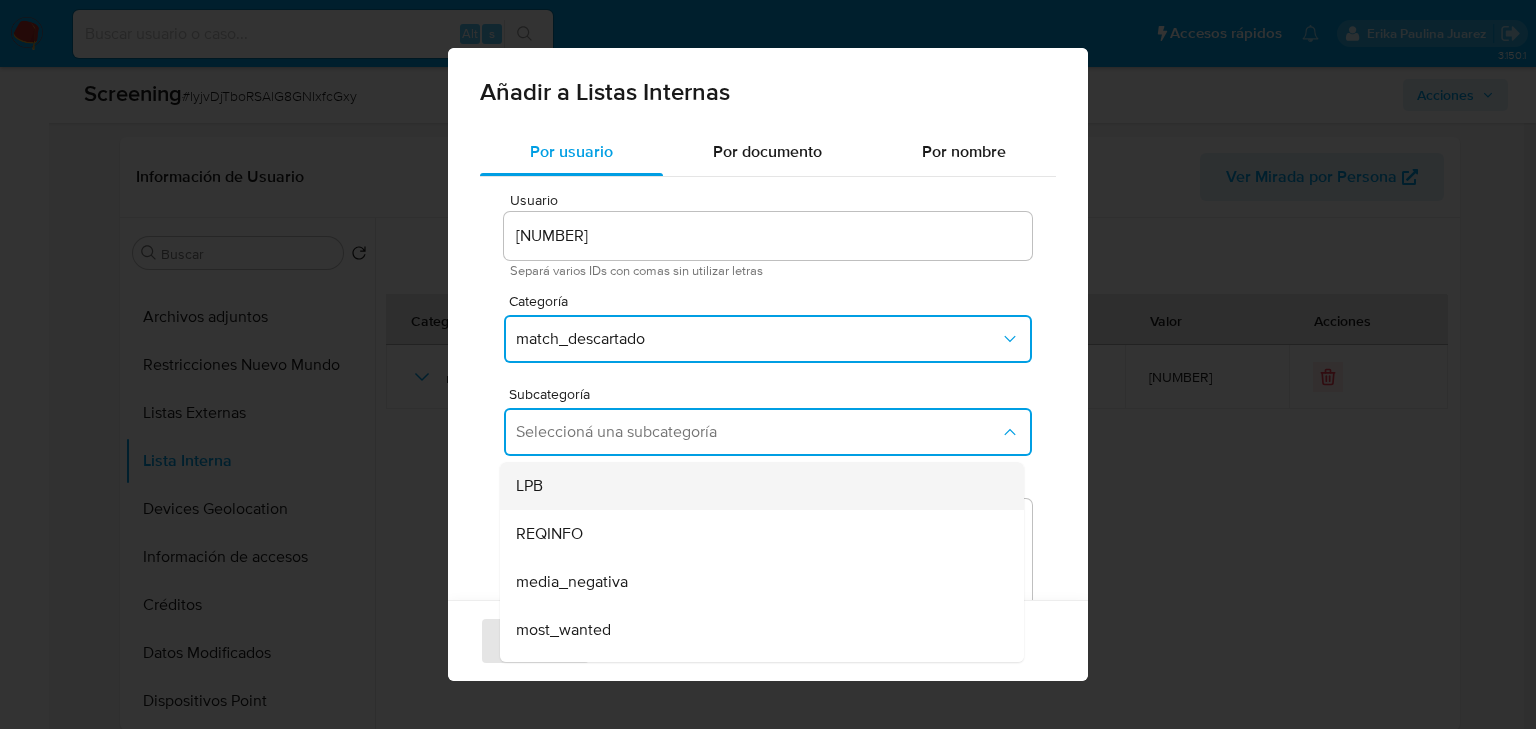 click on "LPB" at bounding box center (756, 486) 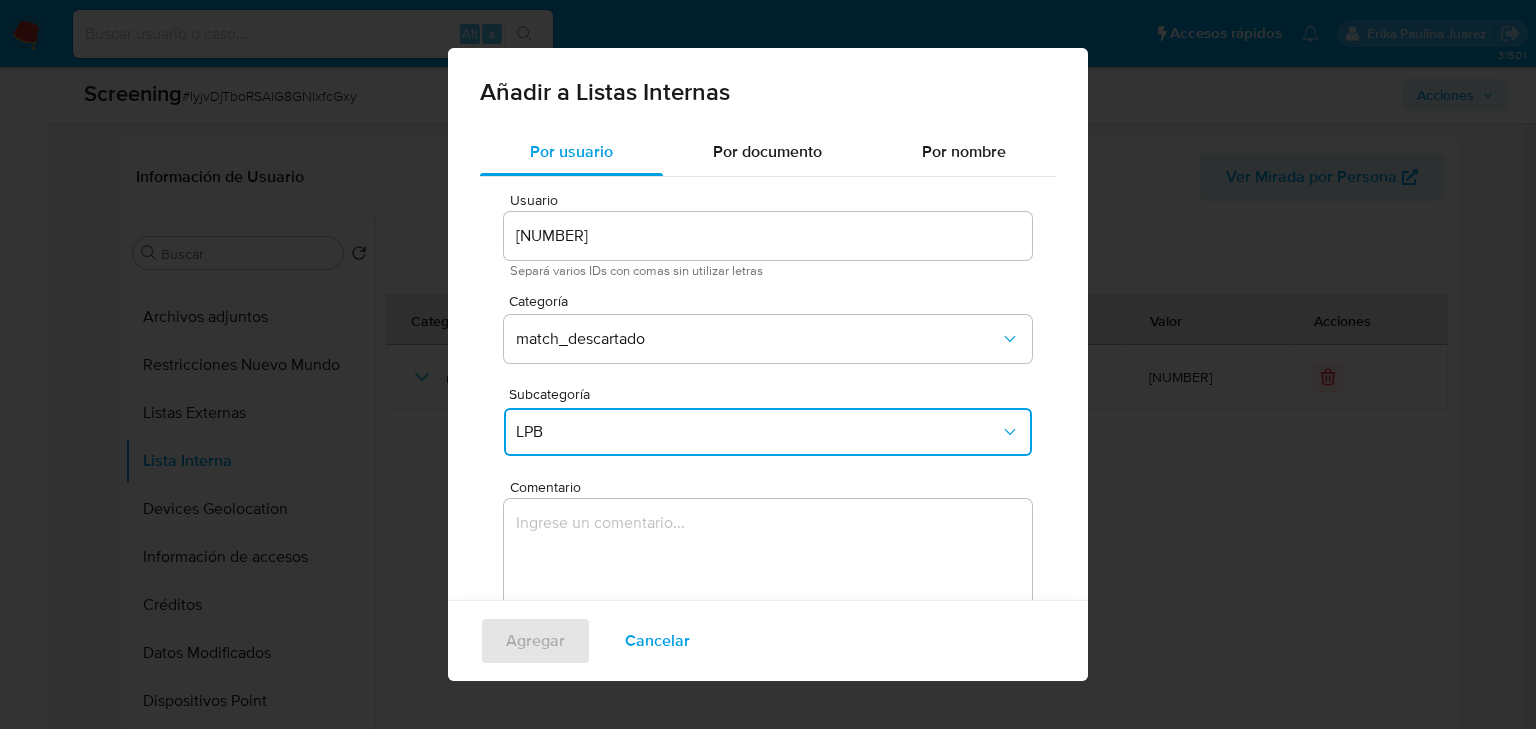 click at bounding box center [768, 595] 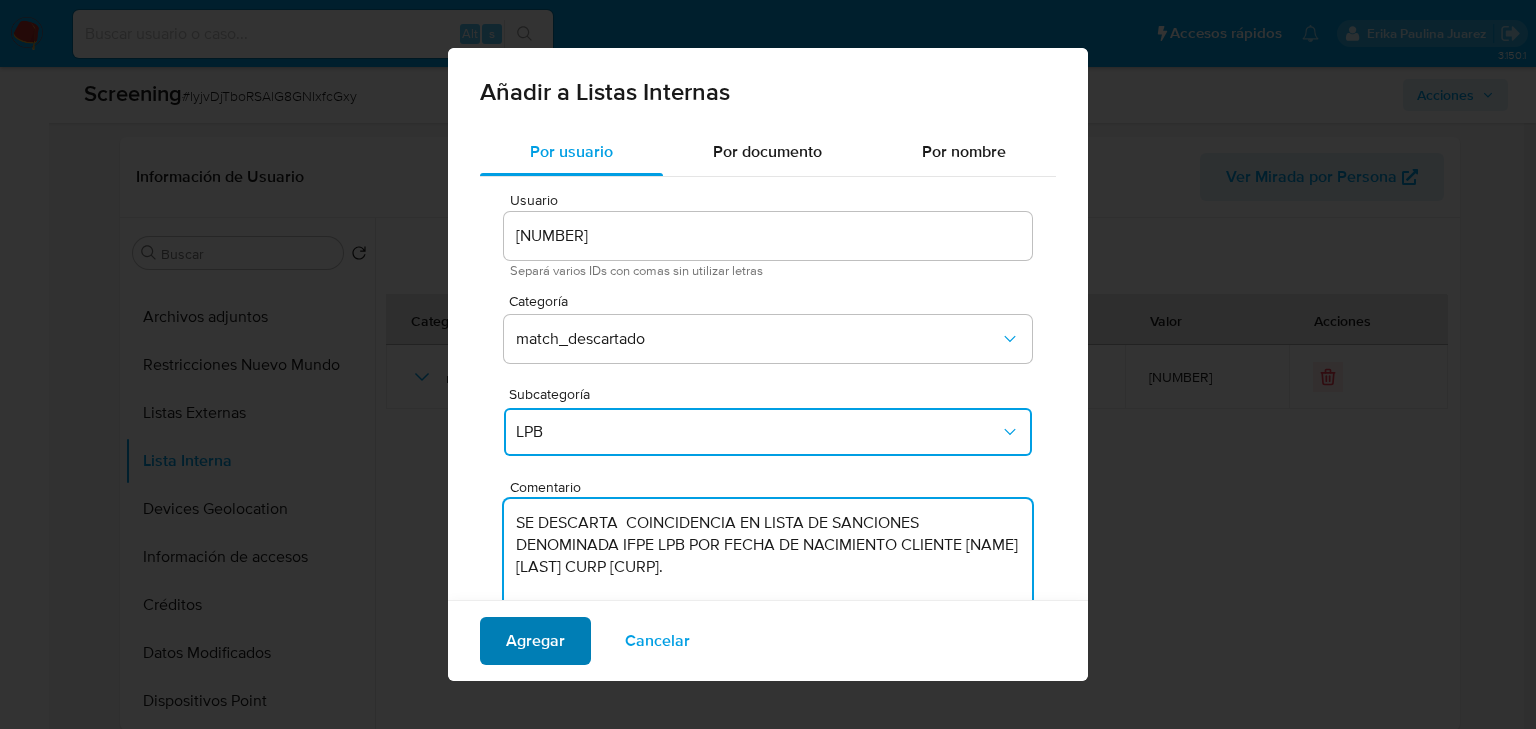 type on "SE DESCARTA  COINCIDENCIA EN LISTA DE SANCIONES DENOMINADA IFPE LPB POR FECHA DE NACIMIENTO CLIENTE [FIRST] [LAST] [LAST] CURP [CURP]." 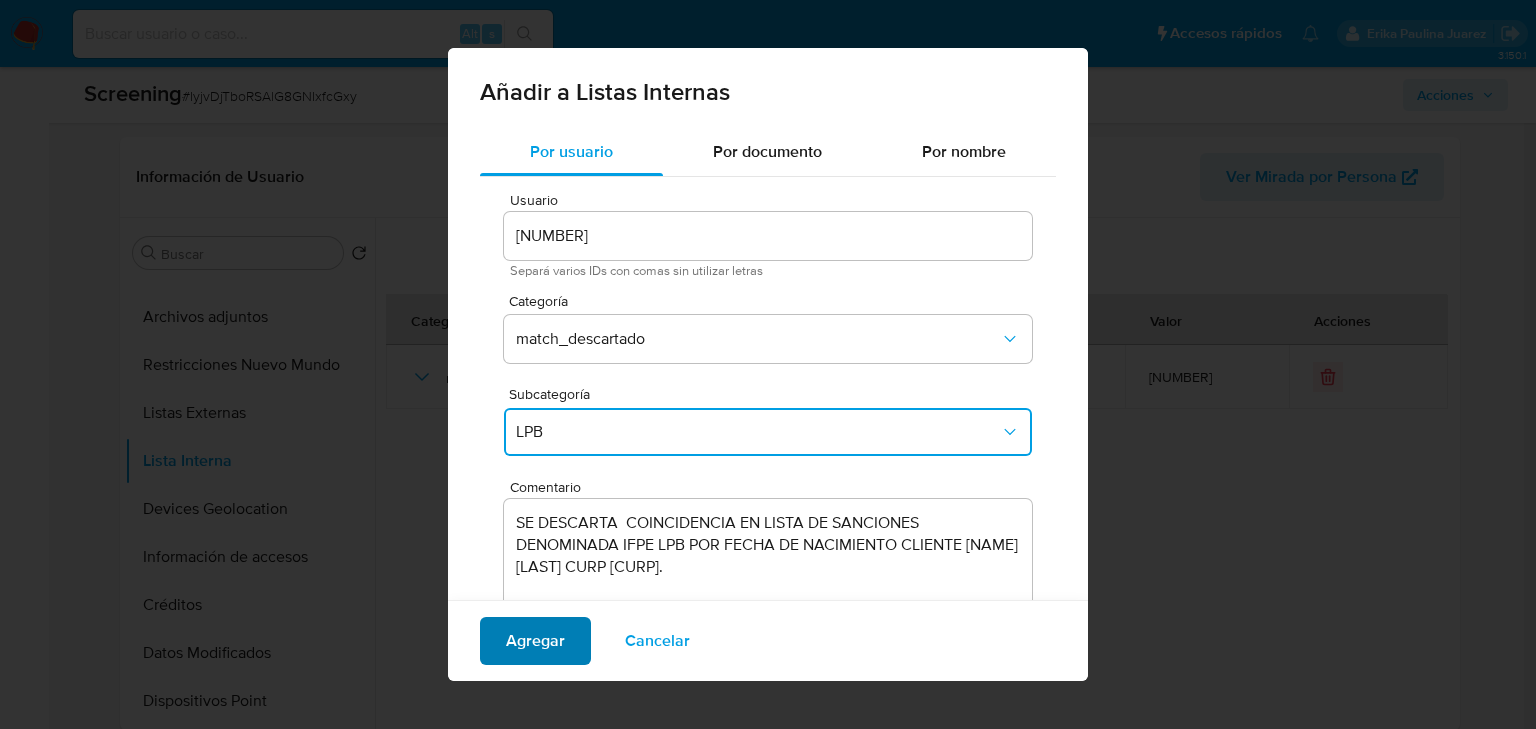 click on "Agregar" at bounding box center (535, 641) 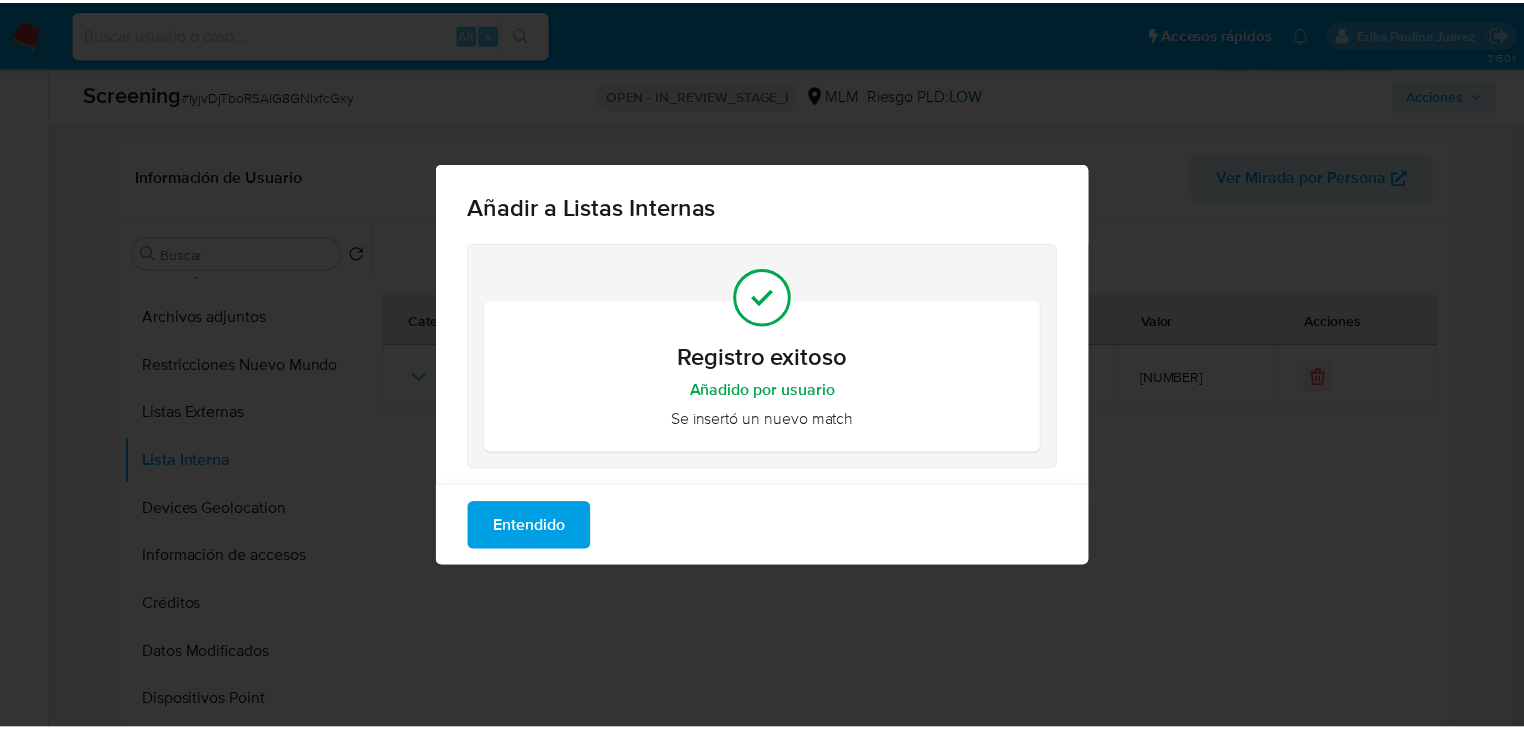 scroll, scrollTop: 0, scrollLeft: 0, axis: both 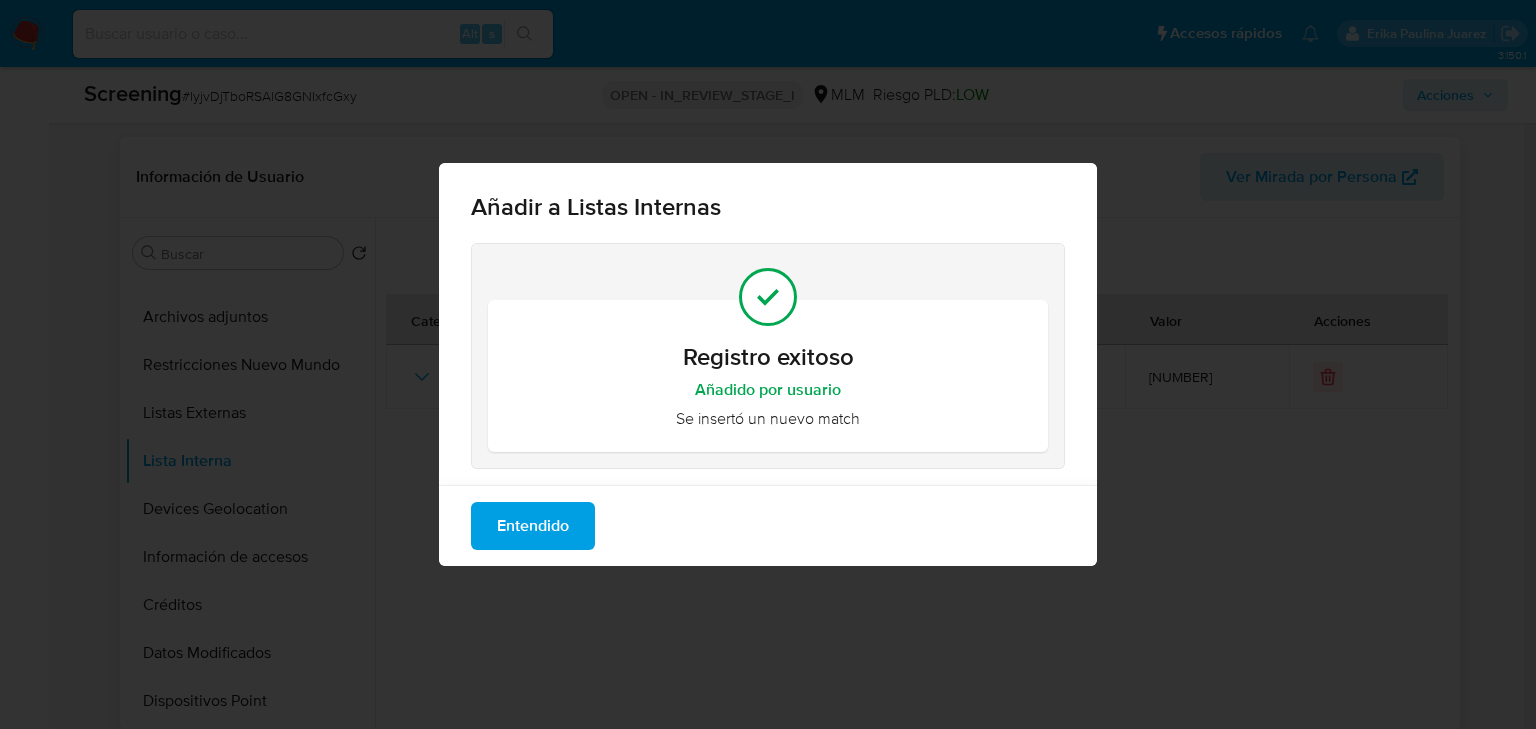 click on "Entendido" at bounding box center [533, 526] 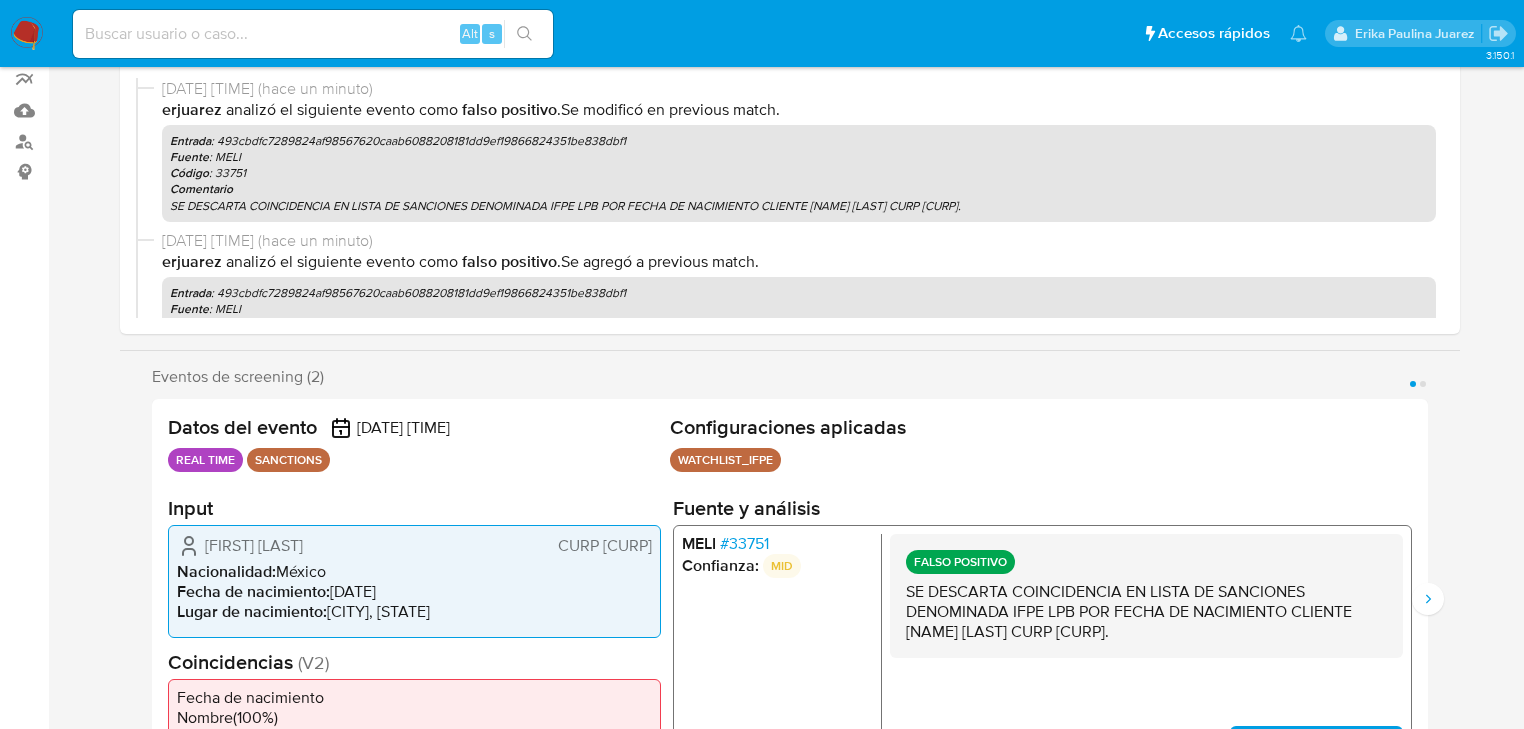 scroll, scrollTop: 0, scrollLeft: 0, axis: both 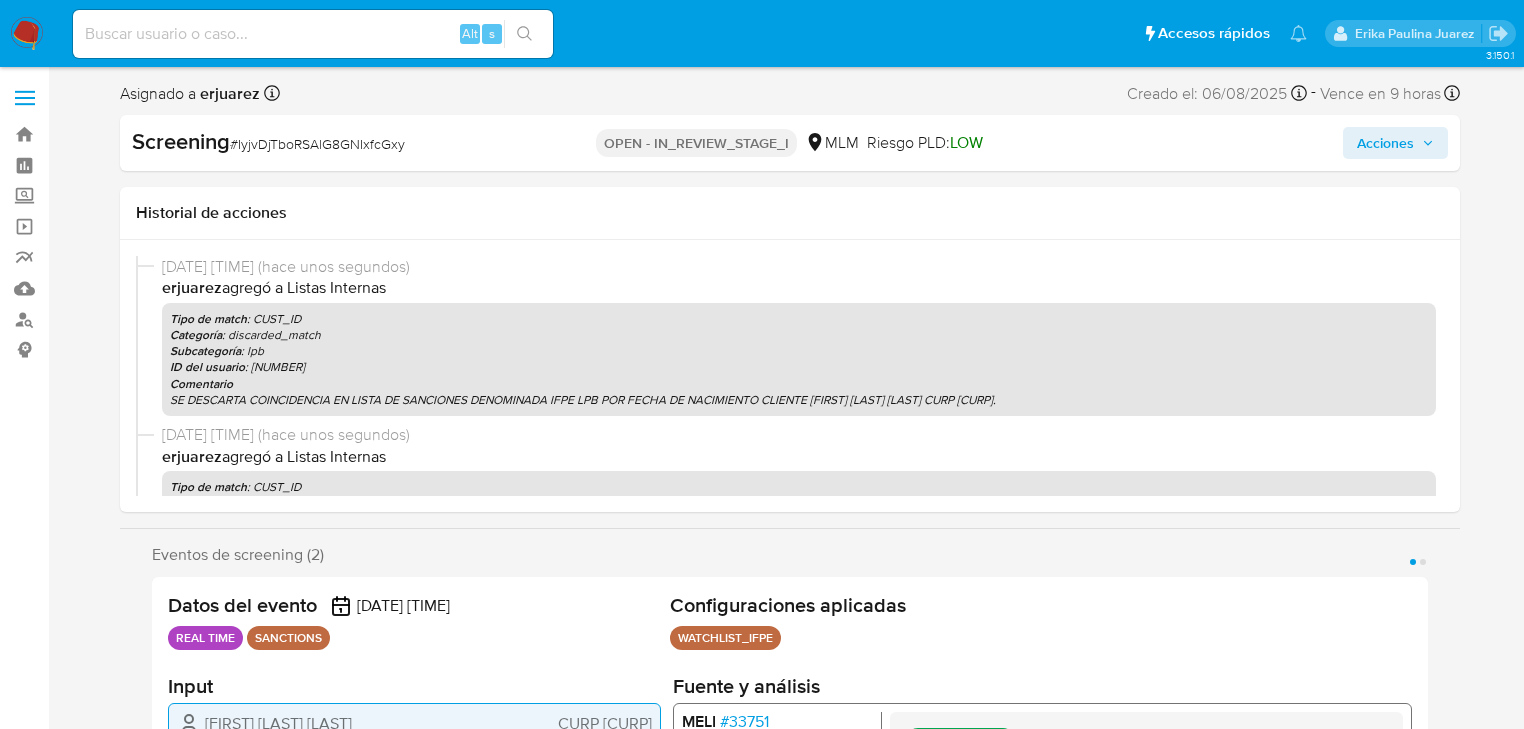 select on "10" 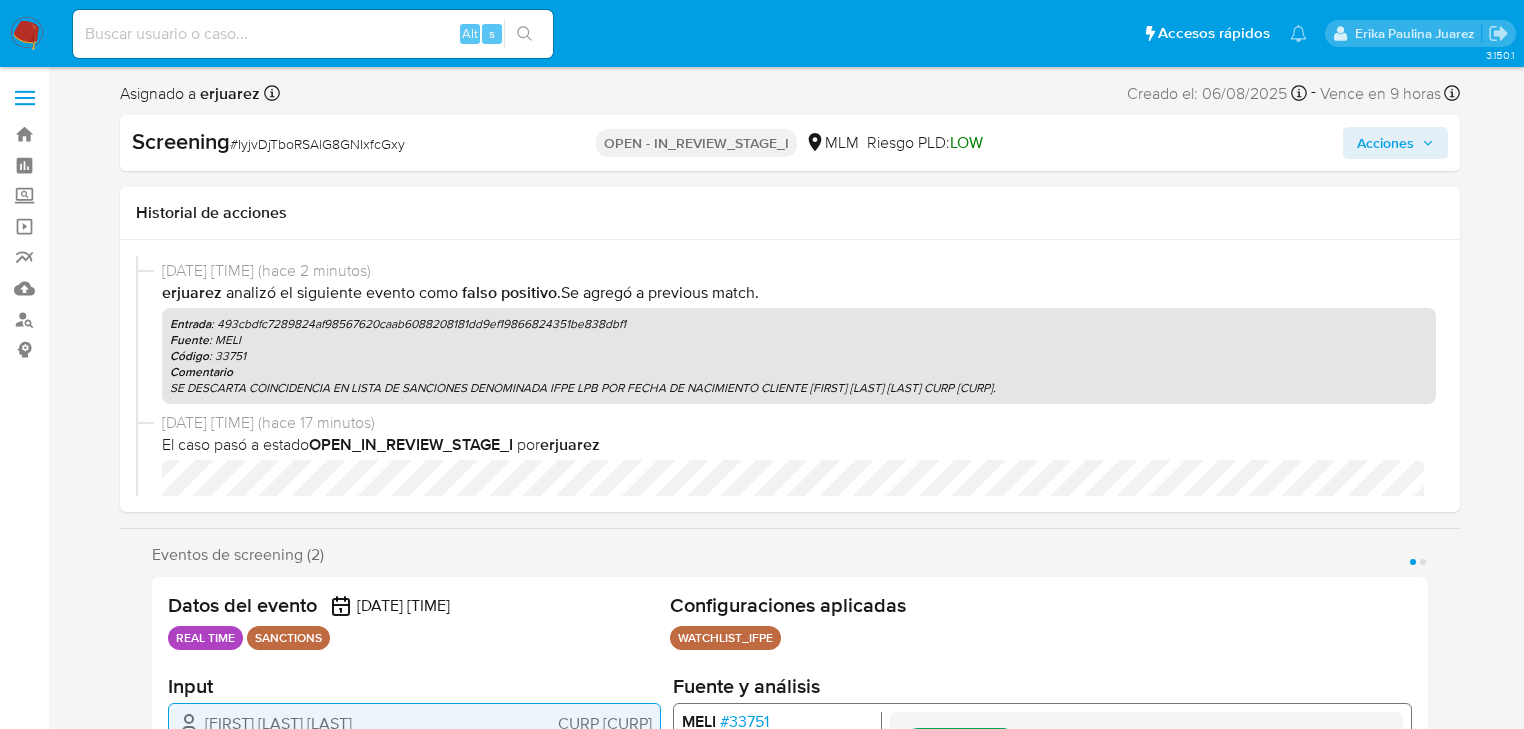scroll, scrollTop: 559, scrollLeft: 0, axis: vertical 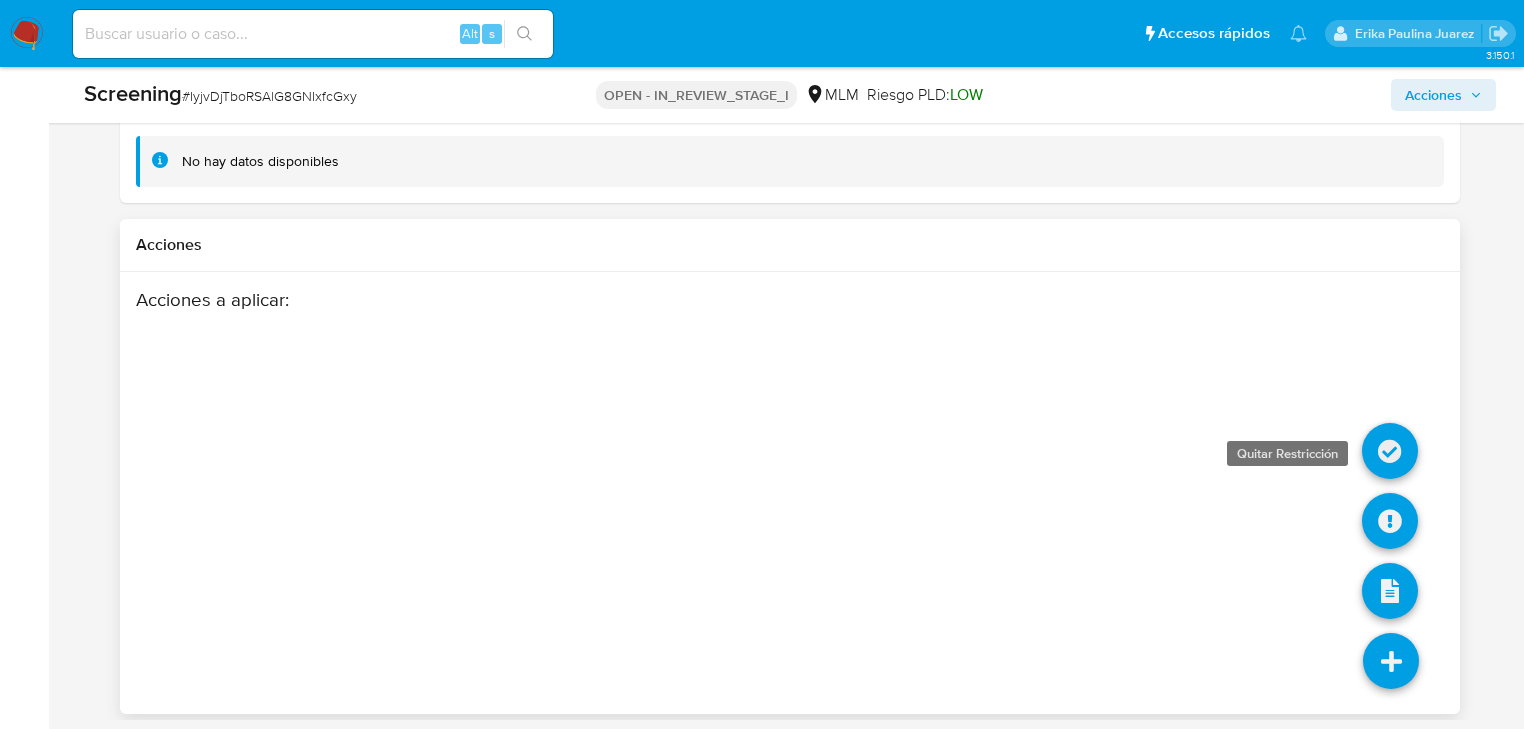 click at bounding box center [1390, 451] 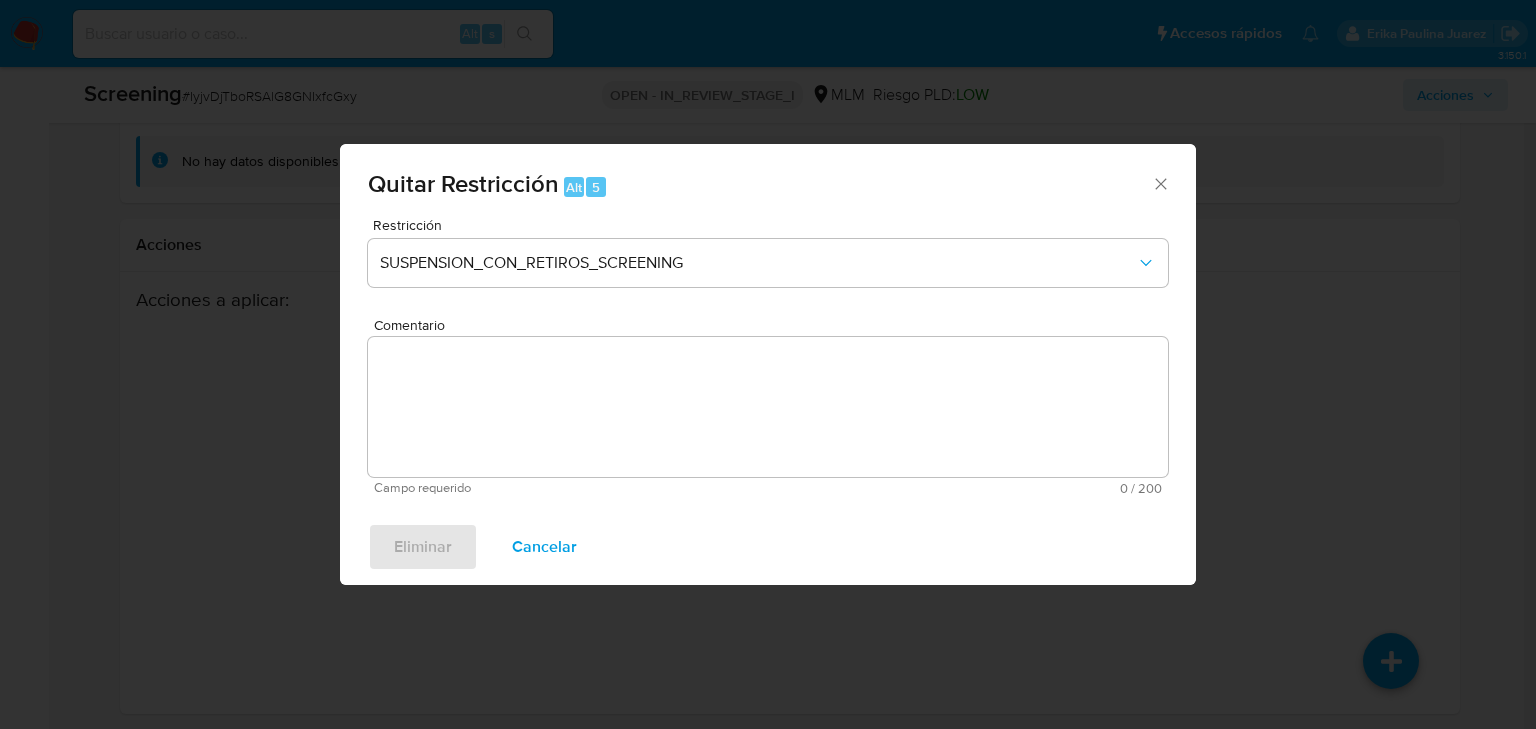 click on "Quitar Restricción Alt 5 Restricción SUSPENSION_CON_RETIROS_SCREENING Comentario Campo requerido 0 / 200 200 caracteres restantes Eliminar Cancelar" at bounding box center (768, 364) 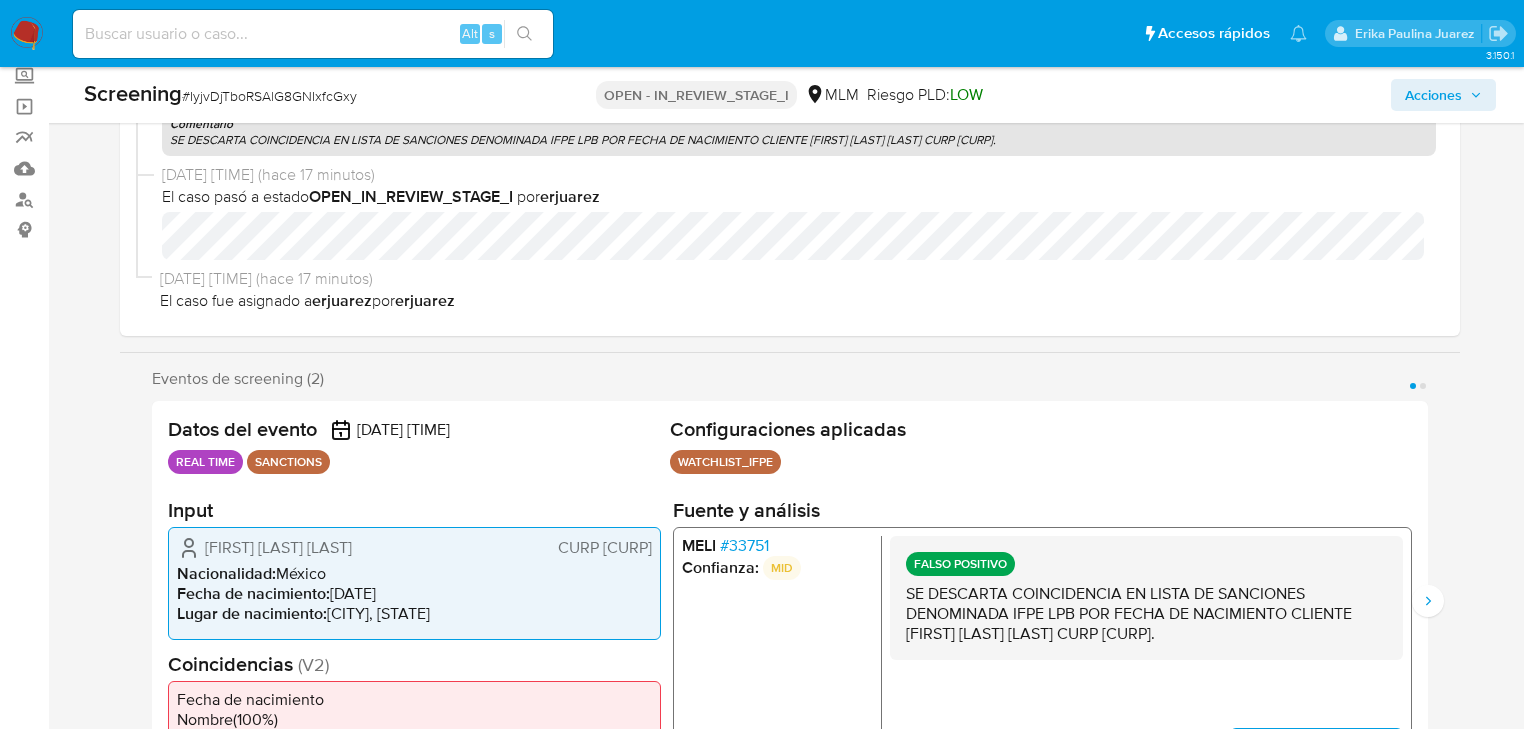 scroll, scrollTop: 0, scrollLeft: 0, axis: both 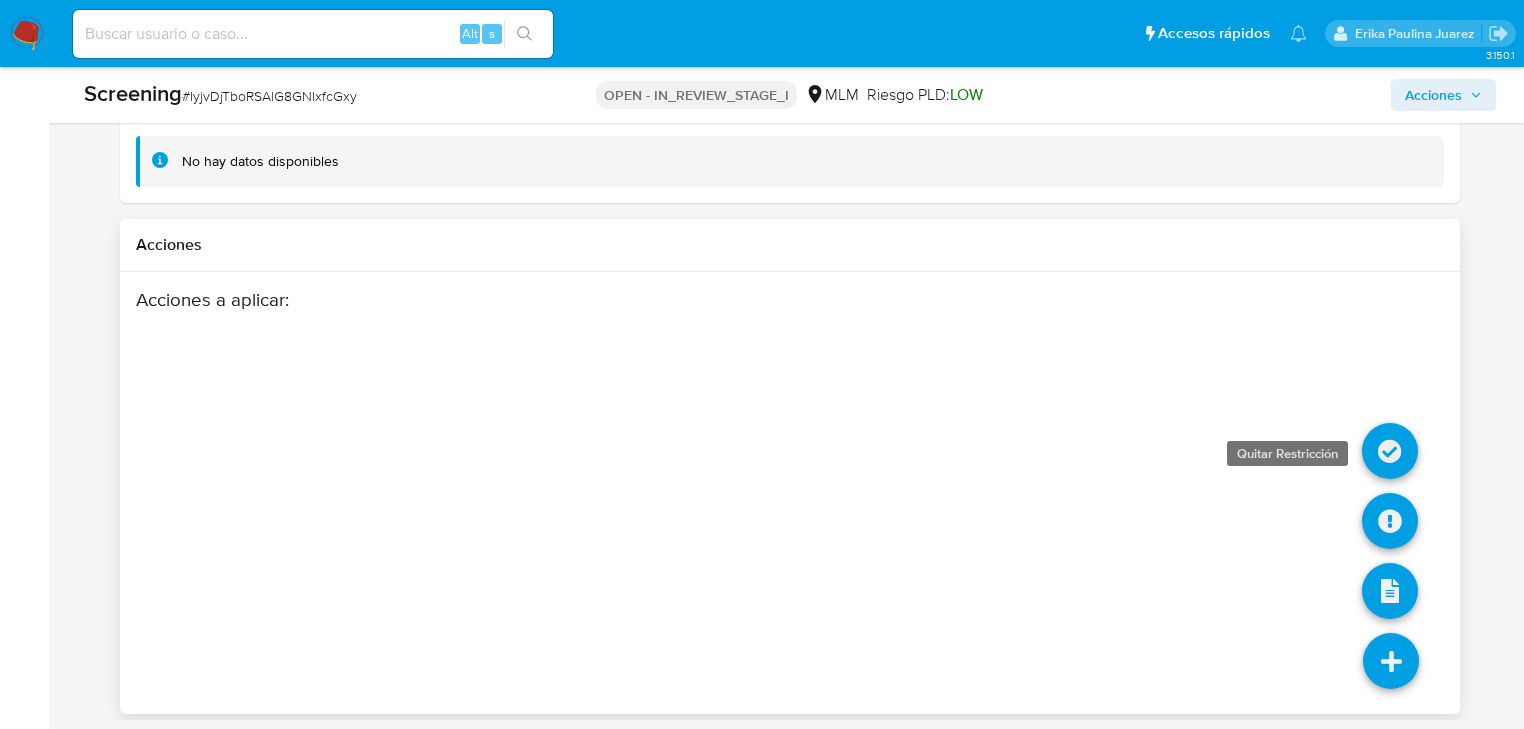 click at bounding box center (1390, 451) 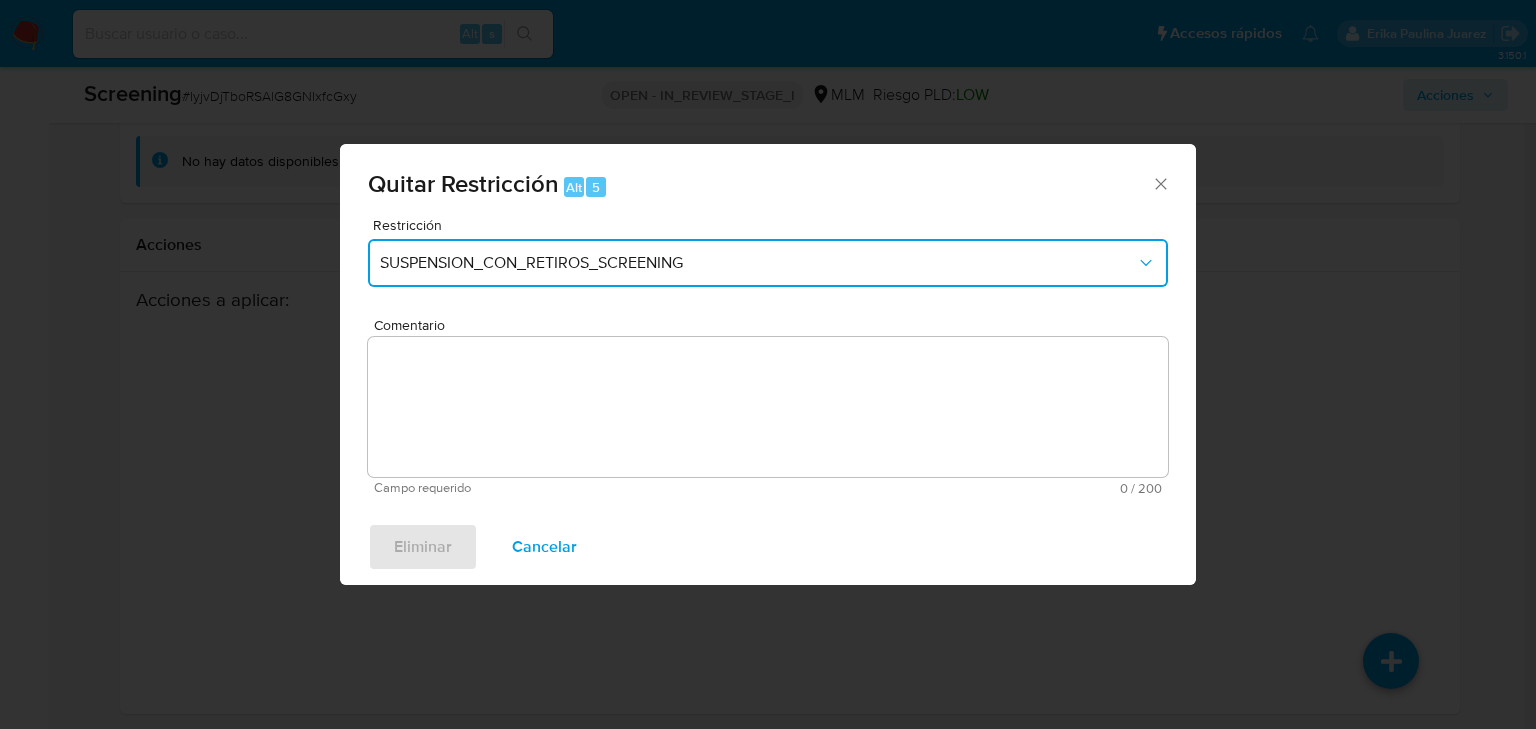 click on "SUSPENSION_CON_RETIROS_SCREENING" at bounding box center (758, 263) 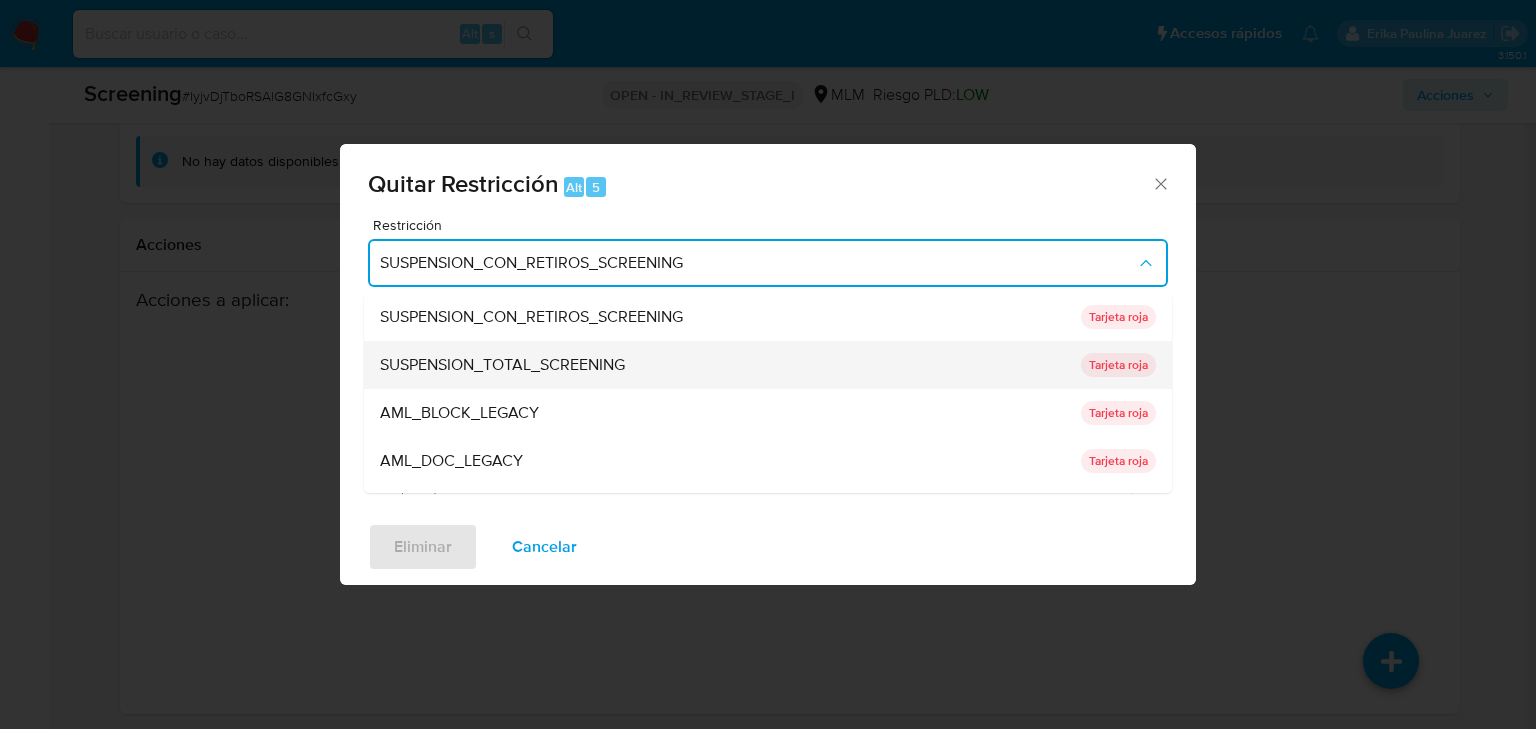 click on "SUSPENSION_TOTAL_SCREENING" at bounding box center [502, 365] 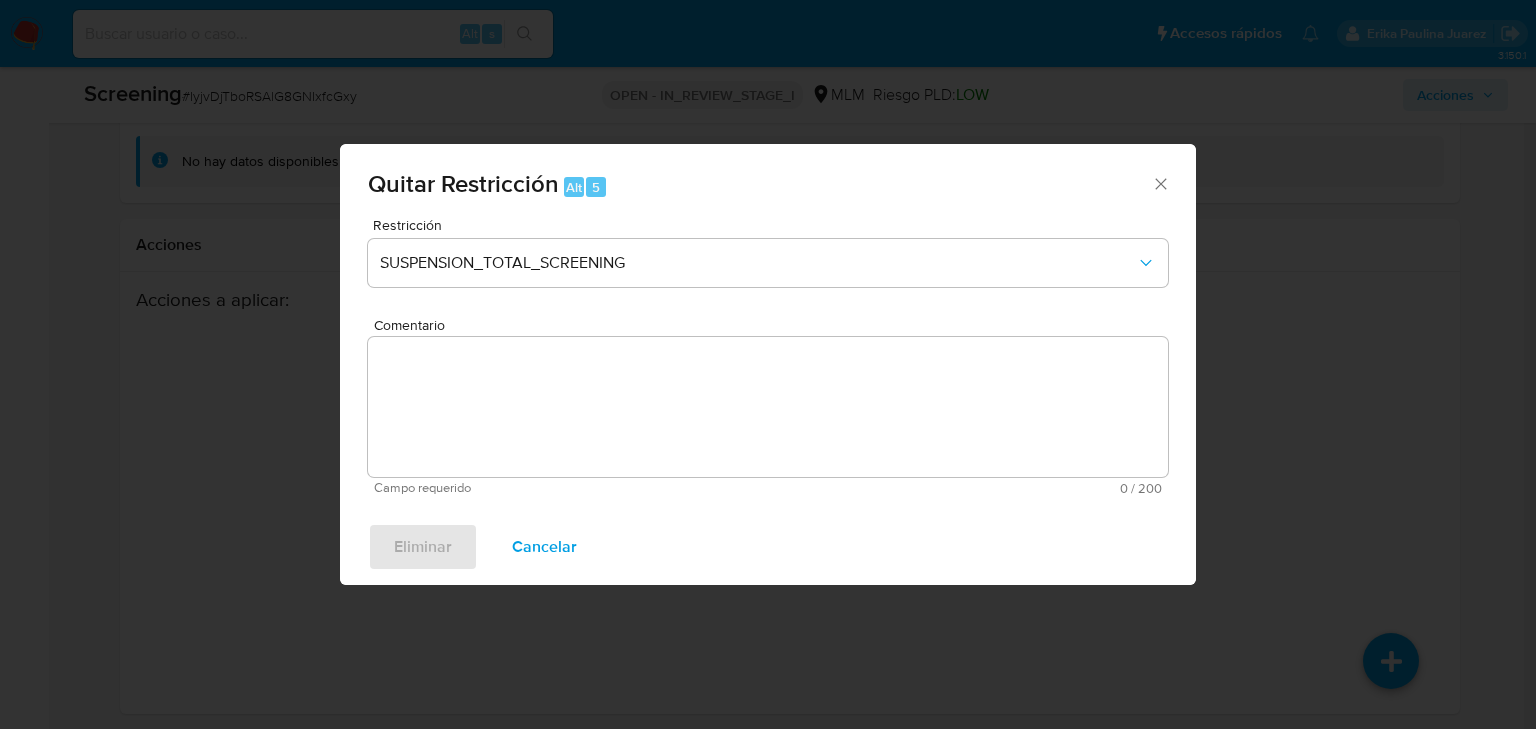 click on "Comentario" at bounding box center (768, 407) 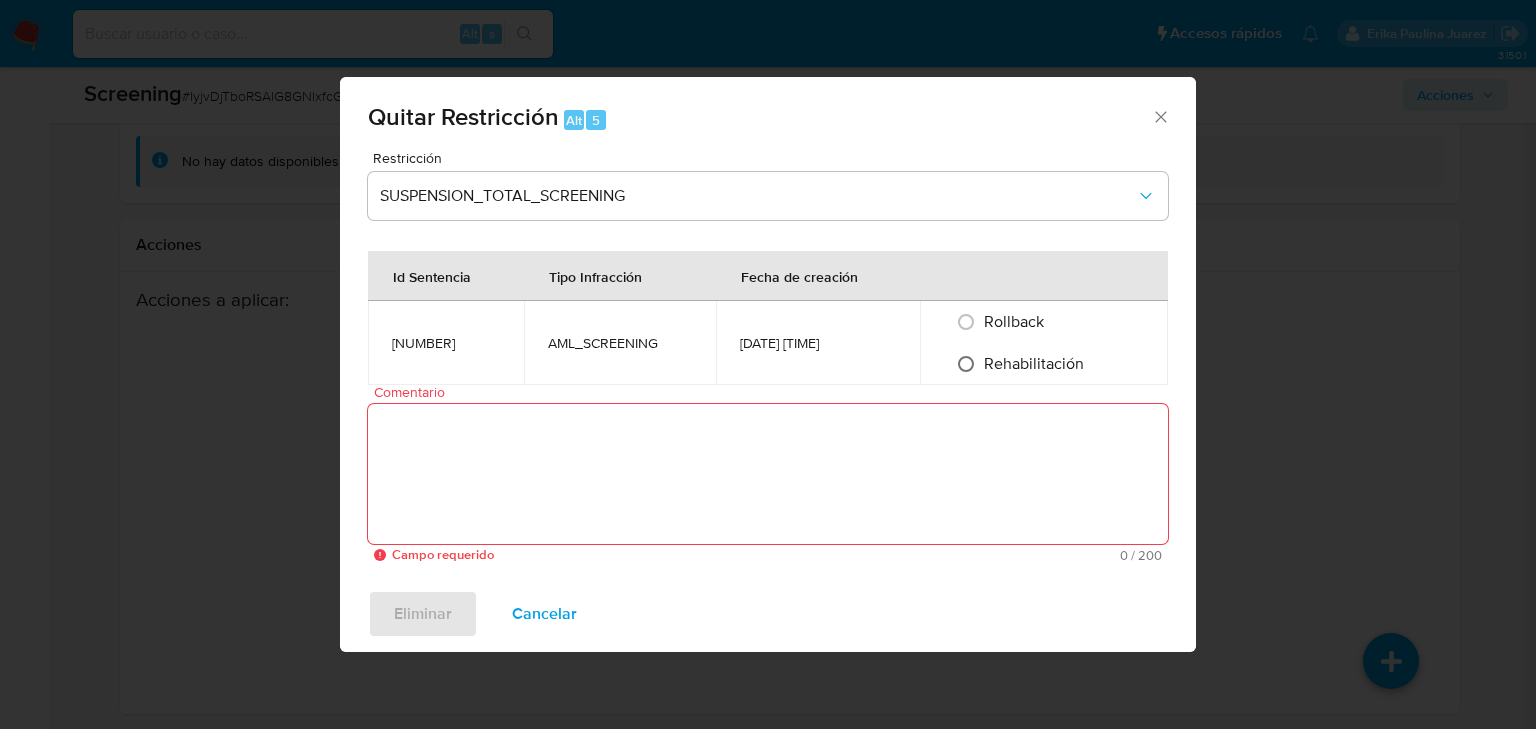 click on "Rehabilitación" at bounding box center (966, 364) 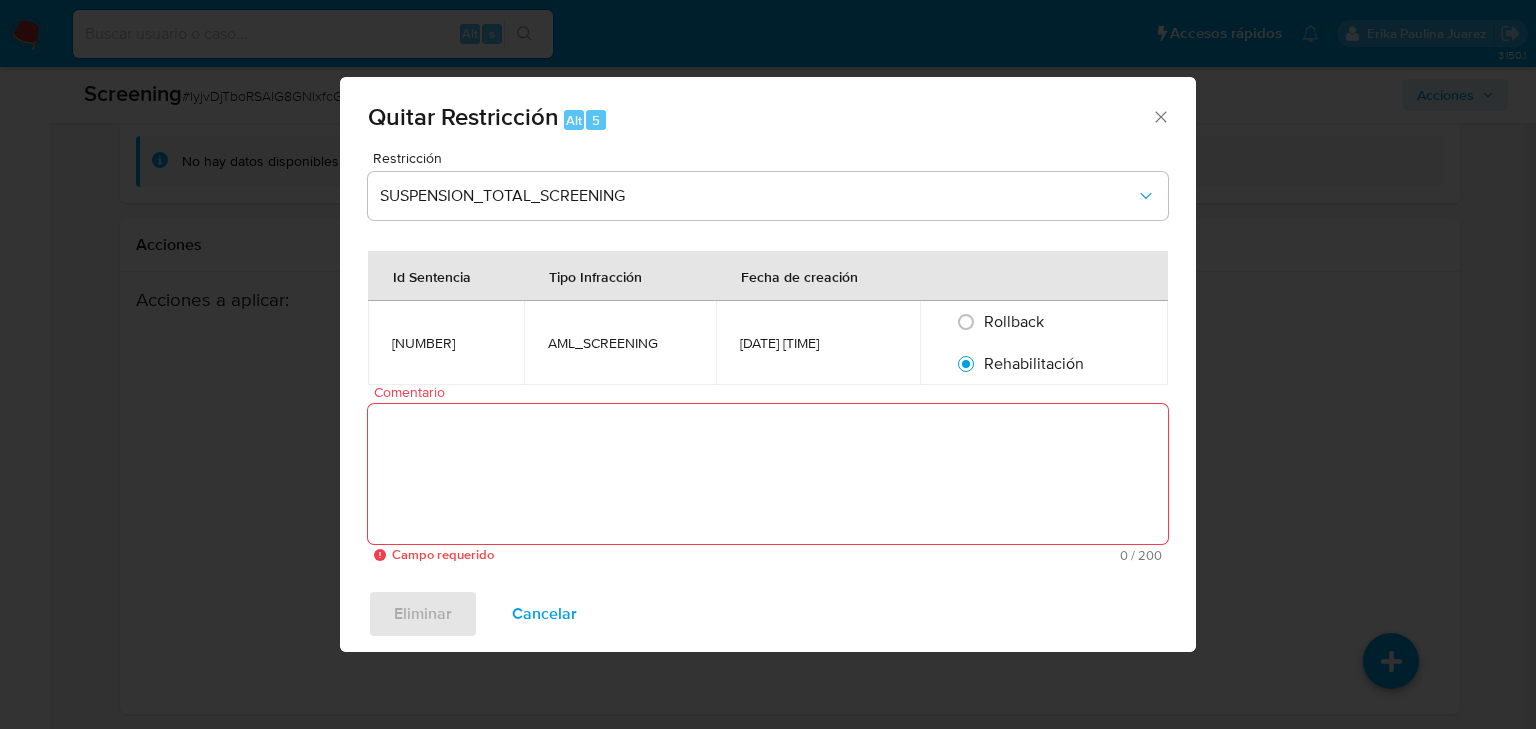 click on "Comentario" at bounding box center [768, 474] 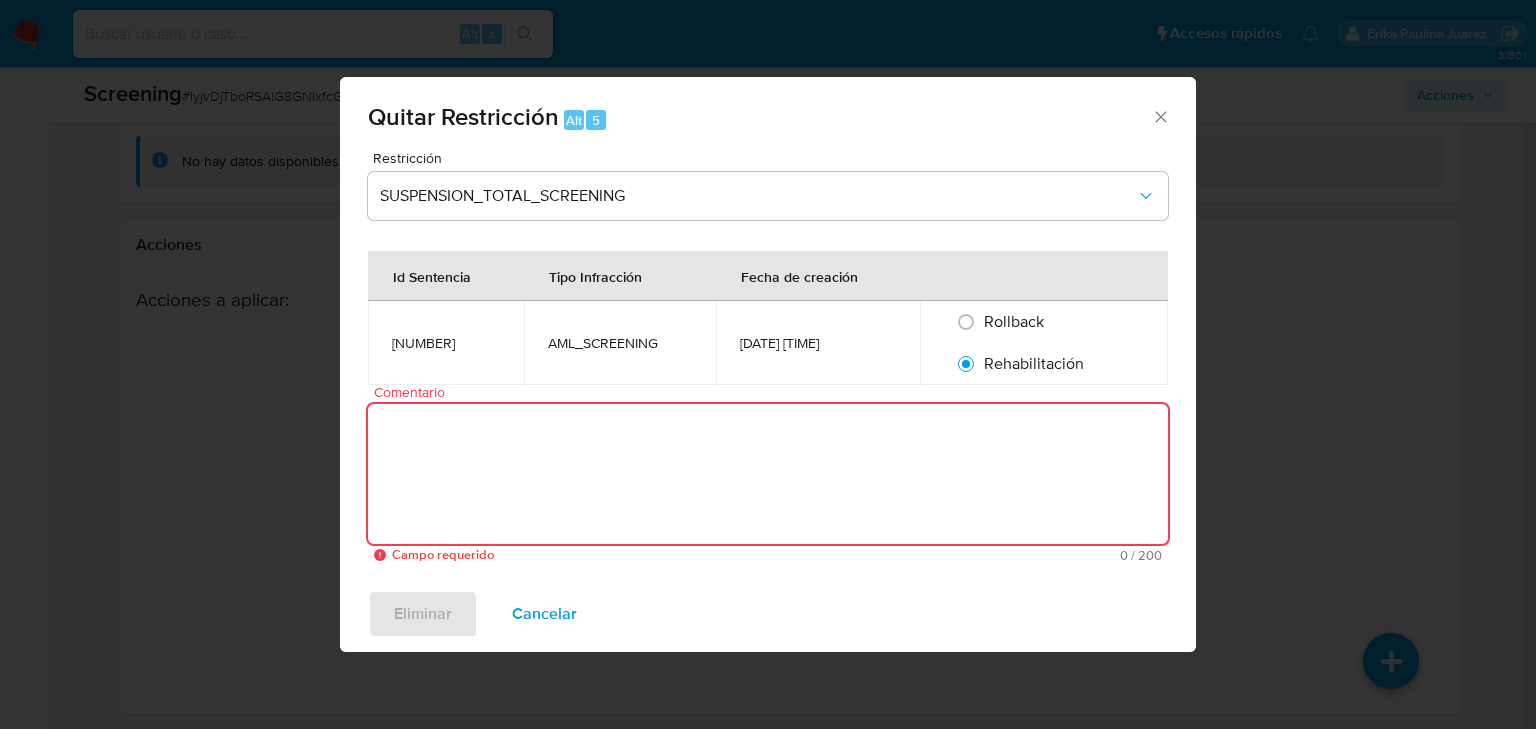 paste on "SE DESCARTA  COINCIDENCIA EN LISTA DE SANCIONES DENOMINADA IFPE LPB POR FECHA DE NACIMIENTO CLIENTE [FIRST] [LAST] [LAST] CURP [CURP]." 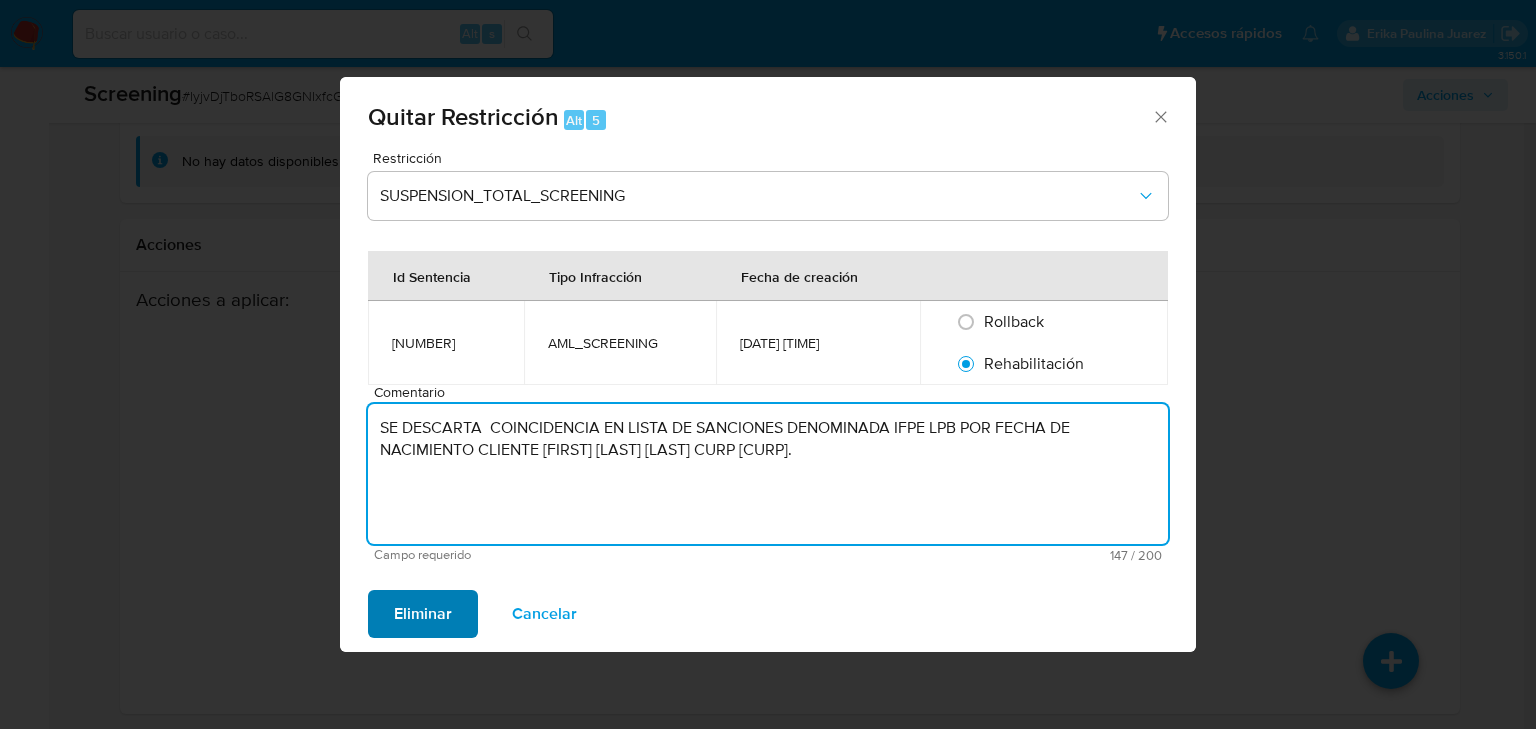type on "SE DESCARTA  COINCIDENCIA EN LISTA DE SANCIONES DENOMINADA IFPE LPB POR FECHA DE NACIMIENTO CLIENTE [FIRST] [LAST] [LAST] CURP [CURP]." 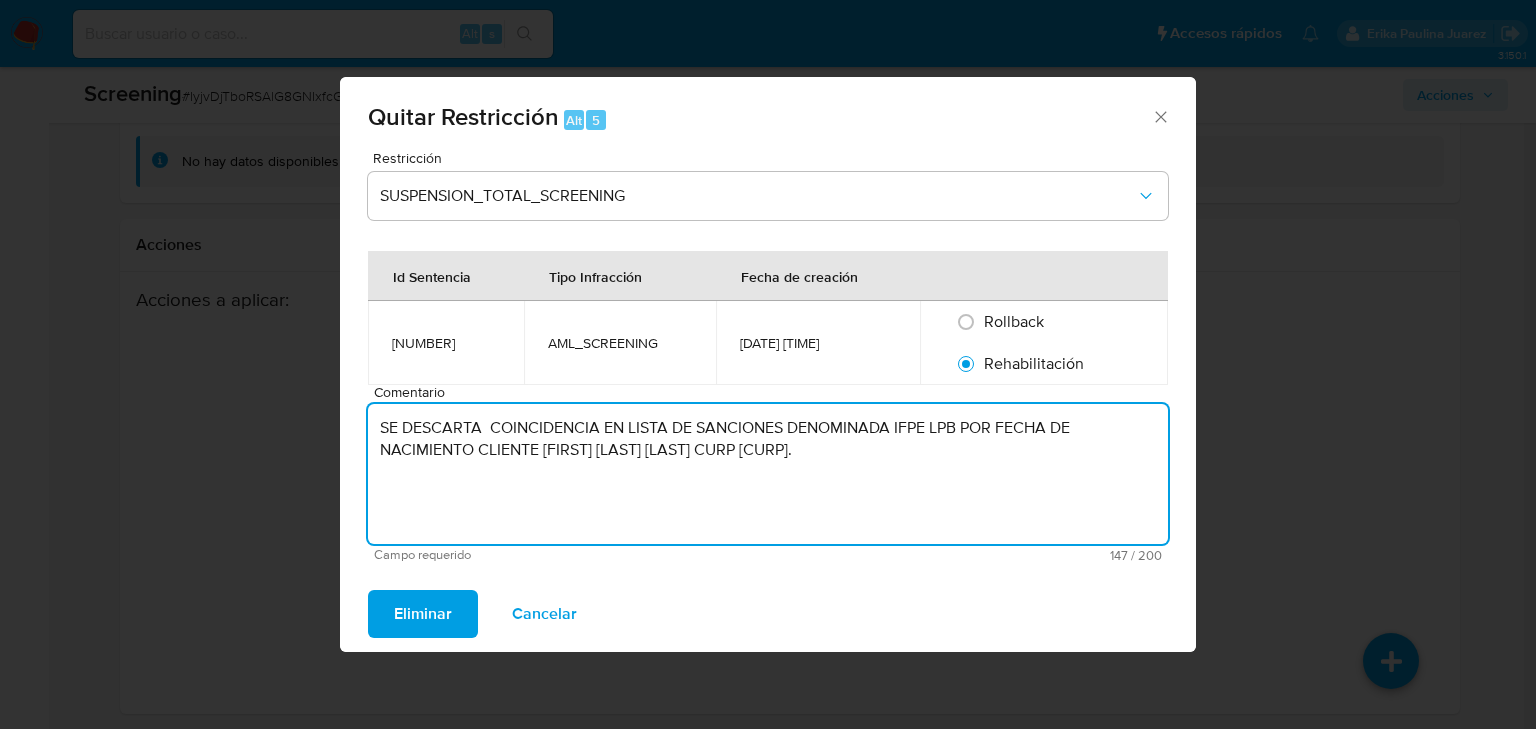 click on "Eliminar" at bounding box center (423, 614) 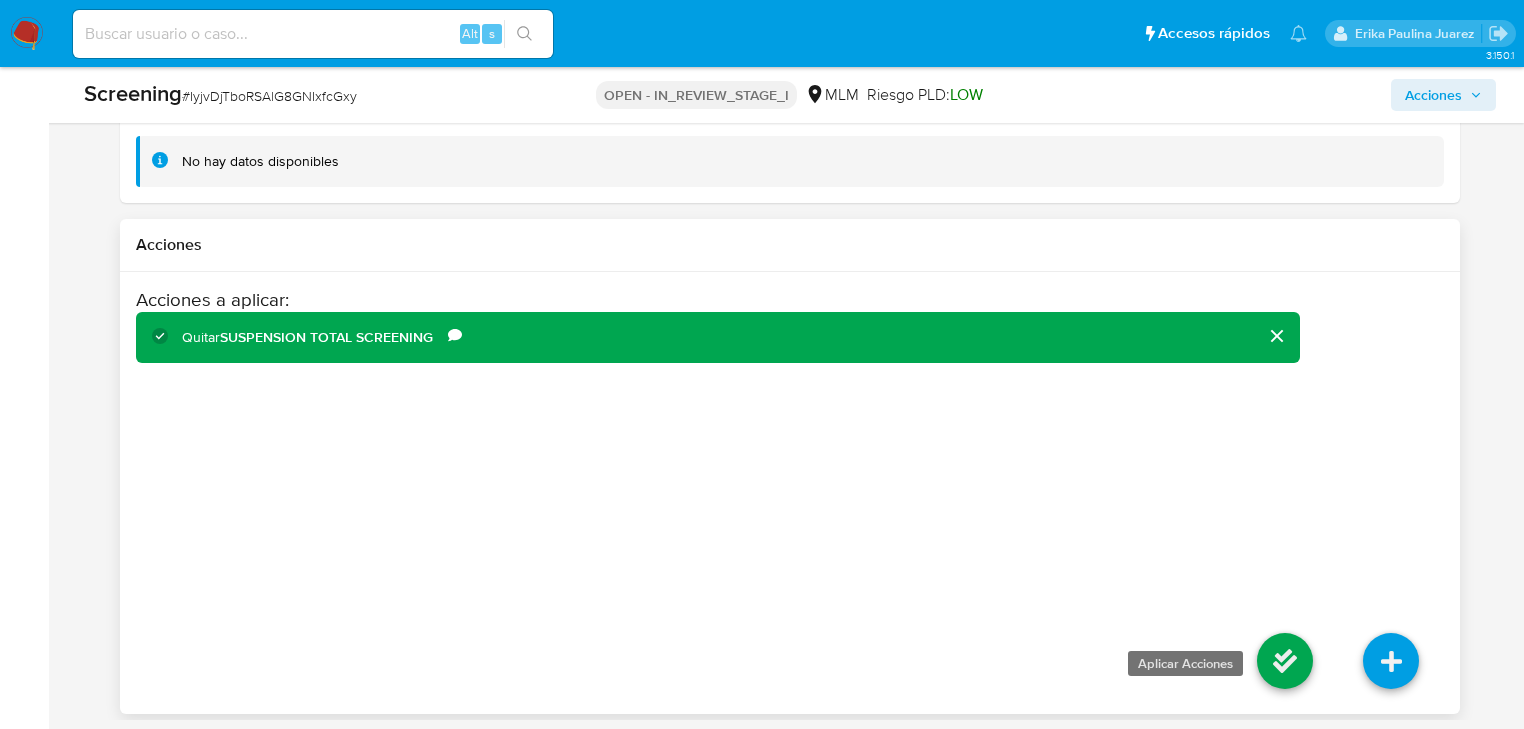 click at bounding box center (1285, 661) 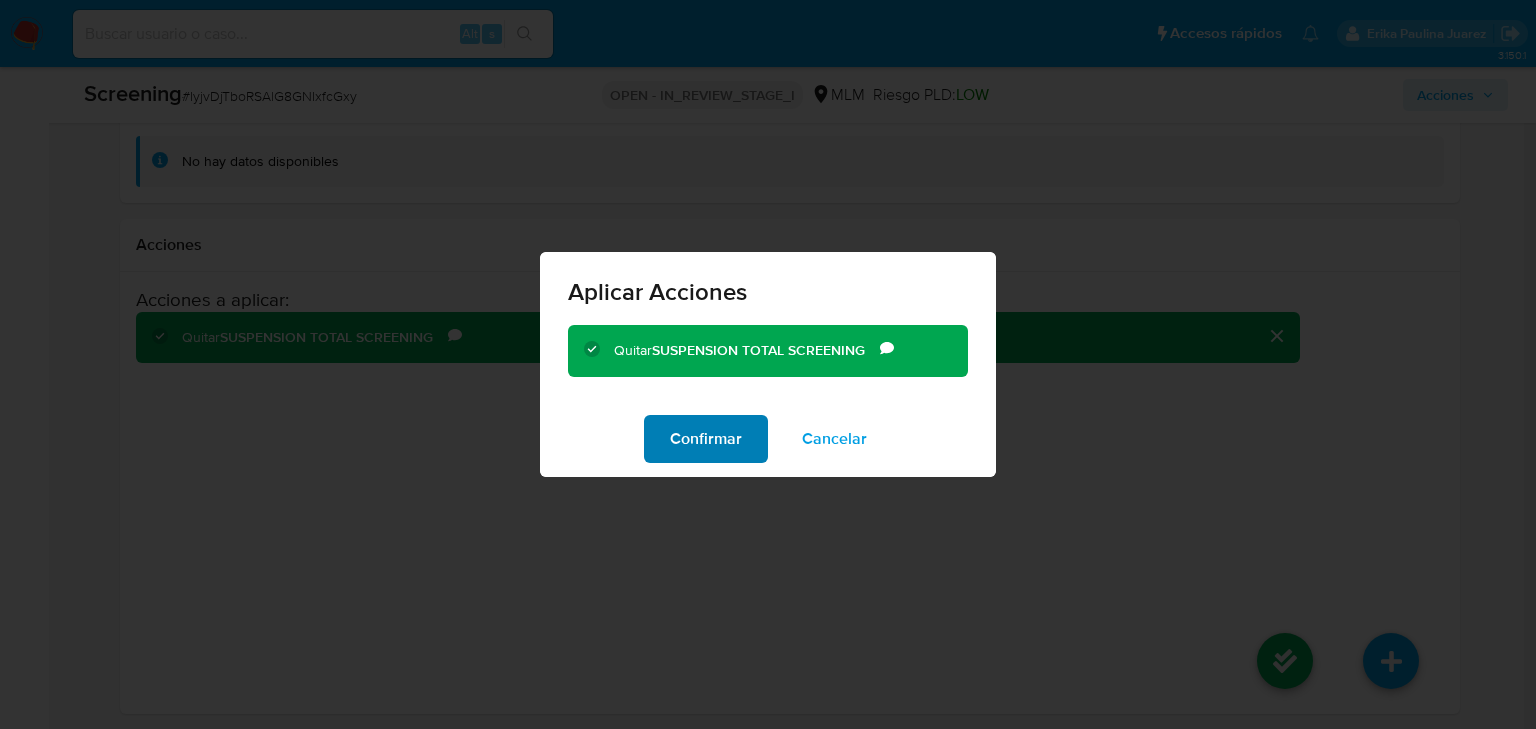 click on "Confirmar" at bounding box center (706, 439) 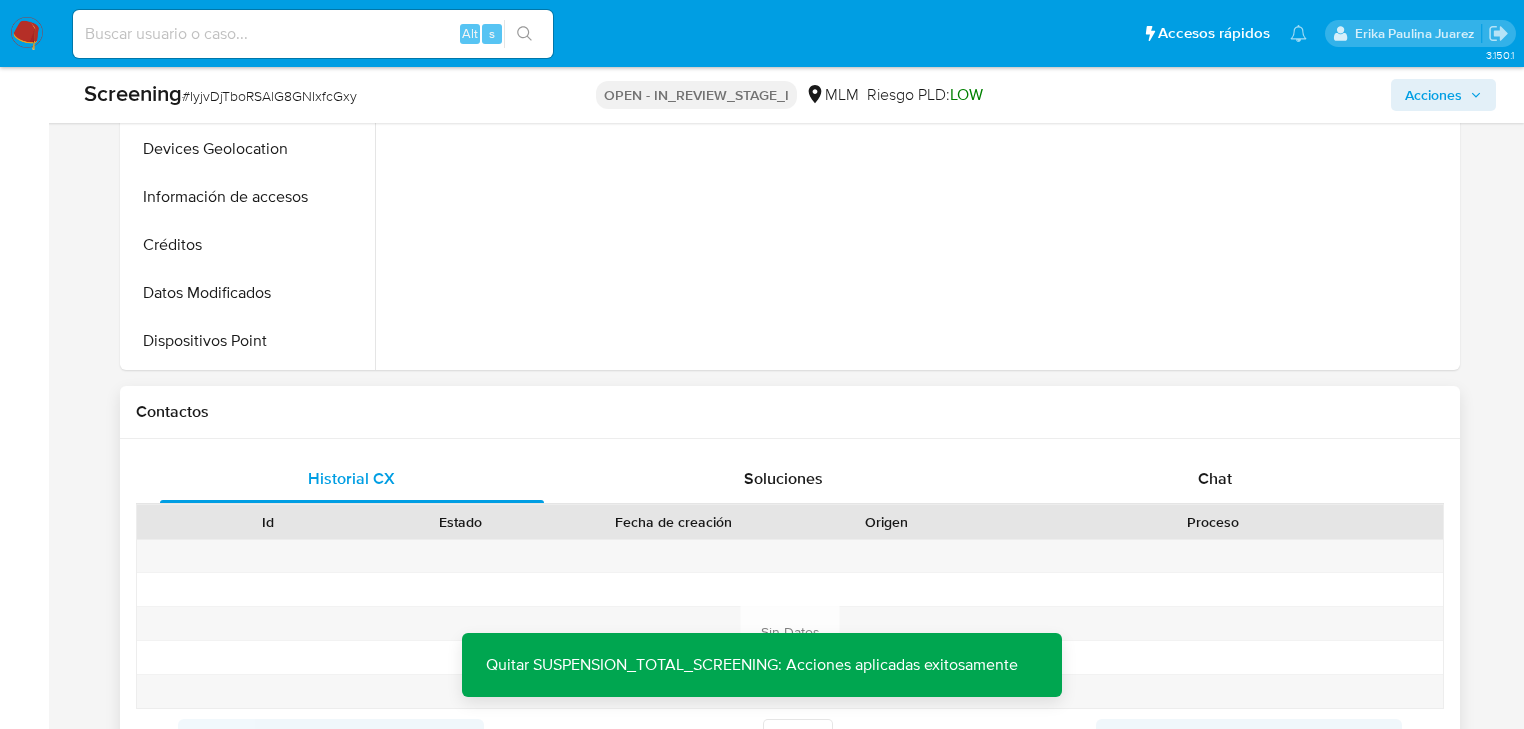 scroll, scrollTop: 972, scrollLeft: 0, axis: vertical 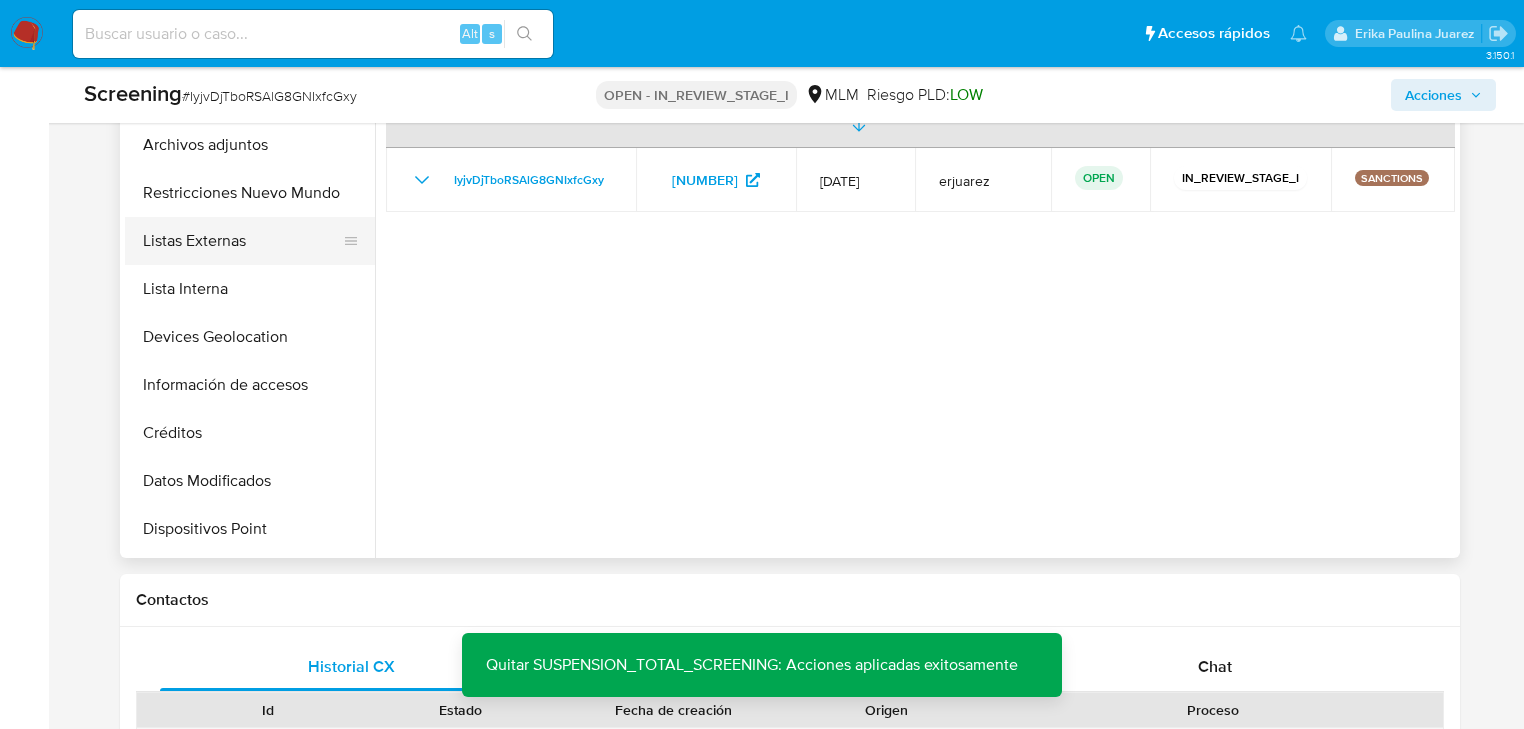 click on "Listas Externas" at bounding box center (242, 241) 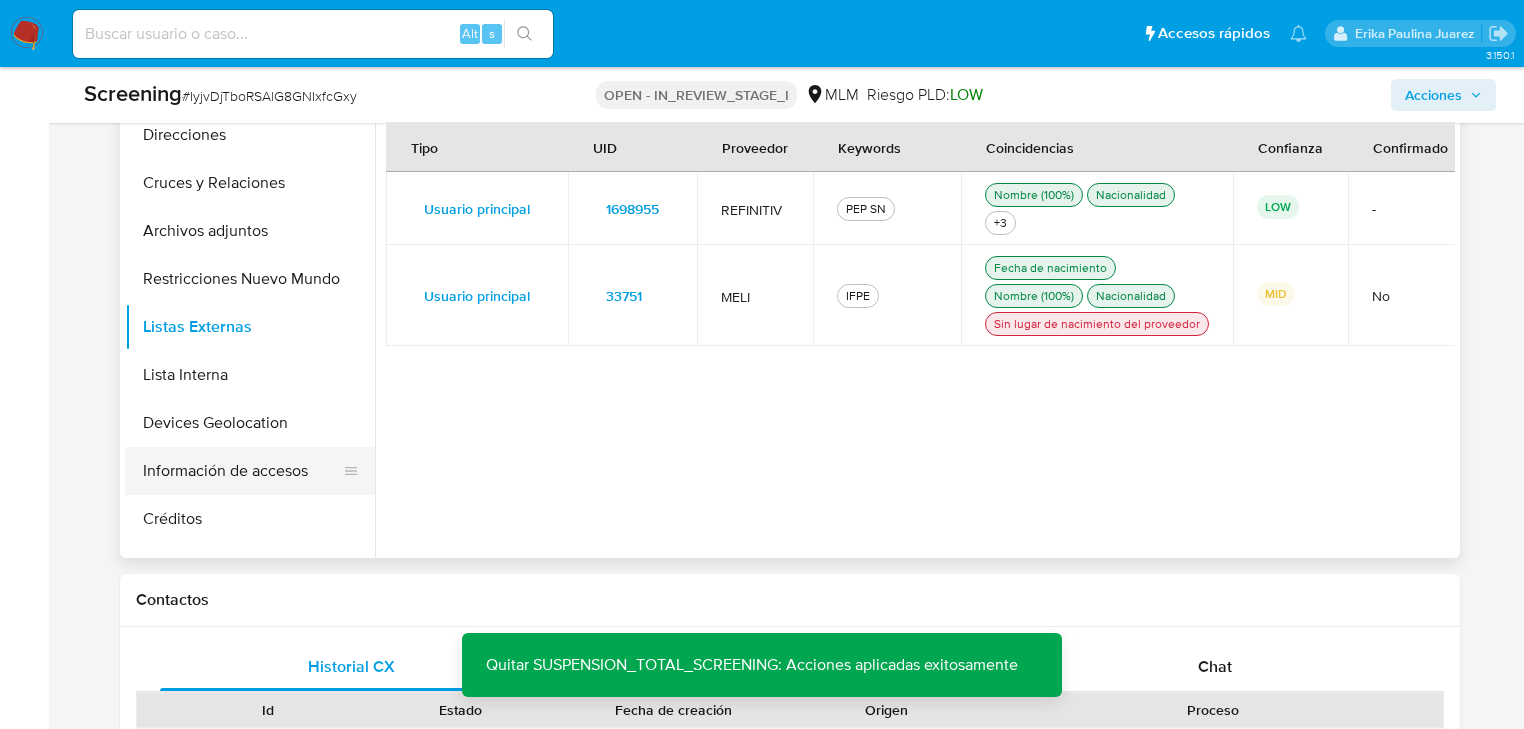 scroll, scrollTop: 80, scrollLeft: 0, axis: vertical 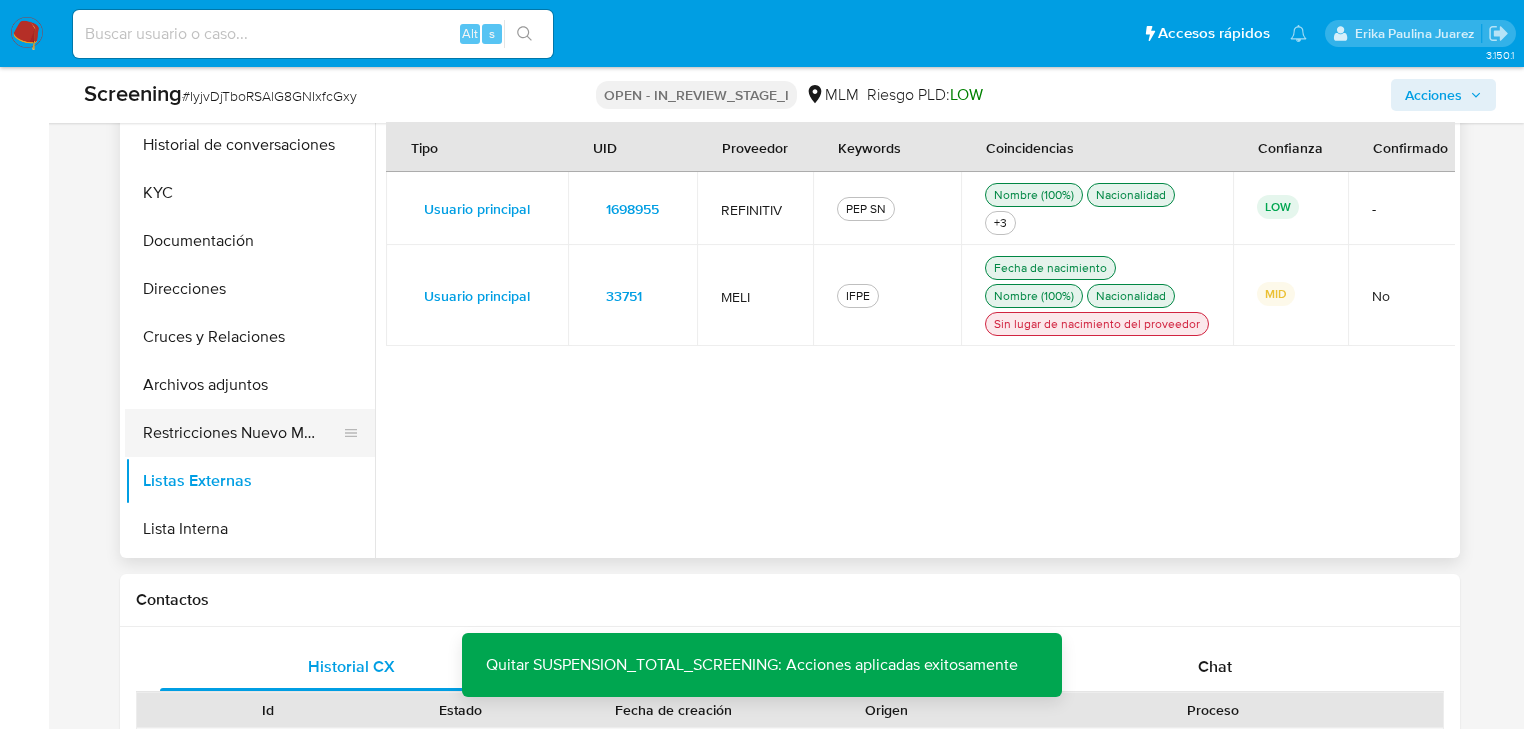 click on "Restricciones Nuevo Mundo" at bounding box center [242, 433] 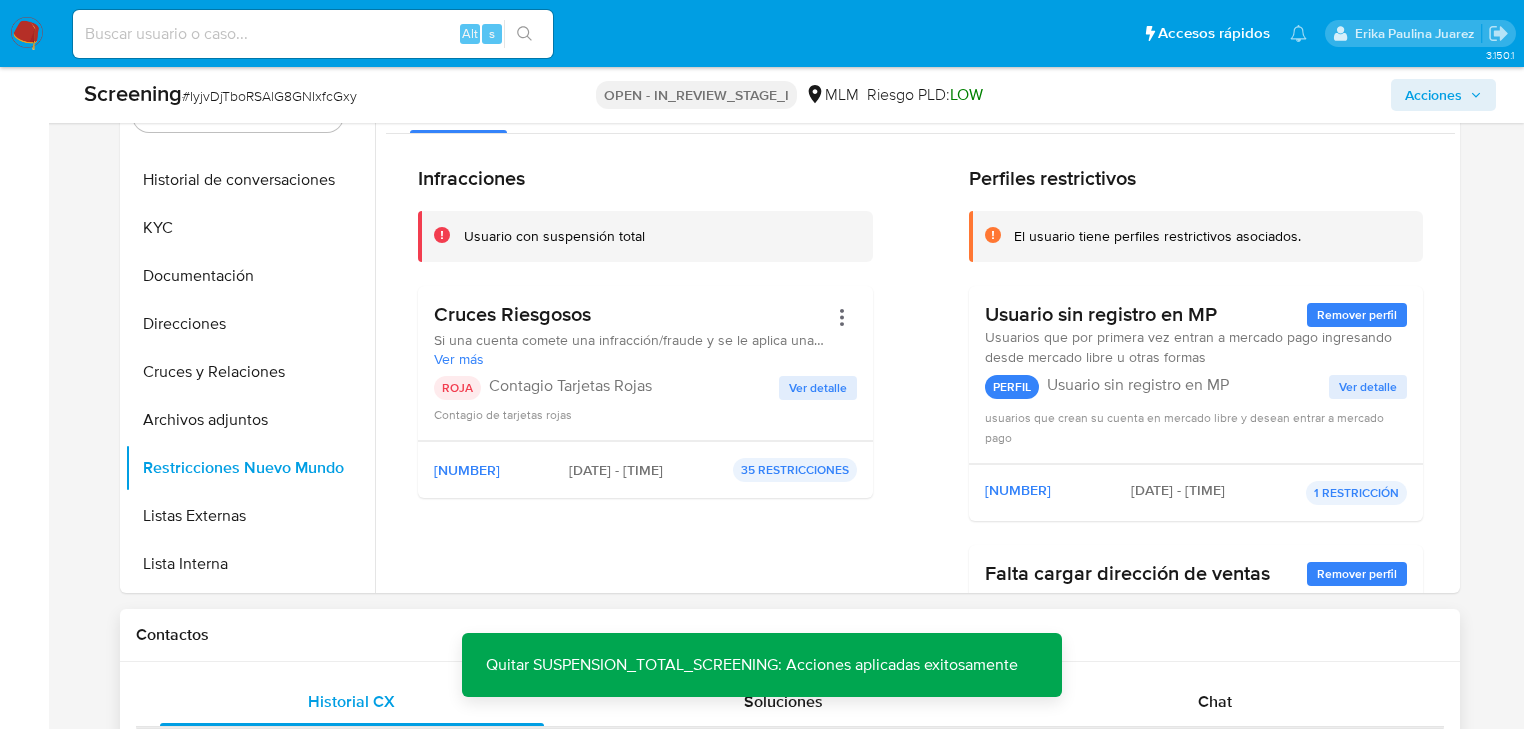 scroll, scrollTop: 972, scrollLeft: 0, axis: vertical 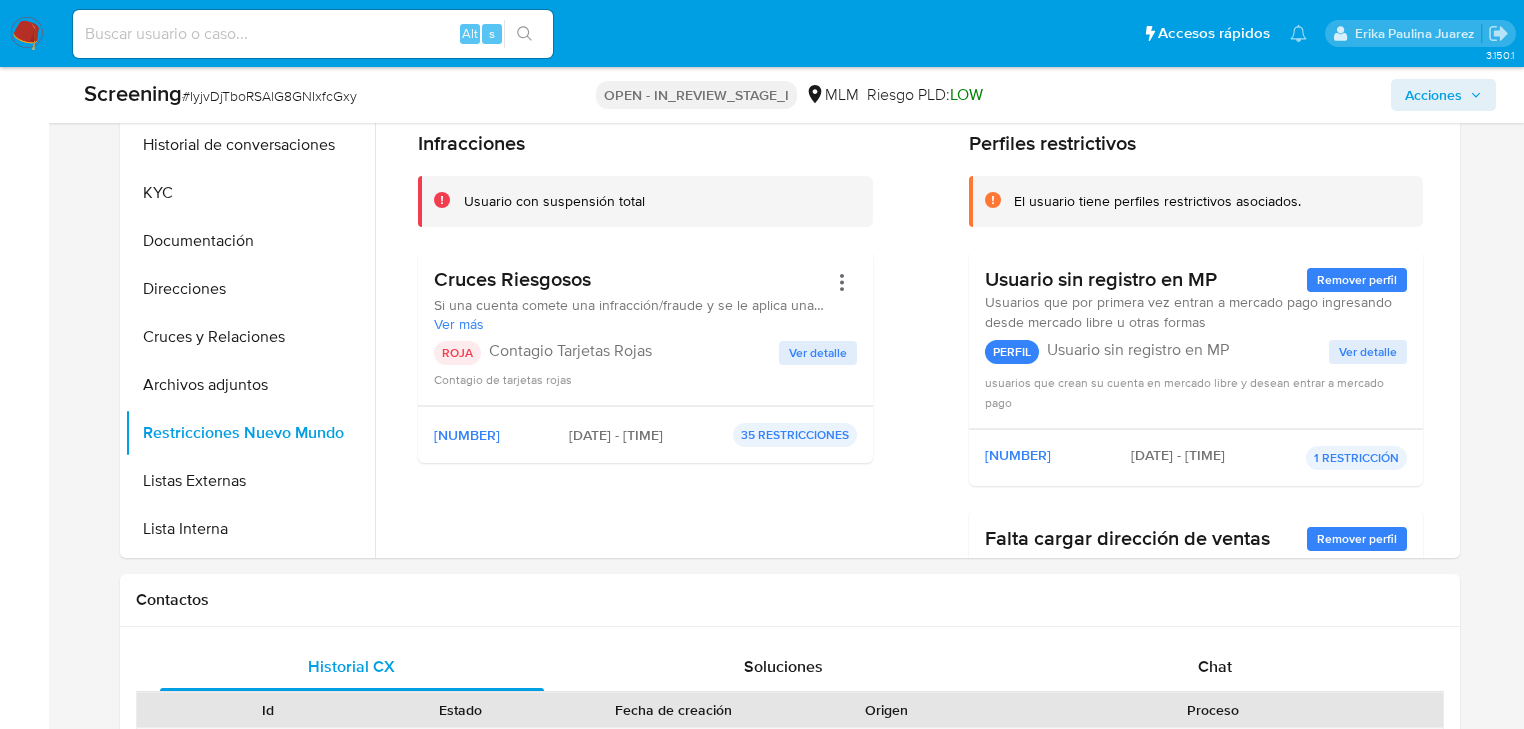 drag, startPoint x: 632, startPoint y: 591, endPoint x: 632, endPoint y: 568, distance: 23 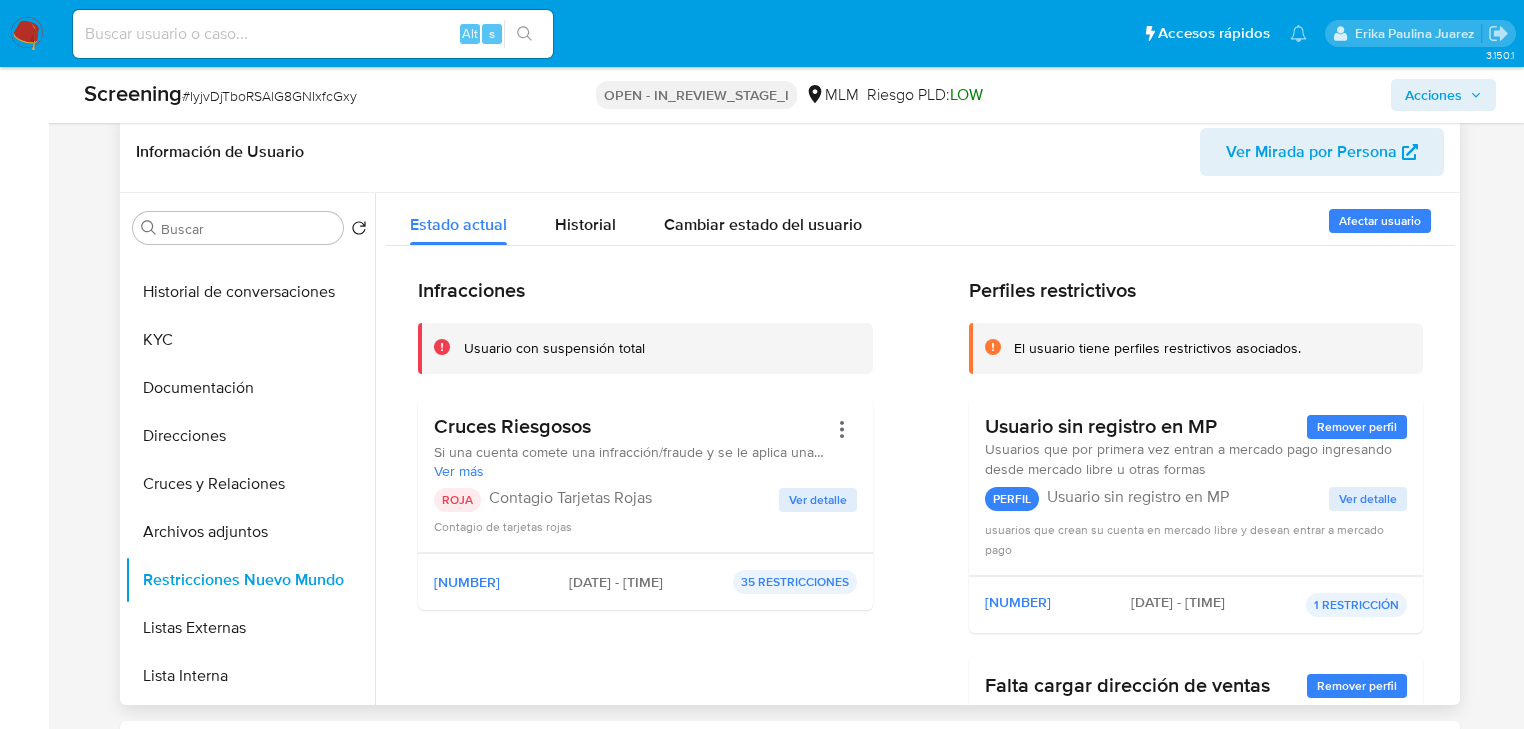 scroll, scrollTop: 572, scrollLeft: 0, axis: vertical 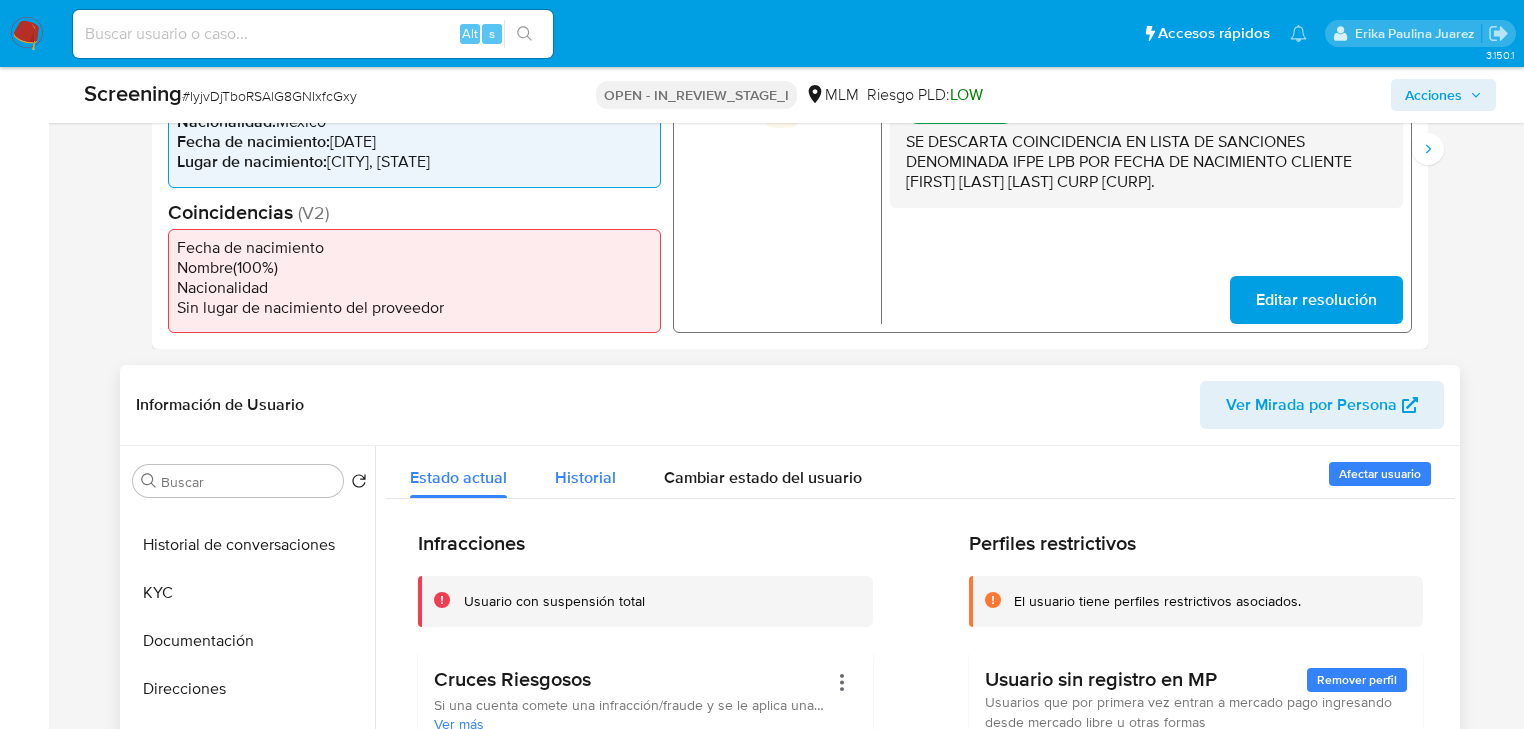 click on "Historial" at bounding box center (585, 477) 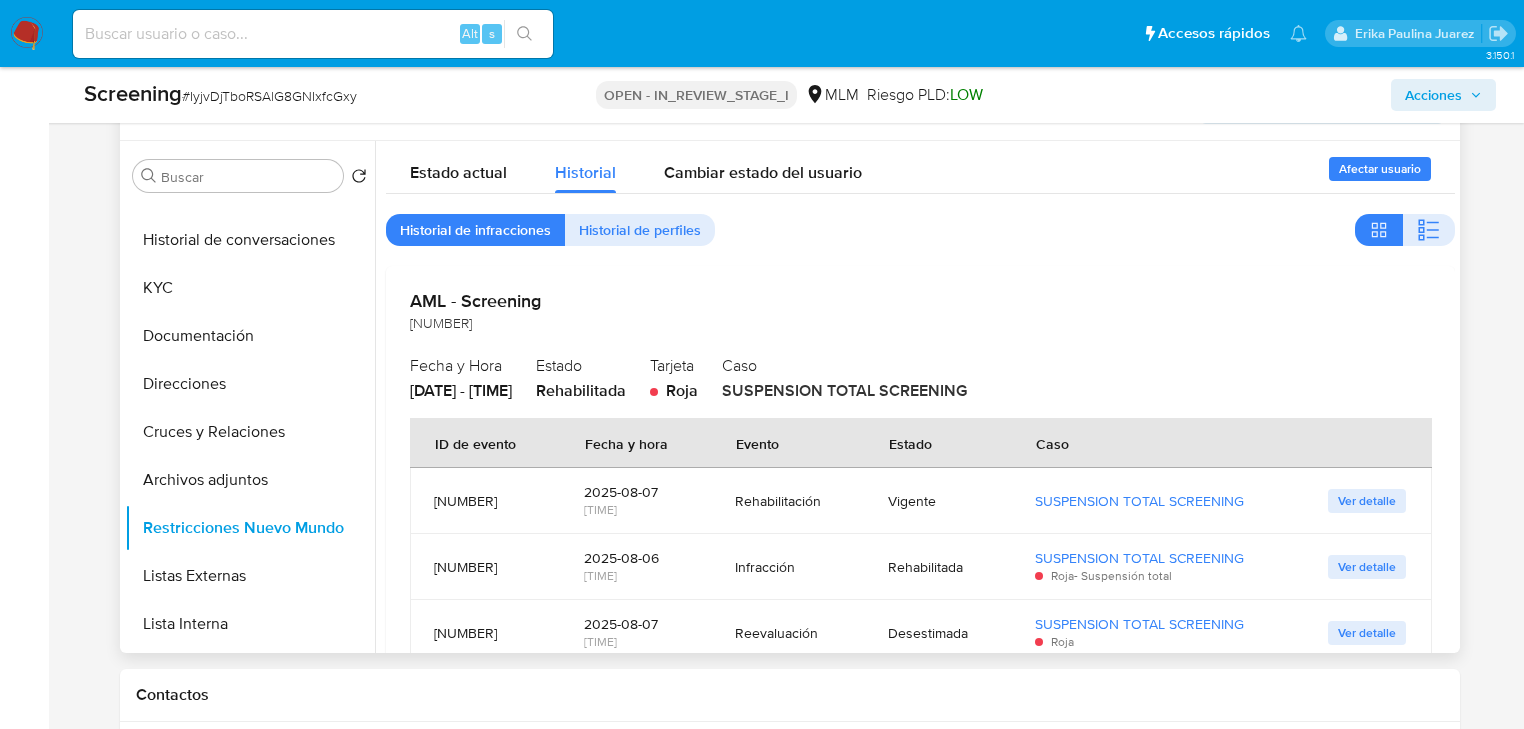 scroll, scrollTop: 892, scrollLeft: 0, axis: vertical 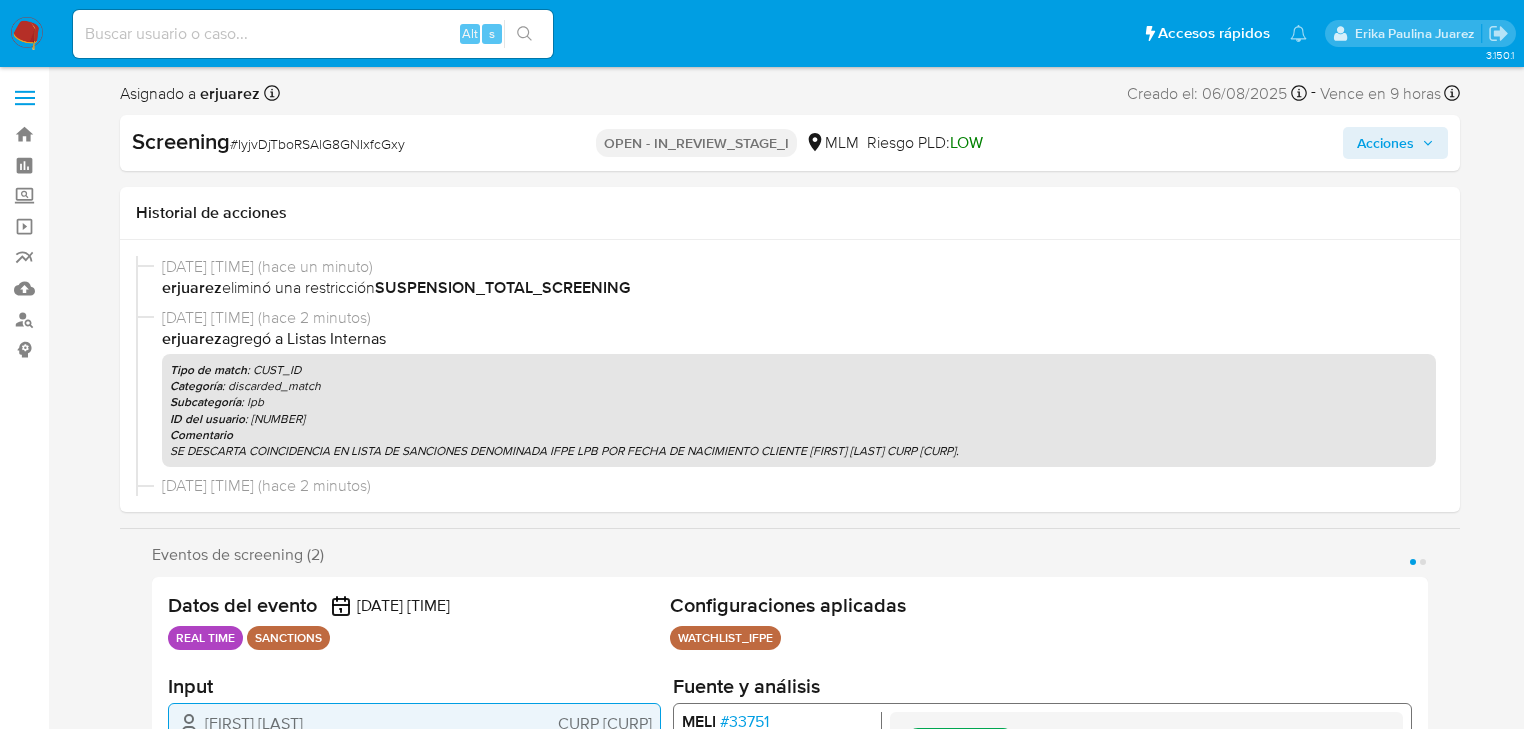 select on "10" 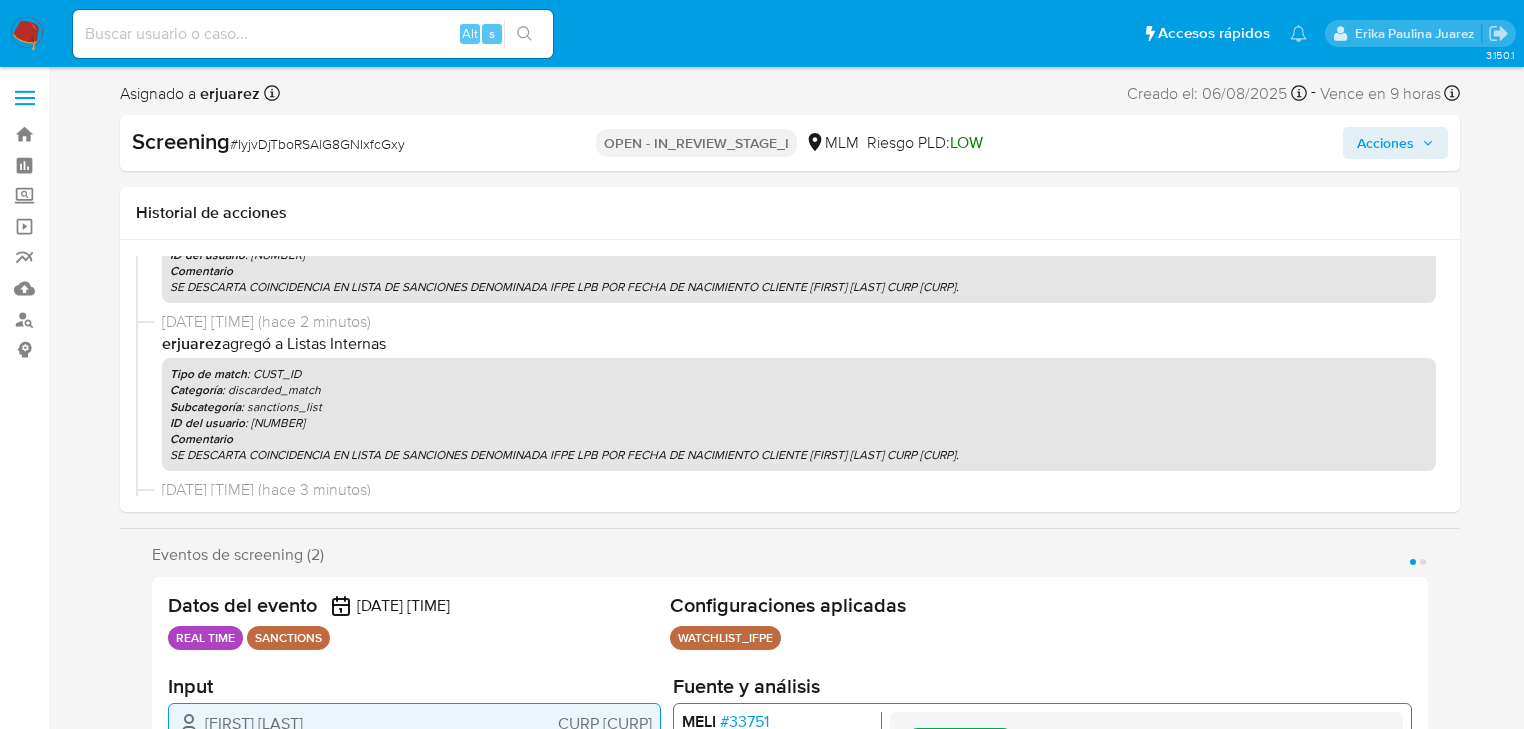 scroll, scrollTop: 560, scrollLeft: 0, axis: vertical 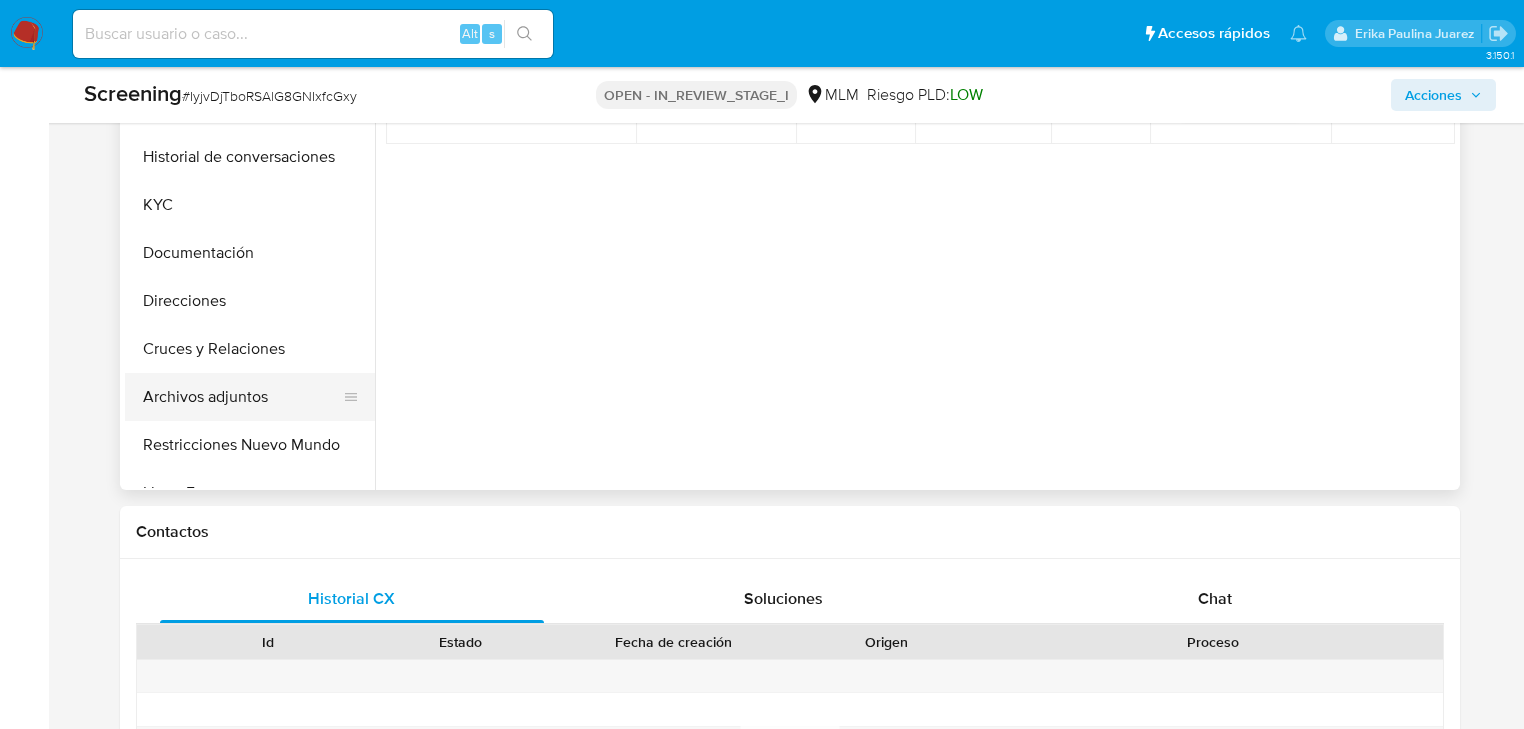 drag, startPoint x: 216, startPoint y: 389, endPoint x: 290, endPoint y: 393, distance: 74.10803 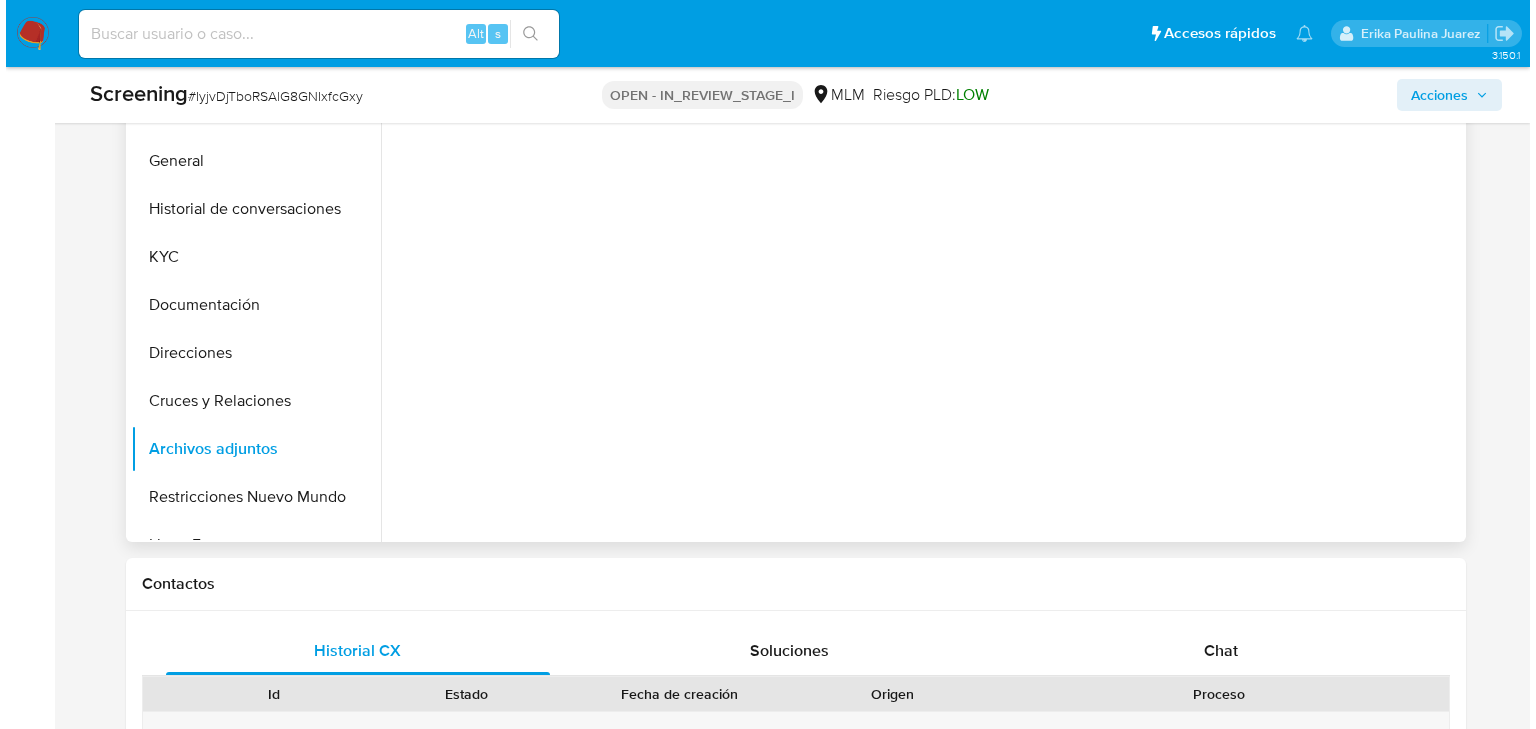 scroll, scrollTop: 960, scrollLeft: 0, axis: vertical 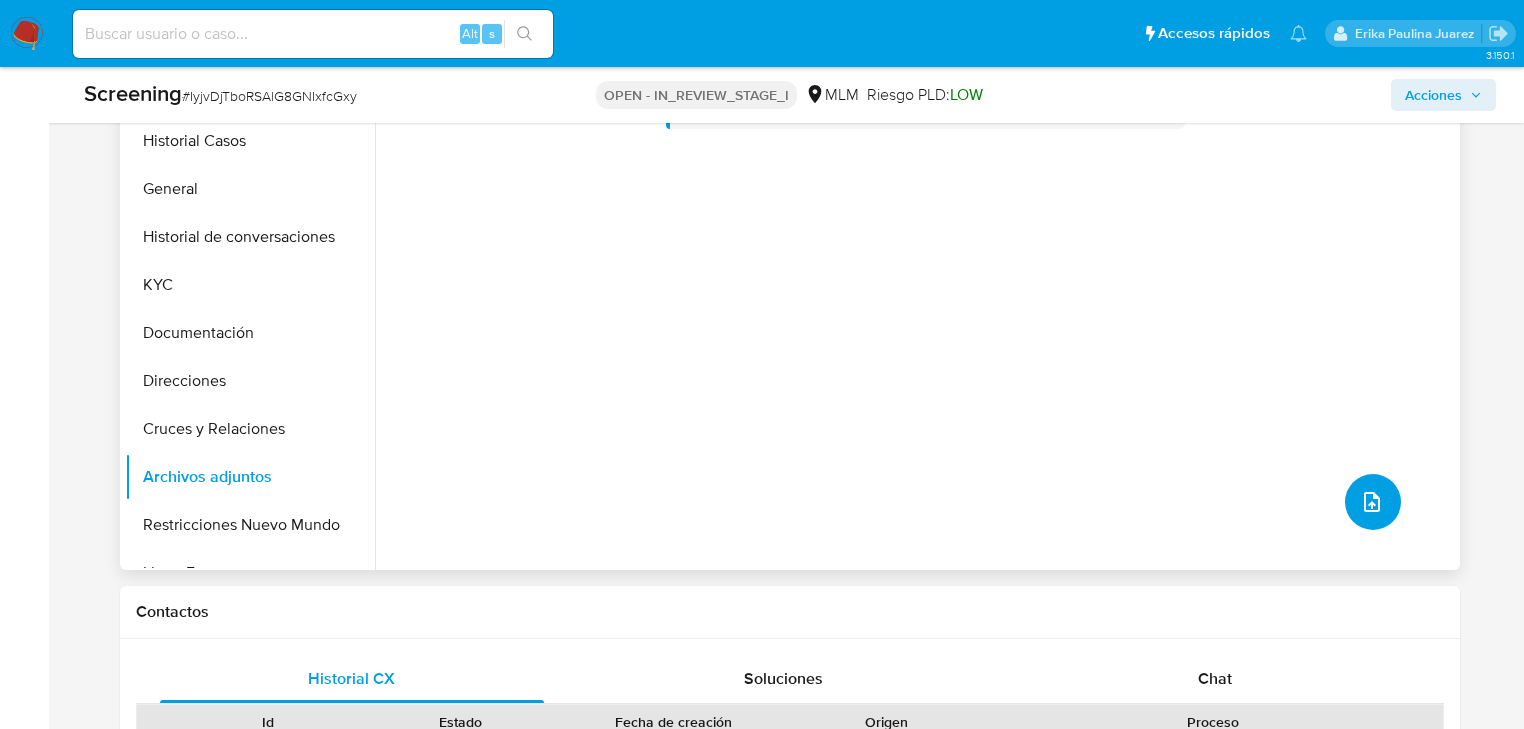 click at bounding box center [1372, 502] 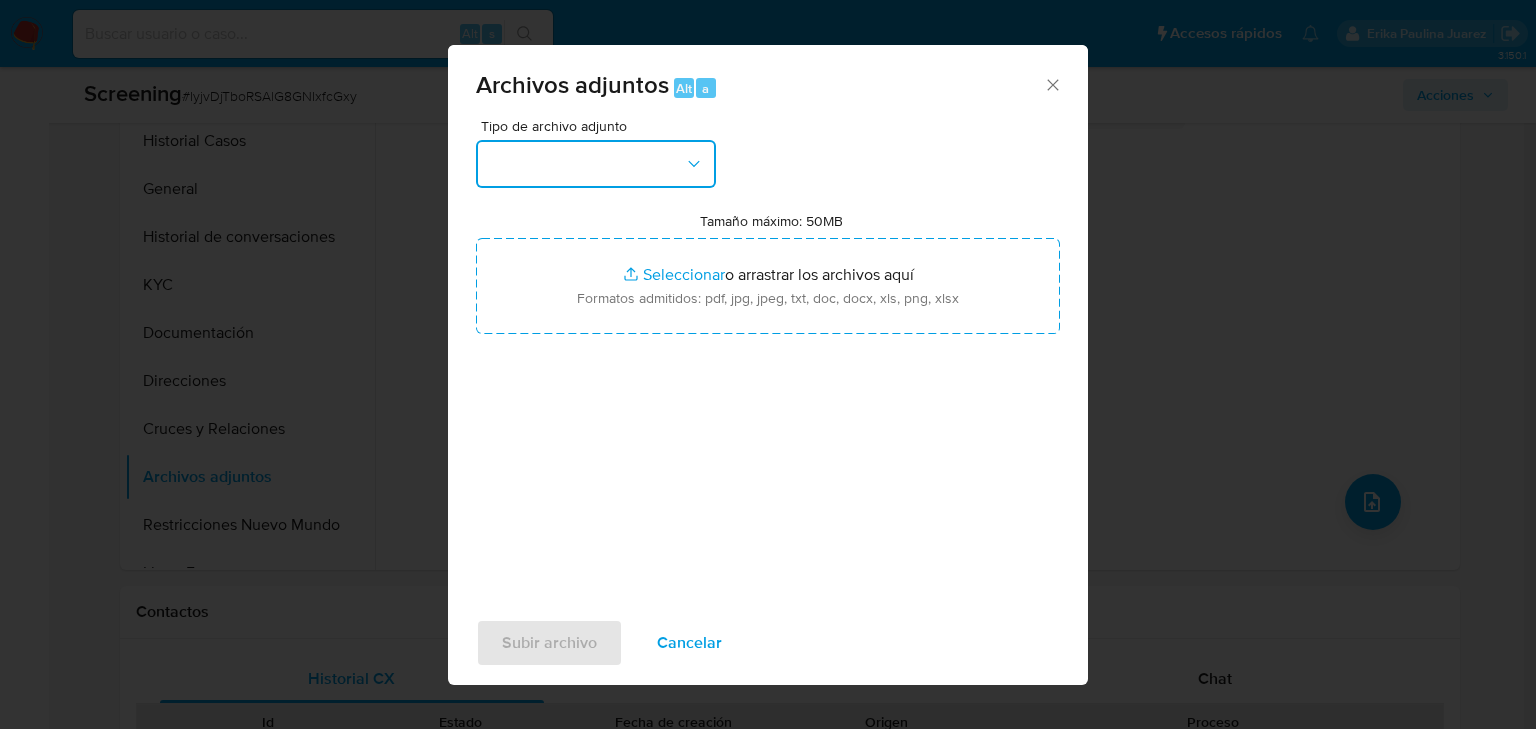 click at bounding box center [596, 164] 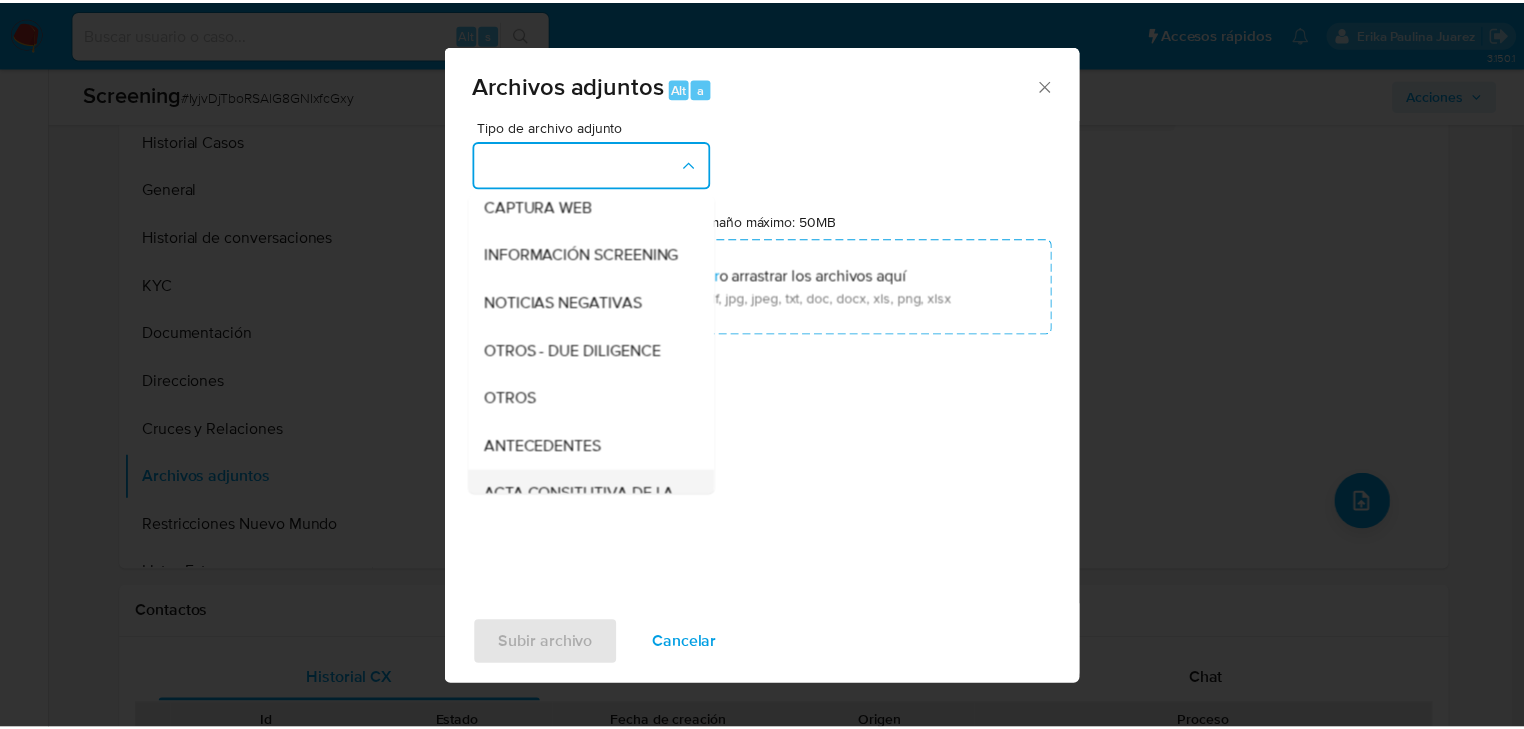 scroll, scrollTop: 320, scrollLeft: 0, axis: vertical 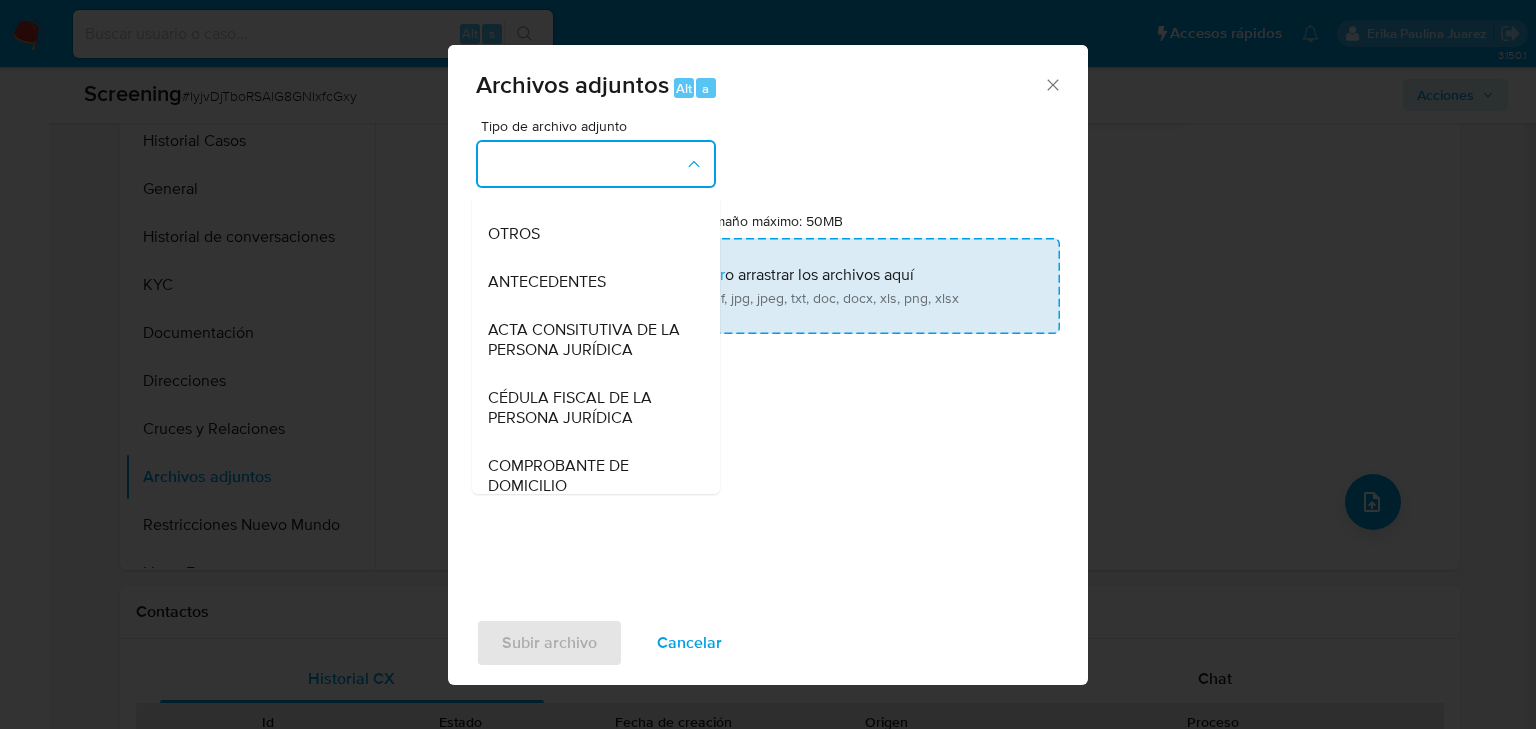 click on "OTROS" at bounding box center [514, 234] 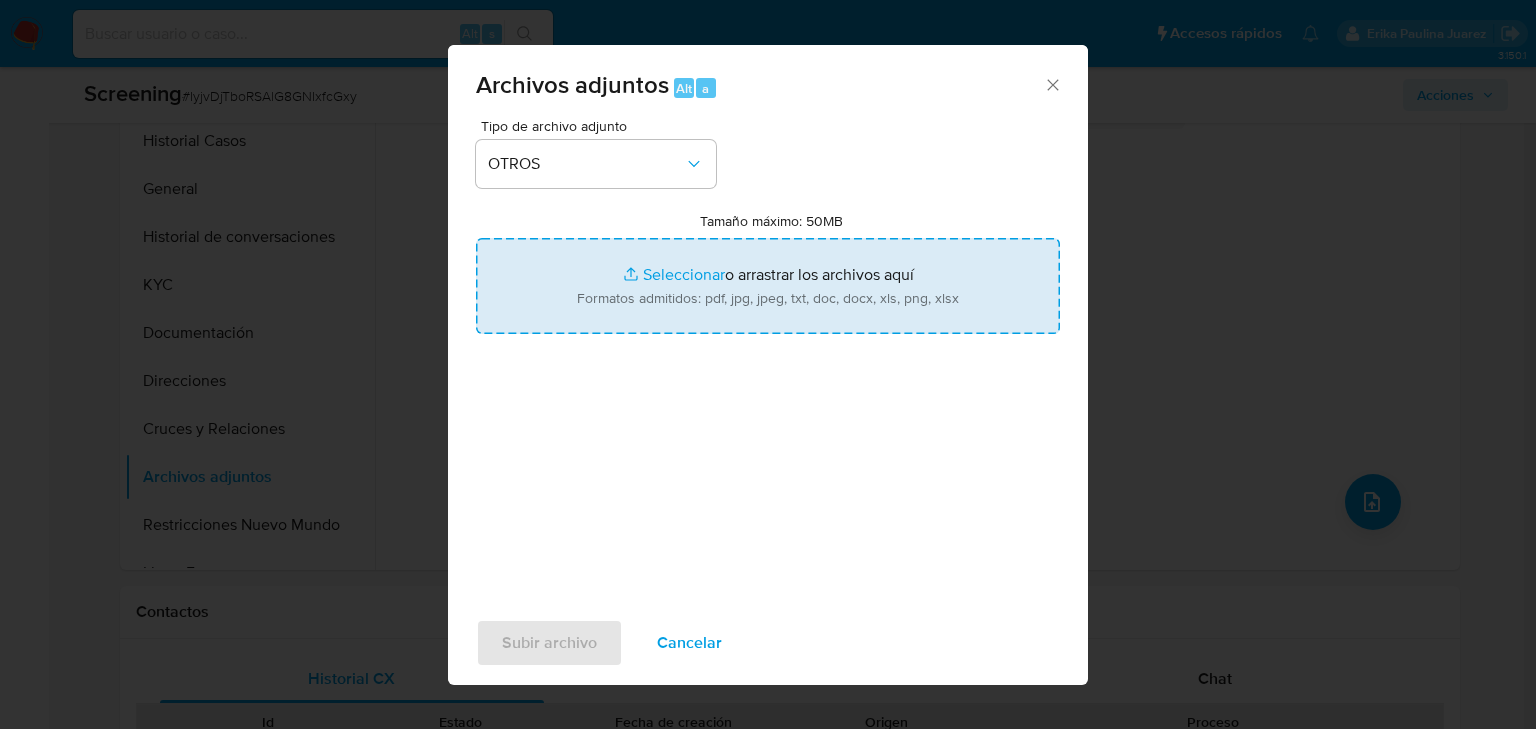 click on "Tamaño máximo: 50MB Seleccionar archivos" at bounding box center (768, 286) 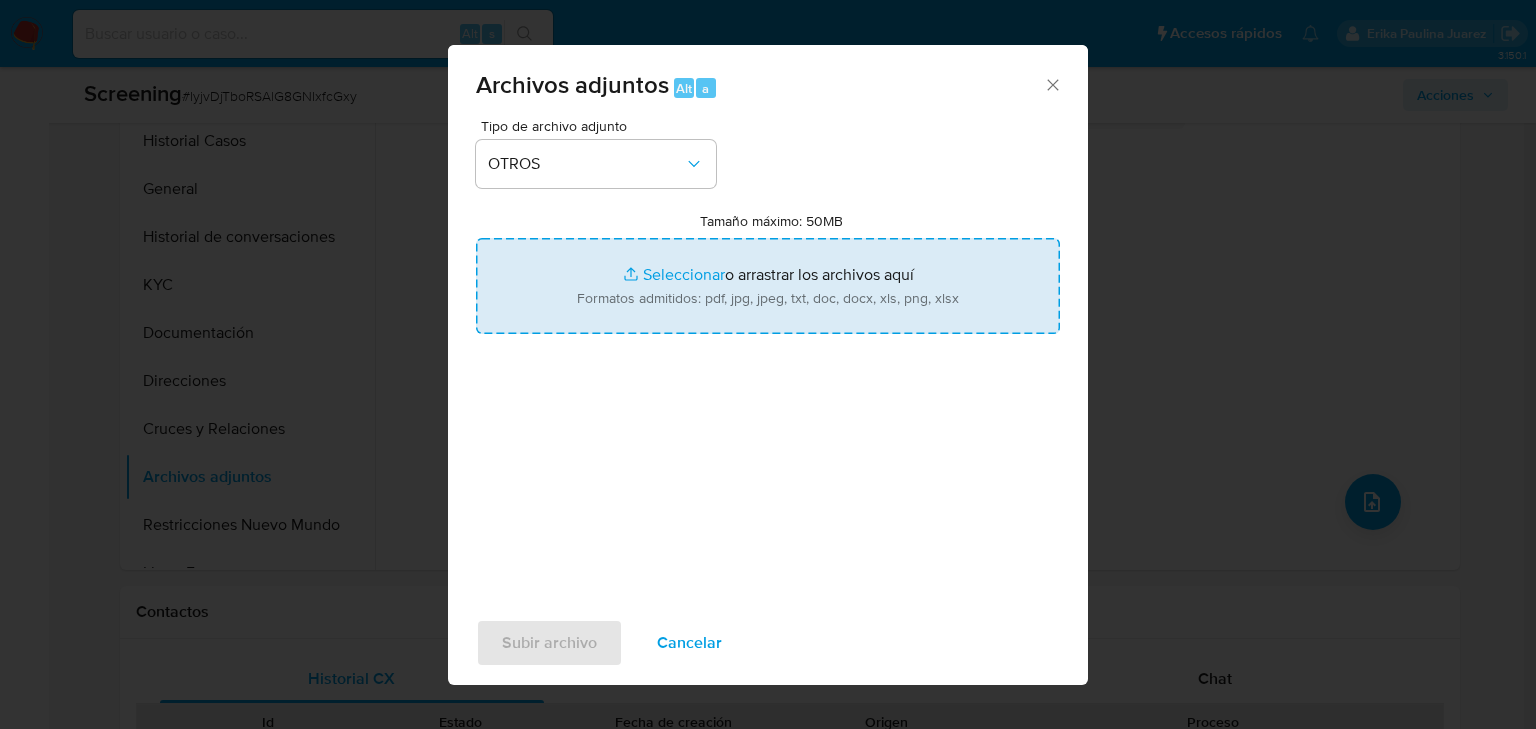 type on "C:\fakepath\2601063966_Raul Garcia Martinez.pdf" 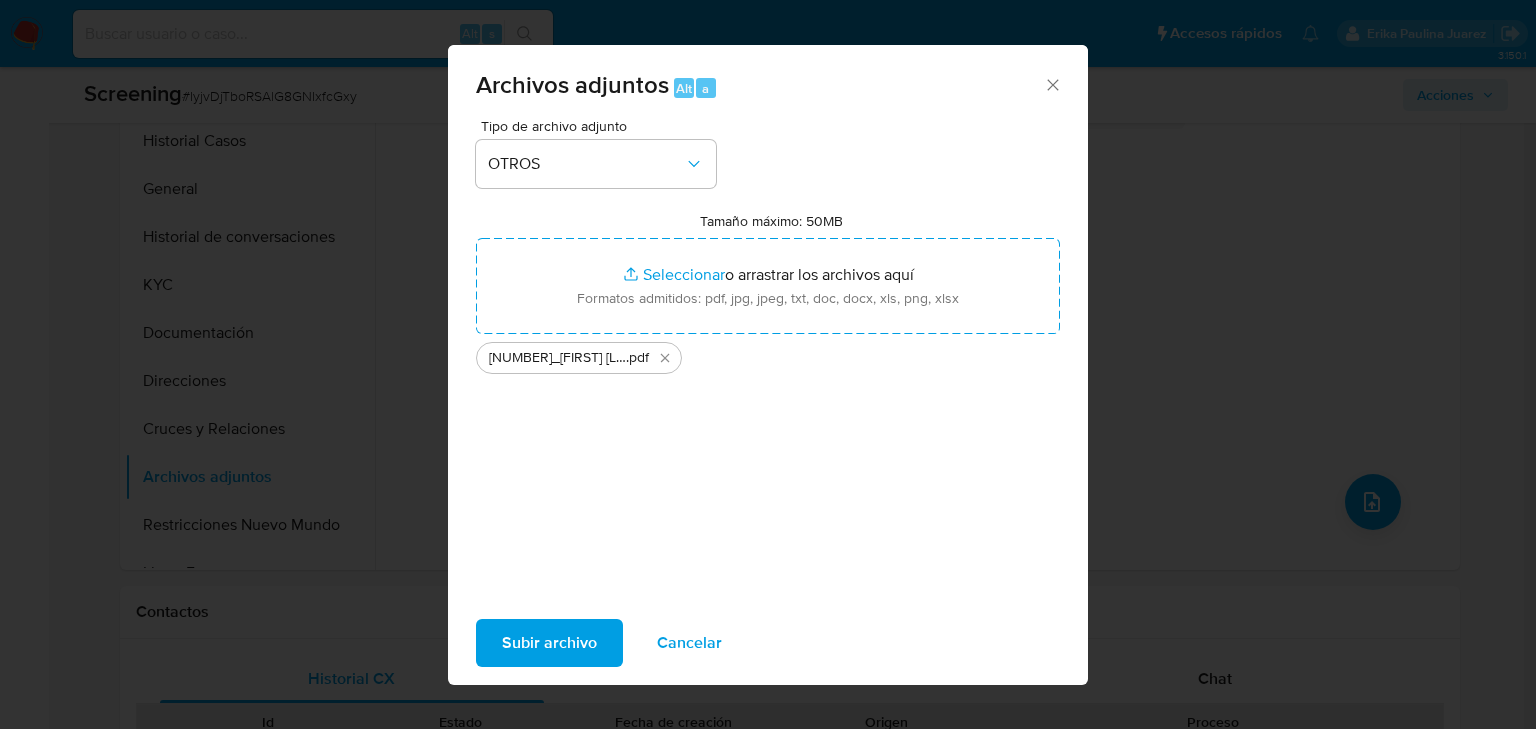 click on "Subir archivo" at bounding box center (549, 643) 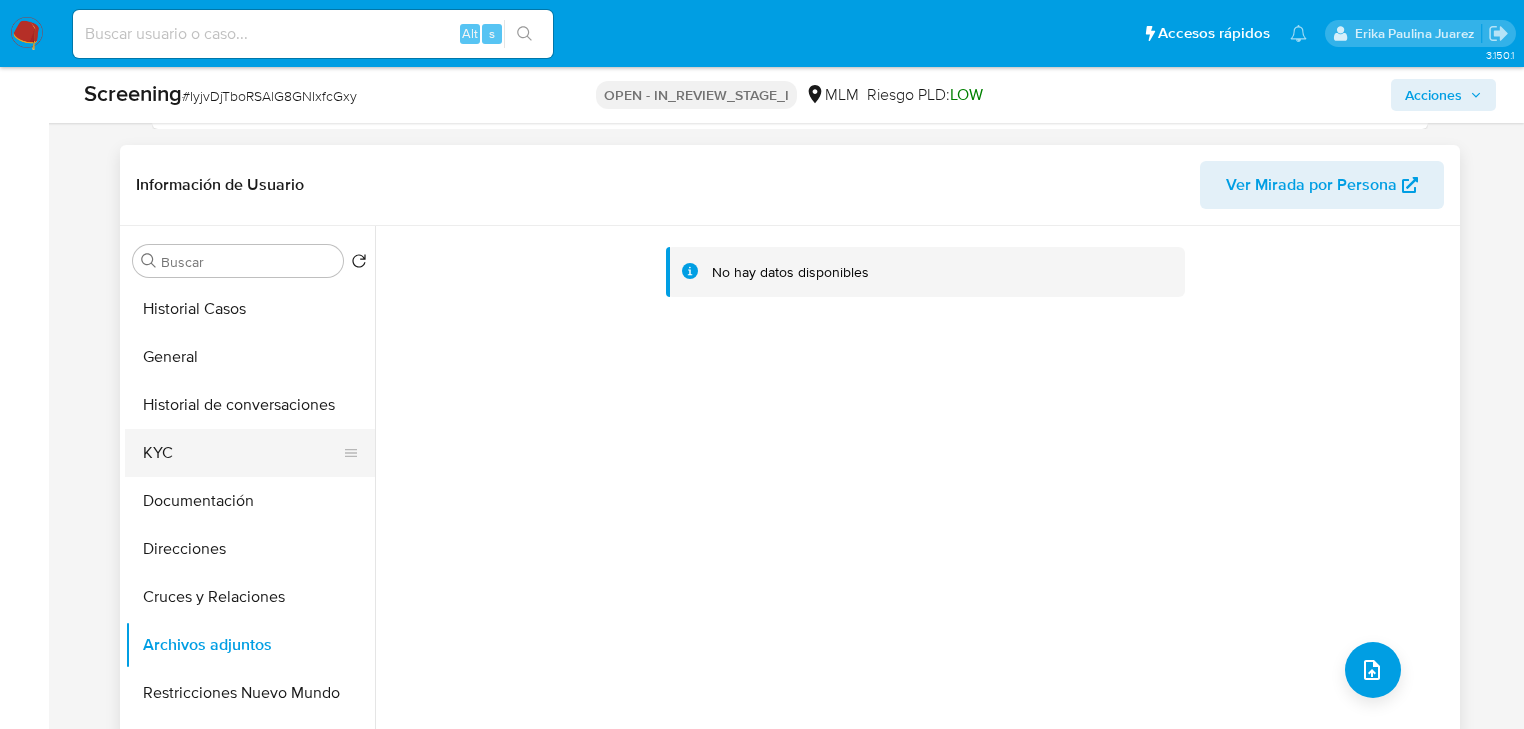 scroll, scrollTop: 800, scrollLeft: 0, axis: vertical 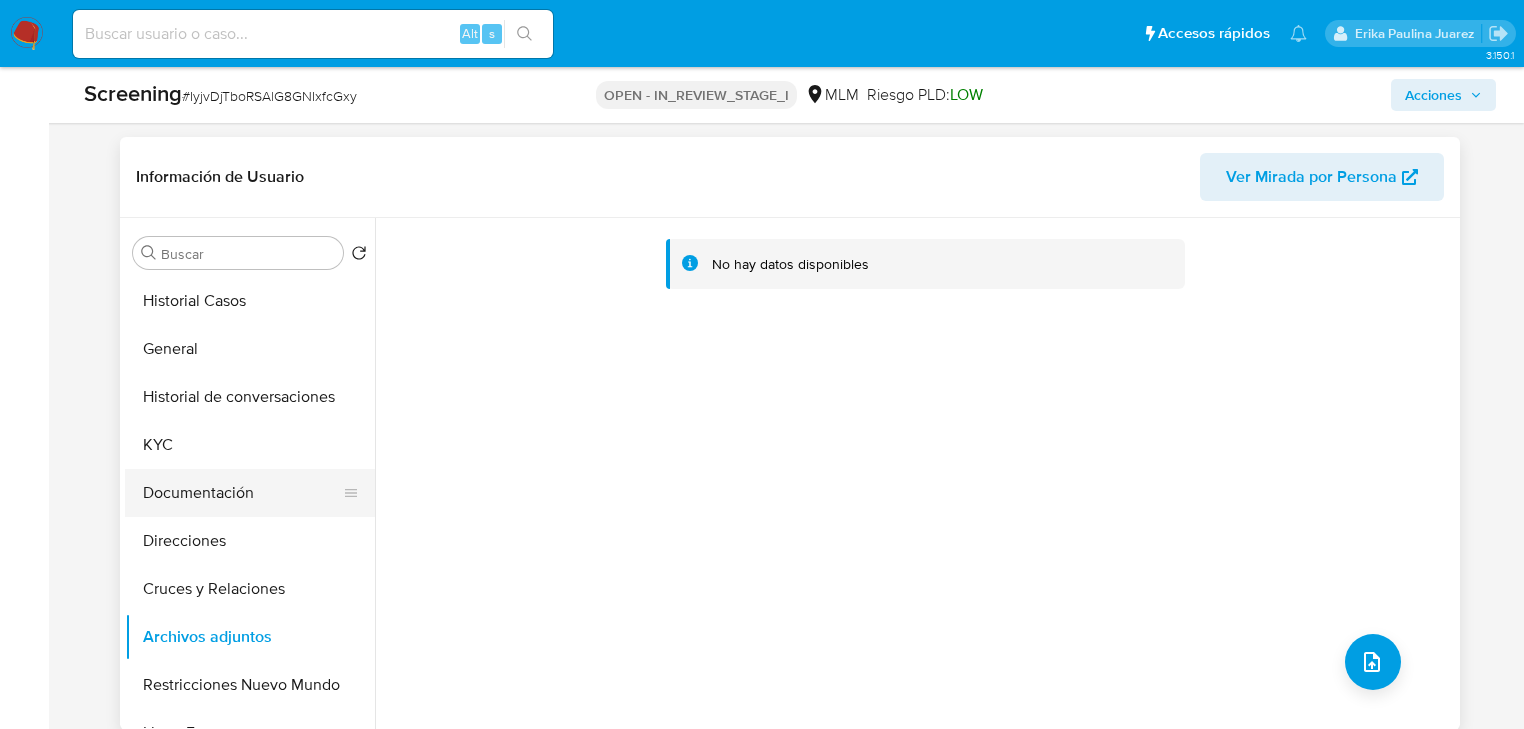 drag, startPoint x: 284, startPoint y: 428, endPoint x: 264, endPoint y: 511, distance: 85.37564 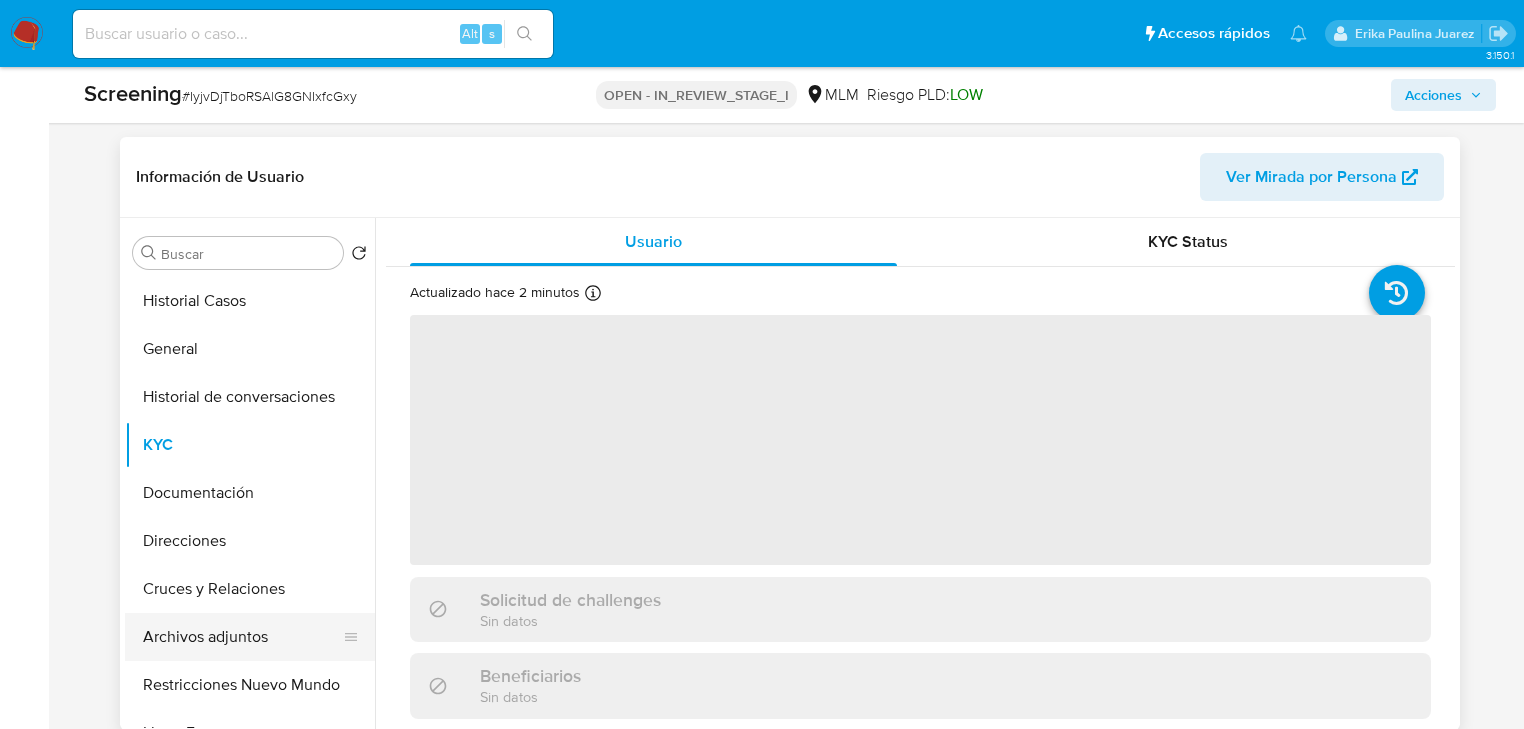 click on "Archivos adjuntos" at bounding box center (242, 637) 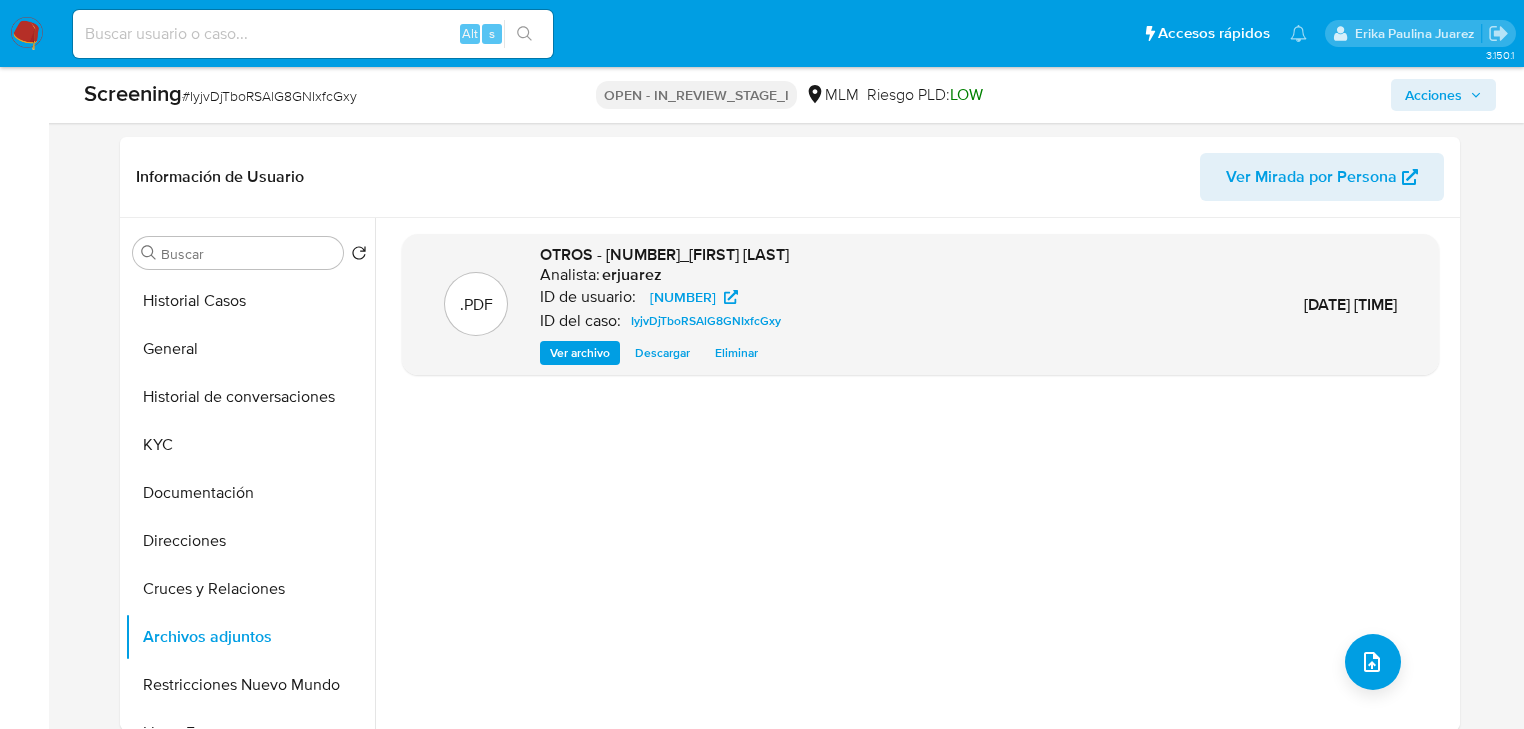 click on "Acciones" at bounding box center [1433, 95] 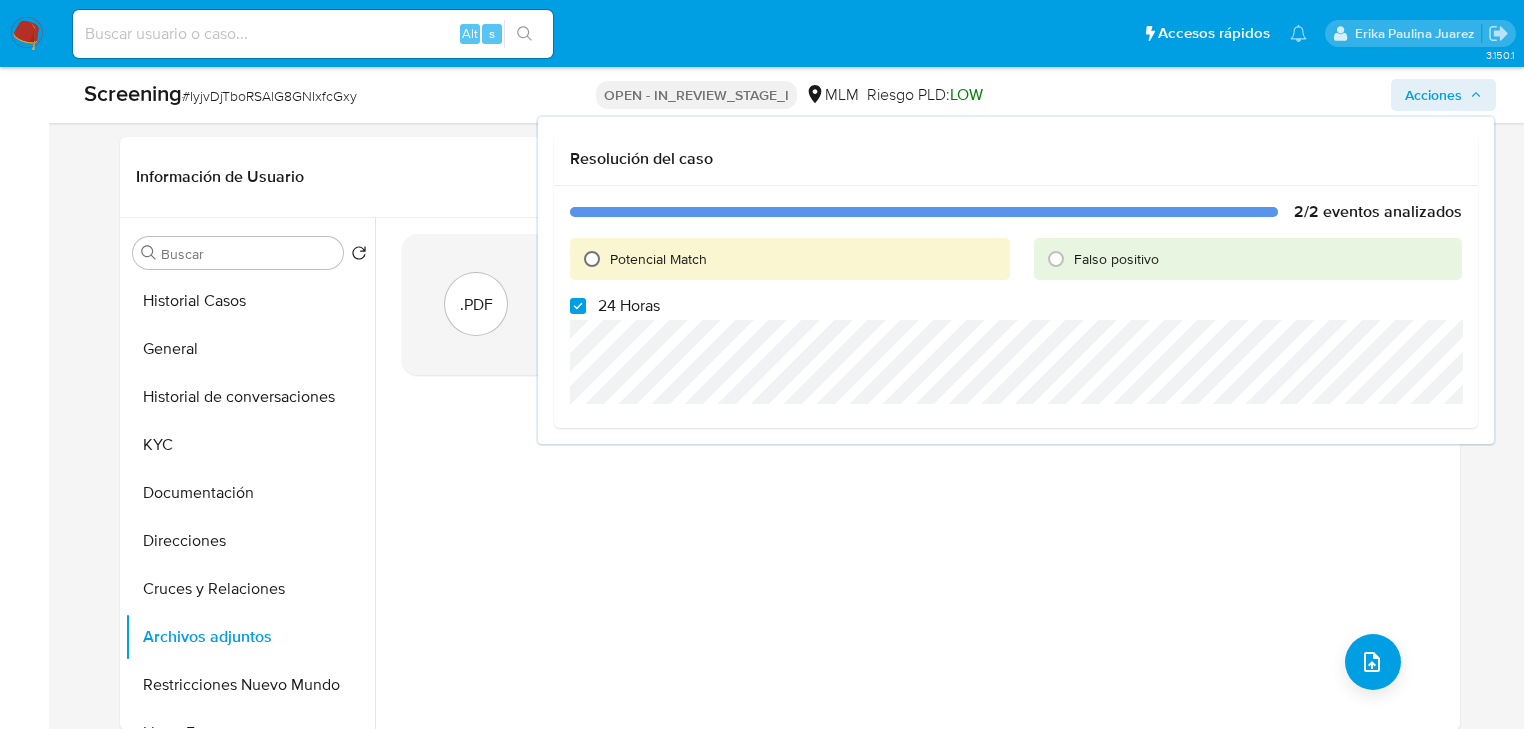 click on "Potencial Match" at bounding box center (592, 259) 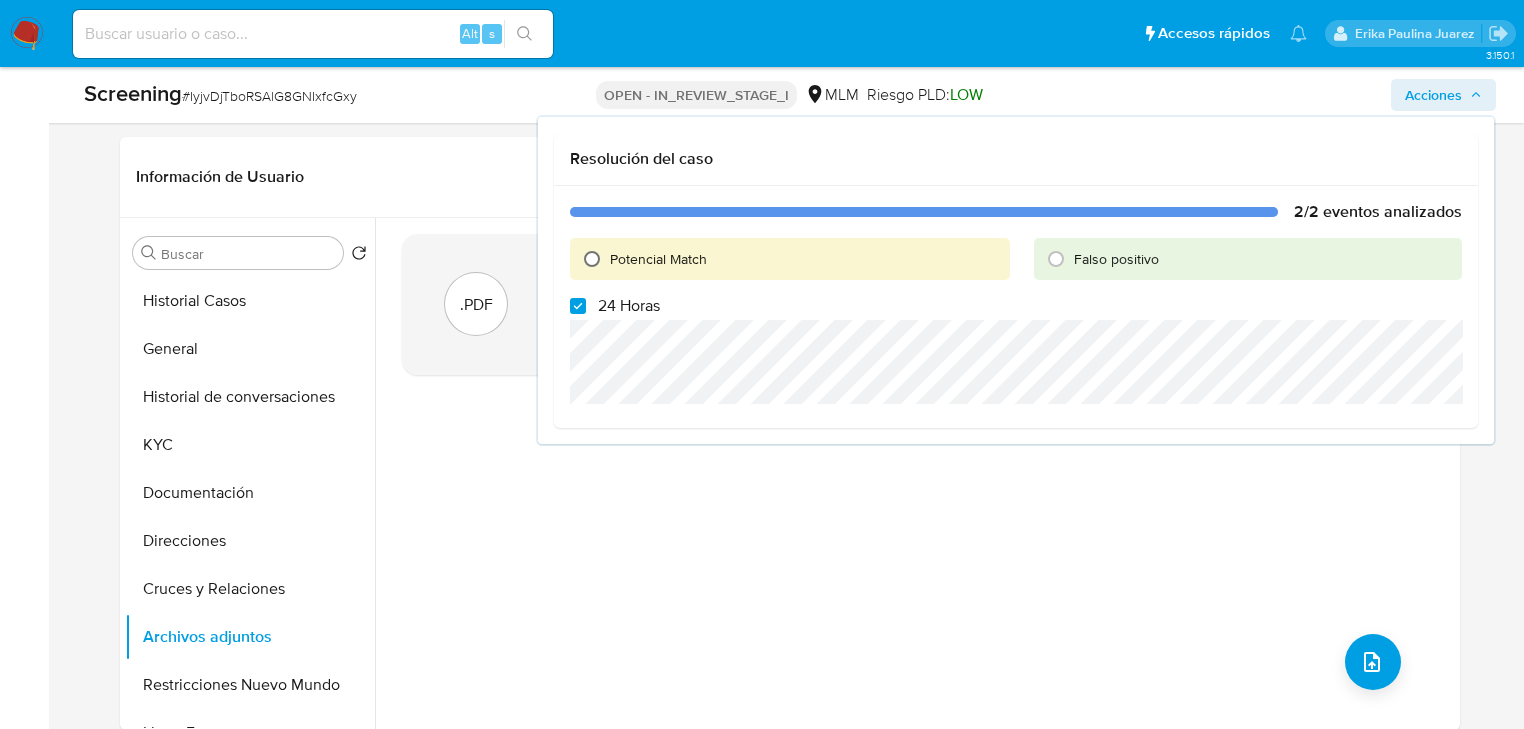 radio on "true" 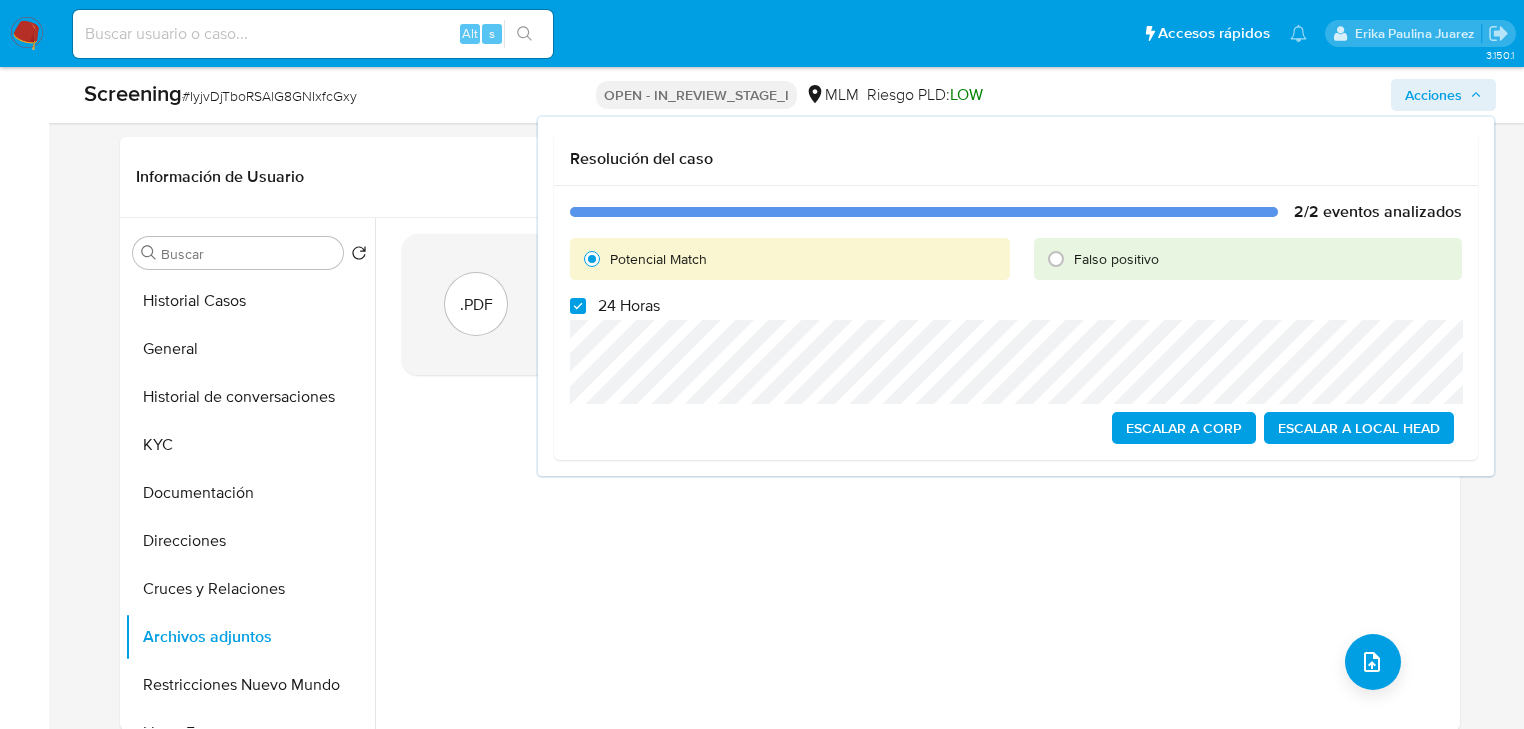 click on "24 Horas" at bounding box center (615, 306) 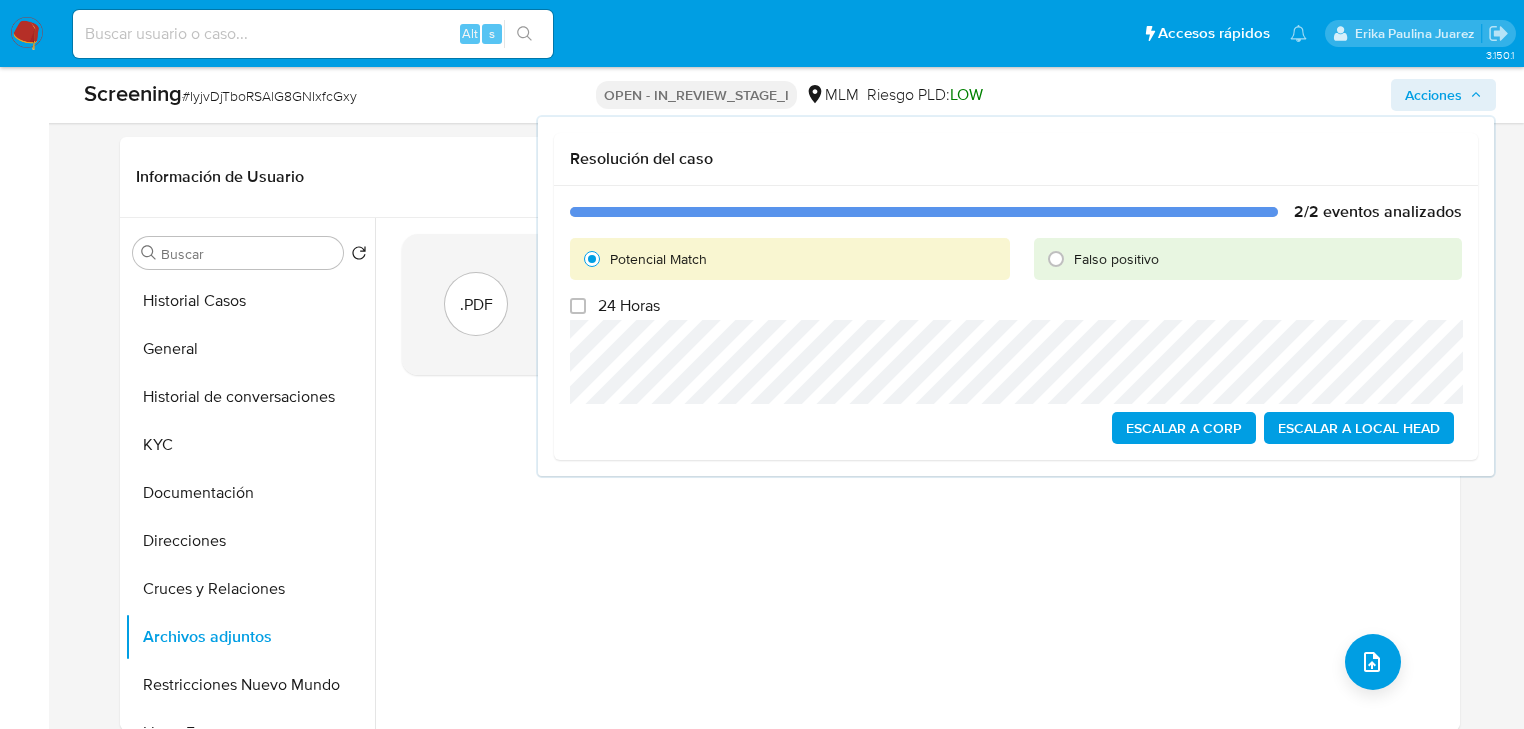 checkbox on "false" 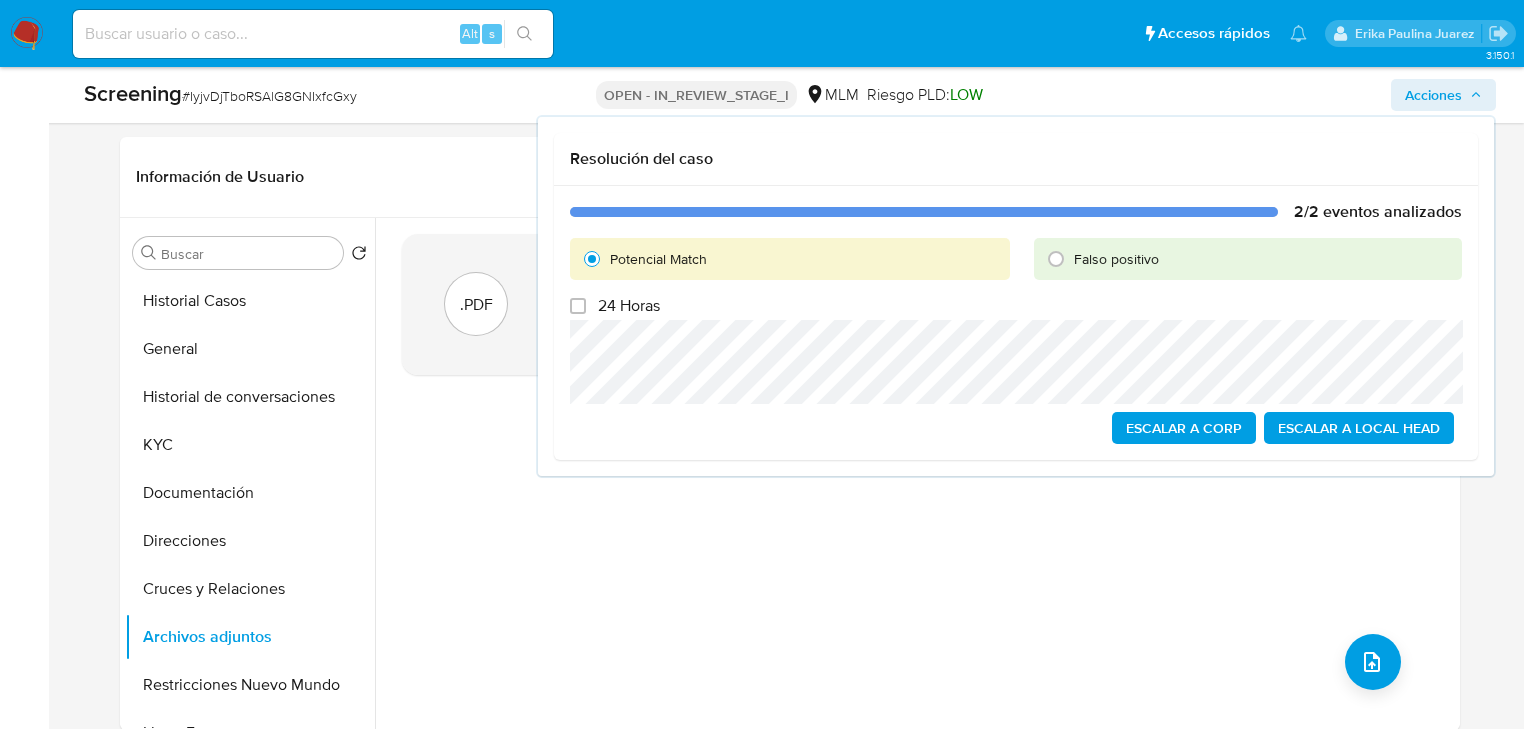 drag, startPoint x: 1056, startPoint y: 256, endPoint x: 921, endPoint y: 315, distance: 147.32956 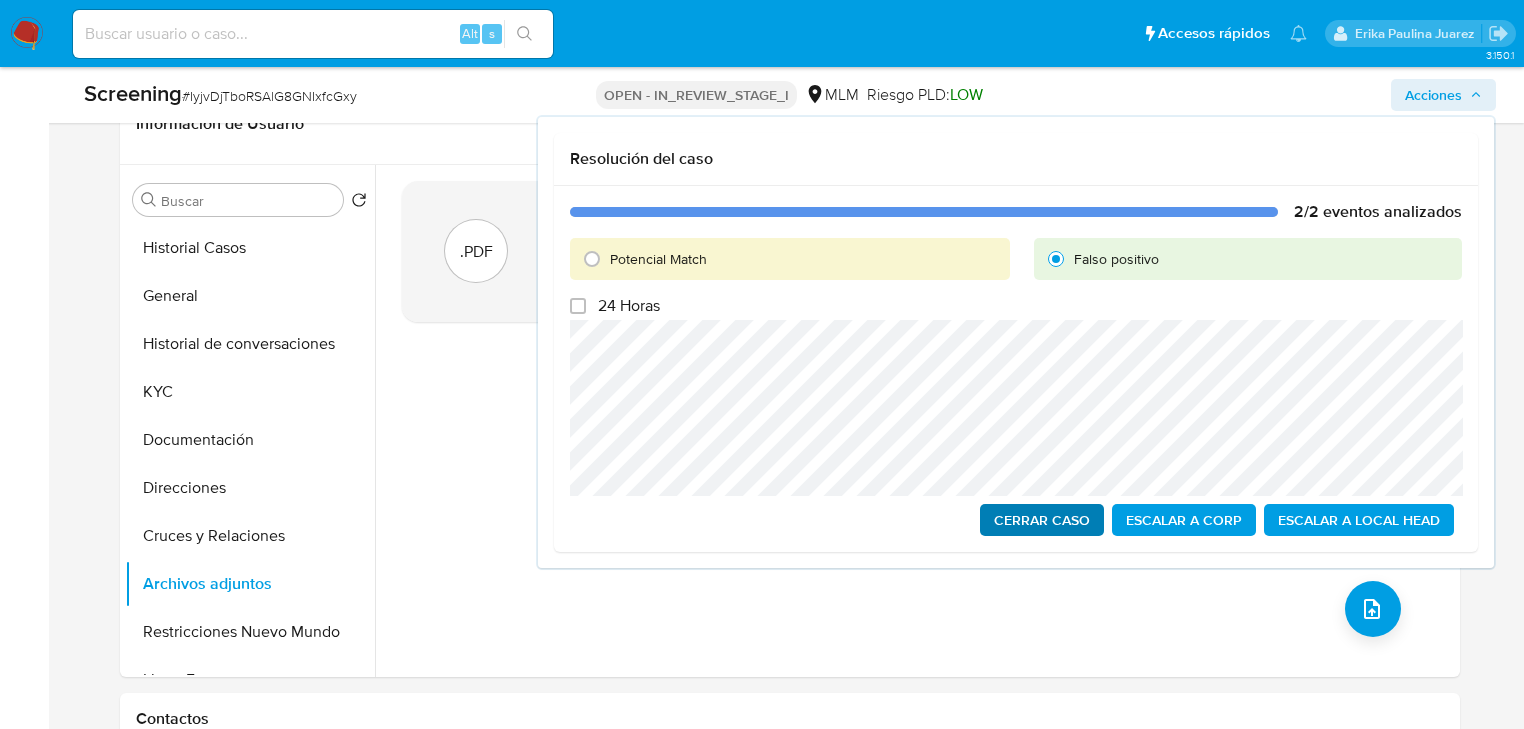 scroll, scrollTop: 880, scrollLeft: 0, axis: vertical 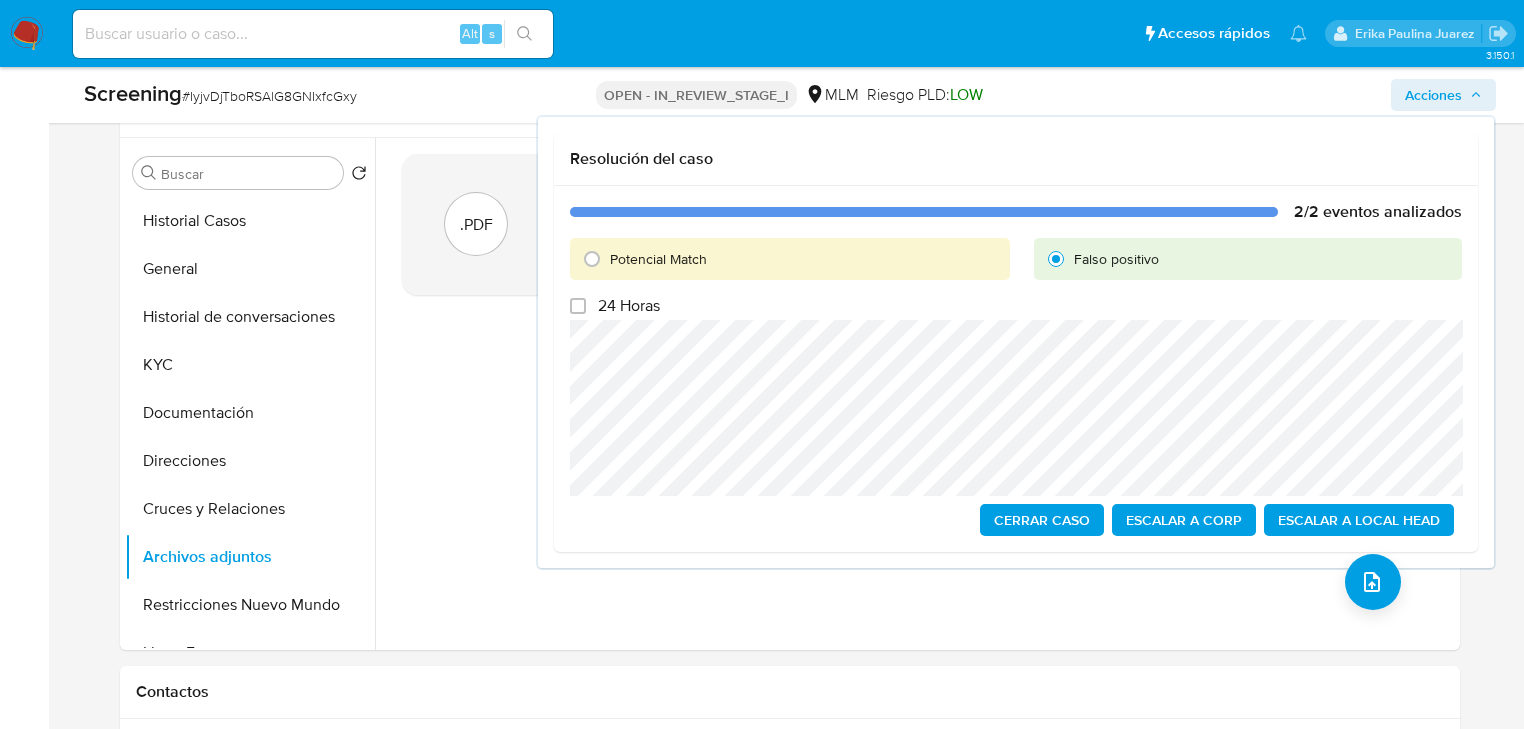 click on "Cerrar Caso" at bounding box center (1042, 520) 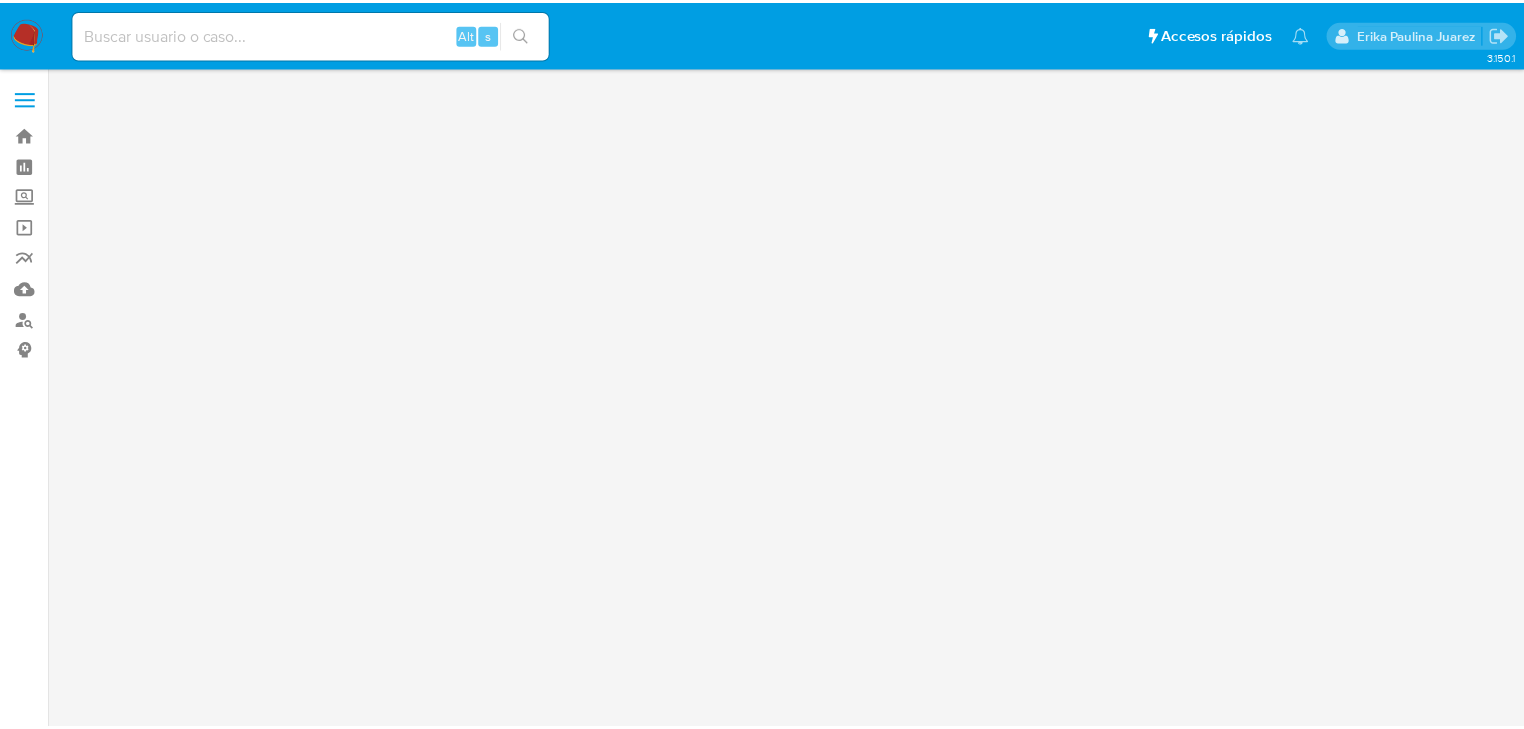 scroll, scrollTop: 0, scrollLeft: 0, axis: both 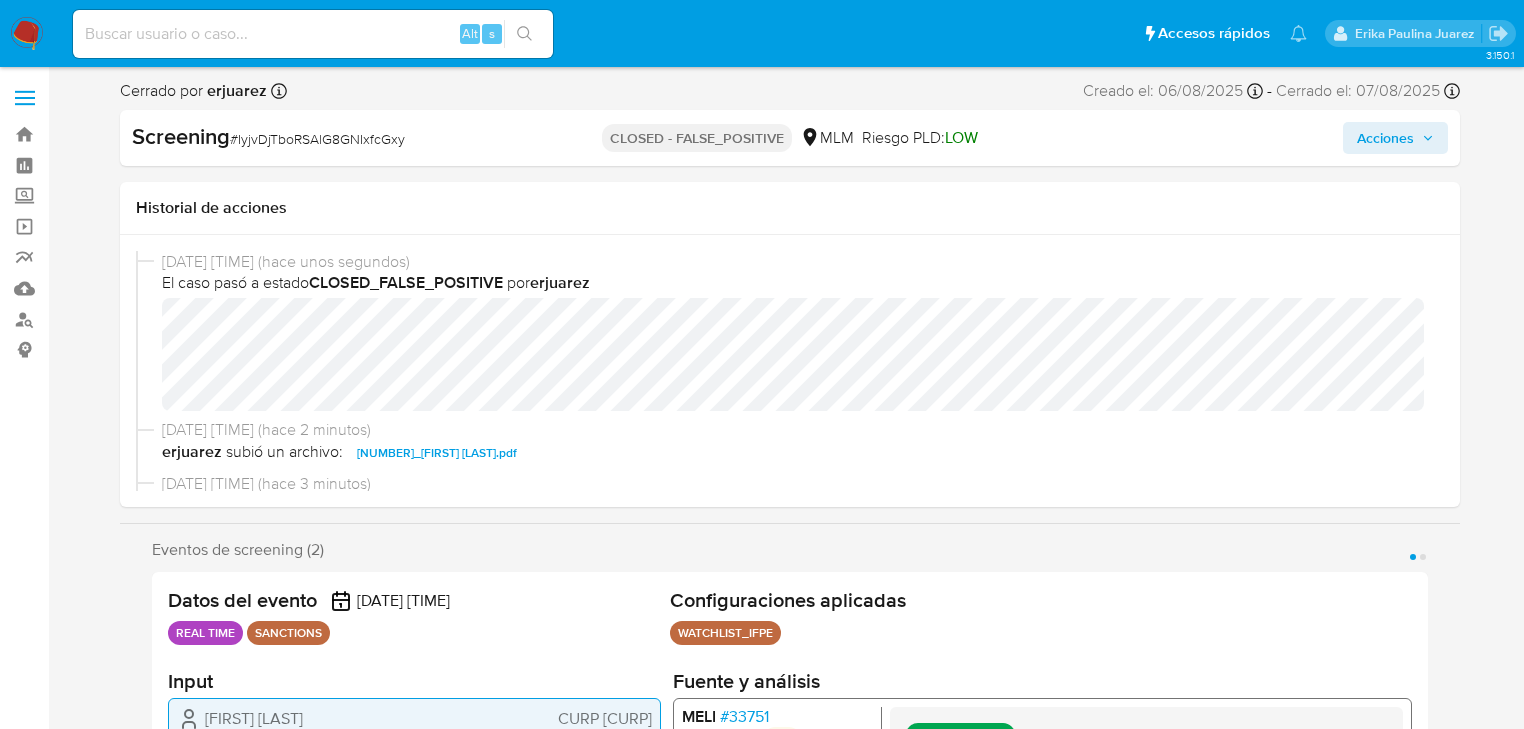 select on "10" 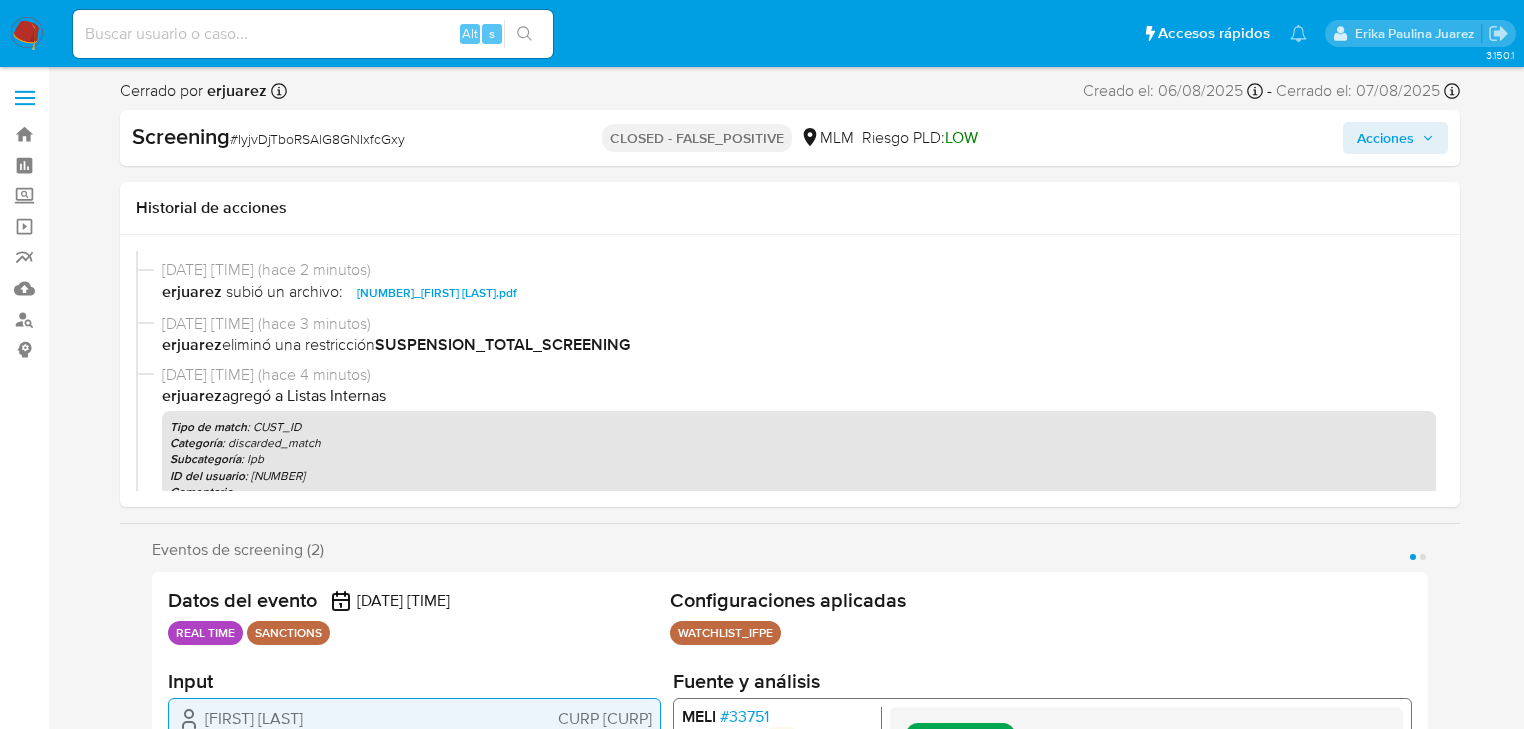 scroll, scrollTop: 0, scrollLeft: 0, axis: both 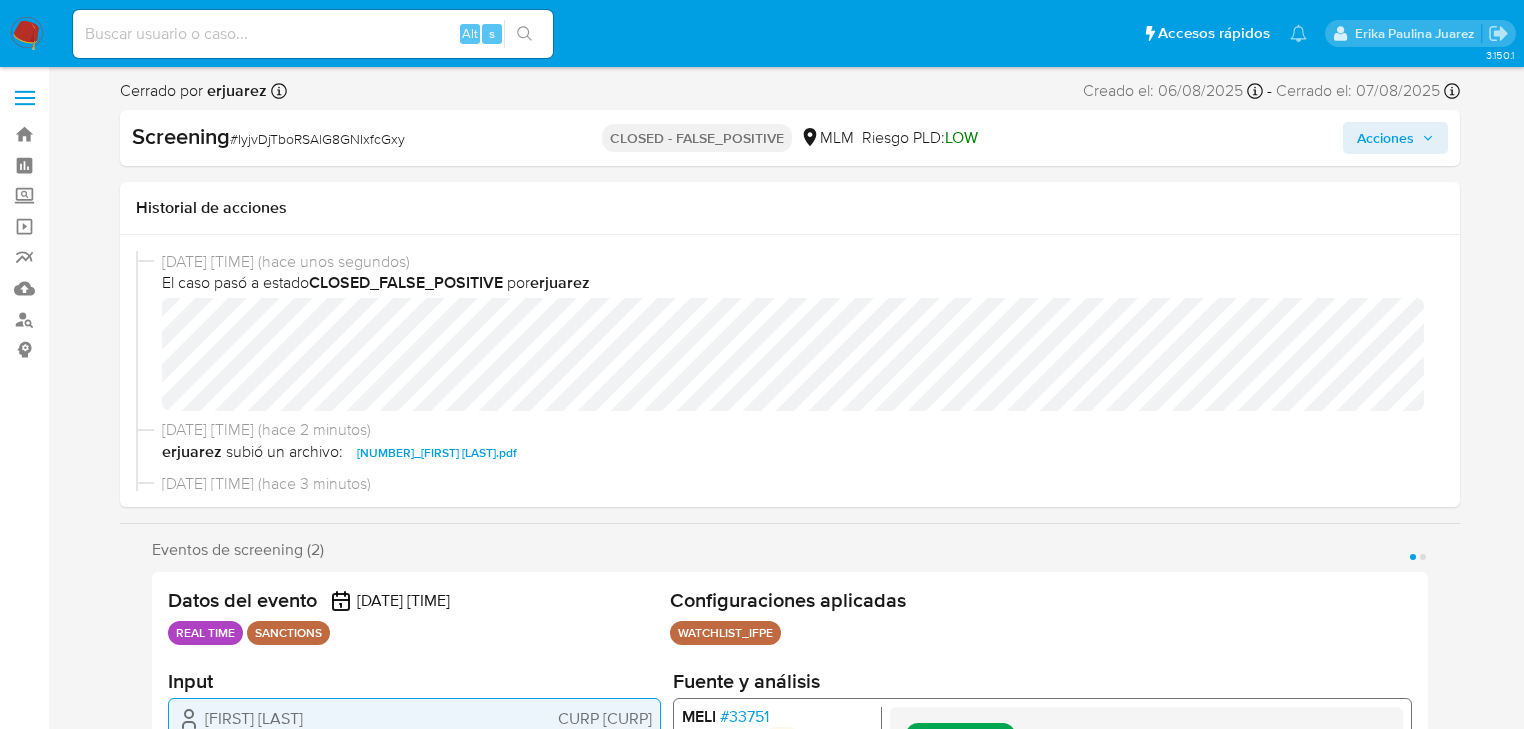 click at bounding box center (27, 34) 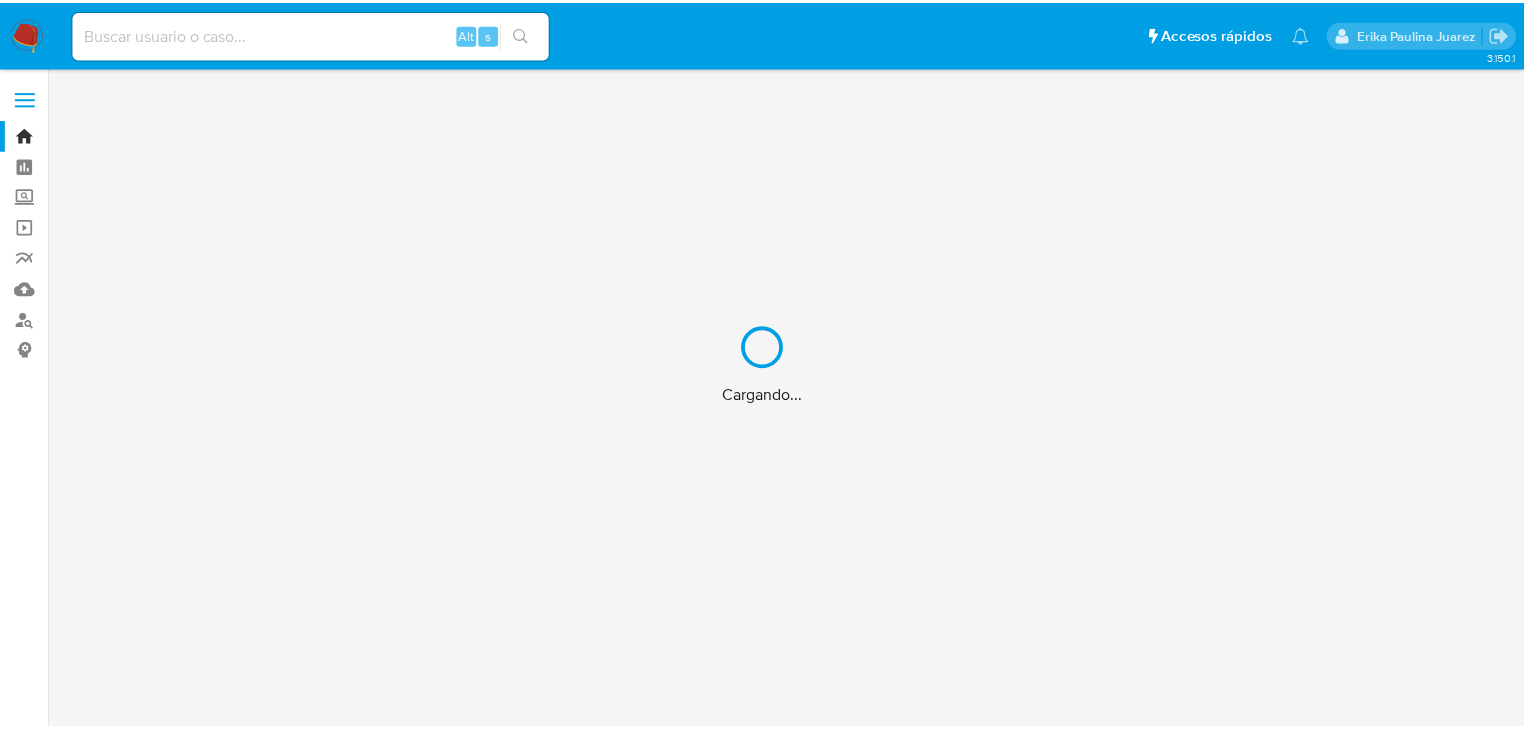 scroll, scrollTop: 0, scrollLeft: 0, axis: both 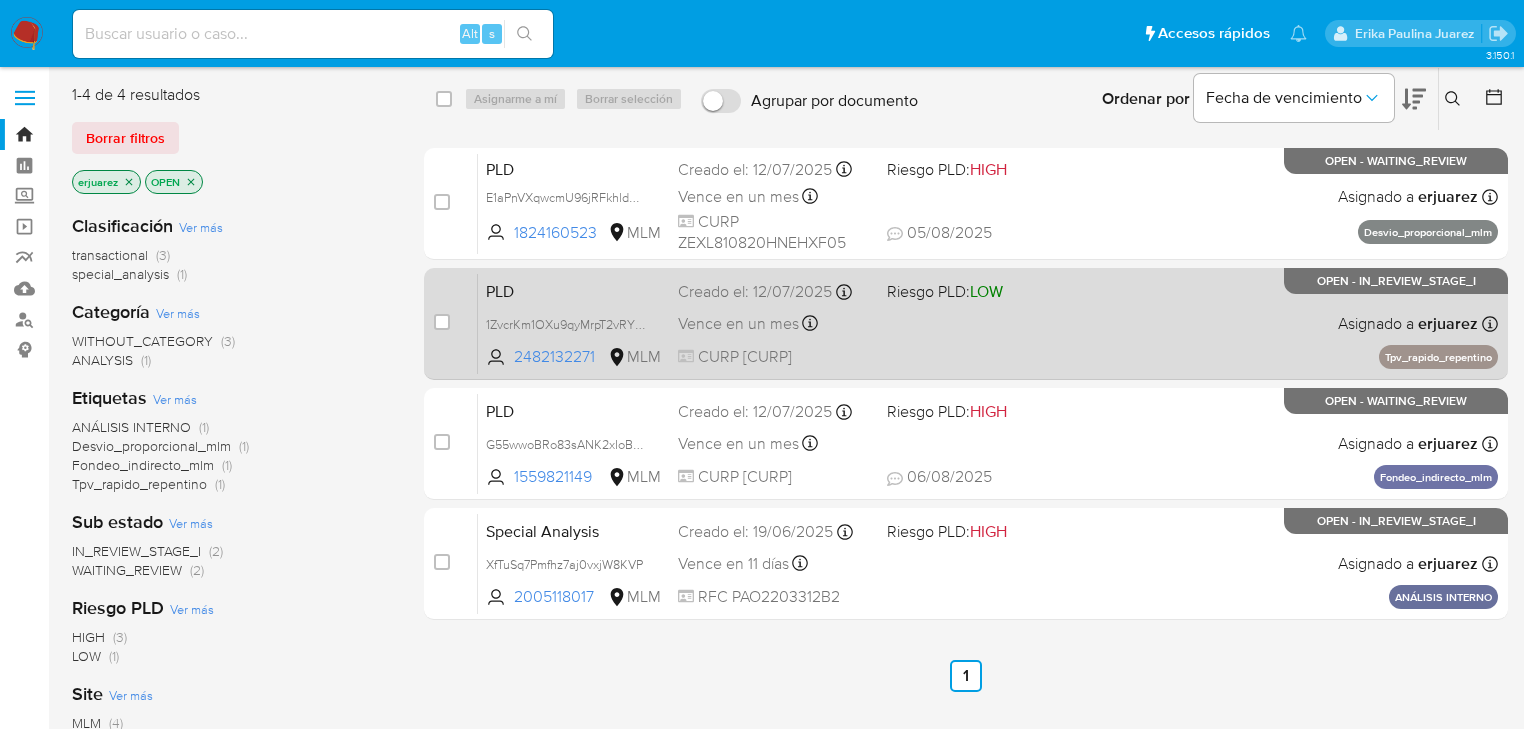 click on "PLD 1ZvcrKm1OXu9qyMrpT2vRYbP 2482132271 MLM Riesgo PLD:  LOW Creado el: [DATE]   Creado el: [DATE] [TIME] Vence en un mes   Vence el [DATE] [TIME] CURP   [CURP] Asignado a   [NAME]   Asignado el: [DATE] [TIME] Tpv_rapido_repentino OPEN - IN_REVIEW_STAGE_I" at bounding box center [988, 323] 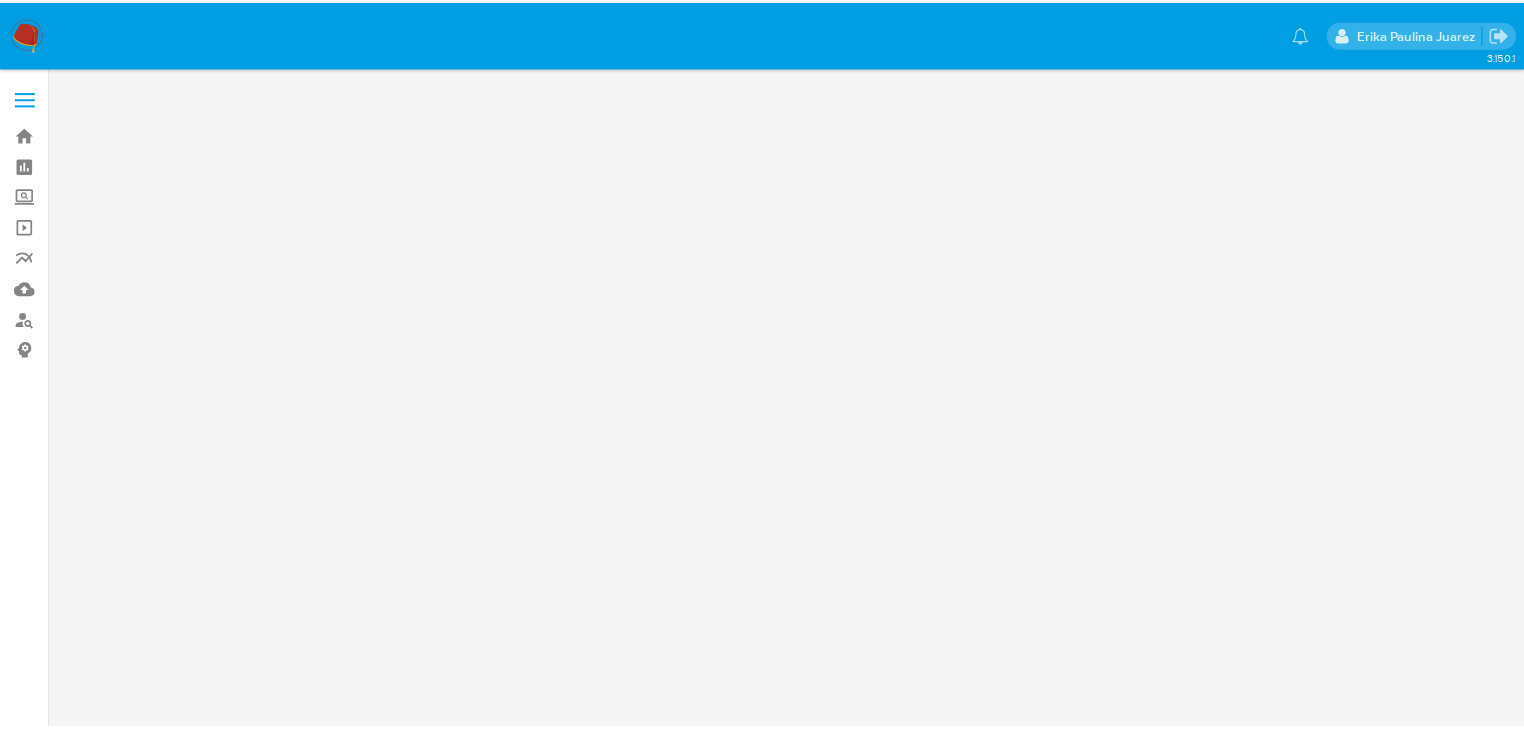 scroll, scrollTop: 0, scrollLeft: 0, axis: both 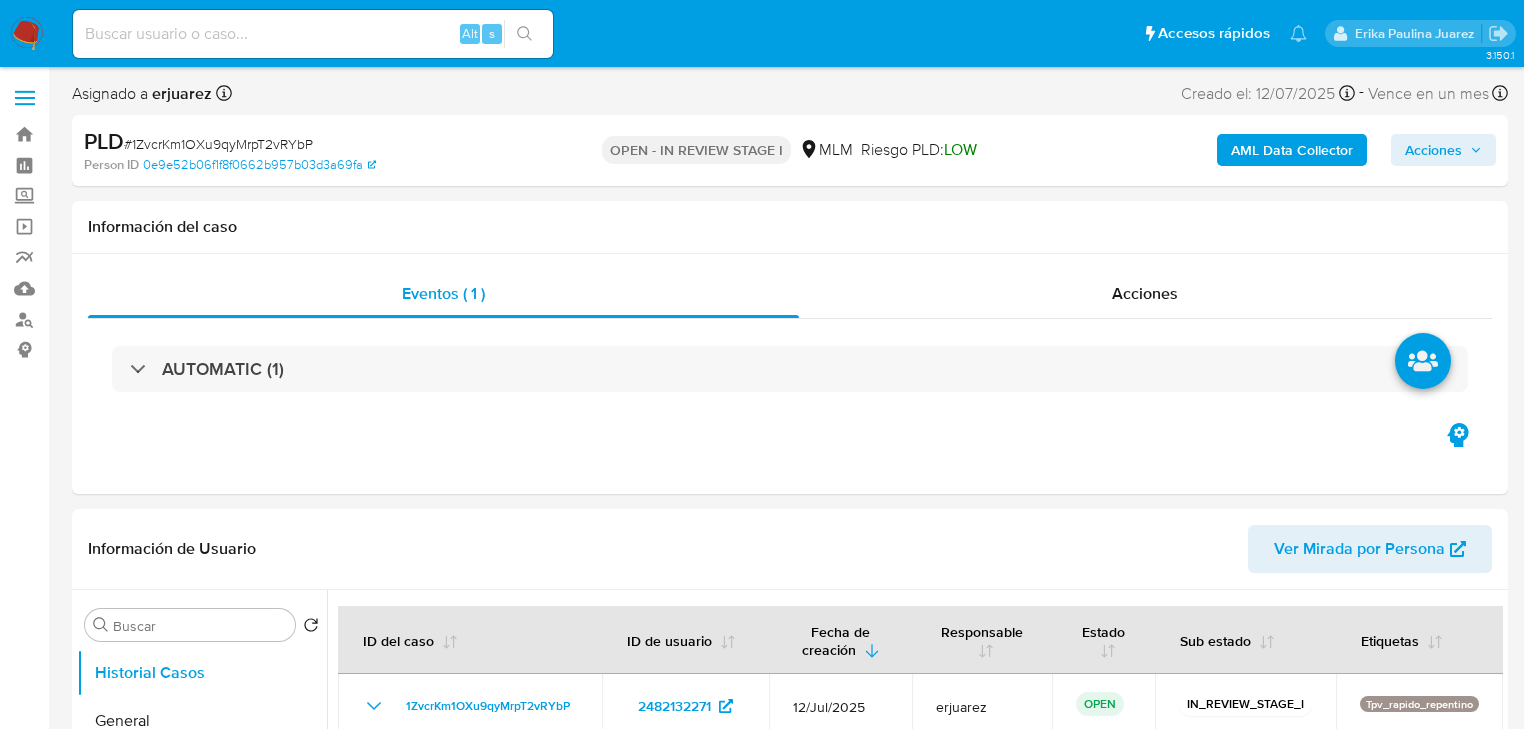 select on "10" 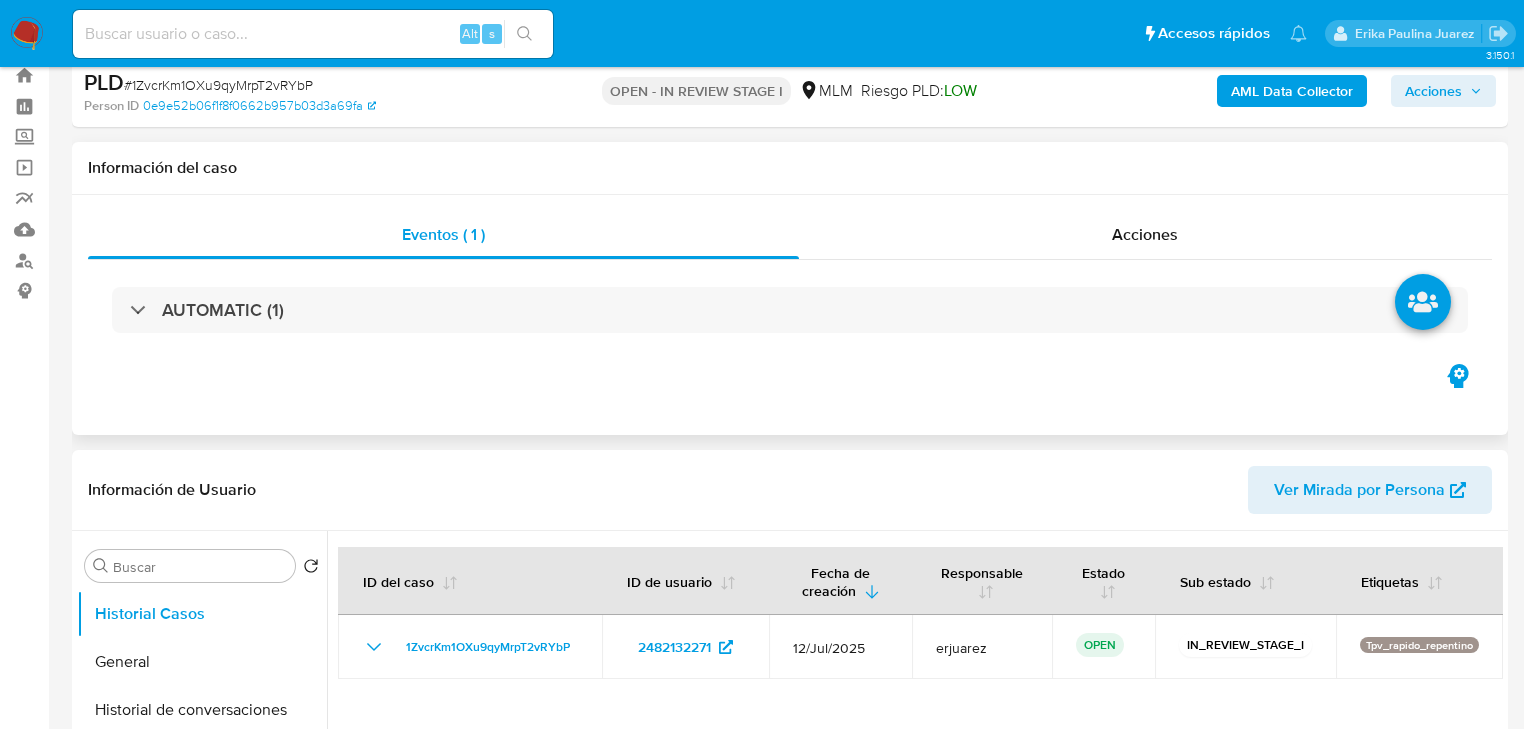 scroll, scrollTop: 320, scrollLeft: 0, axis: vertical 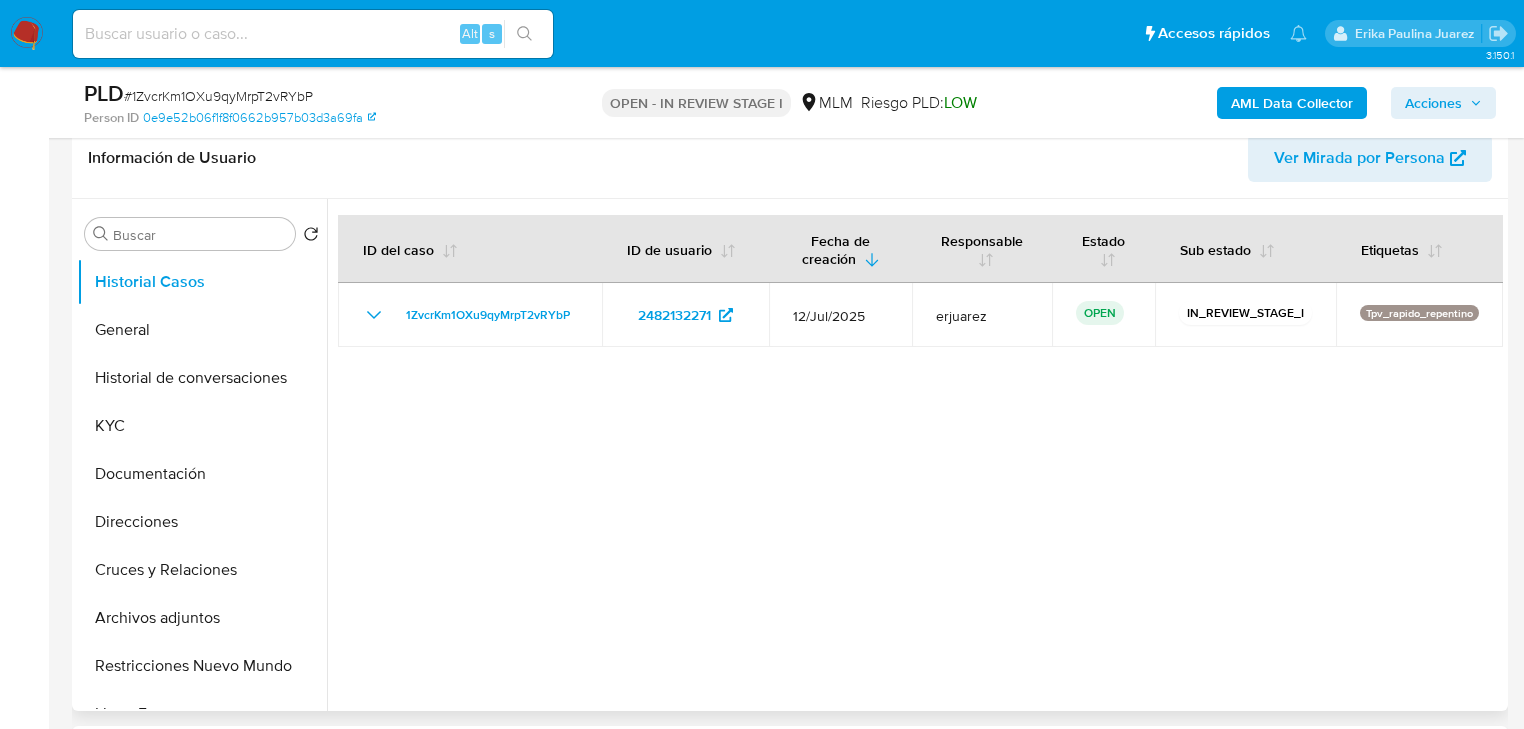 click at bounding box center [915, 455] 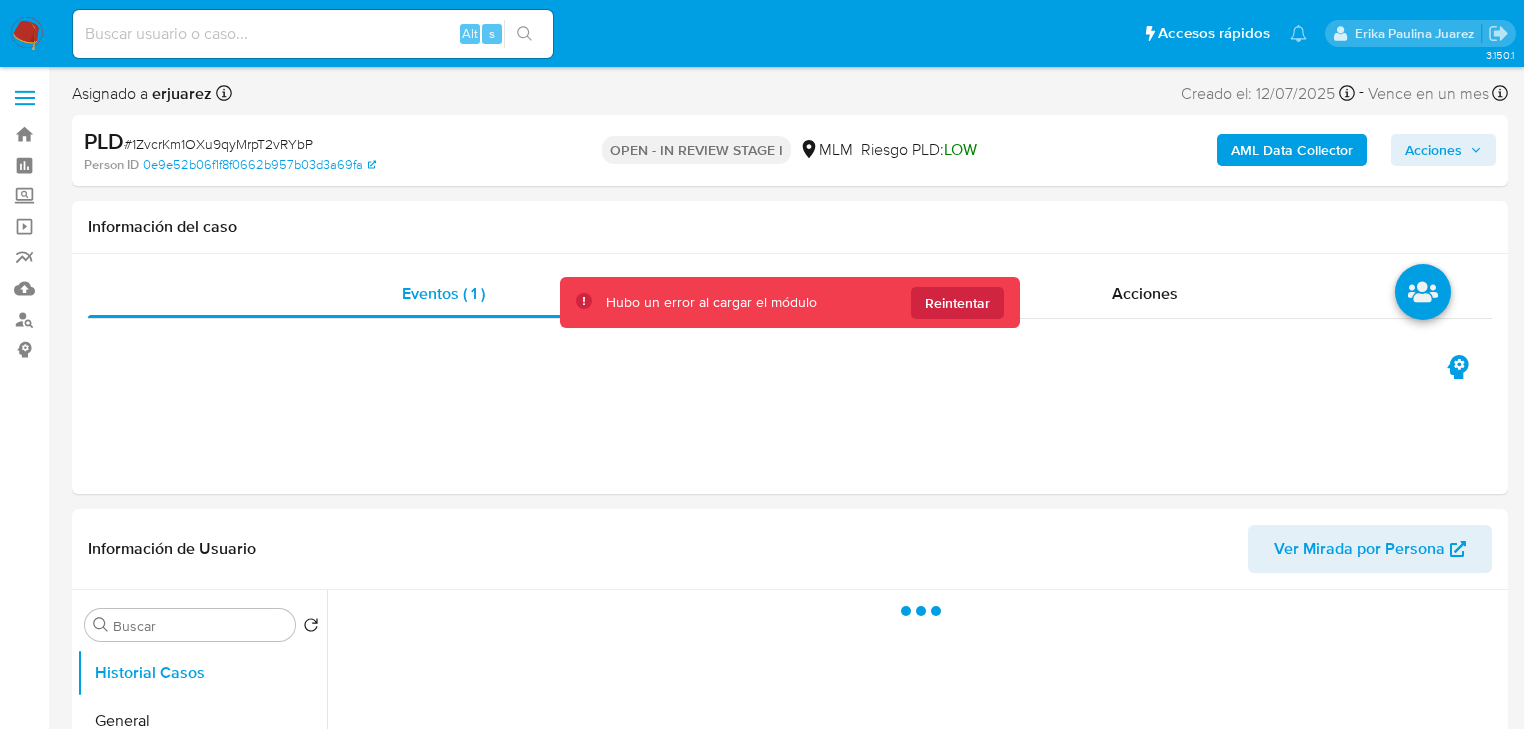scroll, scrollTop: 0, scrollLeft: 0, axis: both 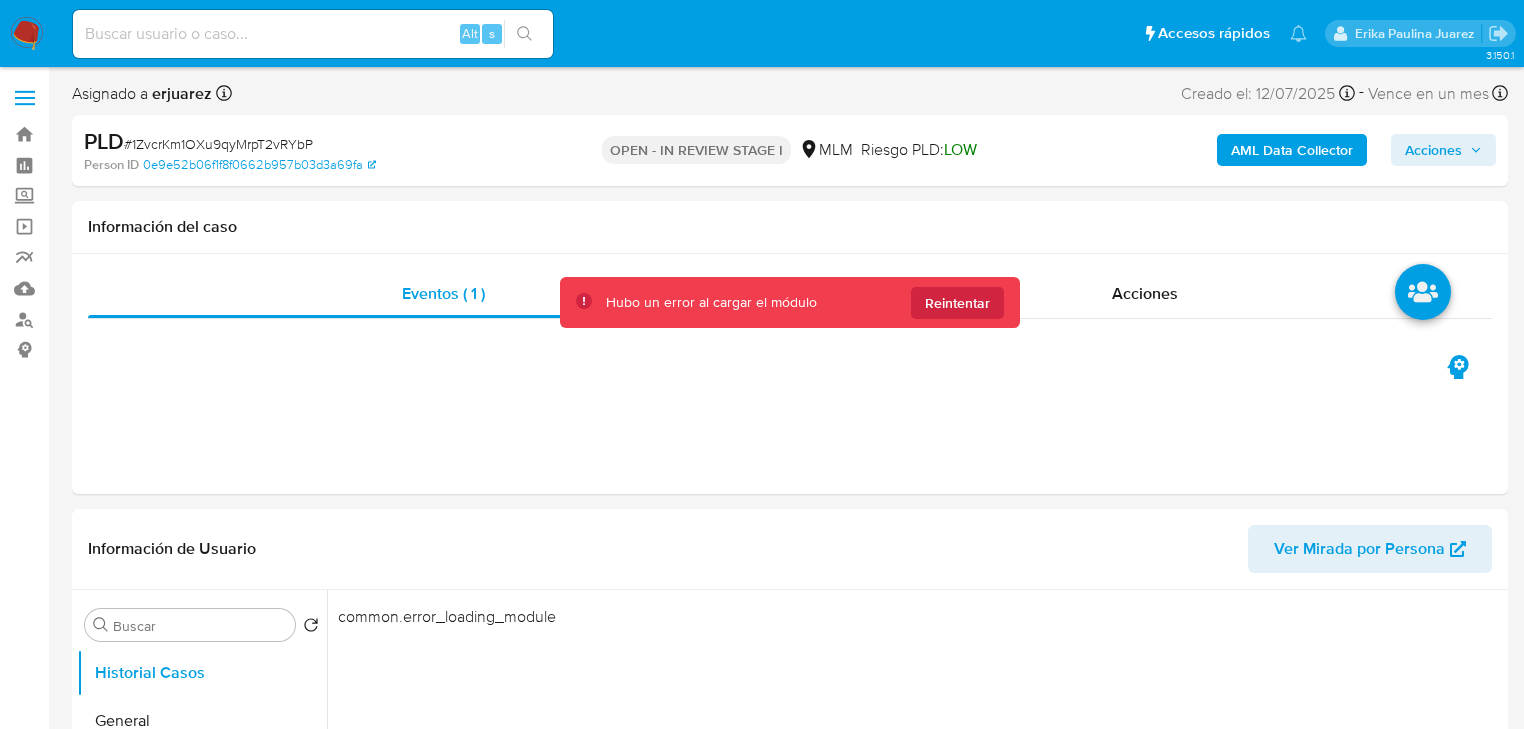 click at bounding box center [27, 34] 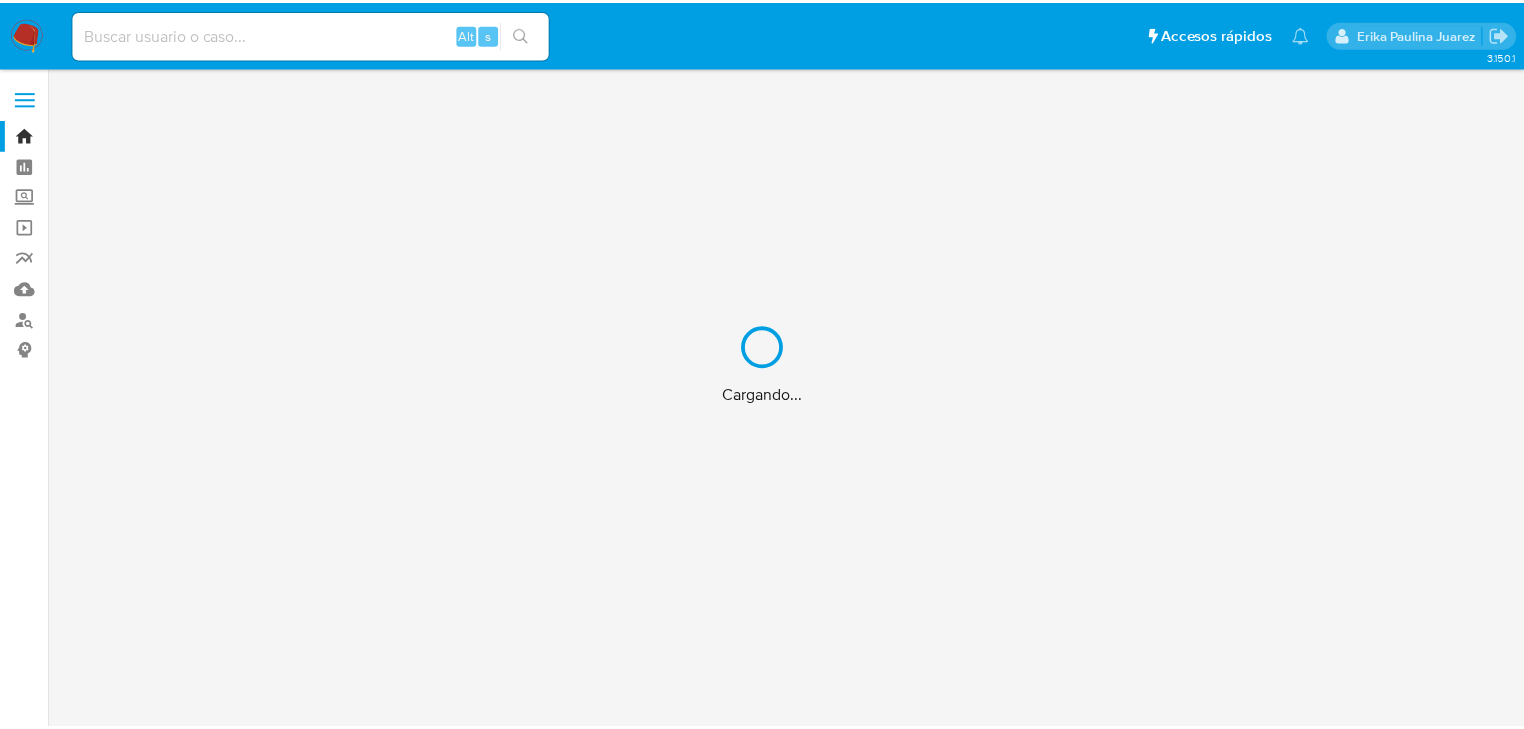 scroll, scrollTop: 0, scrollLeft: 0, axis: both 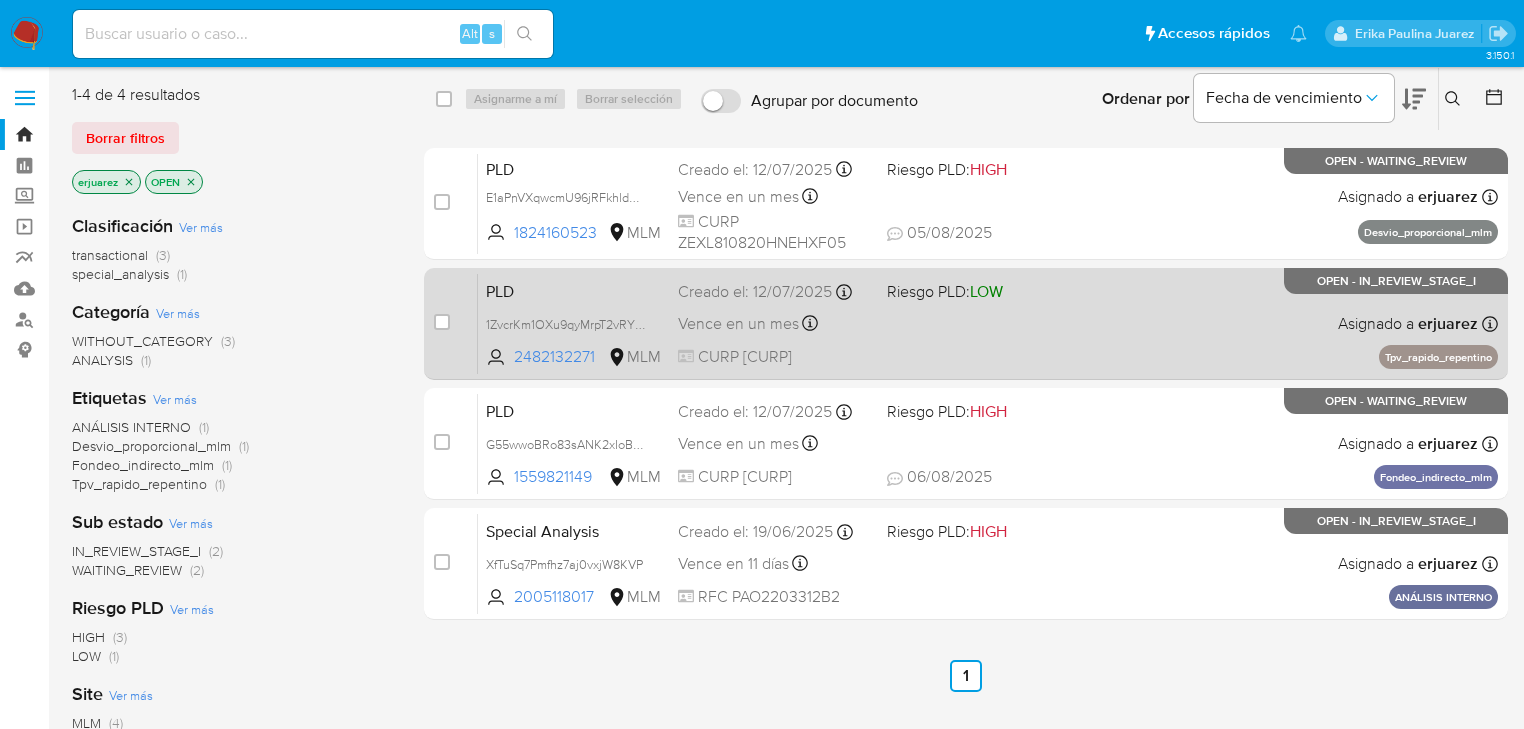 click on "[CURP] [NAME] [DATE]   [DATE] [TIME]   Vence en un mes   Vence el [DATE] [TIME] CURP   [CURP] Asignado a   [NAME]   Asignado el: [DATE] [TIME] Tpv_rapido_repentino OPEN - IN_REVIEW_STAGE_I" at bounding box center [988, 323] 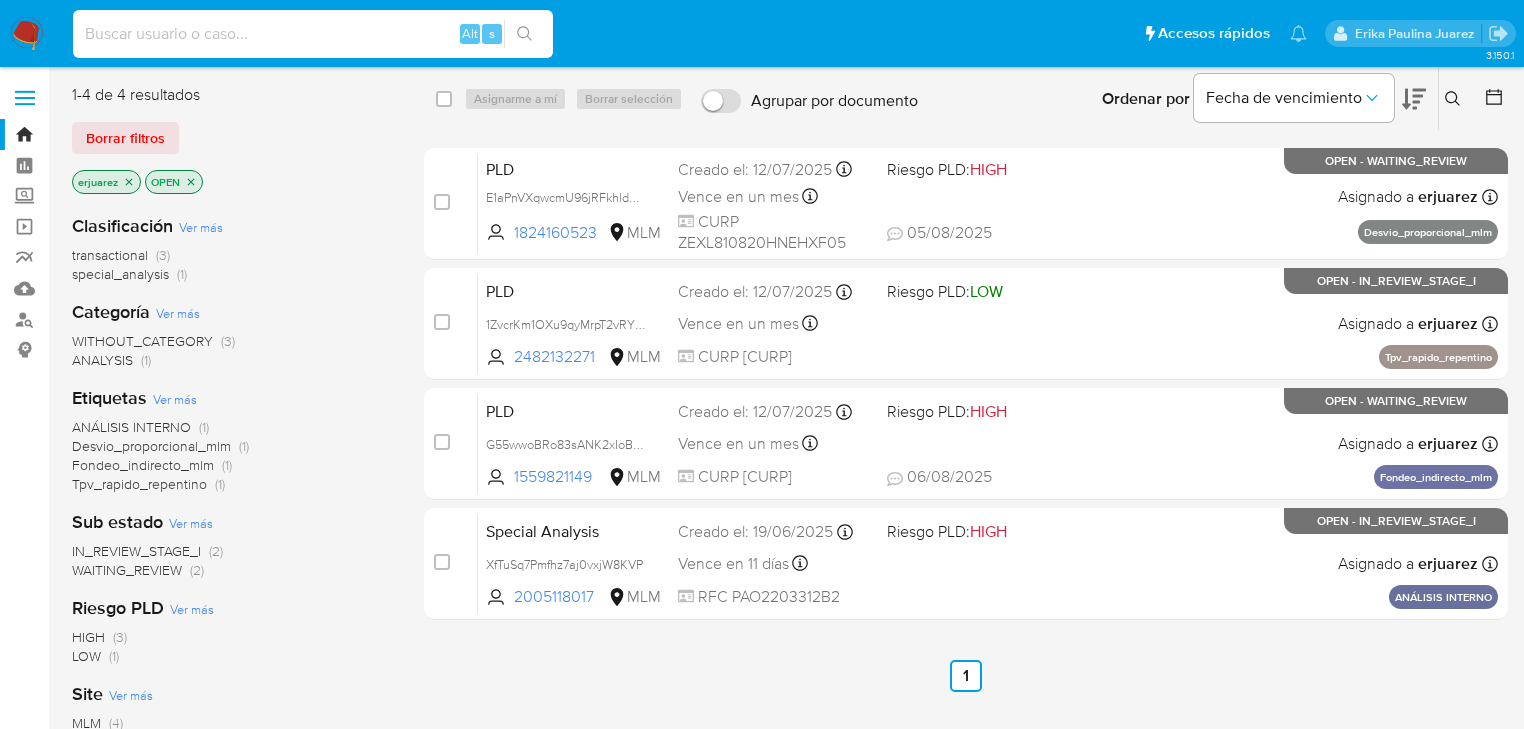 click at bounding box center (313, 34) 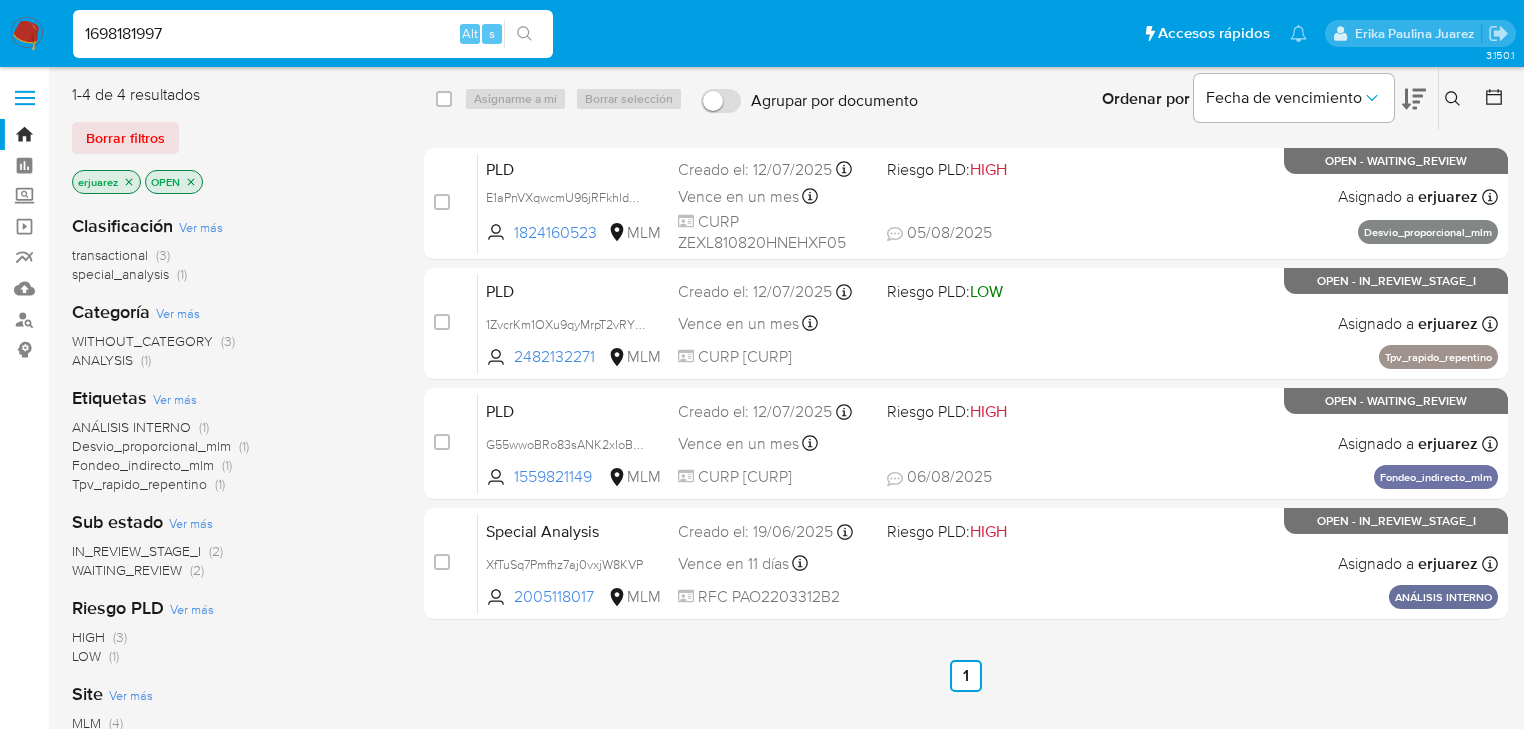 type on "1698181997" 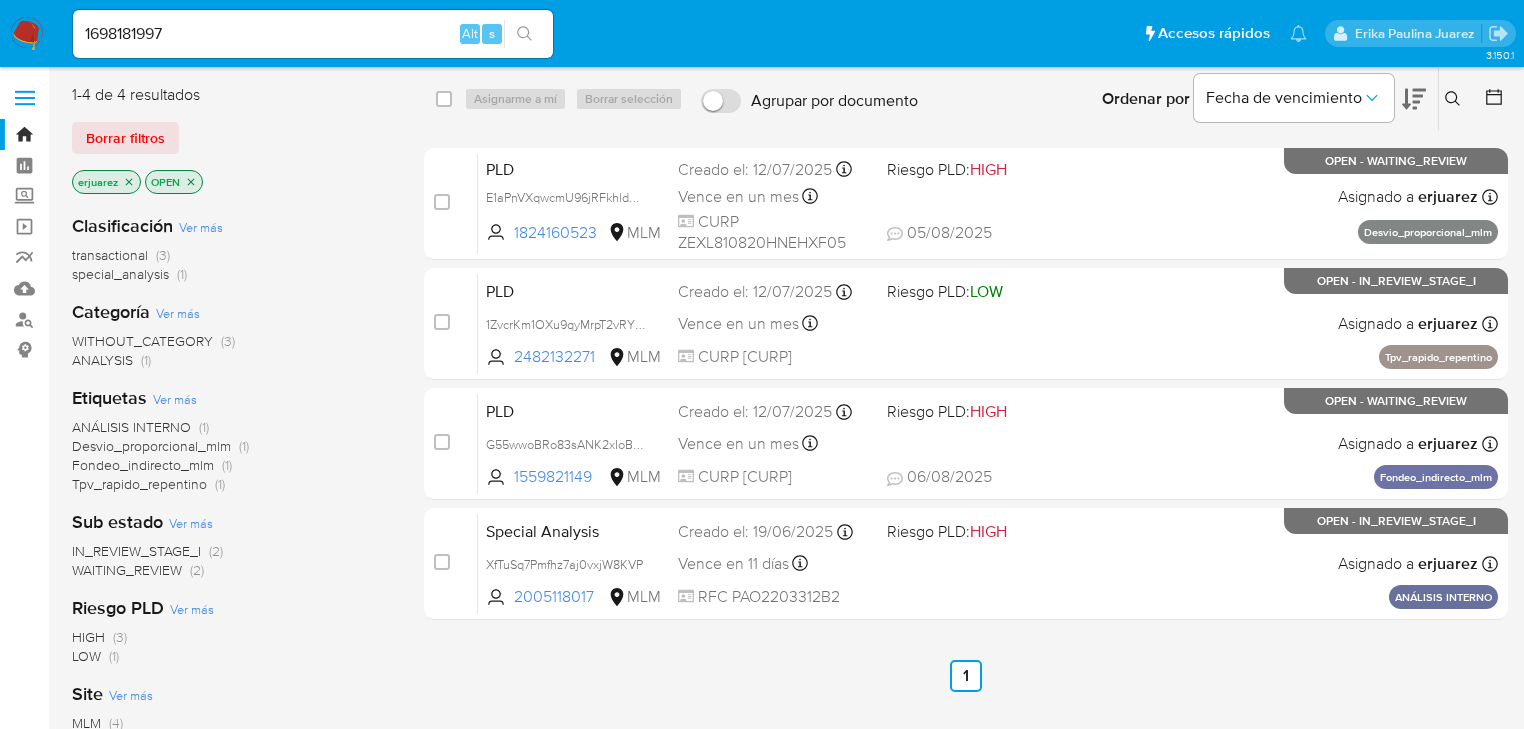 click 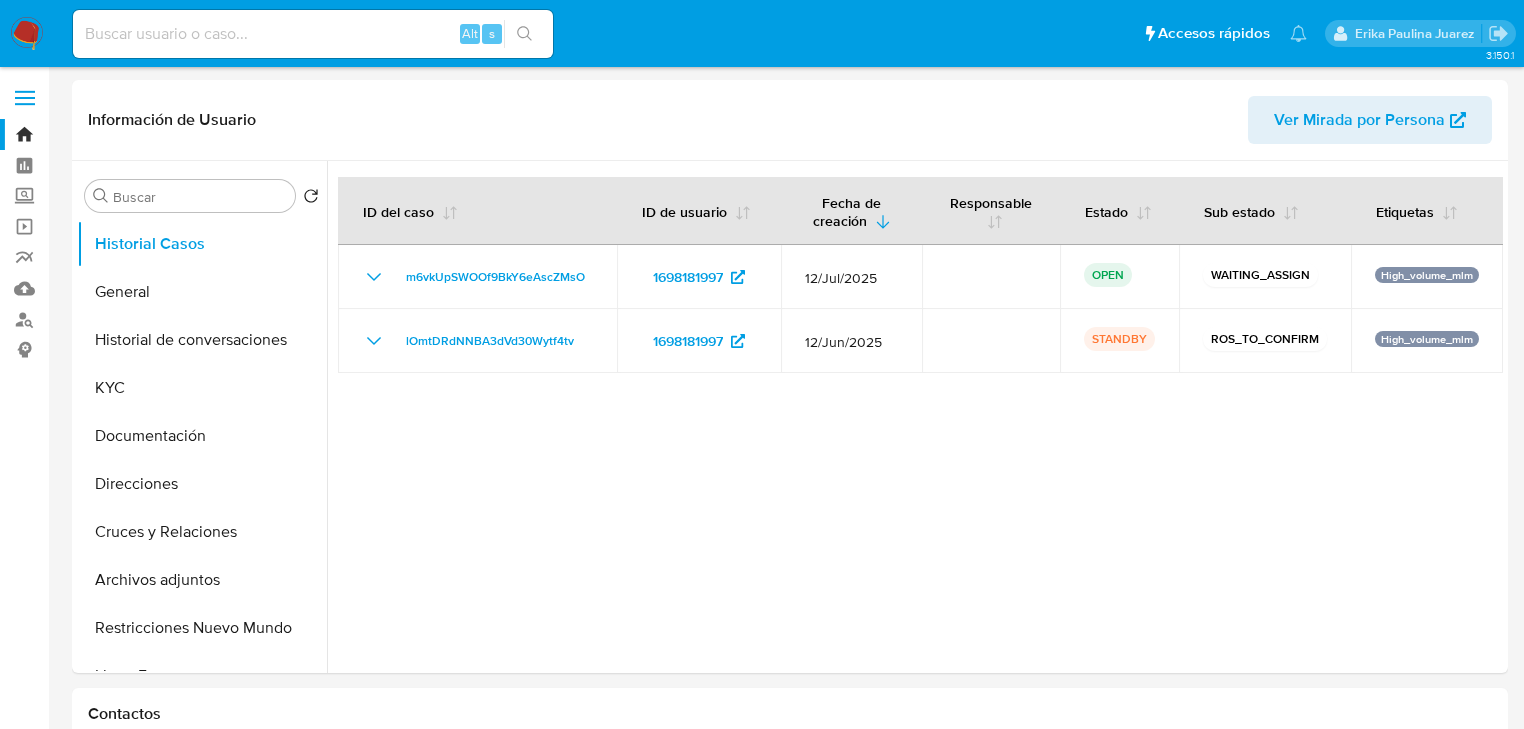 select on "10" 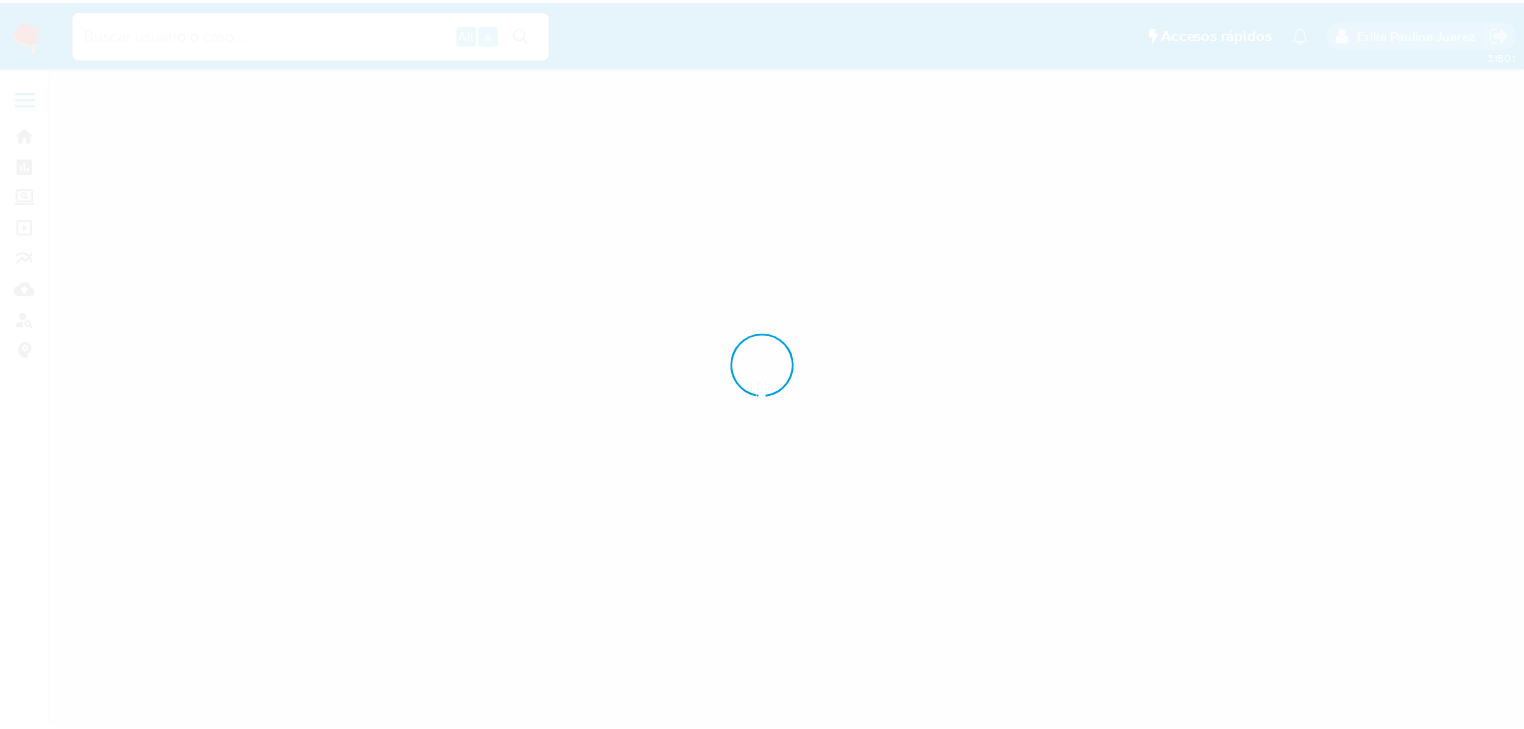 scroll, scrollTop: 0, scrollLeft: 0, axis: both 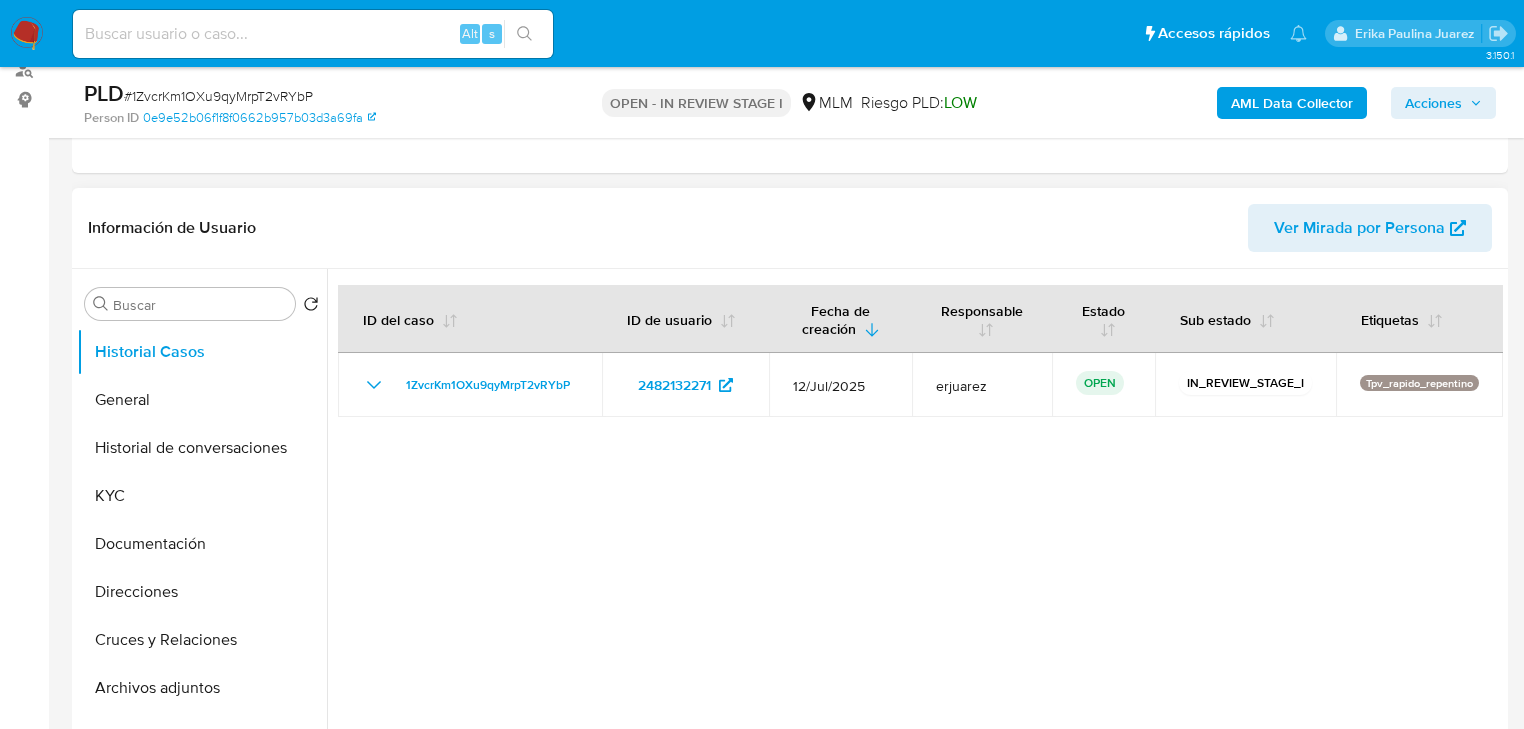select on "10" 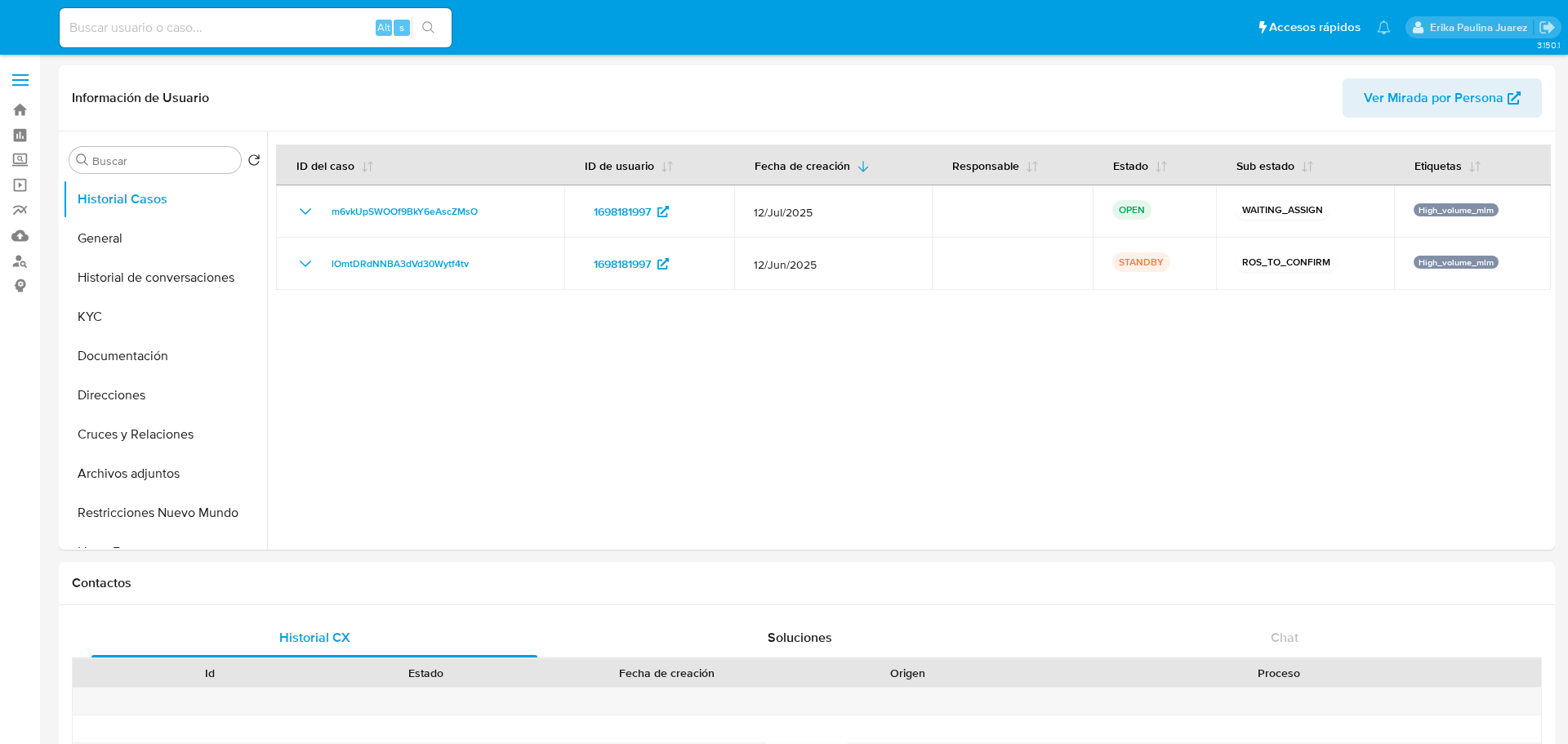 select on "10" 